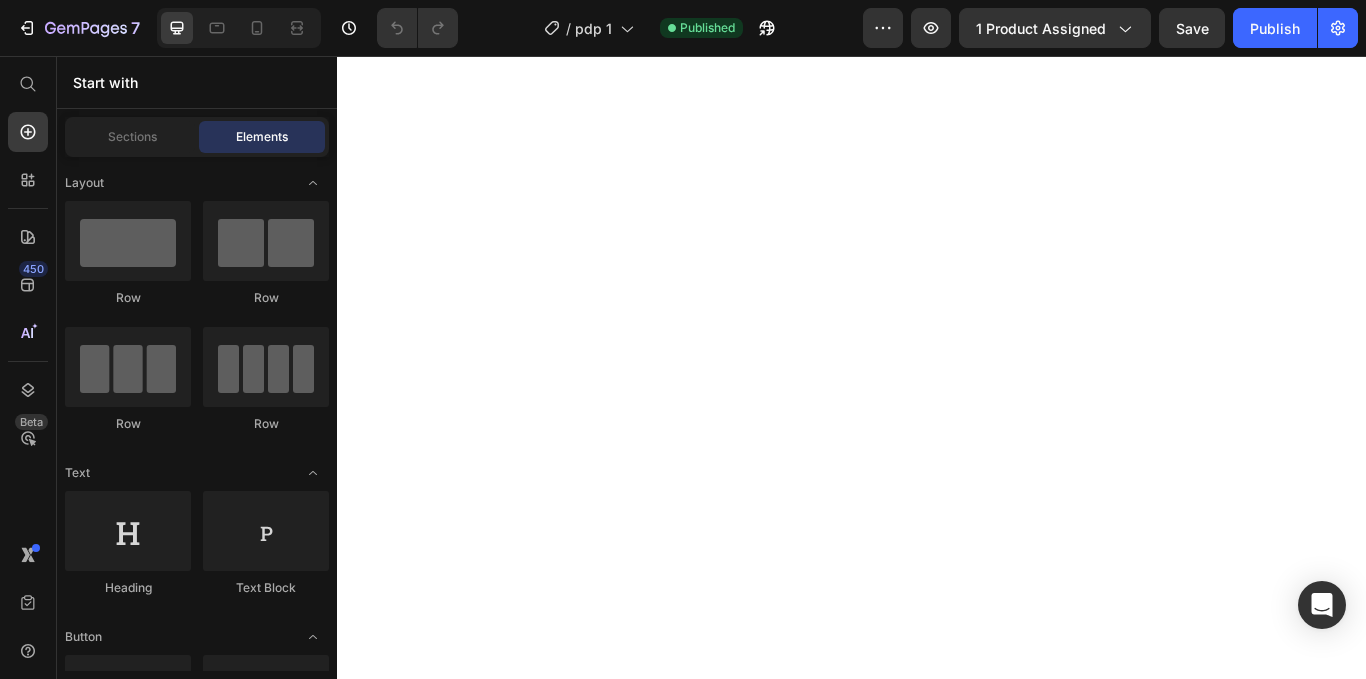 scroll, scrollTop: 0, scrollLeft: 0, axis: both 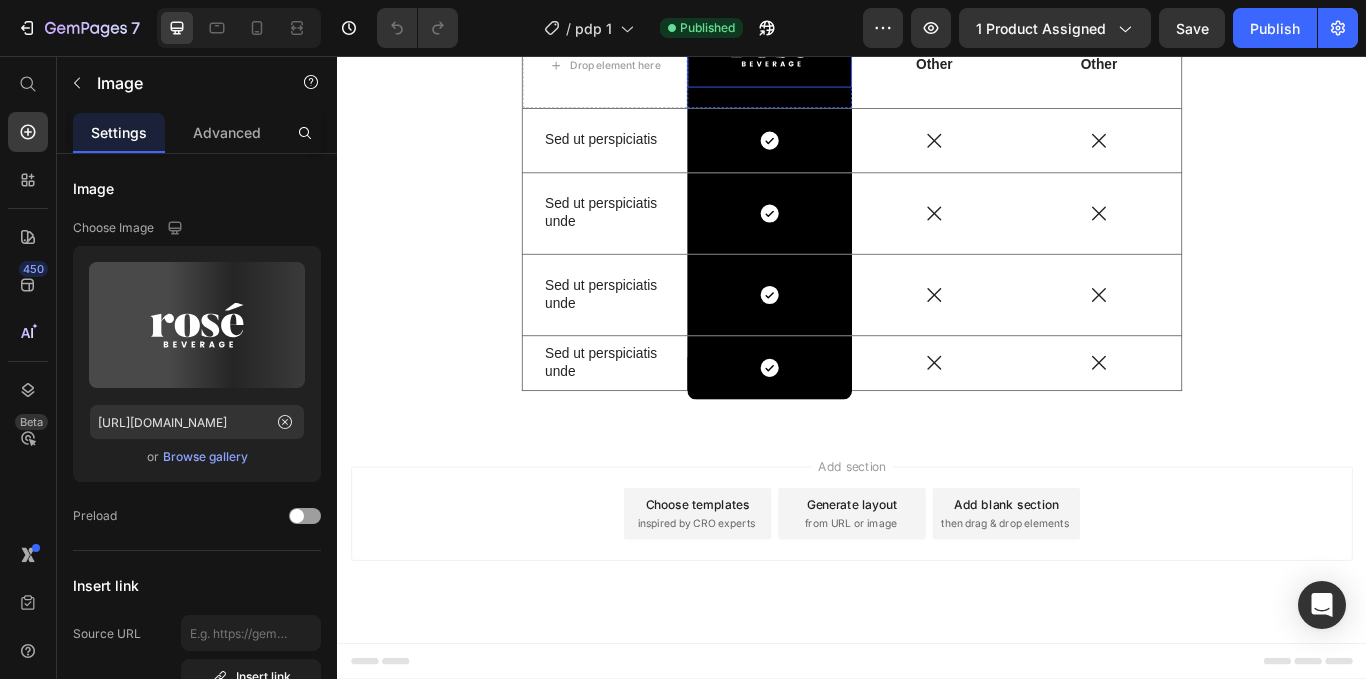 click at bounding box center (841, 46) 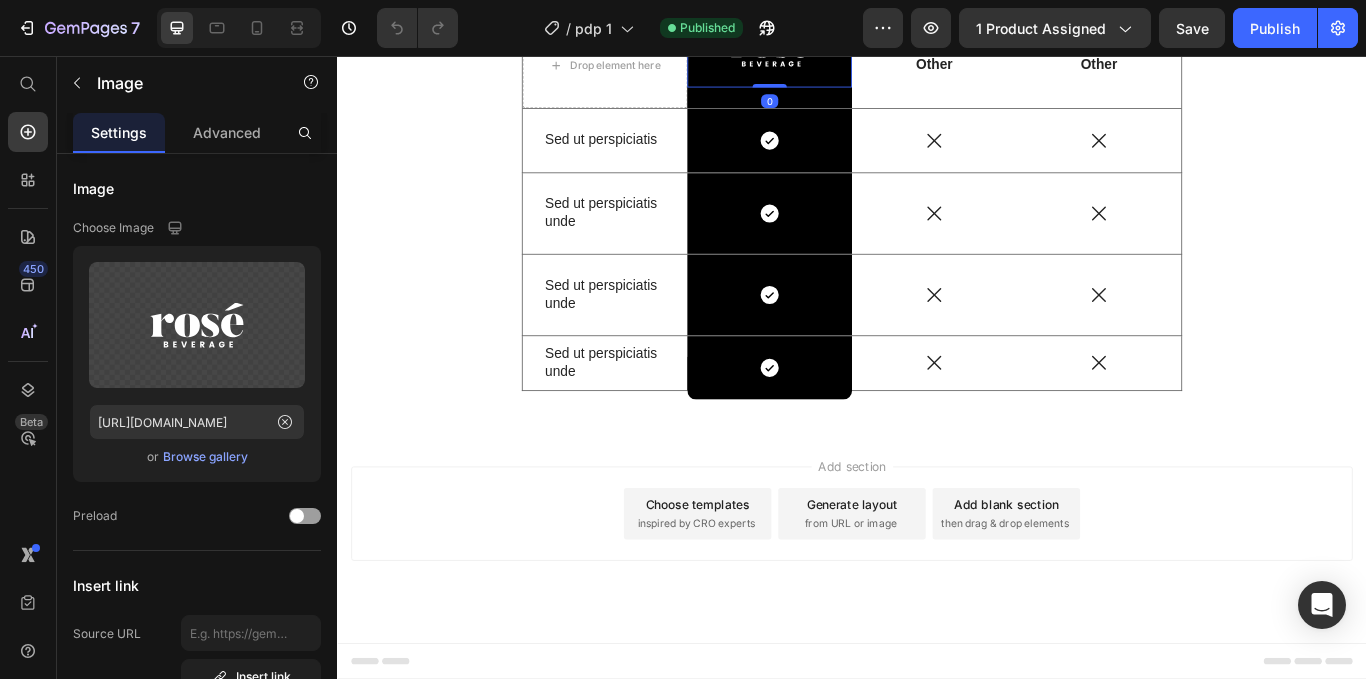 click on "Image" at bounding box center (791, -20) 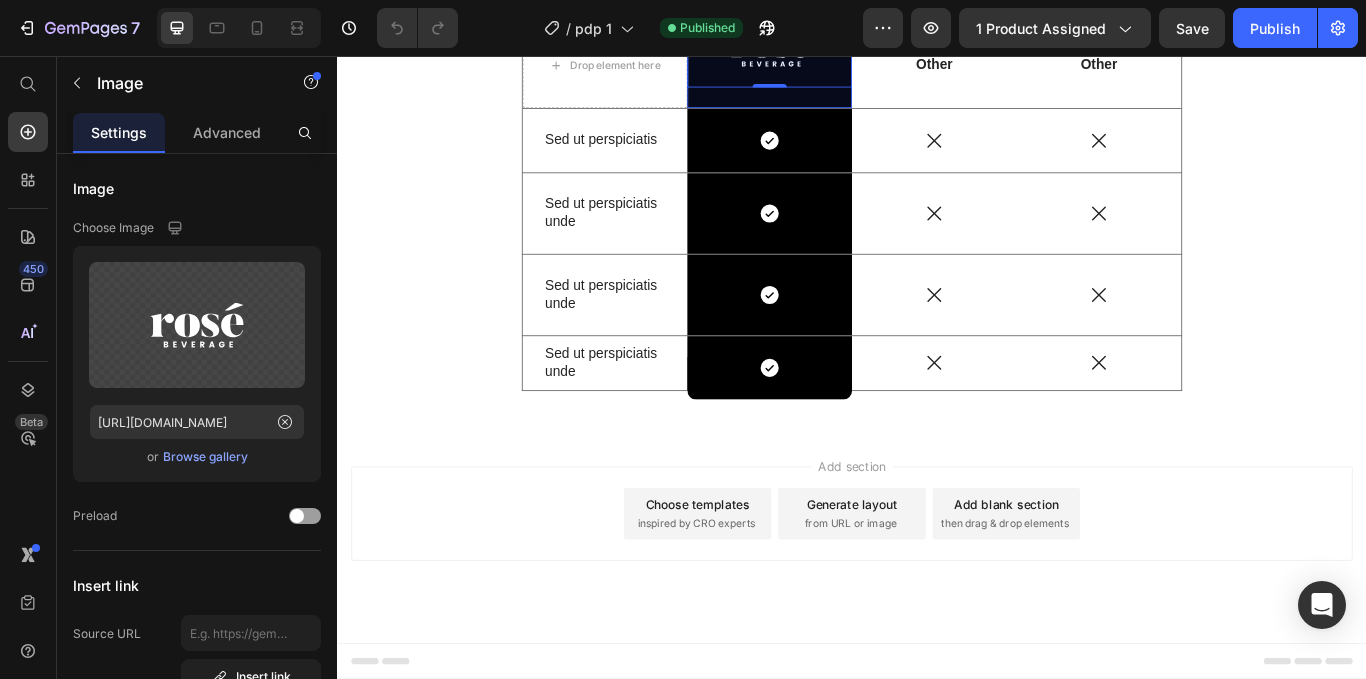 scroll, scrollTop: 0, scrollLeft: 0, axis: both 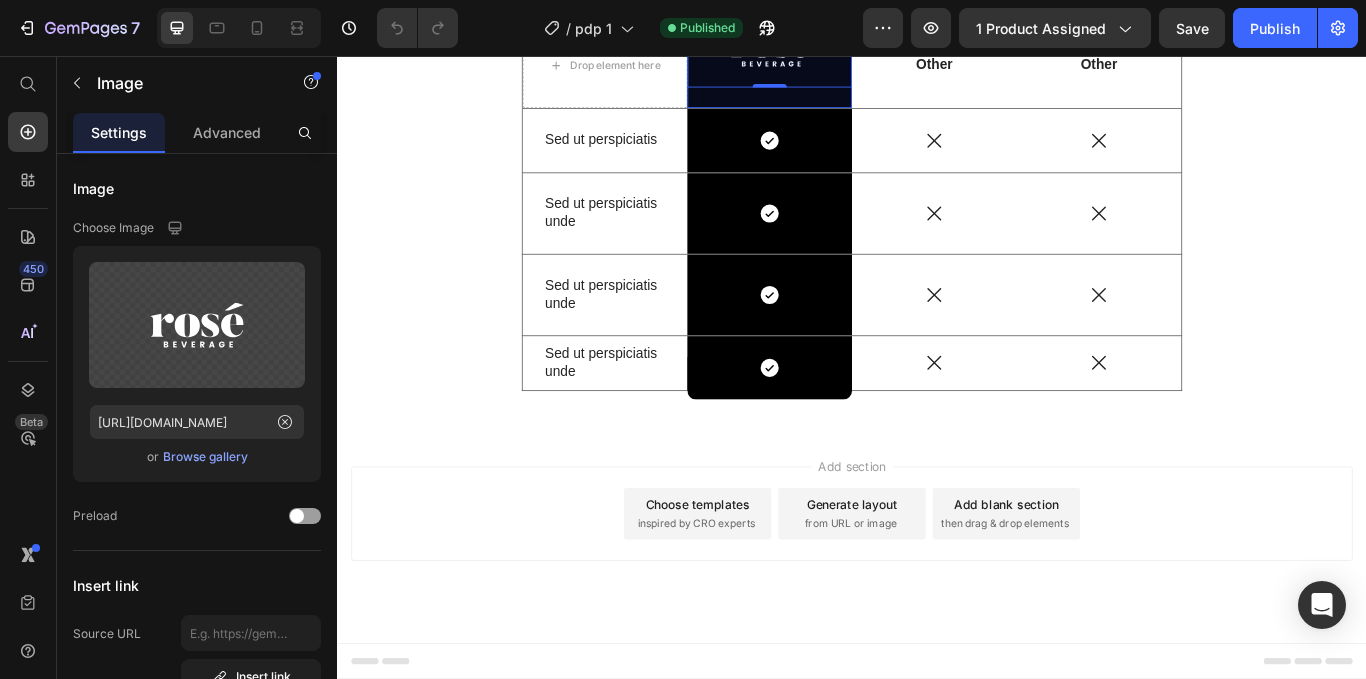 click on "Row 1 col" at bounding box center (784, -55) 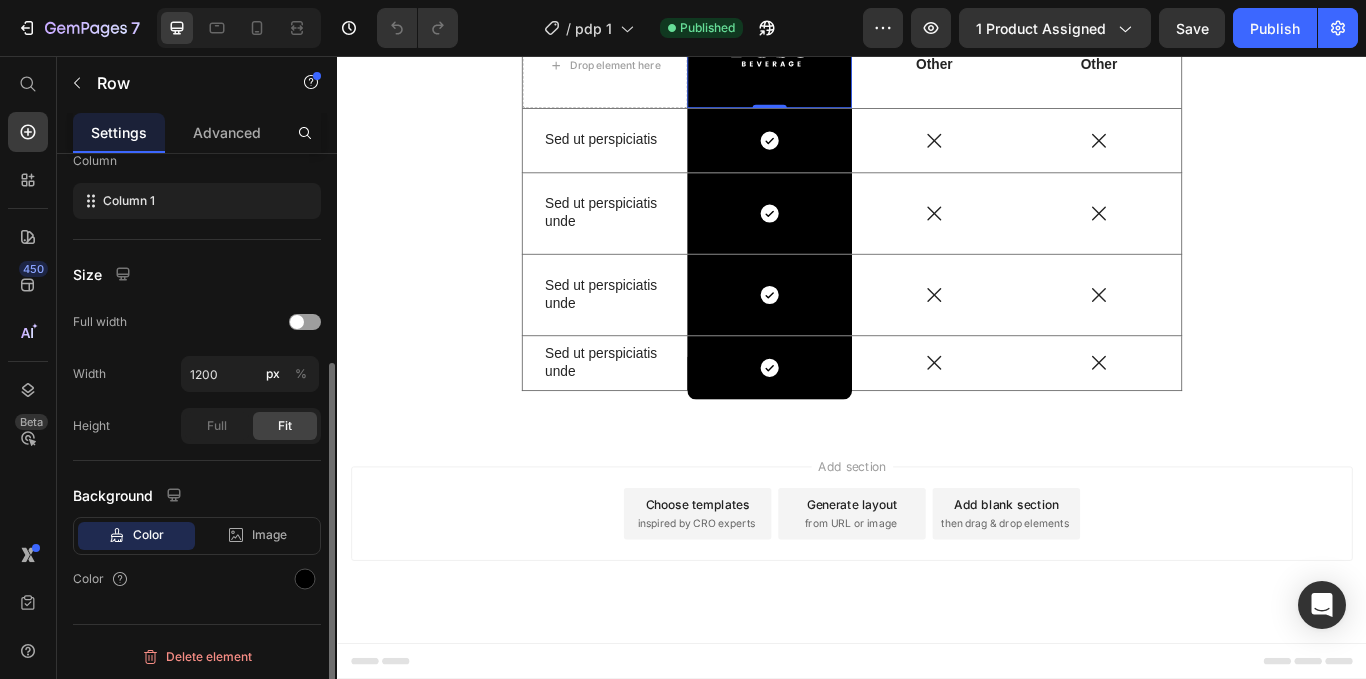 scroll, scrollTop: 330, scrollLeft: 0, axis: vertical 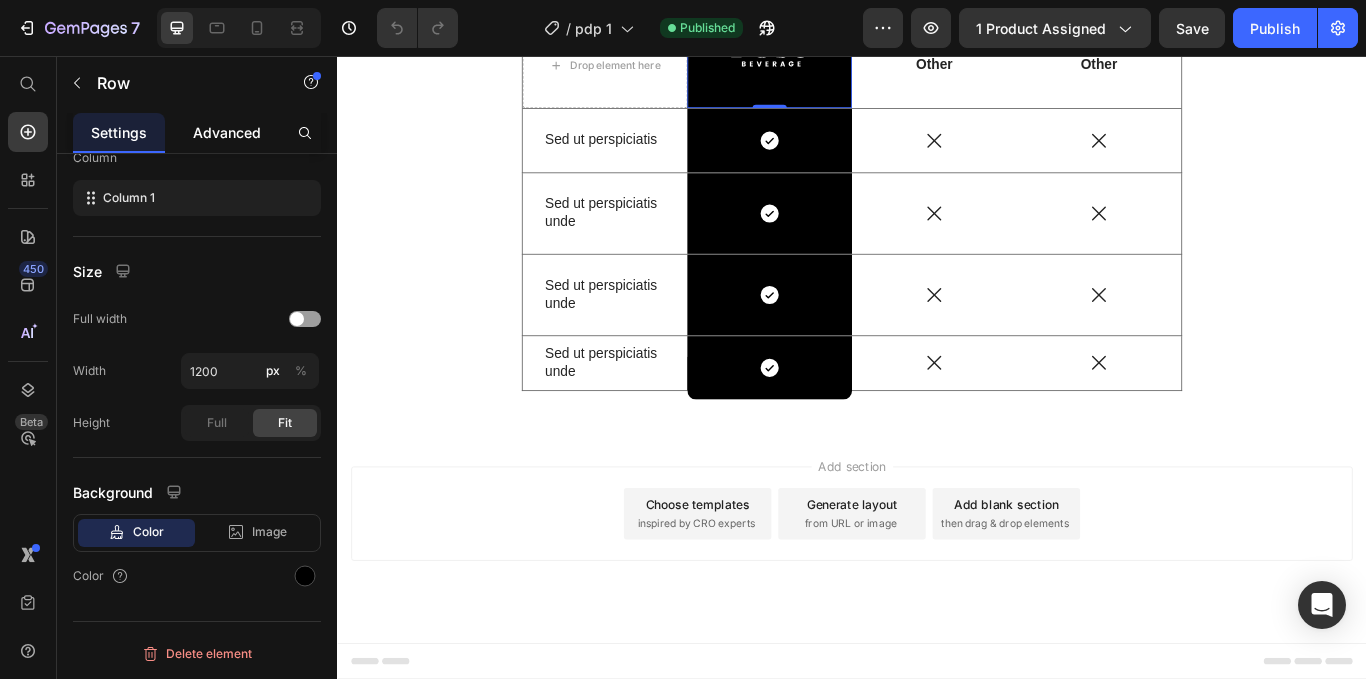 click on "Advanced" at bounding box center (227, 132) 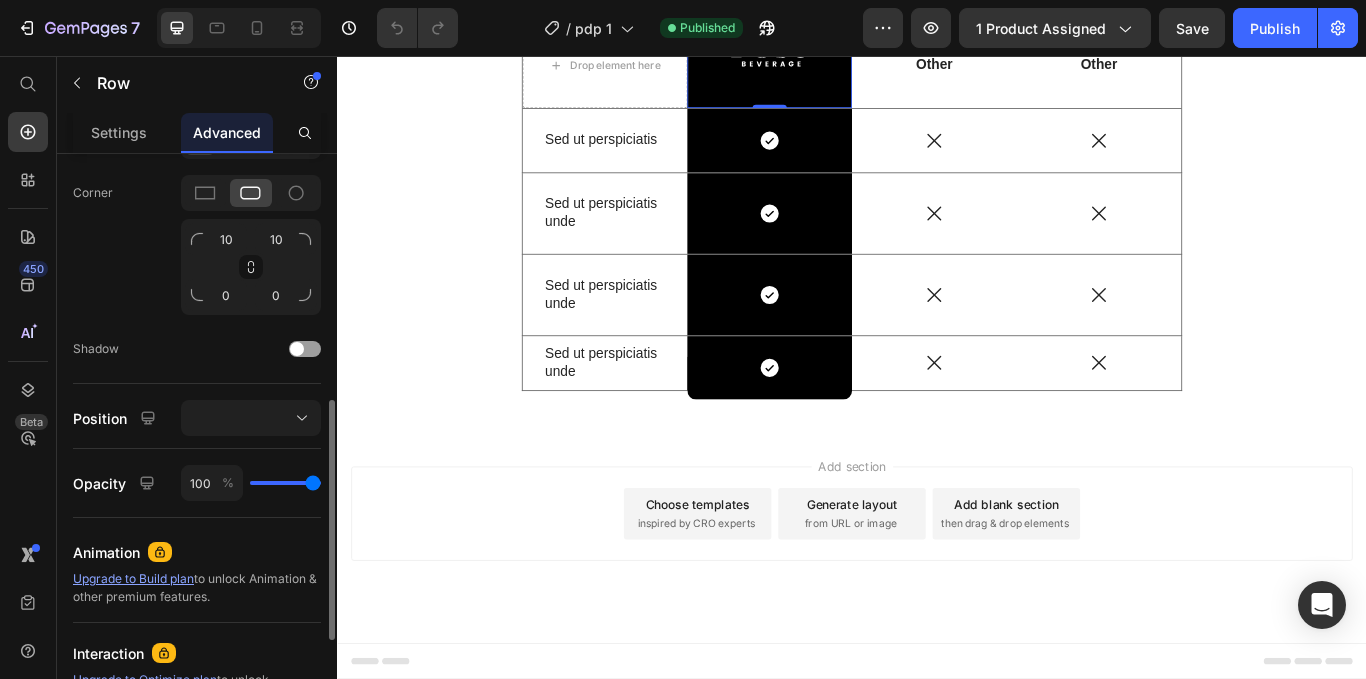 scroll, scrollTop: 594, scrollLeft: 0, axis: vertical 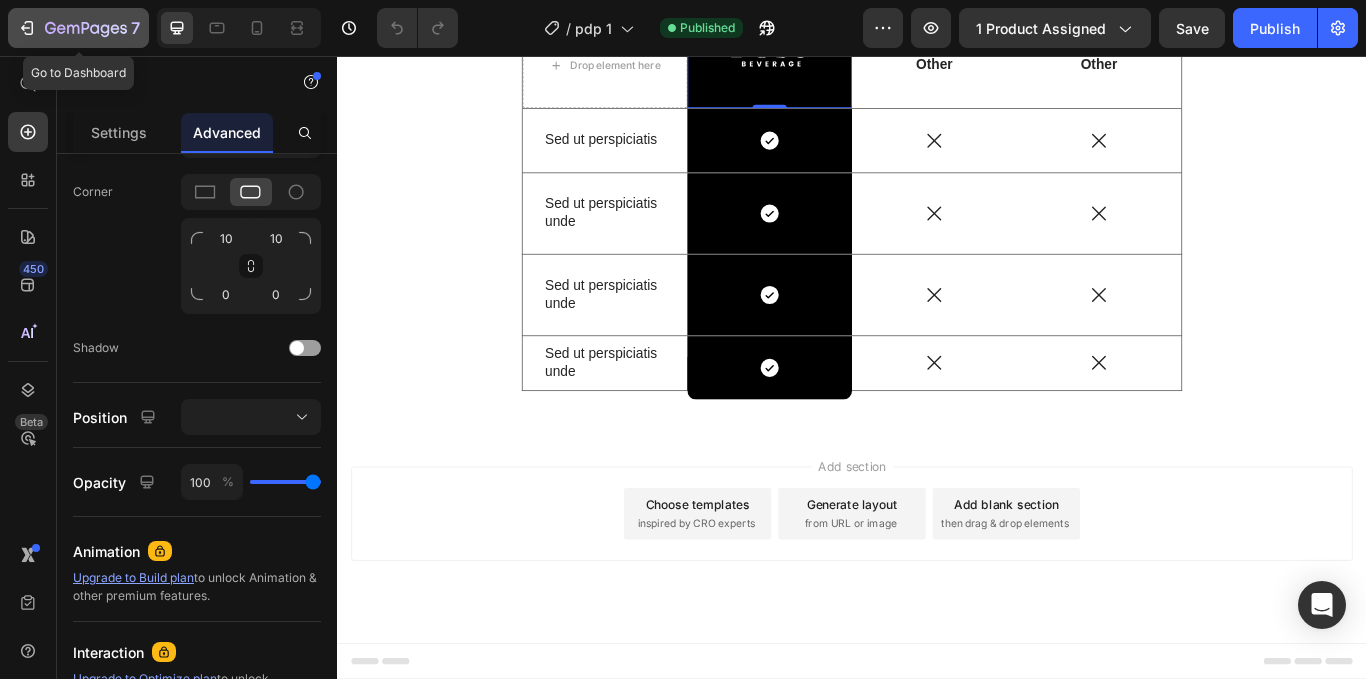 click on "7" 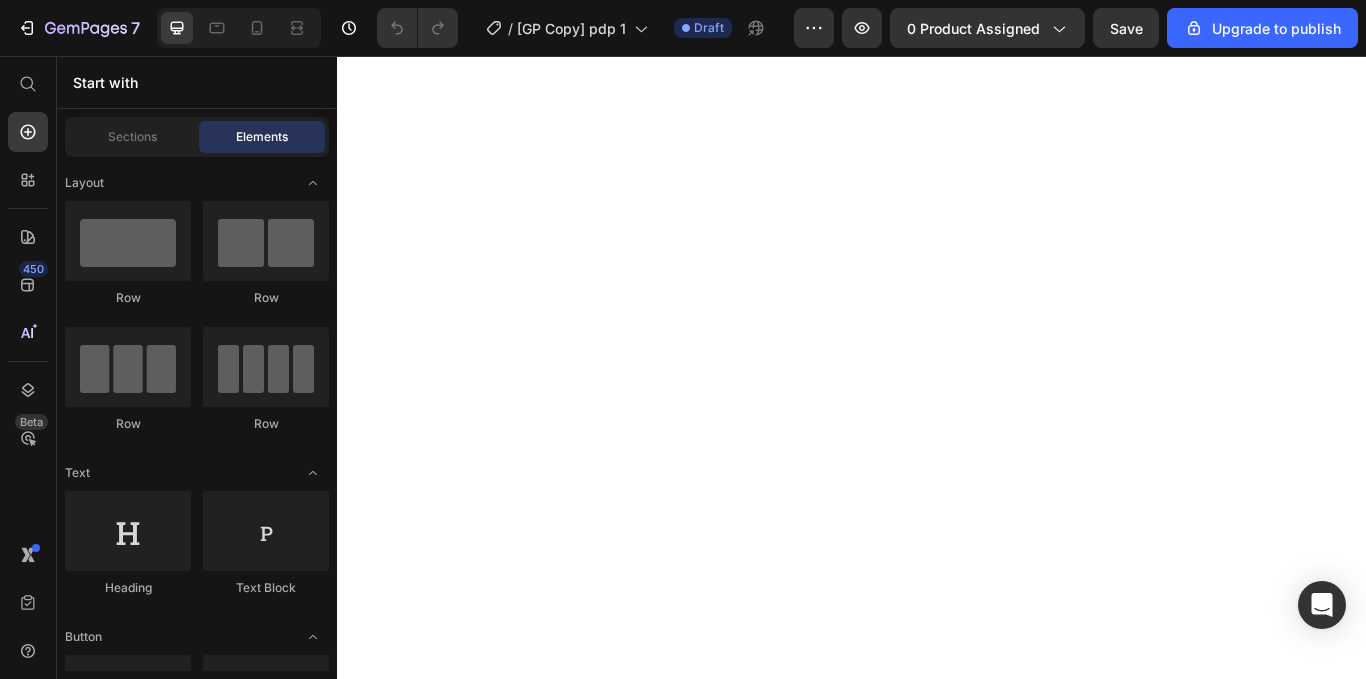 scroll, scrollTop: 0, scrollLeft: 0, axis: both 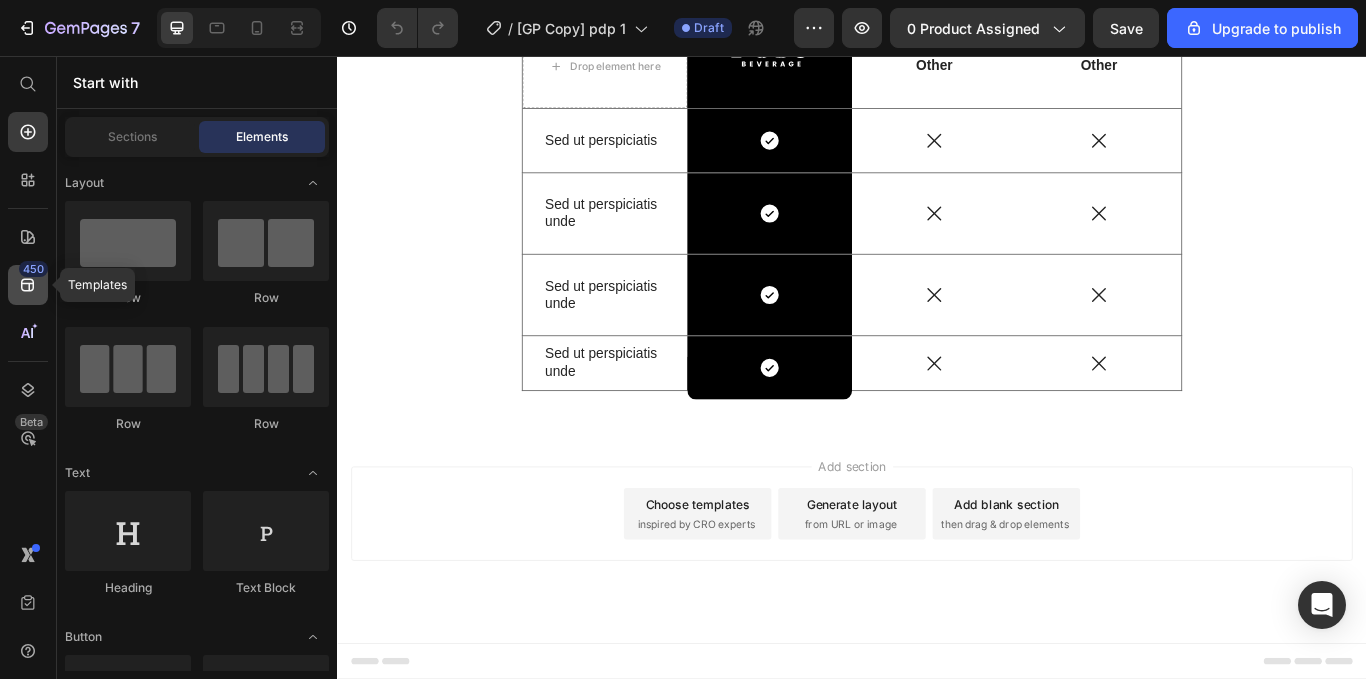 click 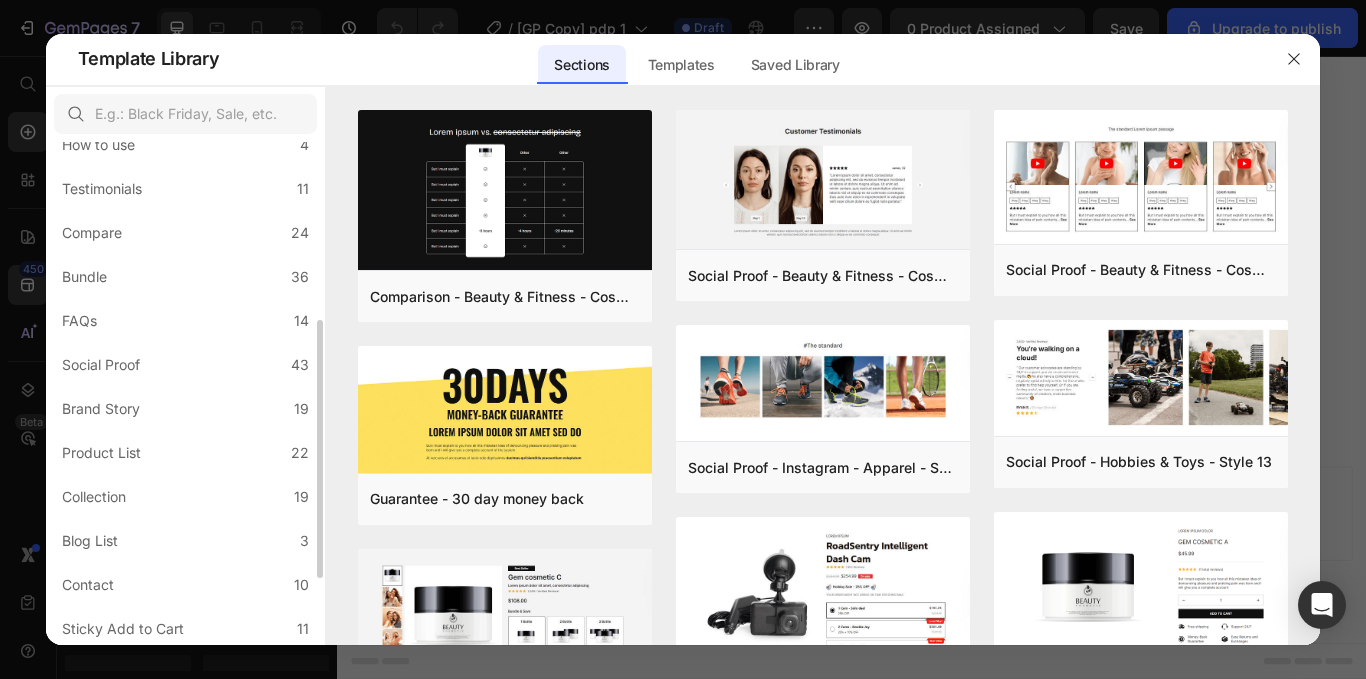 scroll, scrollTop: 343, scrollLeft: 0, axis: vertical 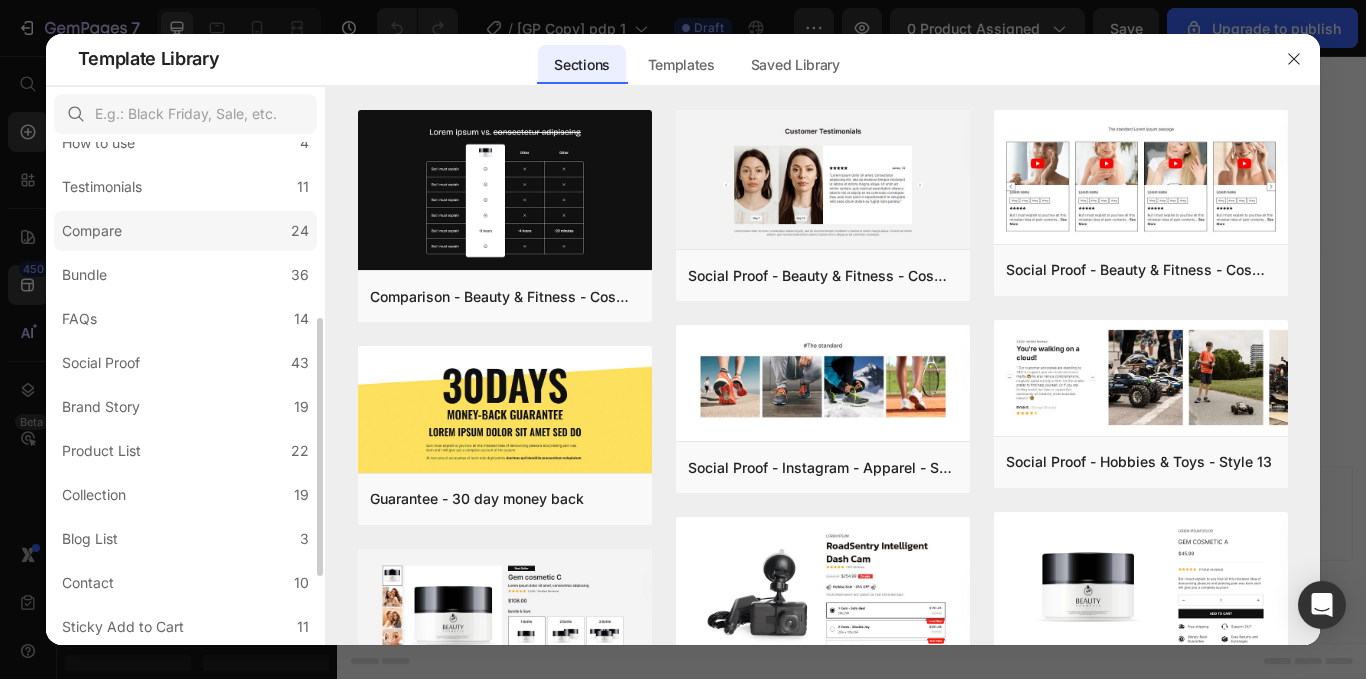 click on "Compare 24" 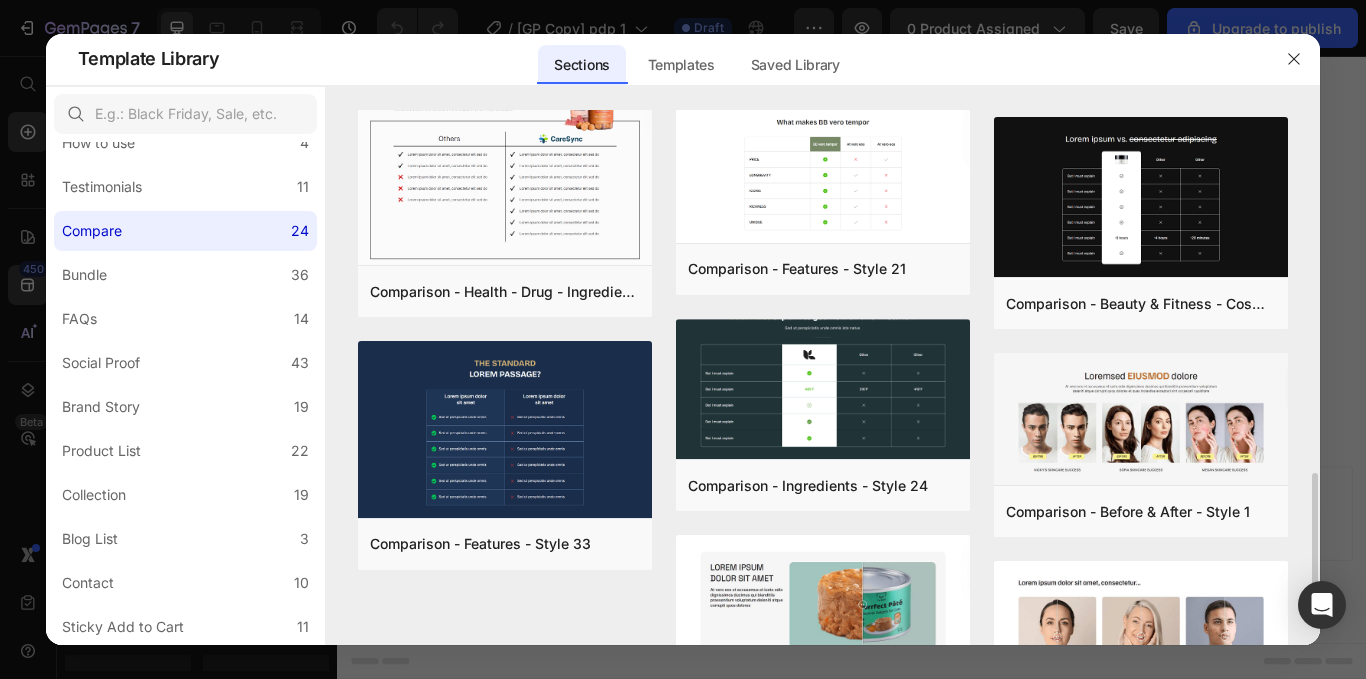 scroll, scrollTop: 1438, scrollLeft: 0, axis: vertical 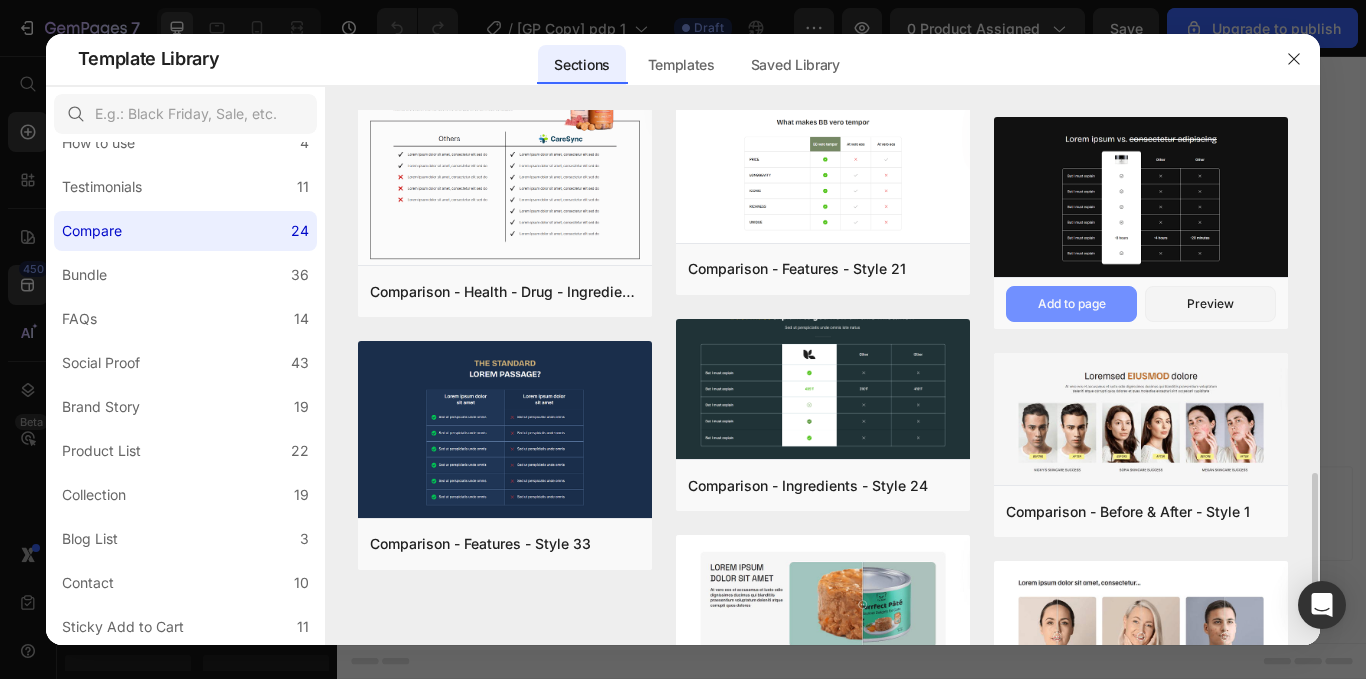 click on "Add to page" at bounding box center (1072, 304) 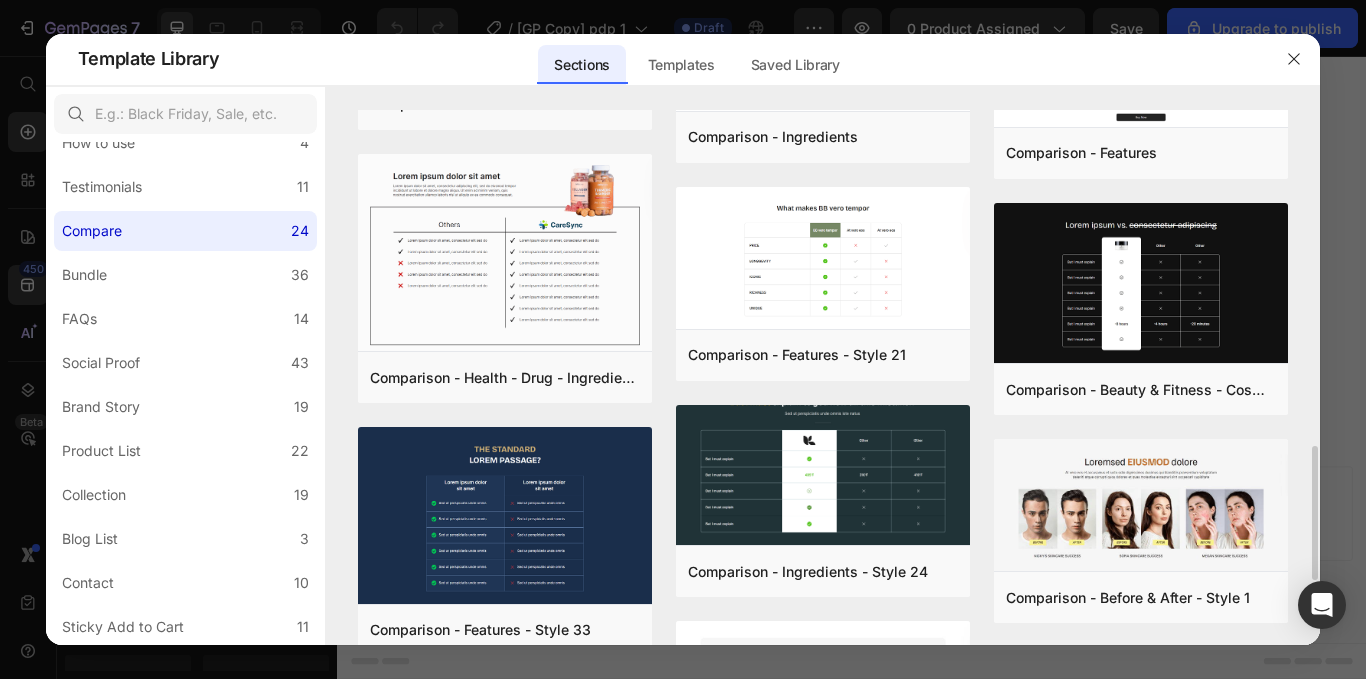 scroll, scrollTop: 1345, scrollLeft: 0, axis: vertical 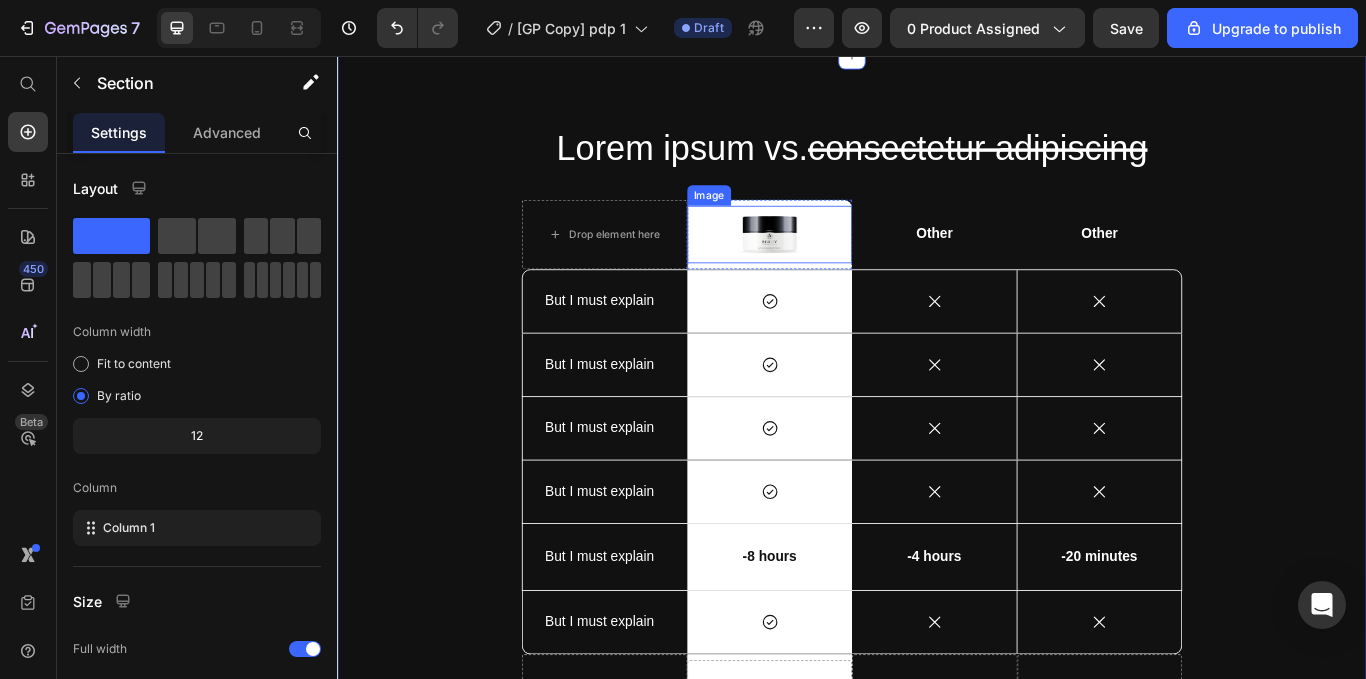 click at bounding box center (841, 264) 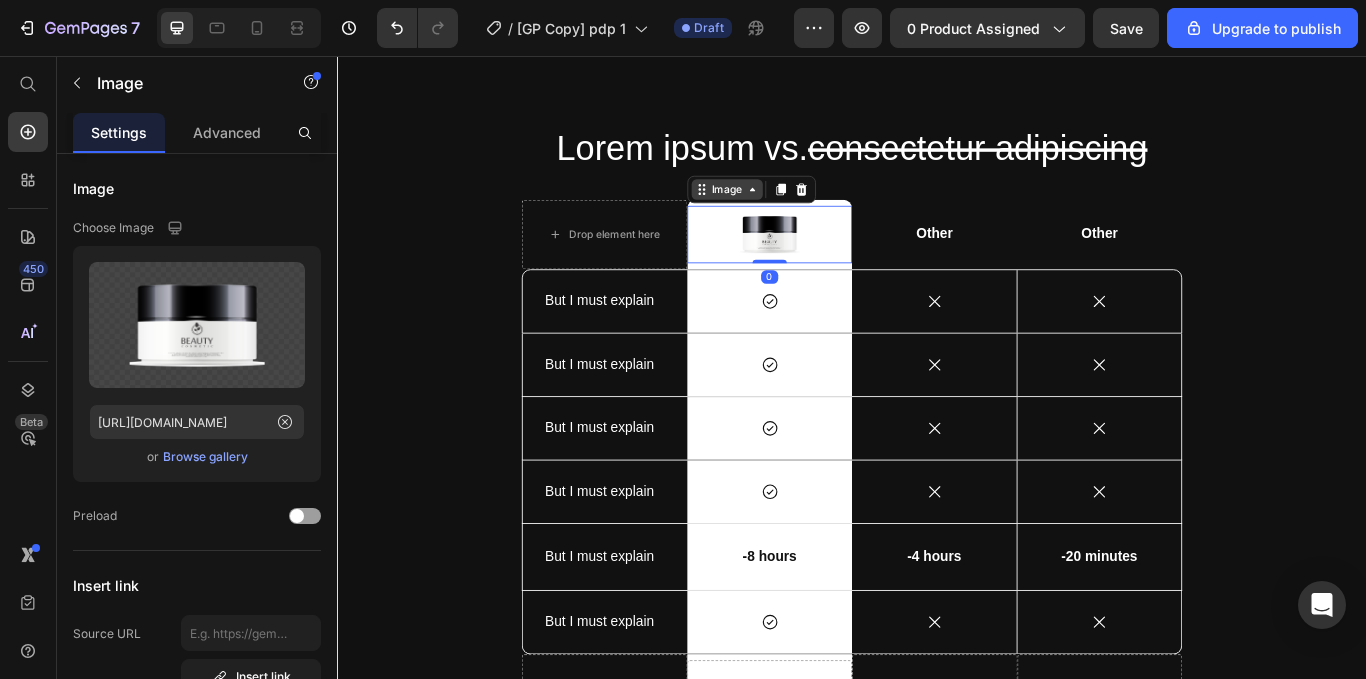 click on "Image" at bounding box center (791, 212) 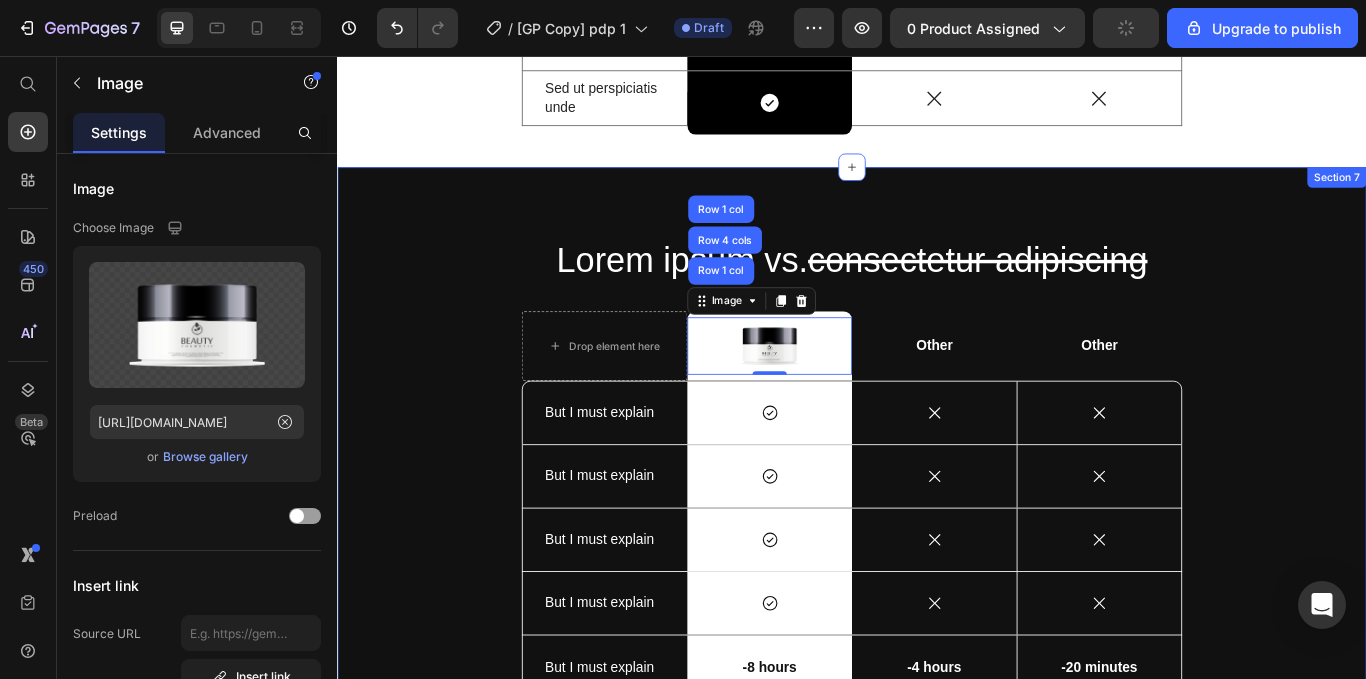scroll, scrollTop: 7001, scrollLeft: 0, axis: vertical 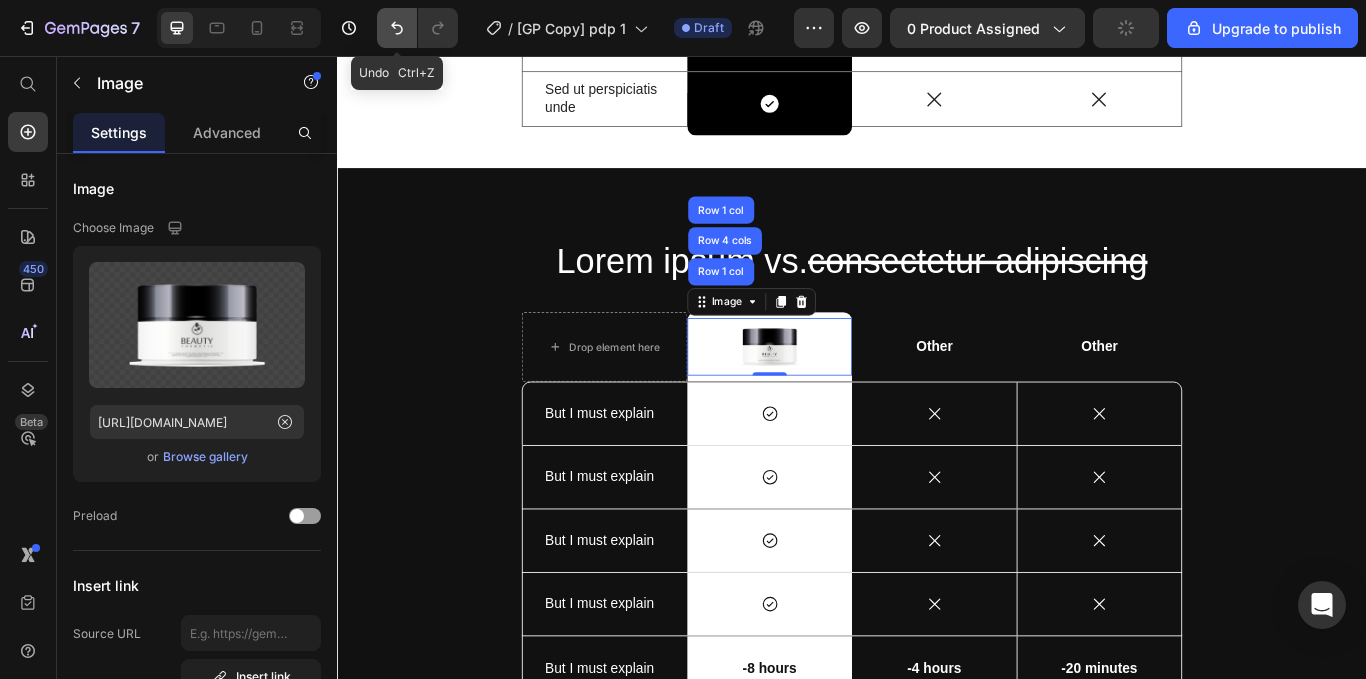 click 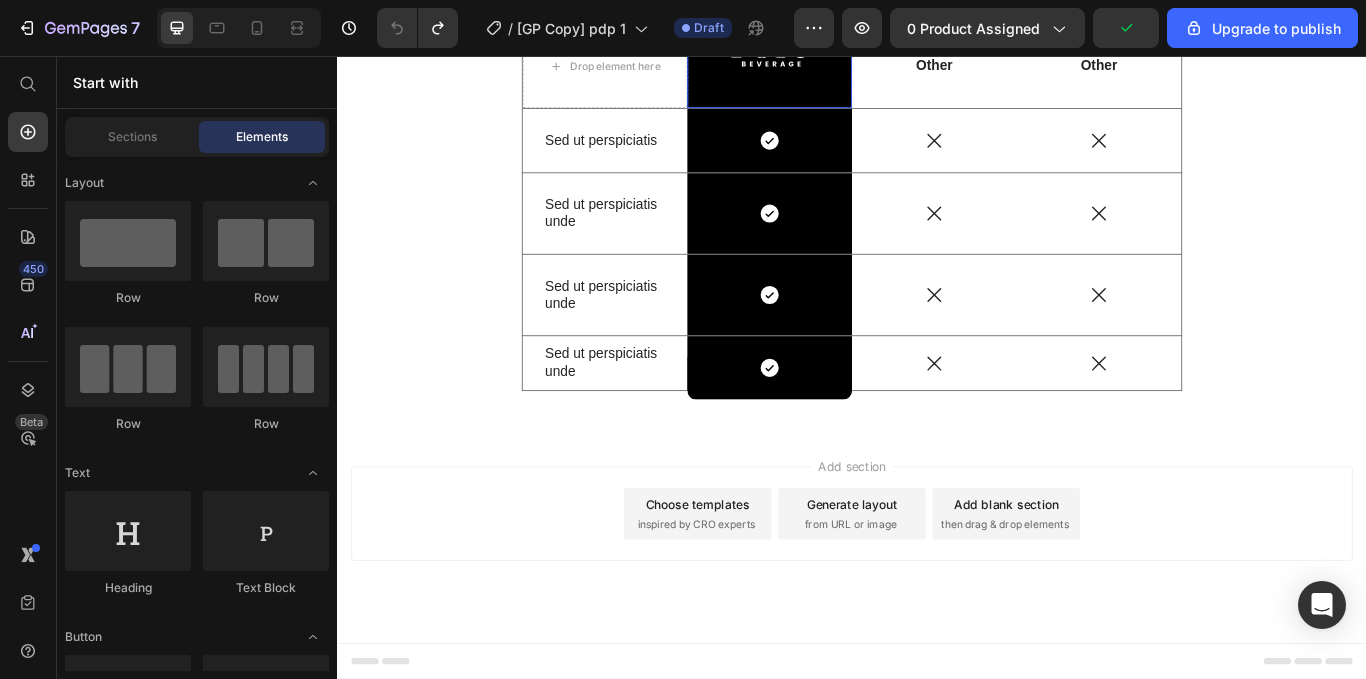 scroll, scrollTop: 6448, scrollLeft: 0, axis: vertical 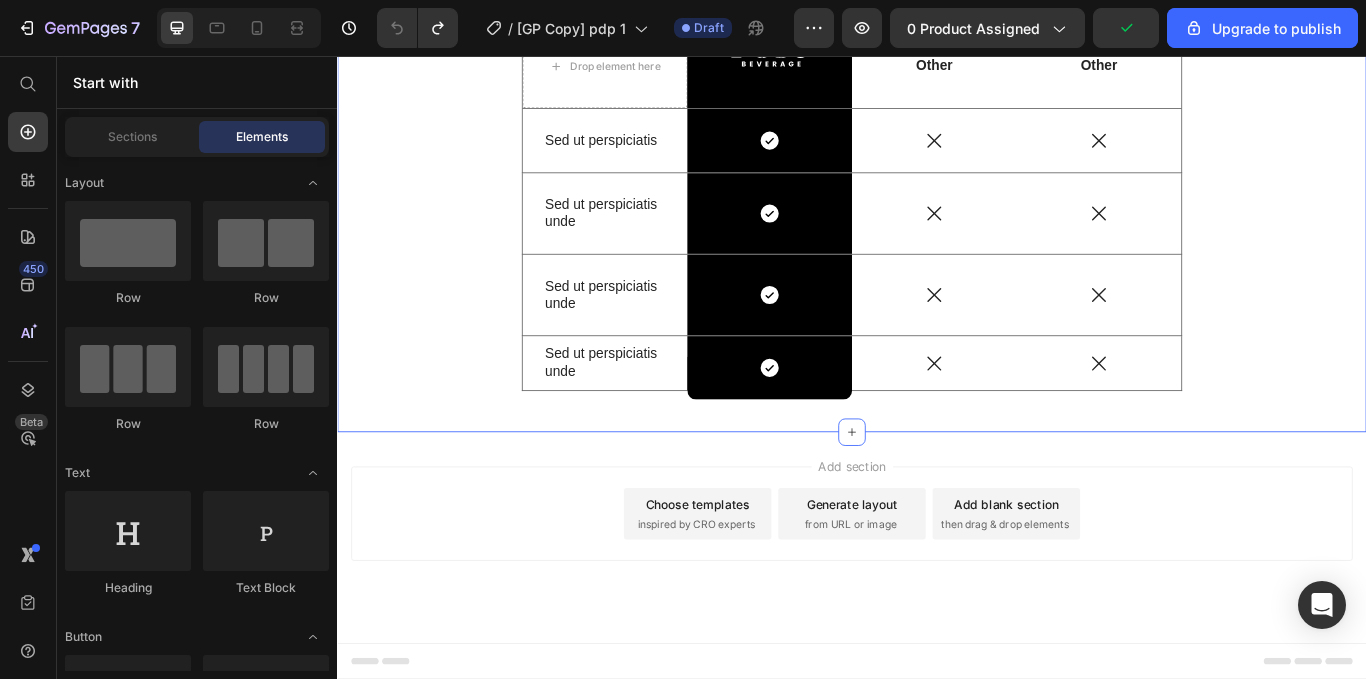 click at bounding box center (841, 47) 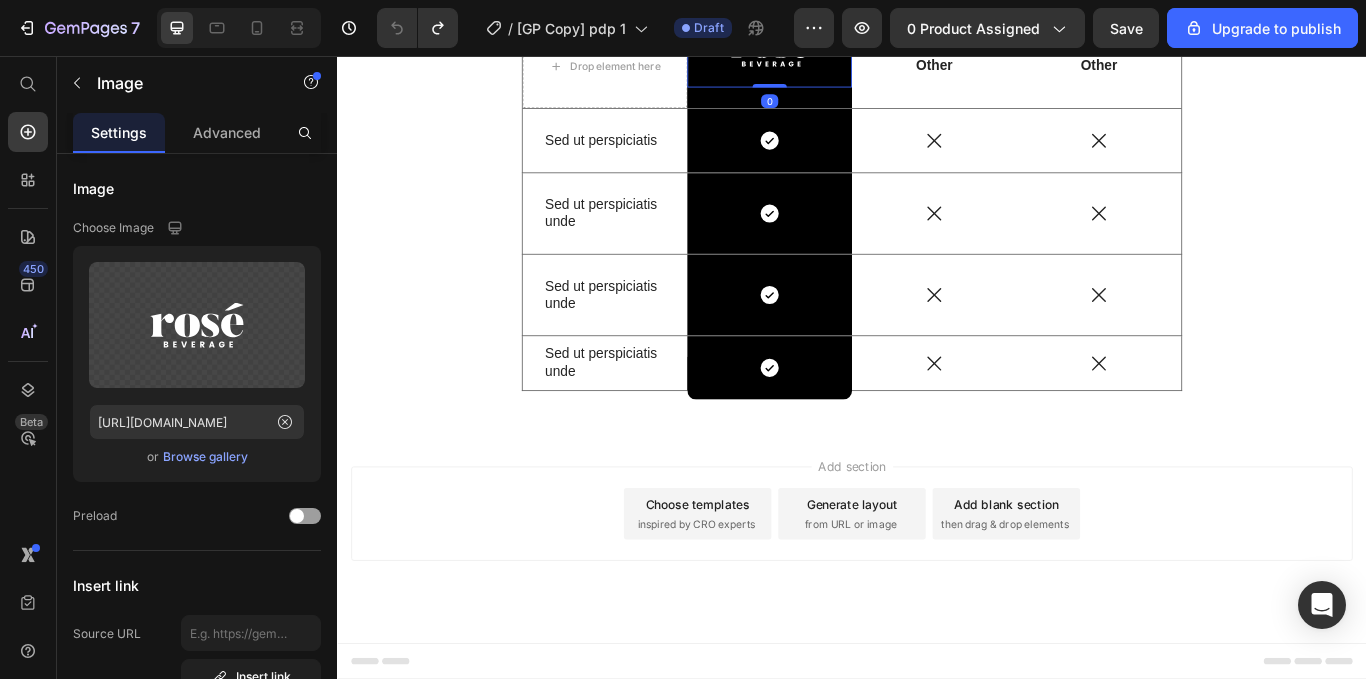click on "Image" at bounding box center (791, -19) 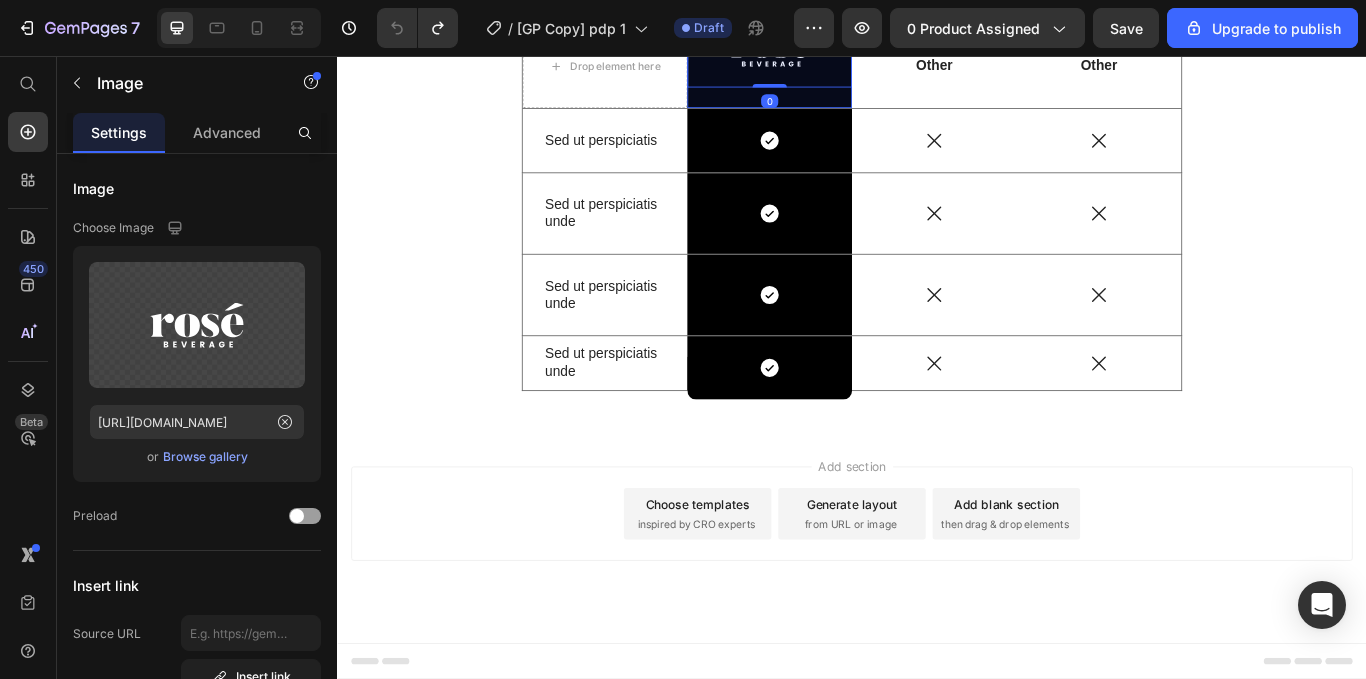 click on "Row 1 col" at bounding box center (784, -54) 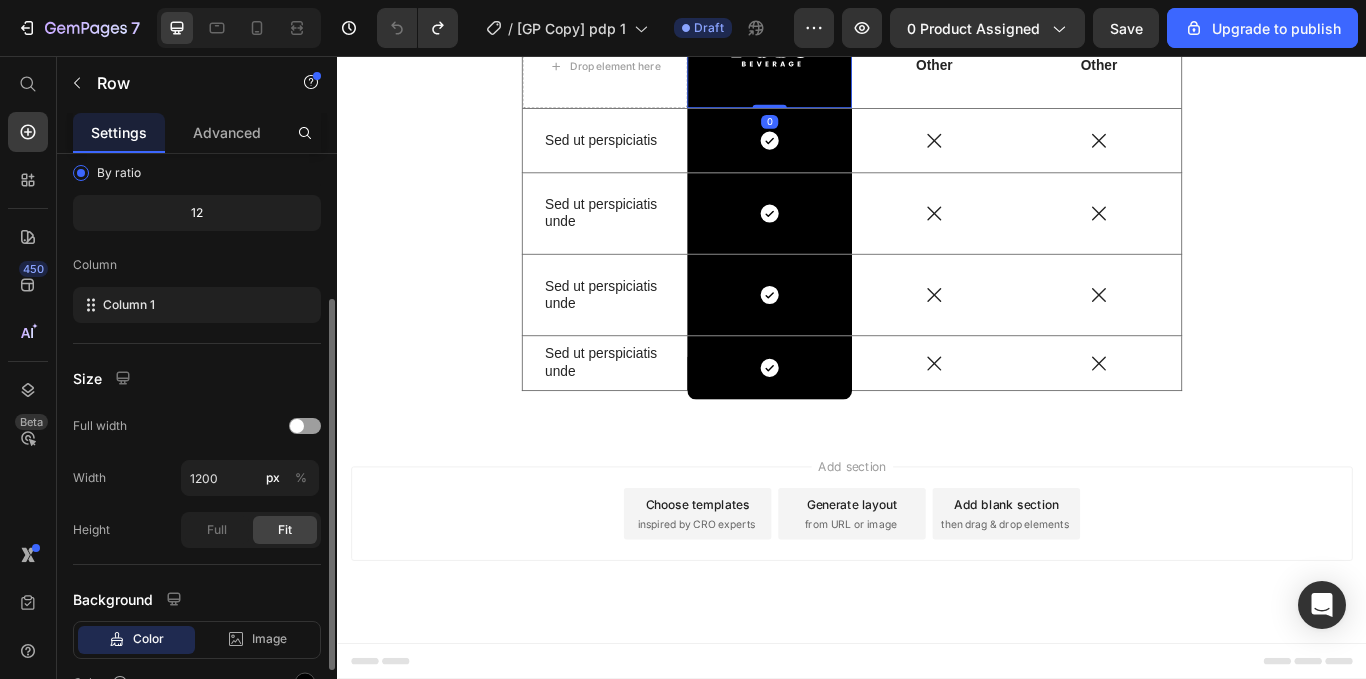 scroll, scrollTop: 225, scrollLeft: 0, axis: vertical 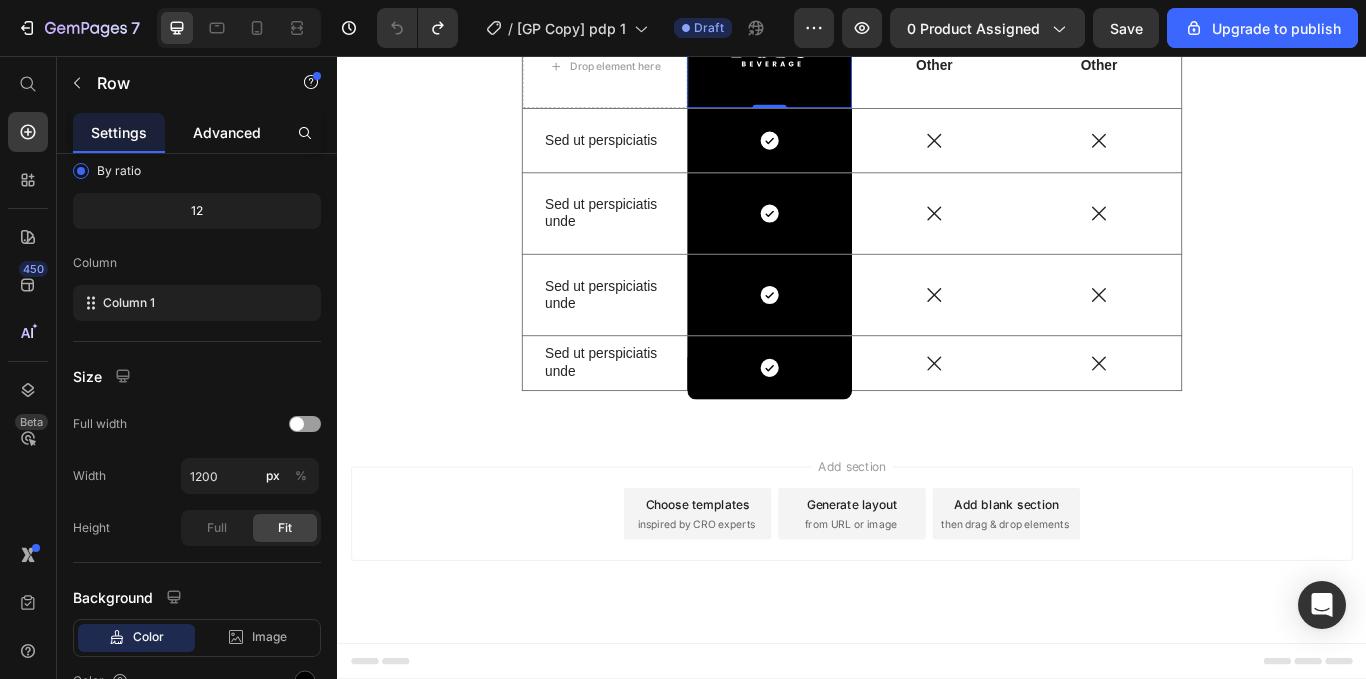 click on "Advanced" at bounding box center (227, 132) 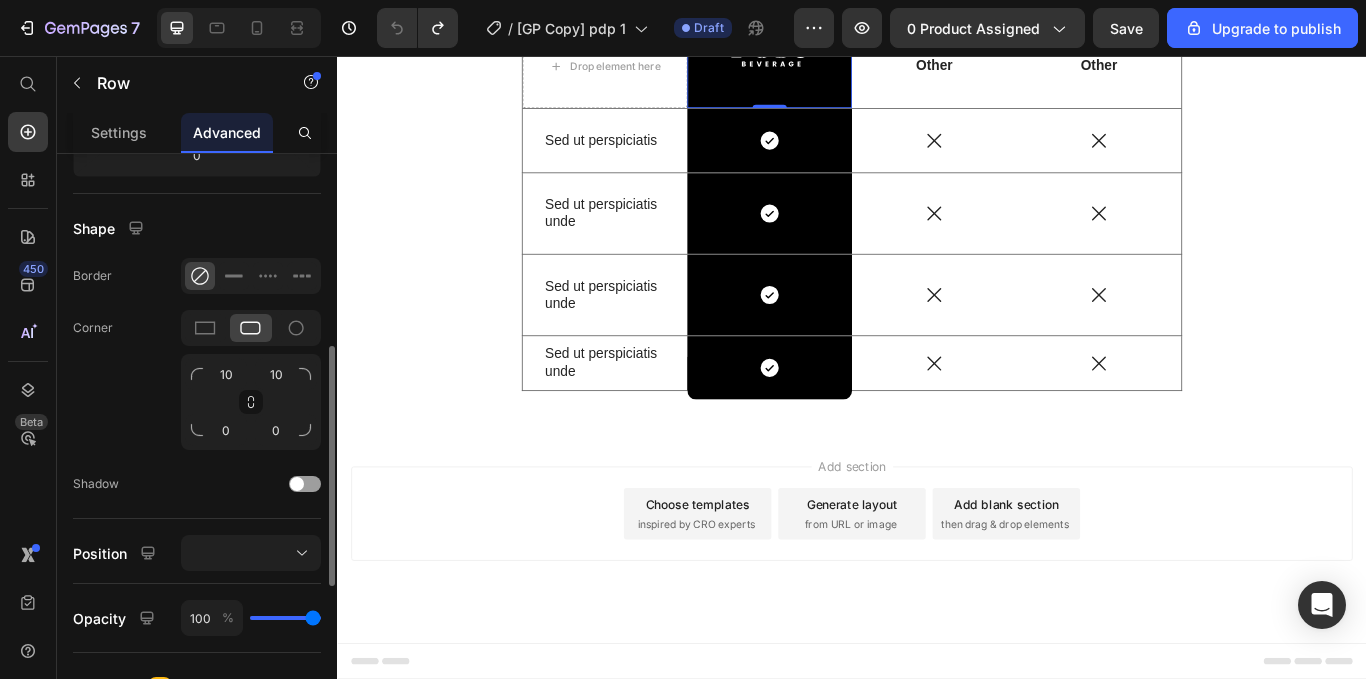 scroll, scrollTop: 460, scrollLeft: 0, axis: vertical 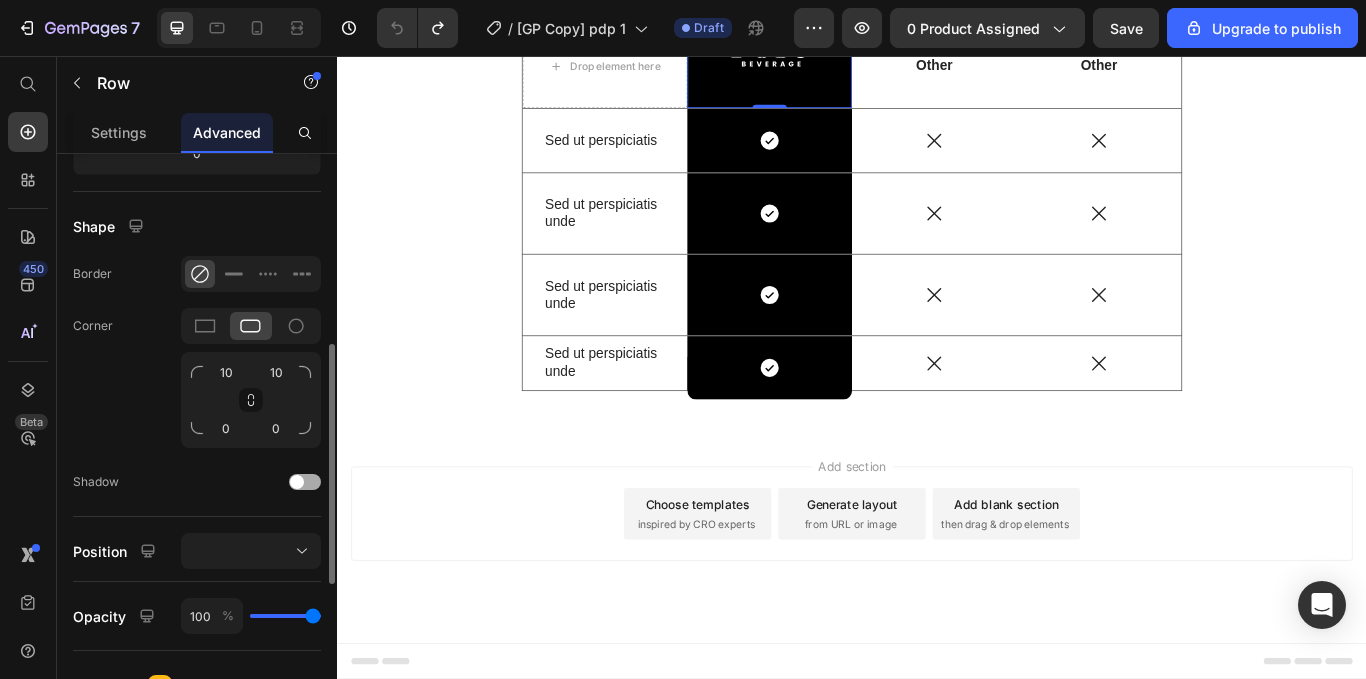 click at bounding box center [297, 482] 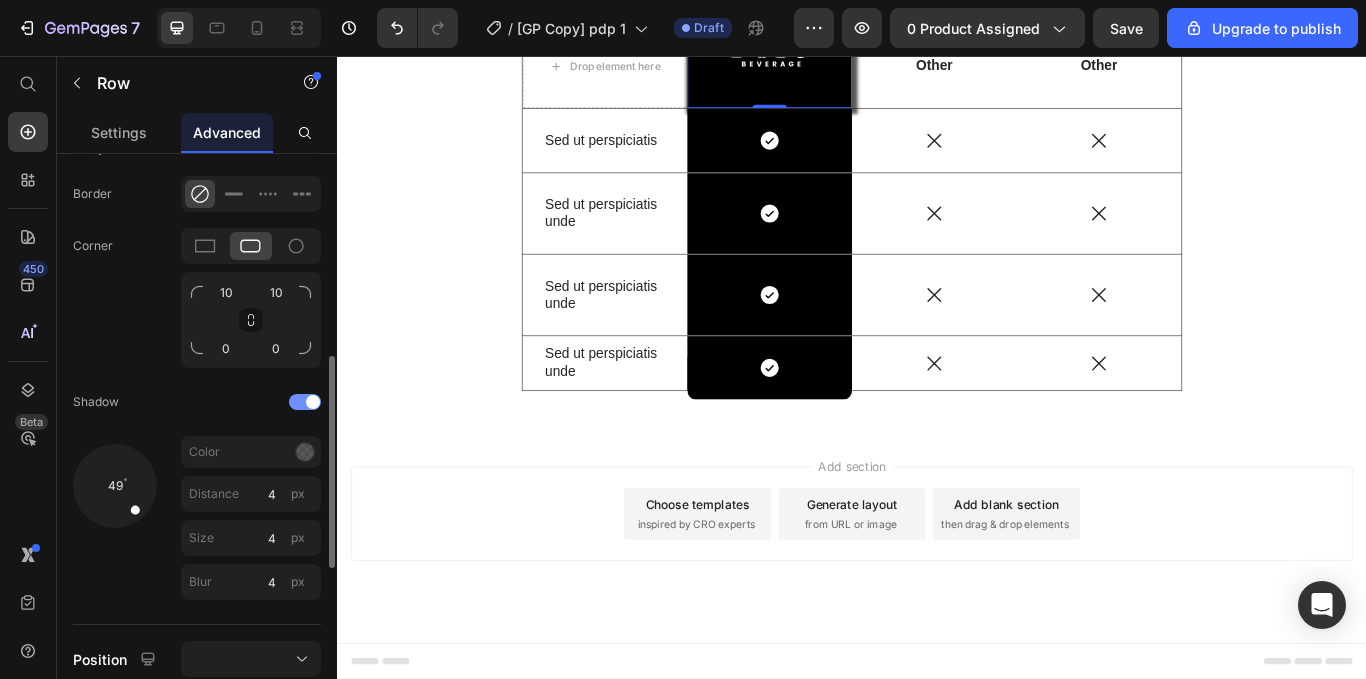 scroll, scrollTop: 545, scrollLeft: 0, axis: vertical 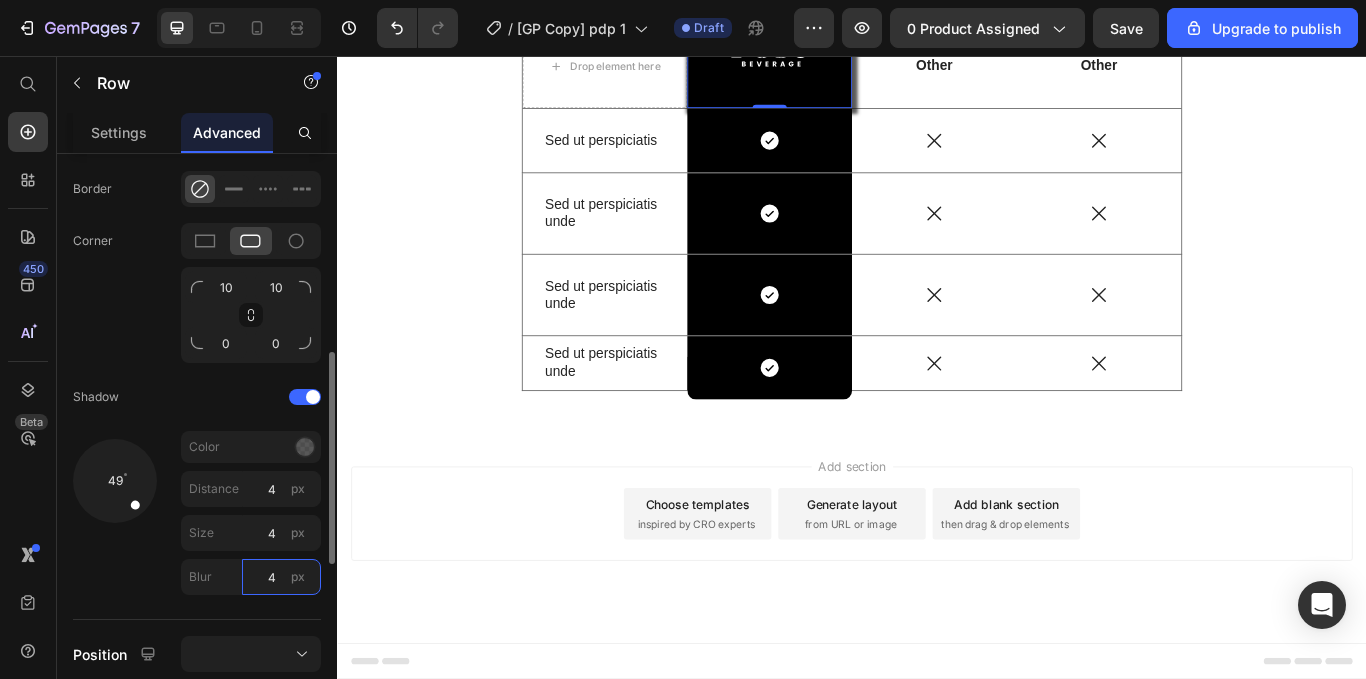 click on "4" at bounding box center (281, 577) 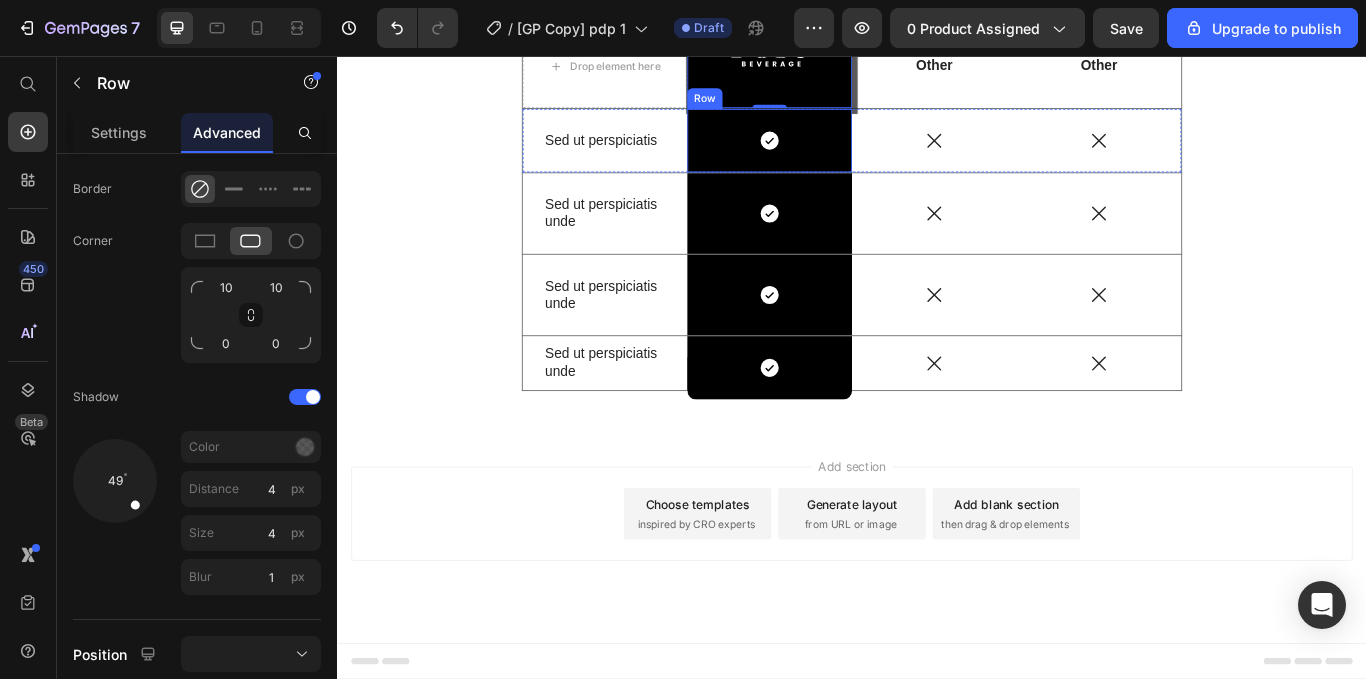 click on "Icon Row" at bounding box center [841, 155] 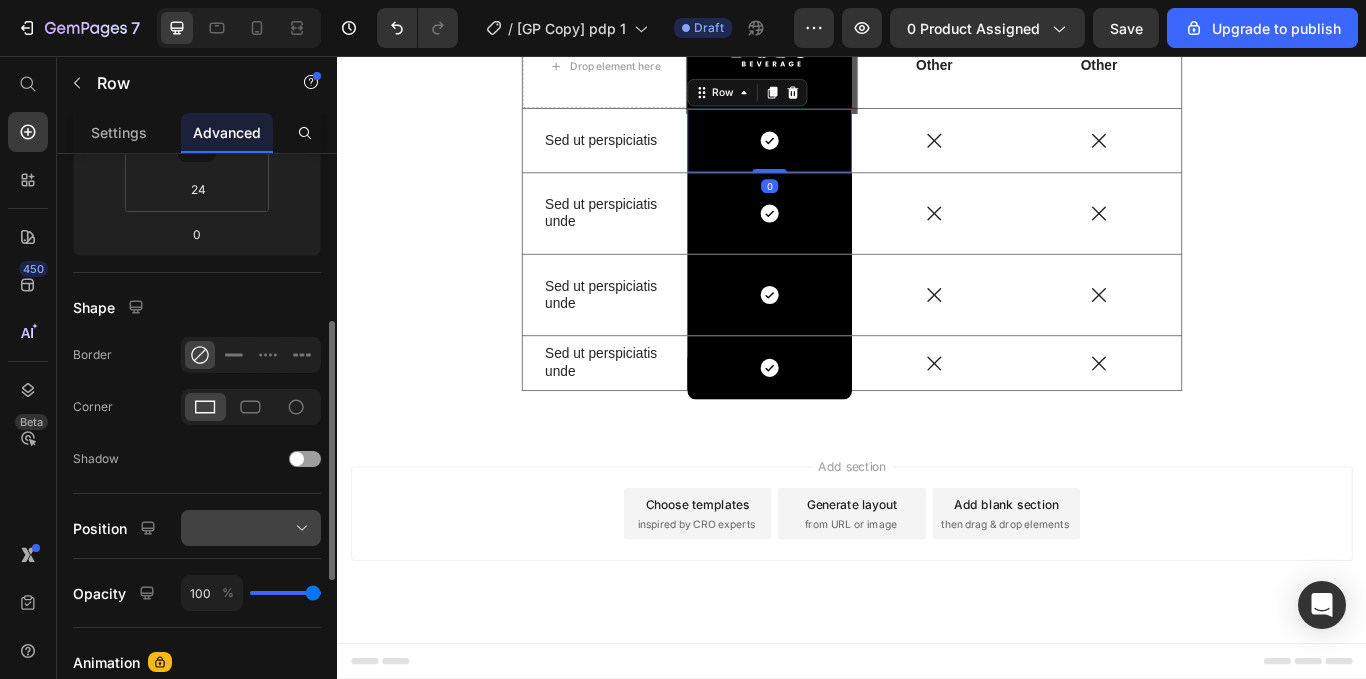 scroll, scrollTop: 378, scrollLeft: 0, axis: vertical 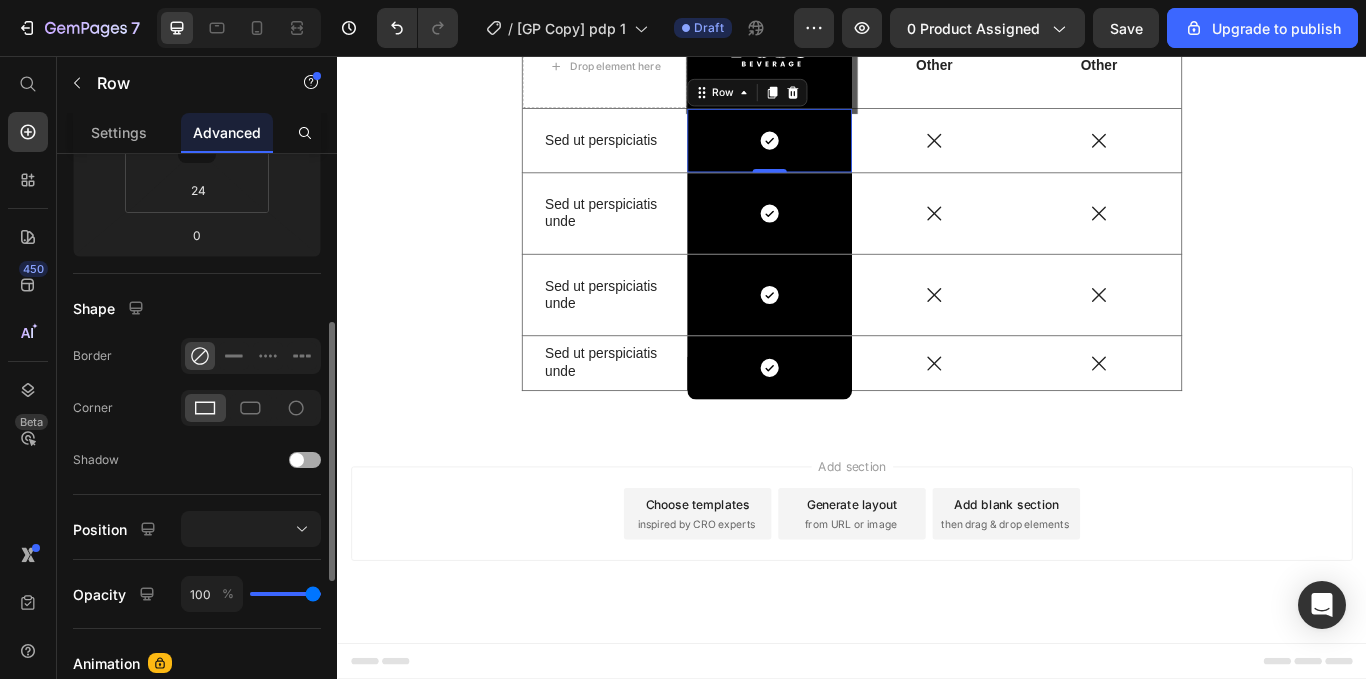 click at bounding box center [297, 460] 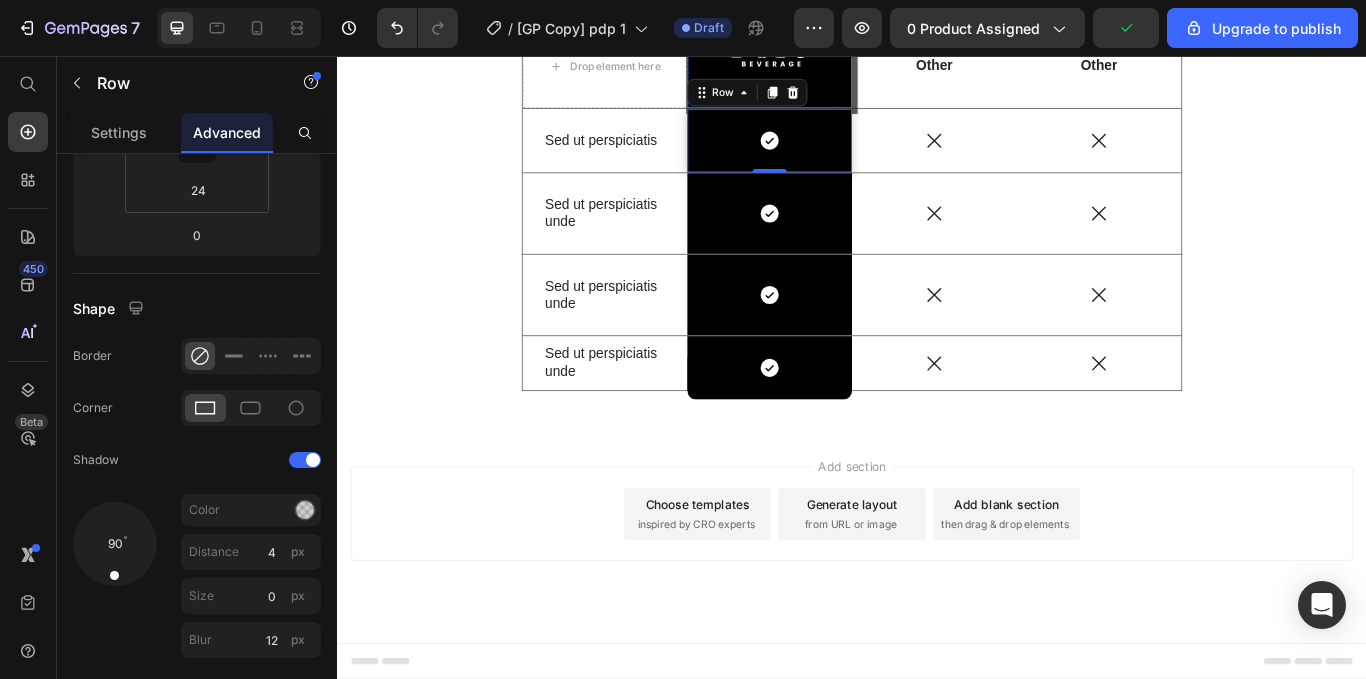 click on "Image Row" at bounding box center (841, 59) 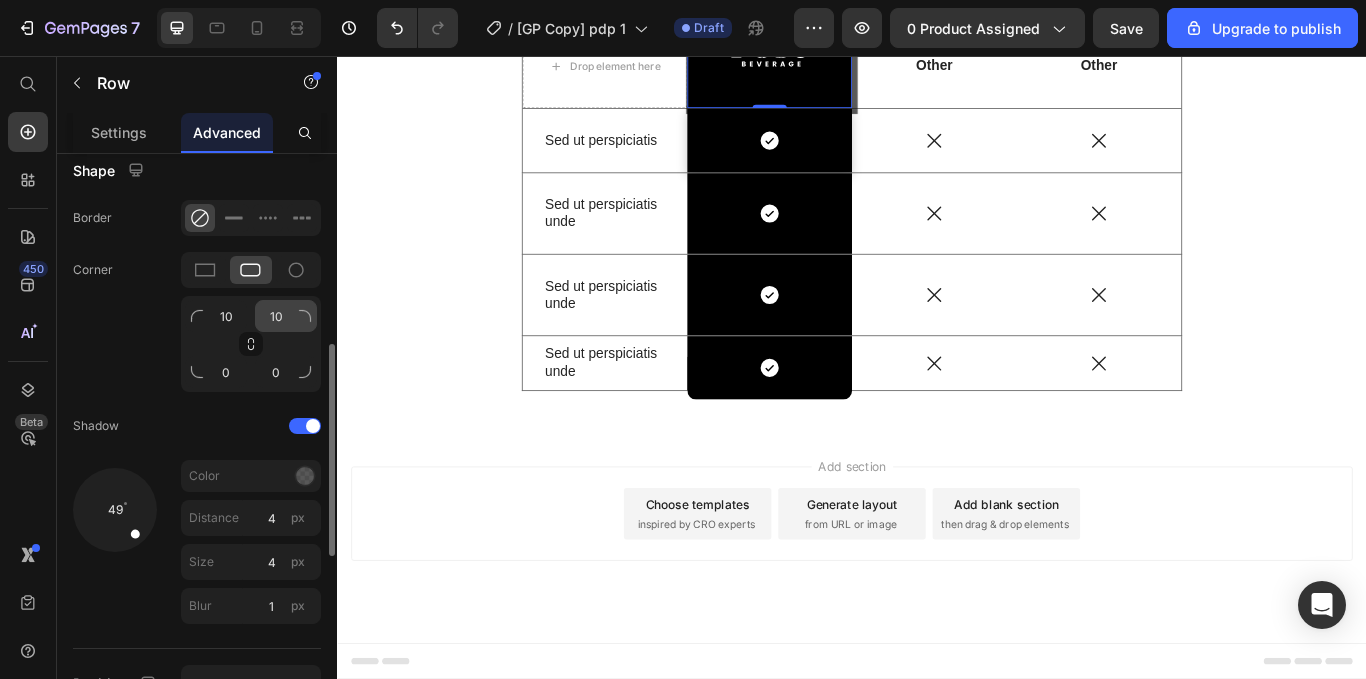 scroll, scrollTop: 518, scrollLeft: 0, axis: vertical 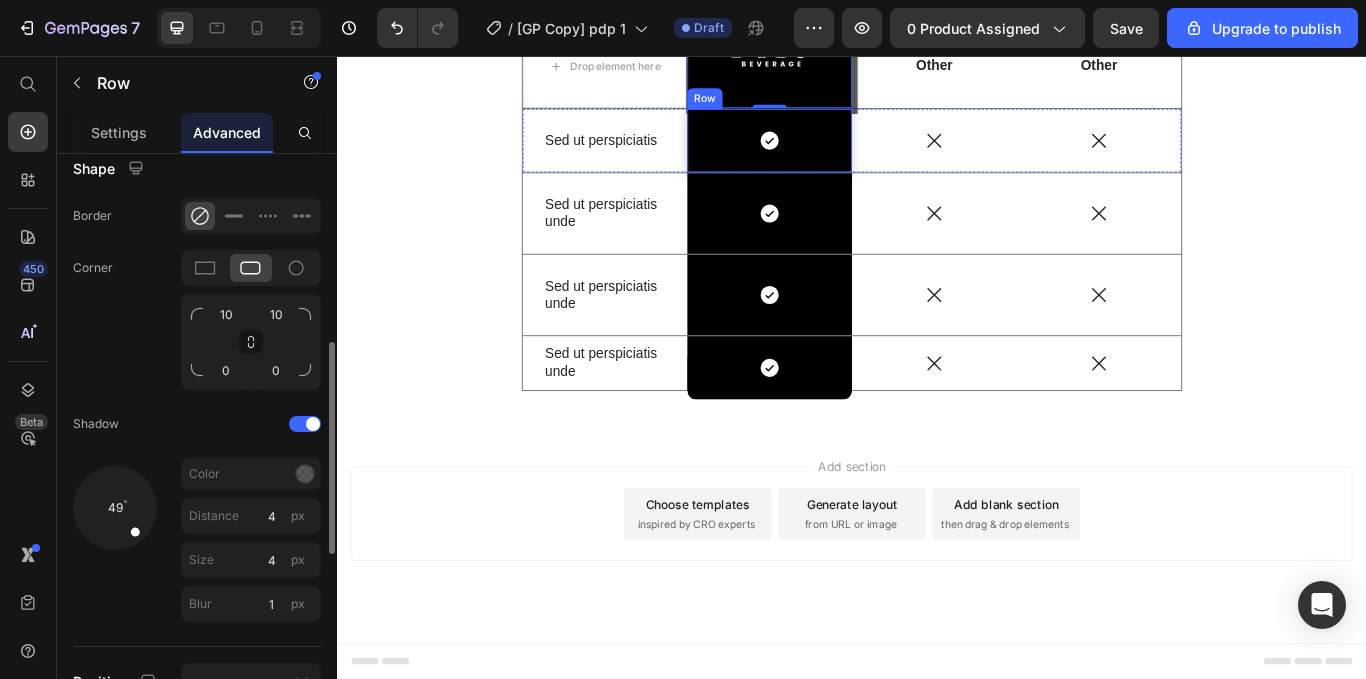 click on "Icon Row" at bounding box center [841, 155] 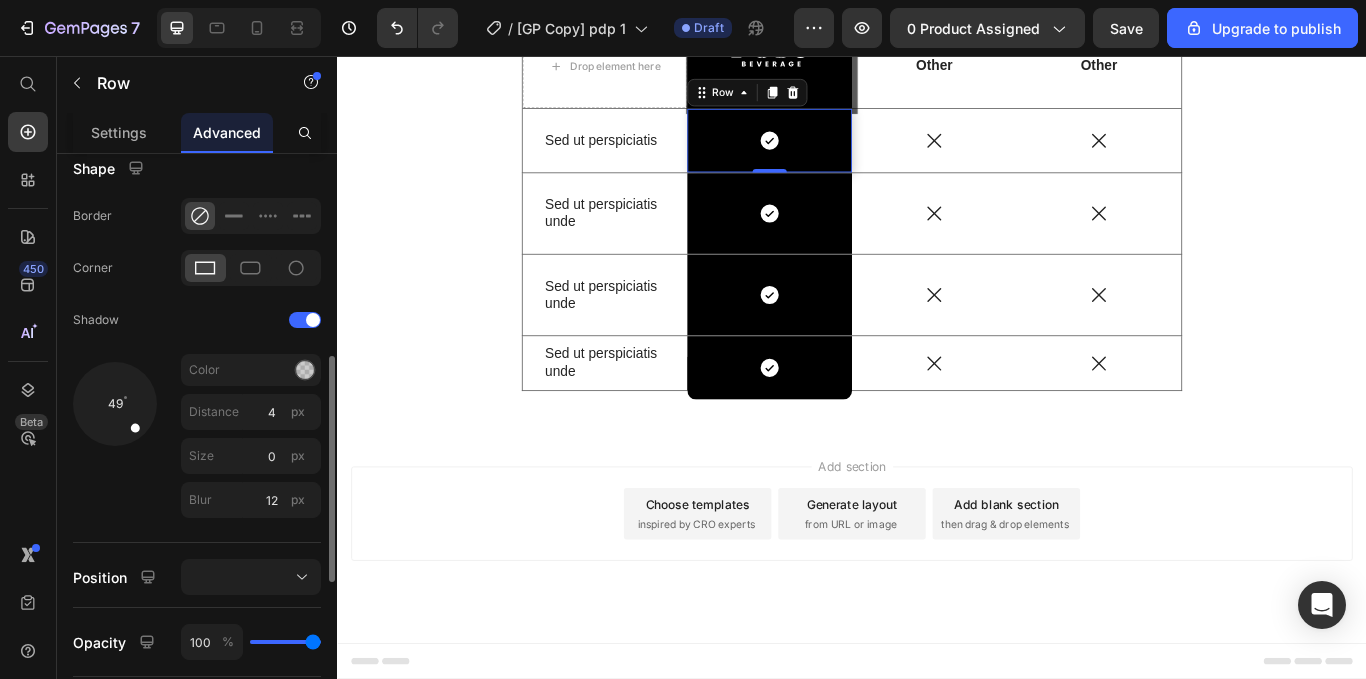 drag, startPoint x: 112, startPoint y: 429, endPoint x: 149, endPoint y: 444, distance: 39.92493 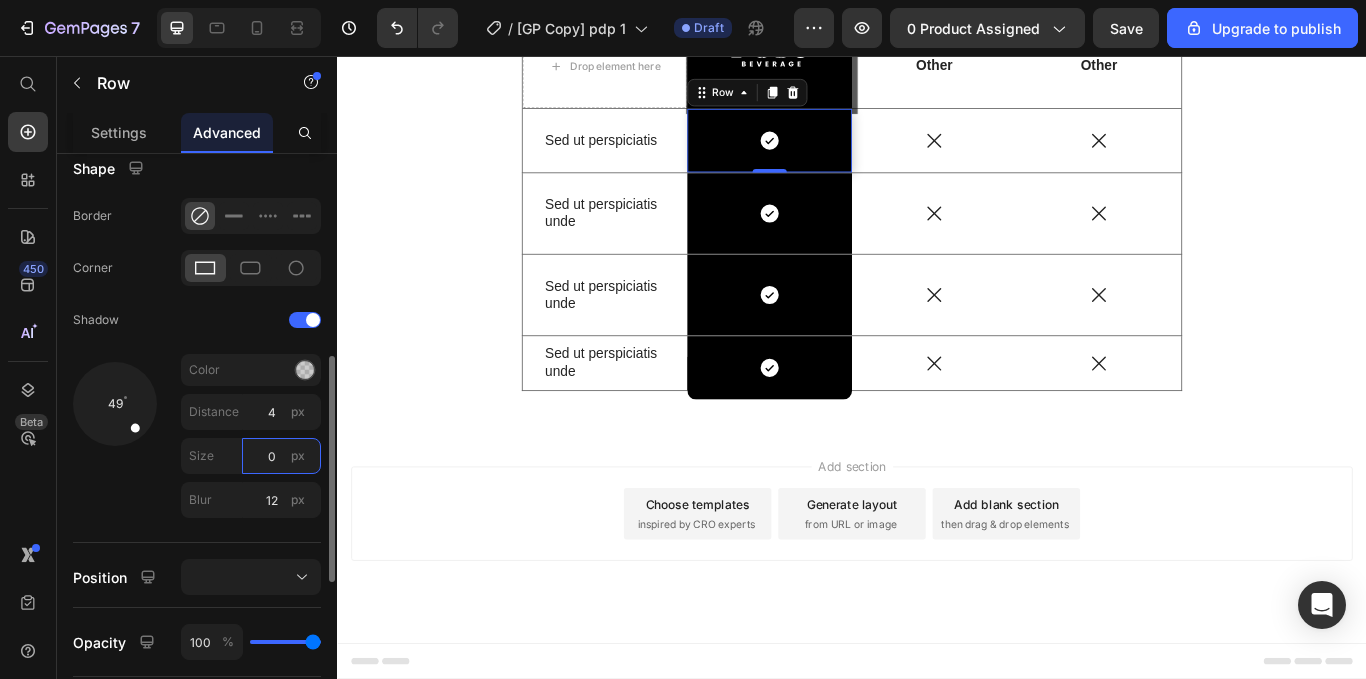 click on "0" at bounding box center (281, 456) 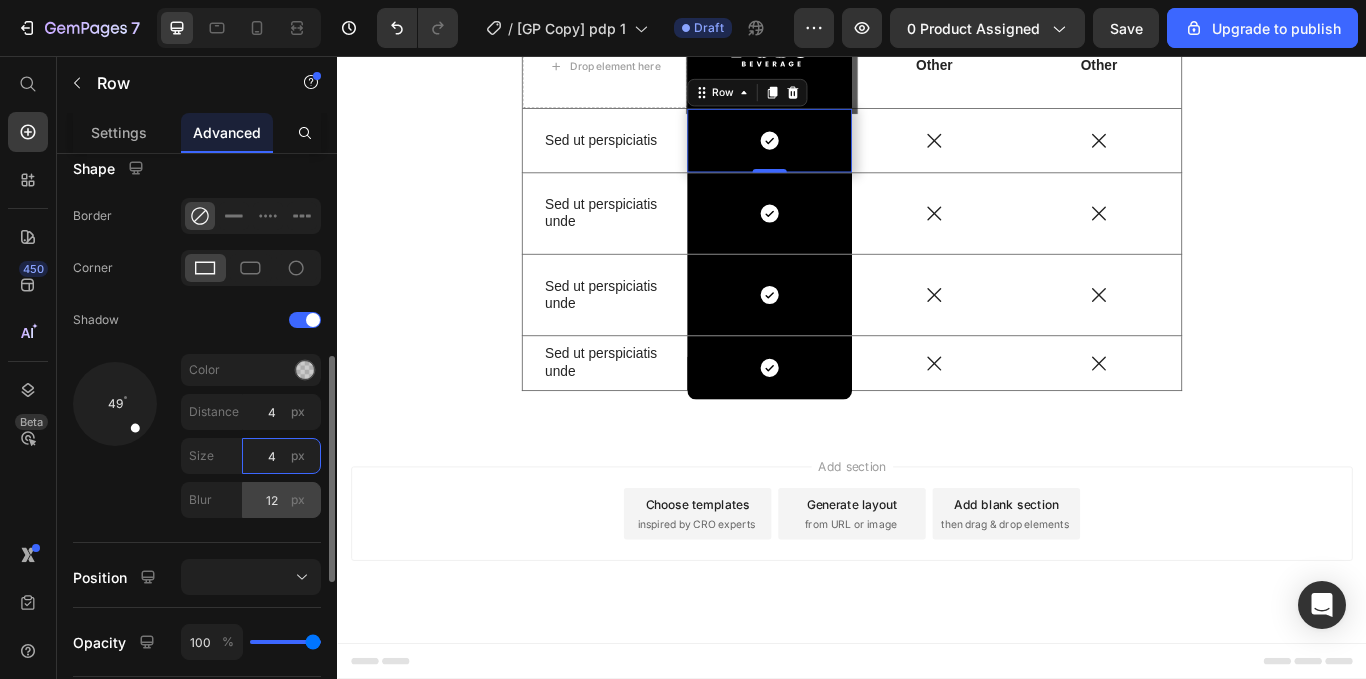 type on "4" 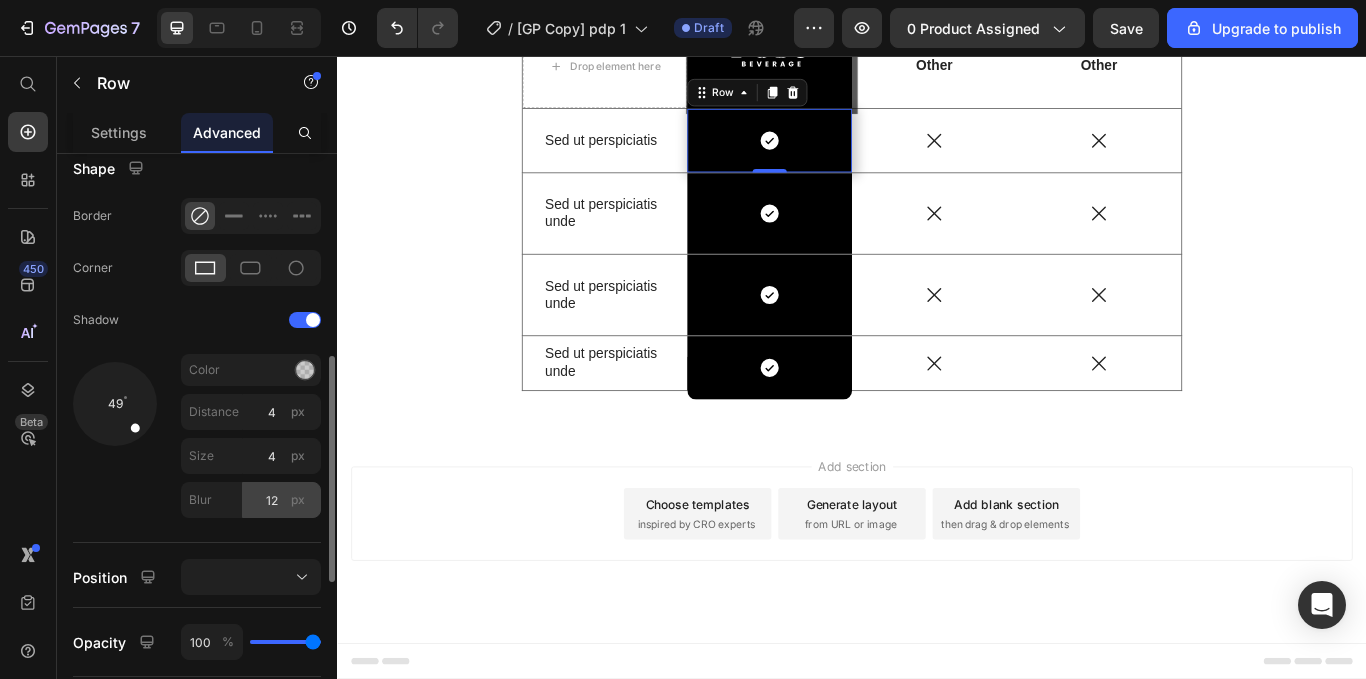 click on "px" at bounding box center [298, 500] 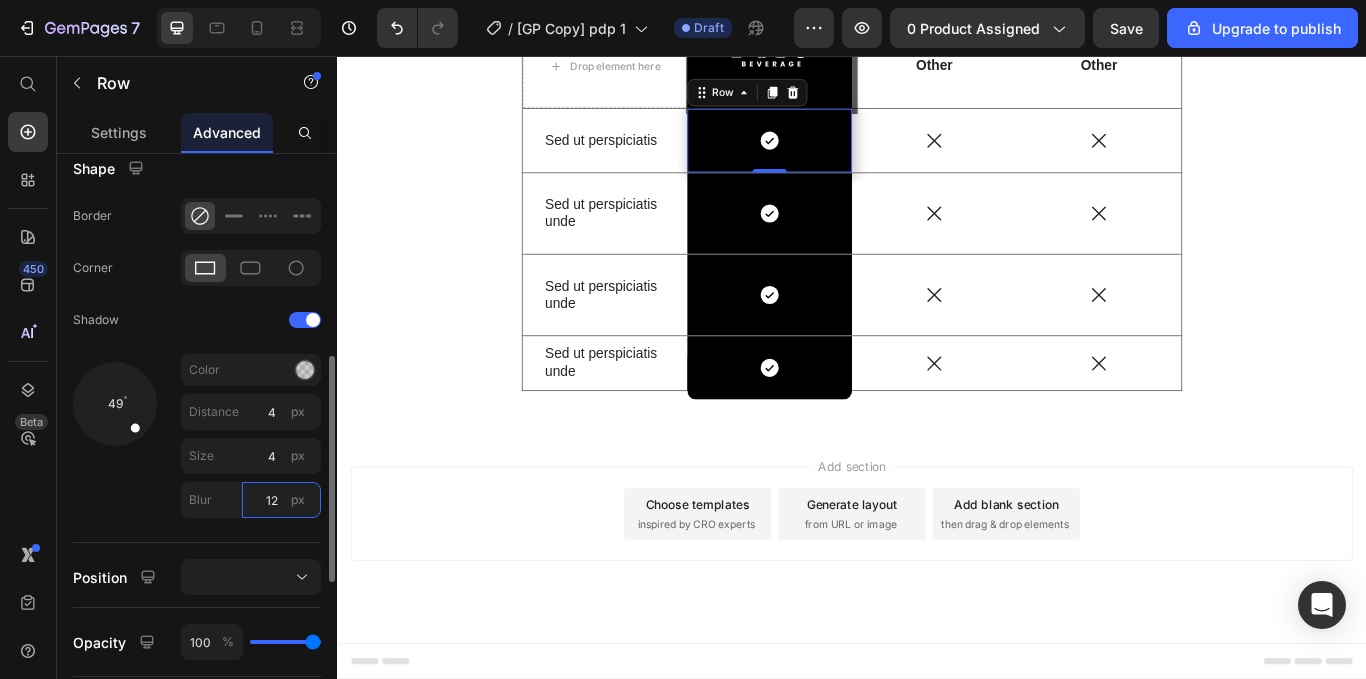 click on "12" at bounding box center (281, 500) 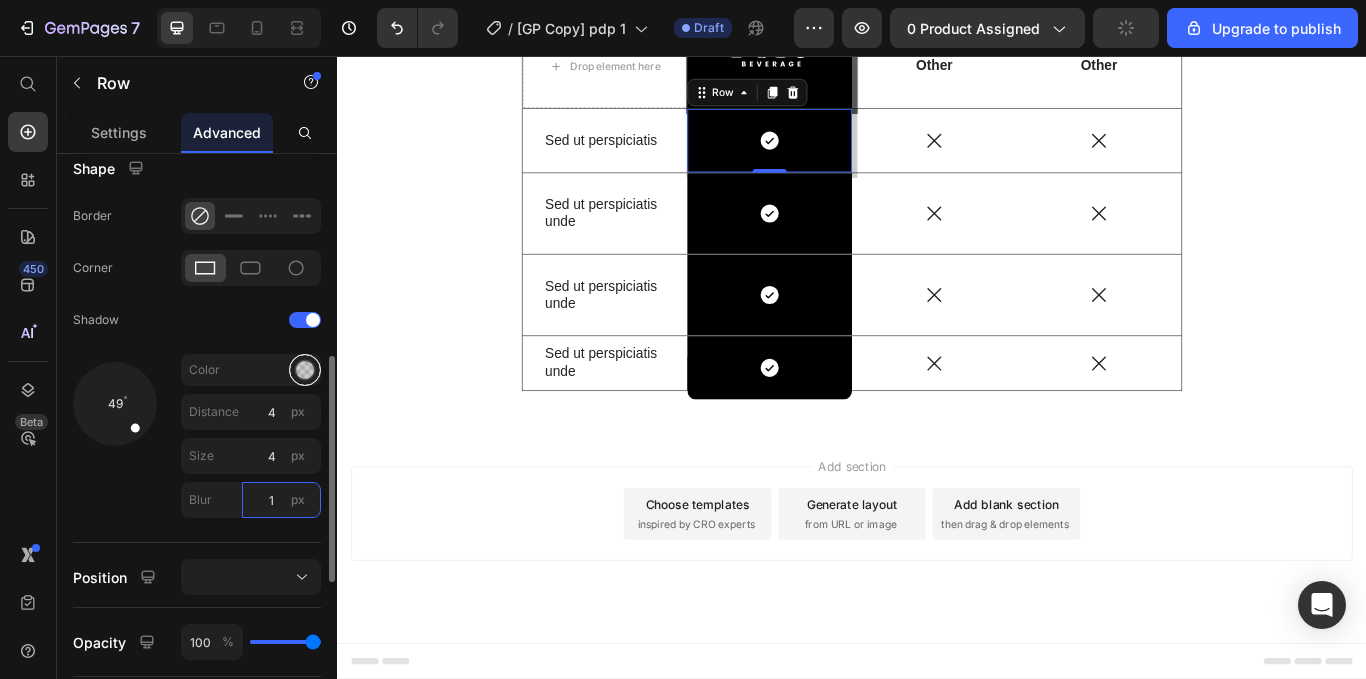 type on "1" 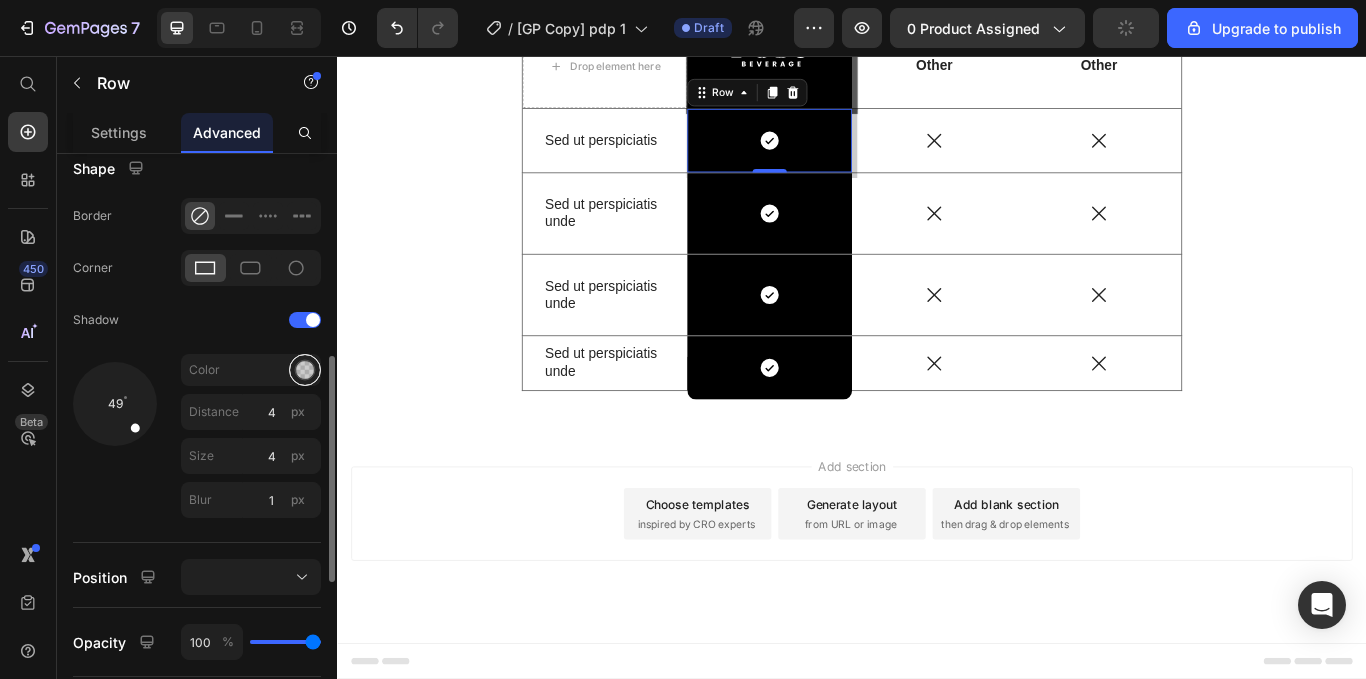click at bounding box center [305, 370] 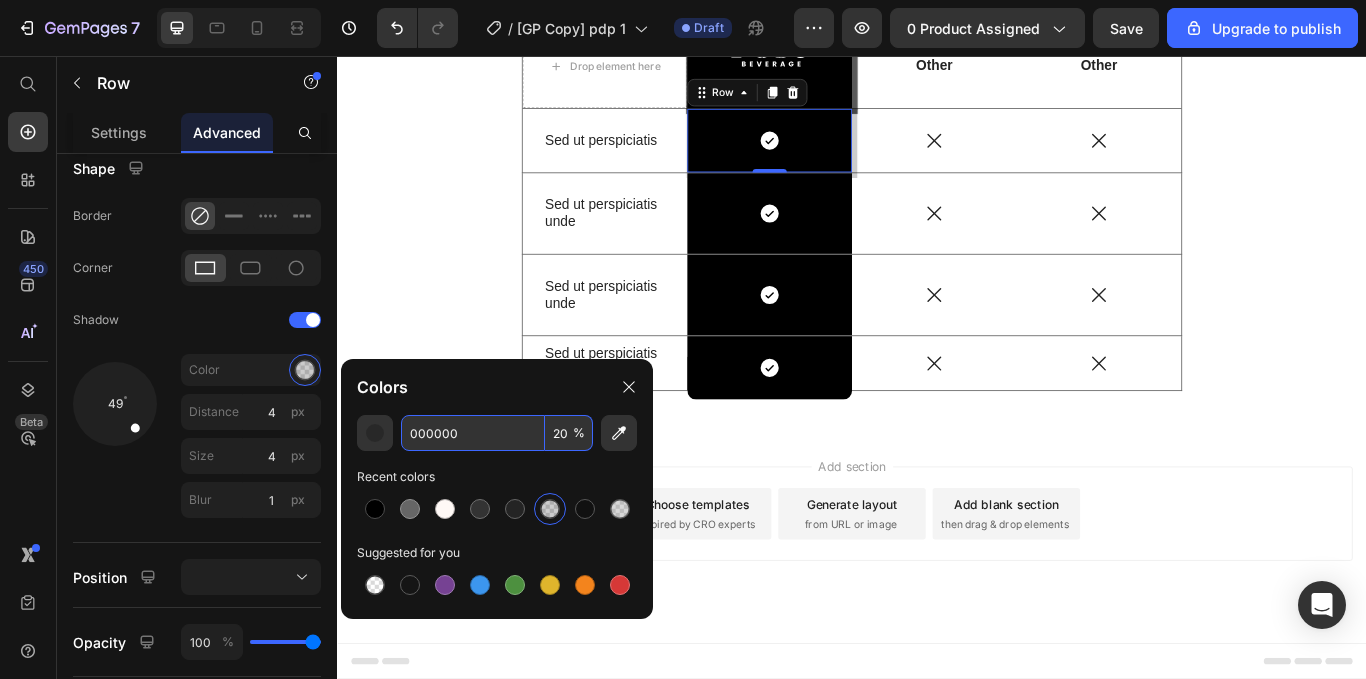 click on "%" at bounding box center [579, 433] 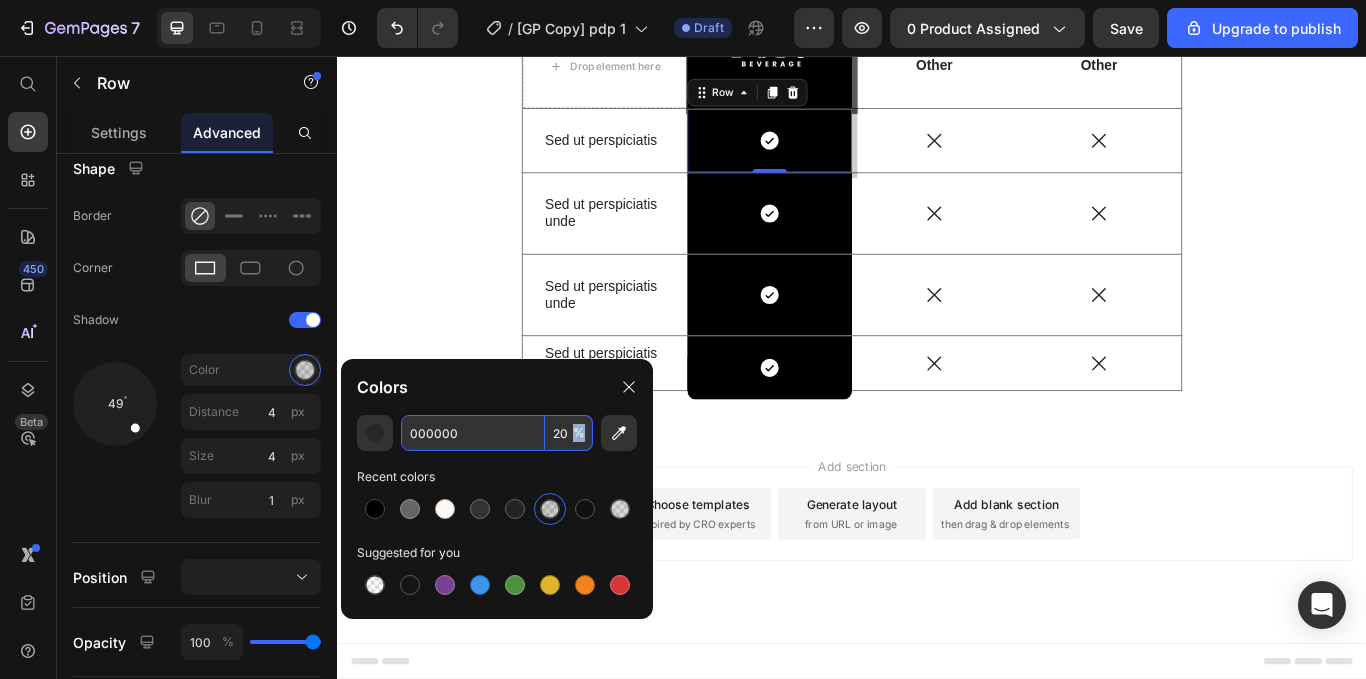 click on "%" at bounding box center (579, 433) 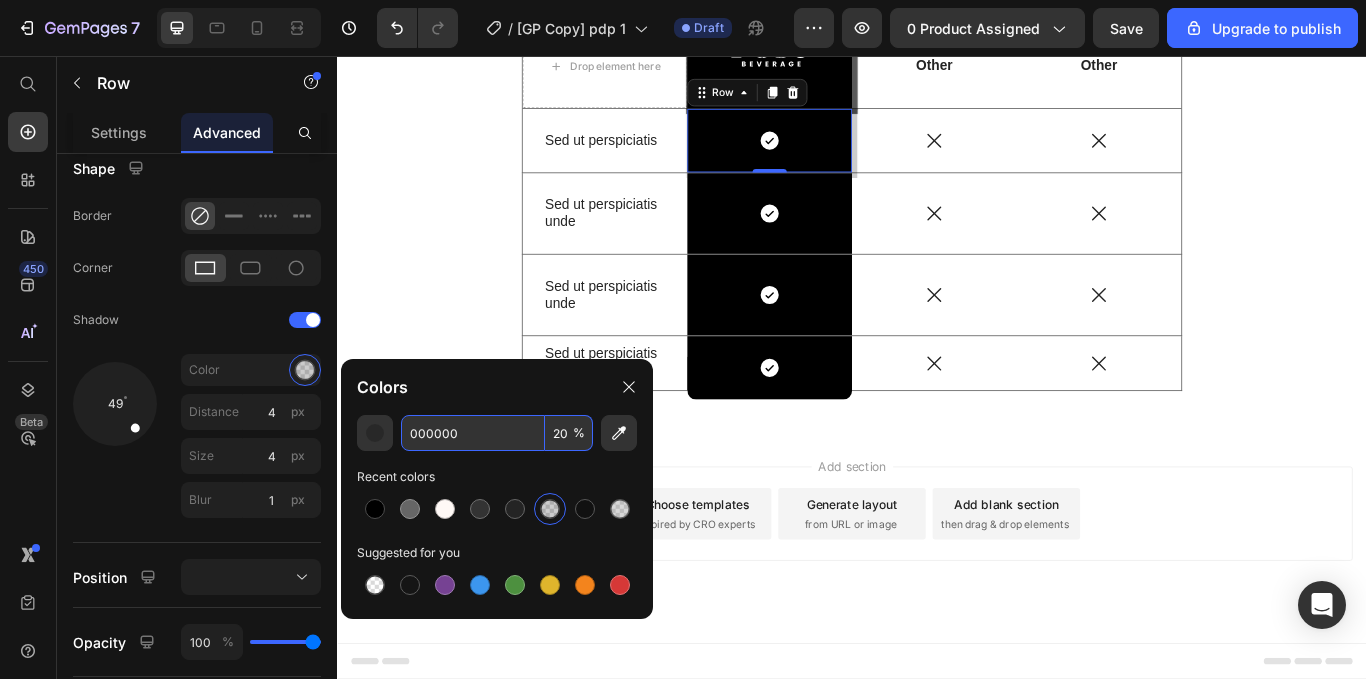 click on "20" at bounding box center [569, 433] 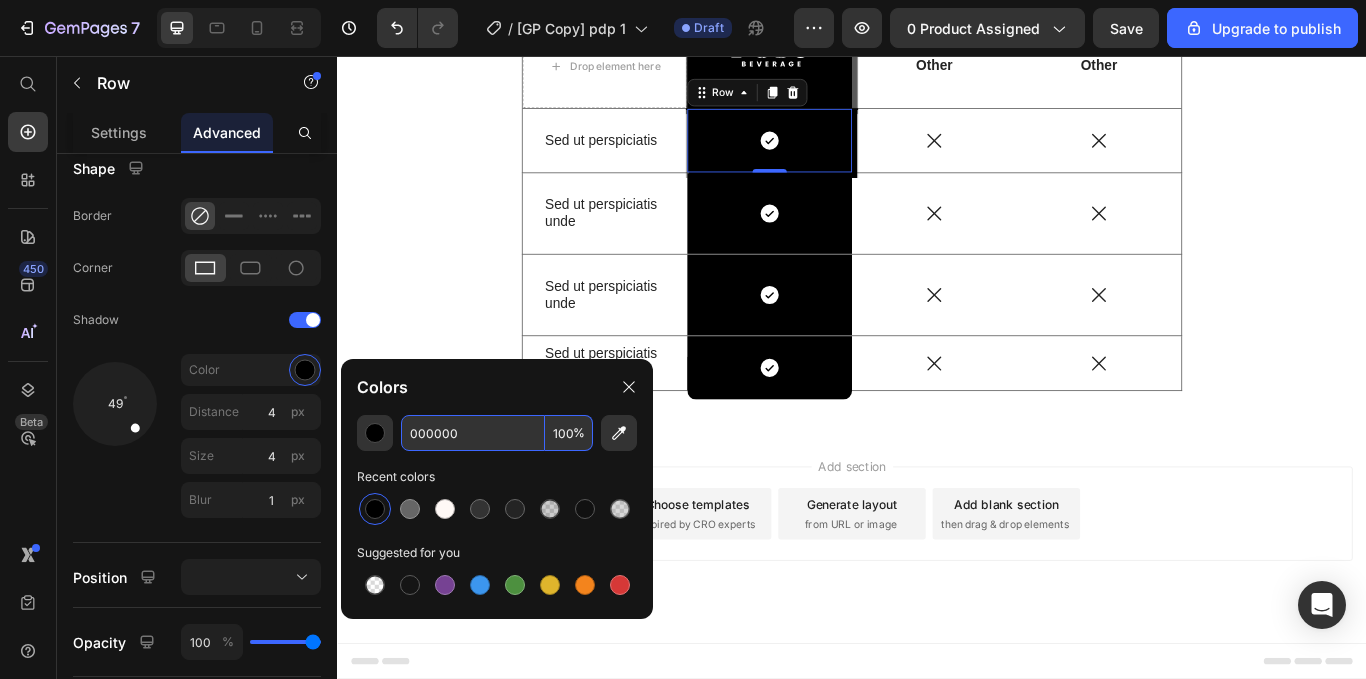 type on "100" 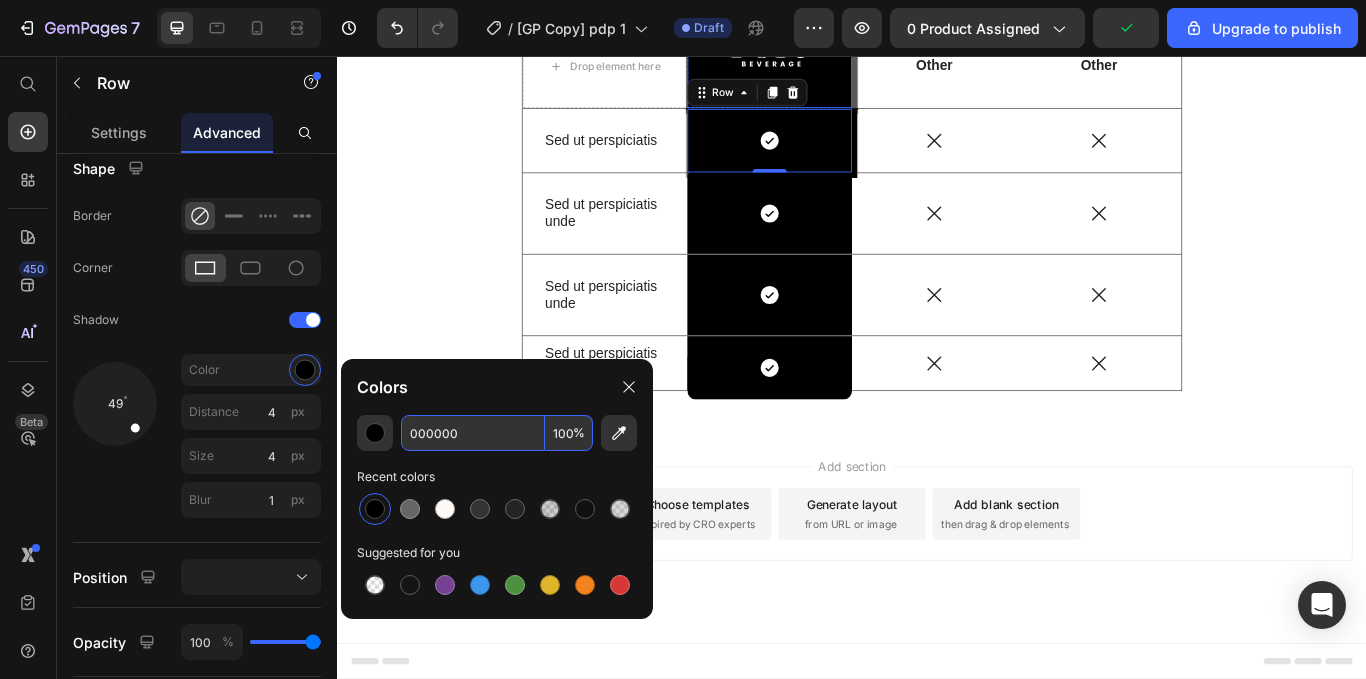 click on "Image Row" at bounding box center [841, 59] 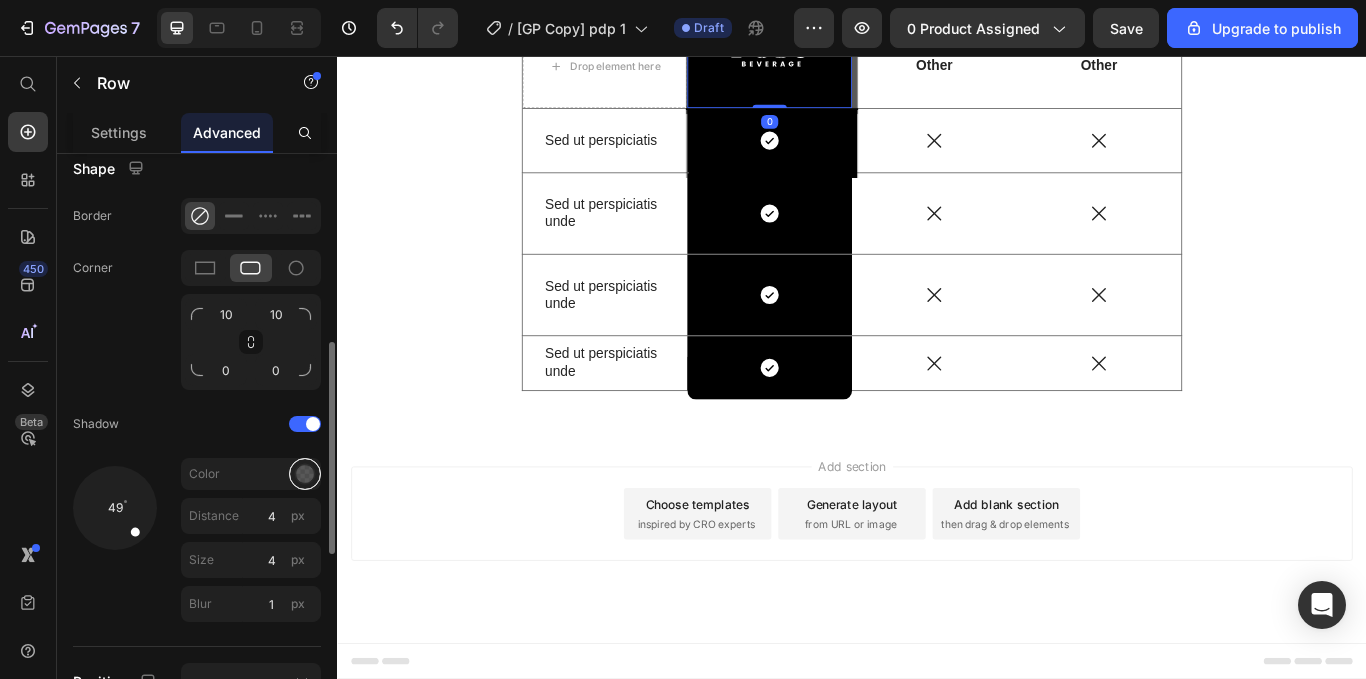 click at bounding box center [305, 474] 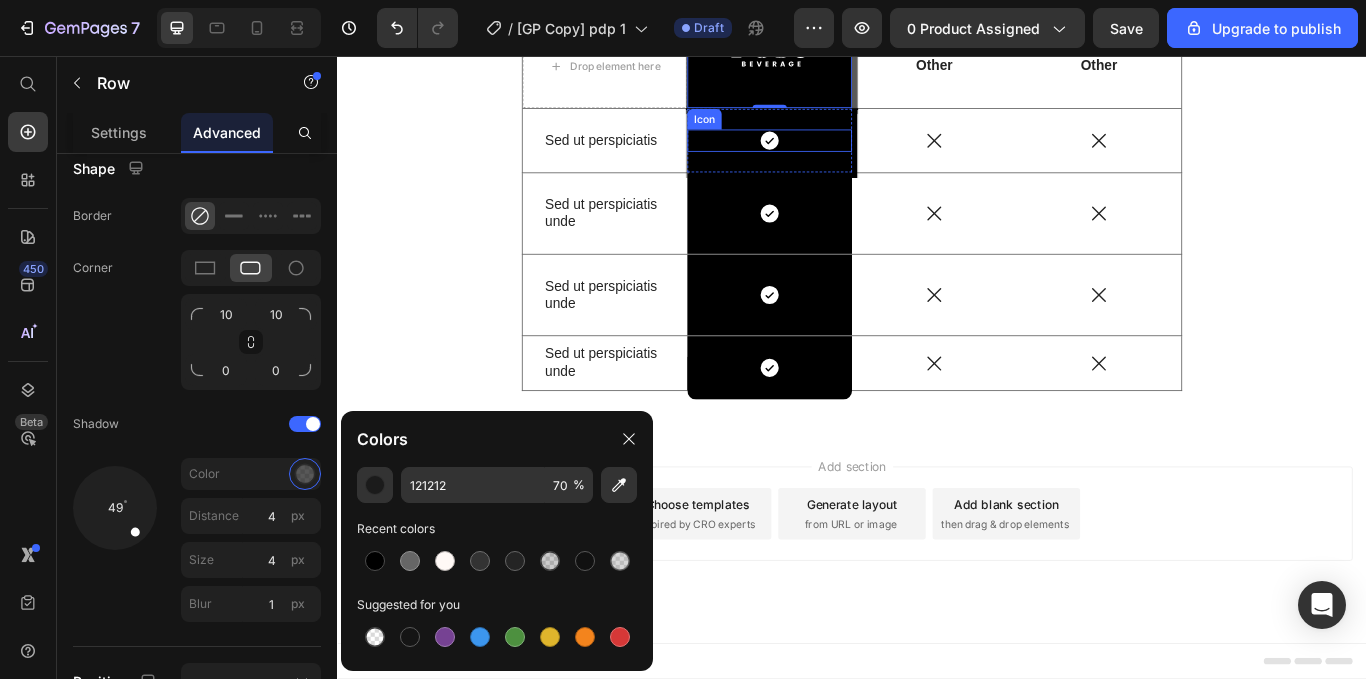 click on "Icon Row" at bounding box center [841, 155] 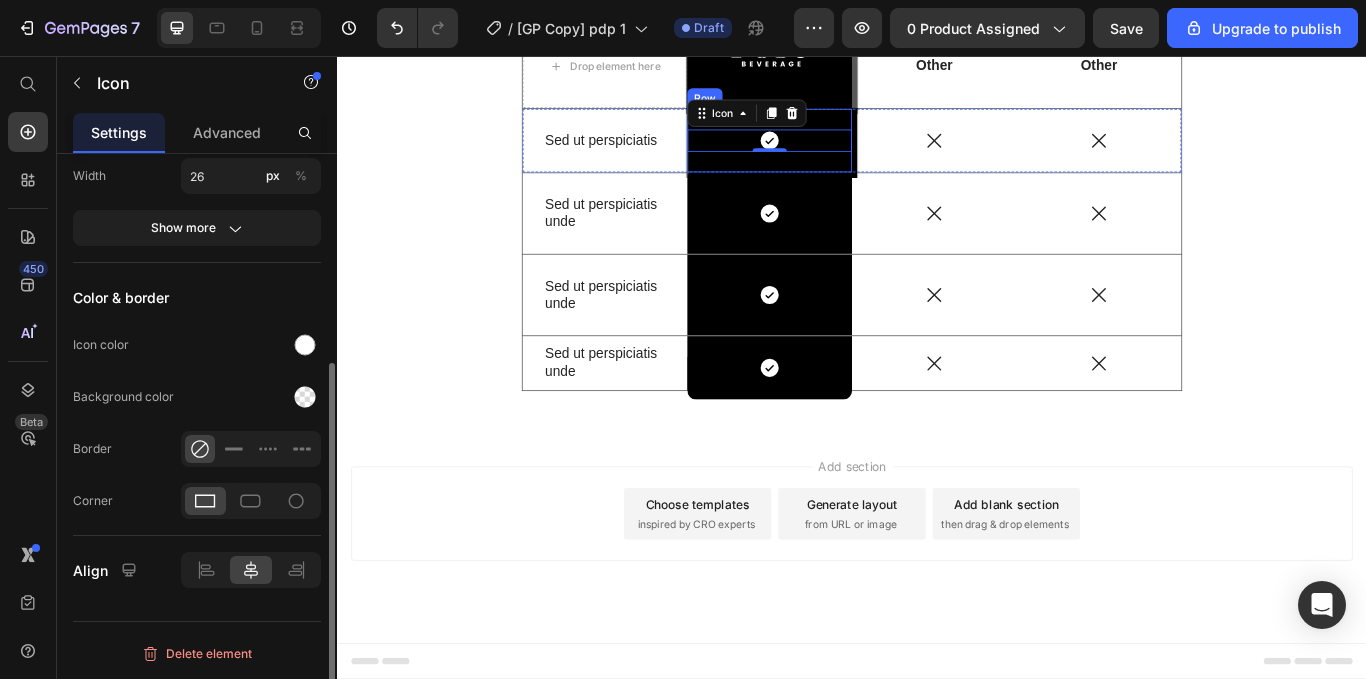 scroll, scrollTop: 0, scrollLeft: 0, axis: both 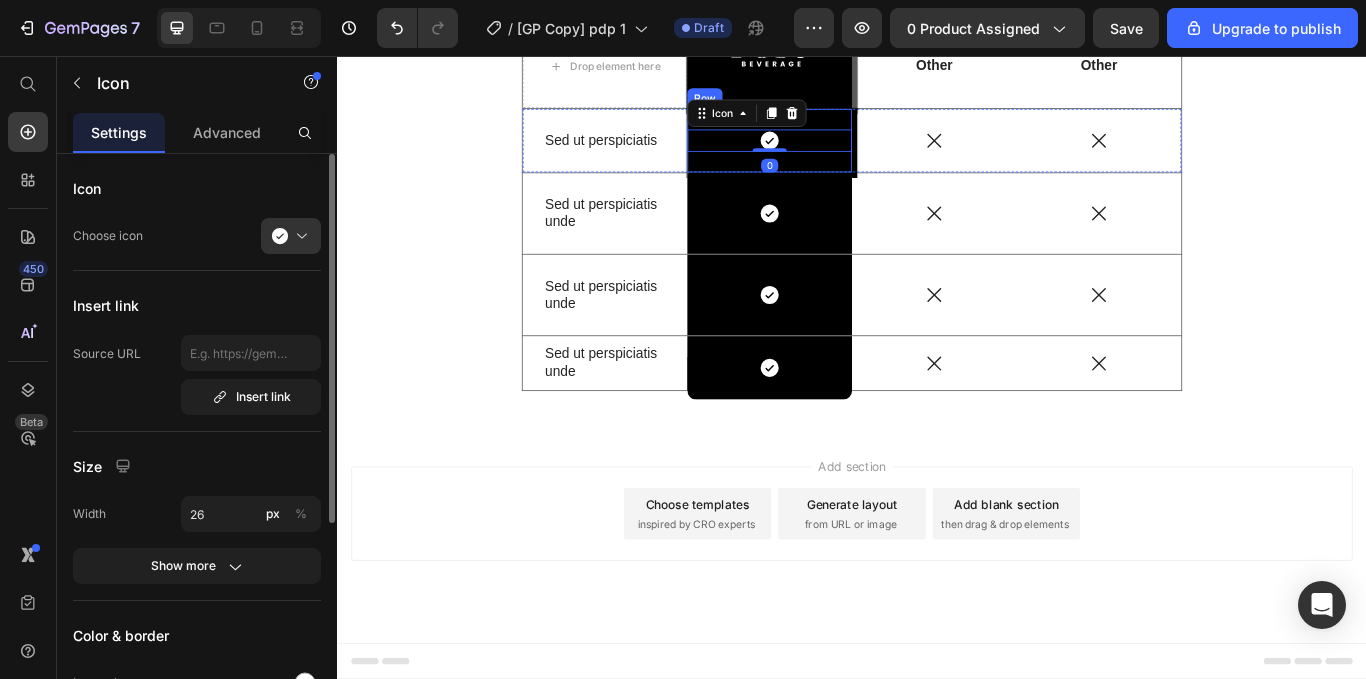 click on "Icon   0 Row" at bounding box center [841, 155] 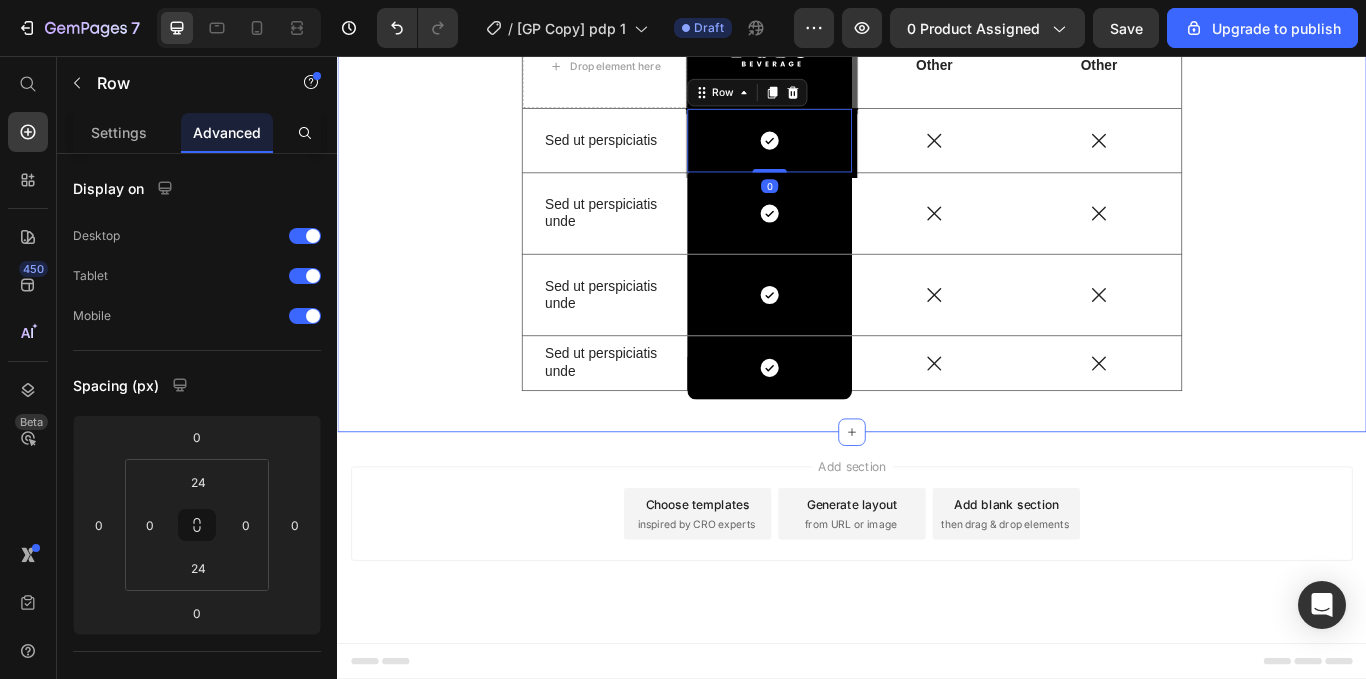 scroll, scrollTop: 6504, scrollLeft: 0, axis: vertical 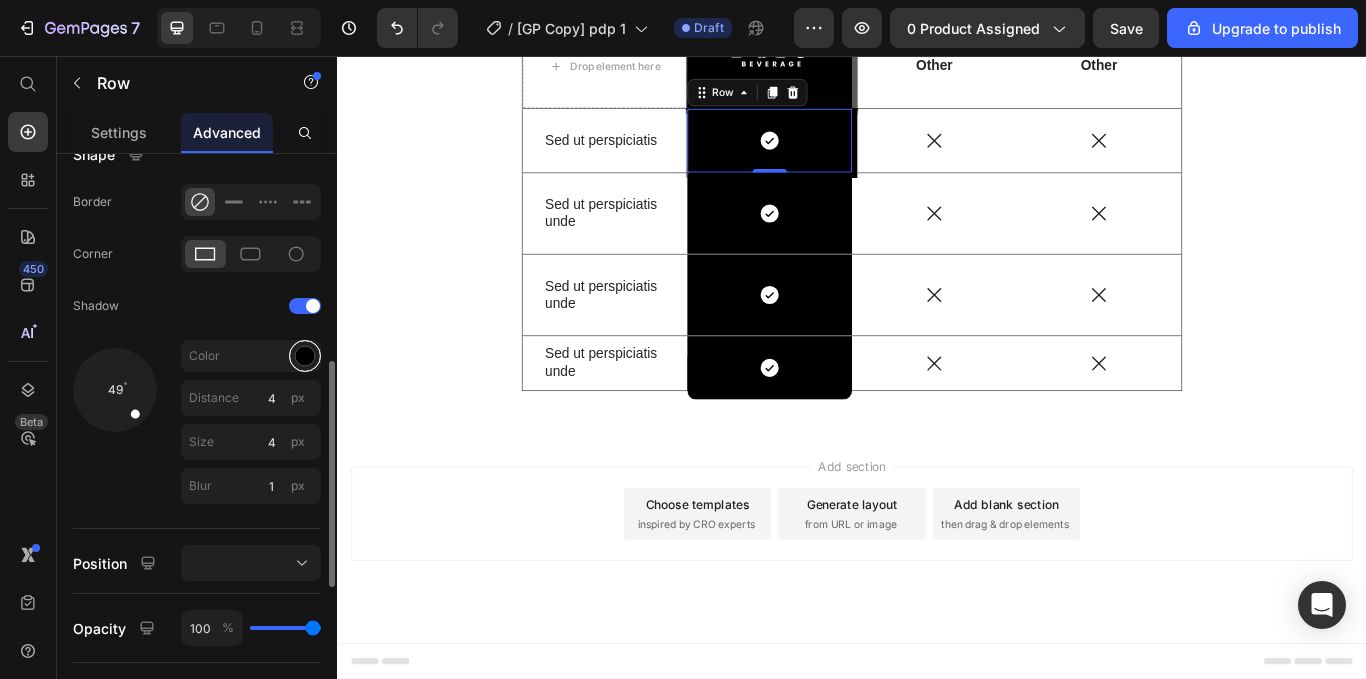 click at bounding box center [305, 356] 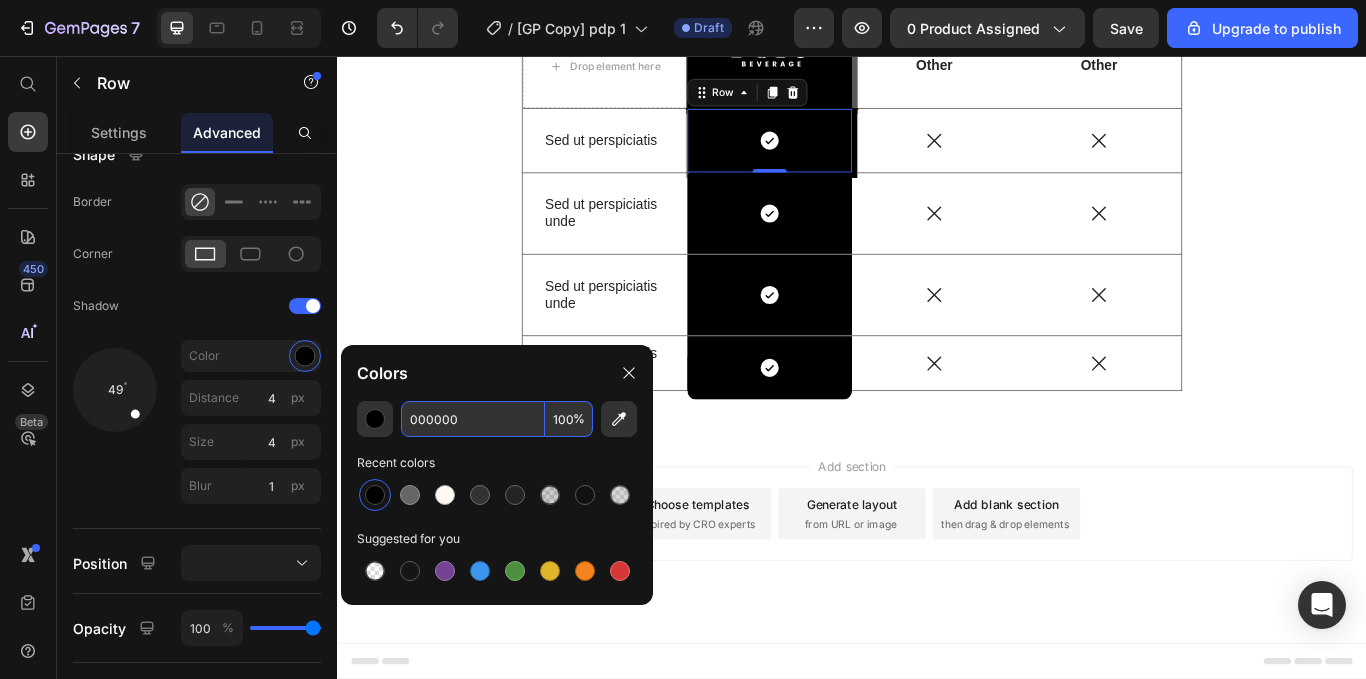 click on "100" at bounding box center (569, 419) 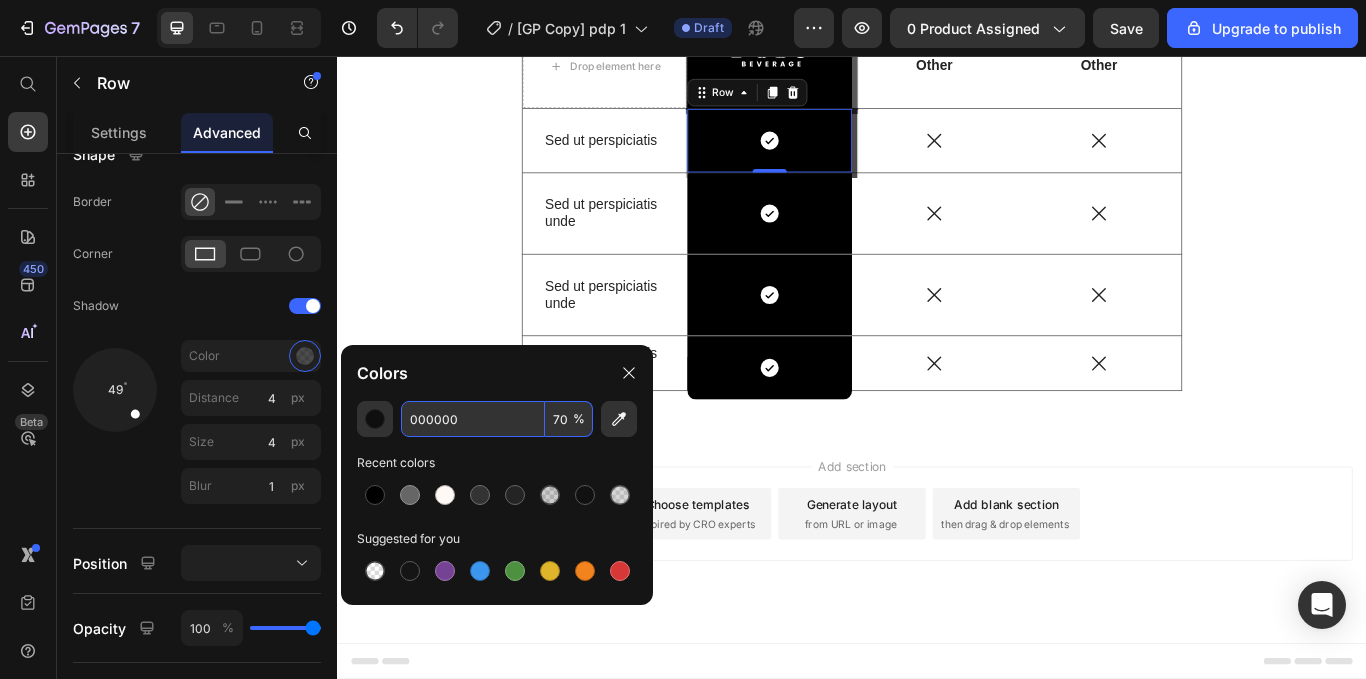 type on "70" 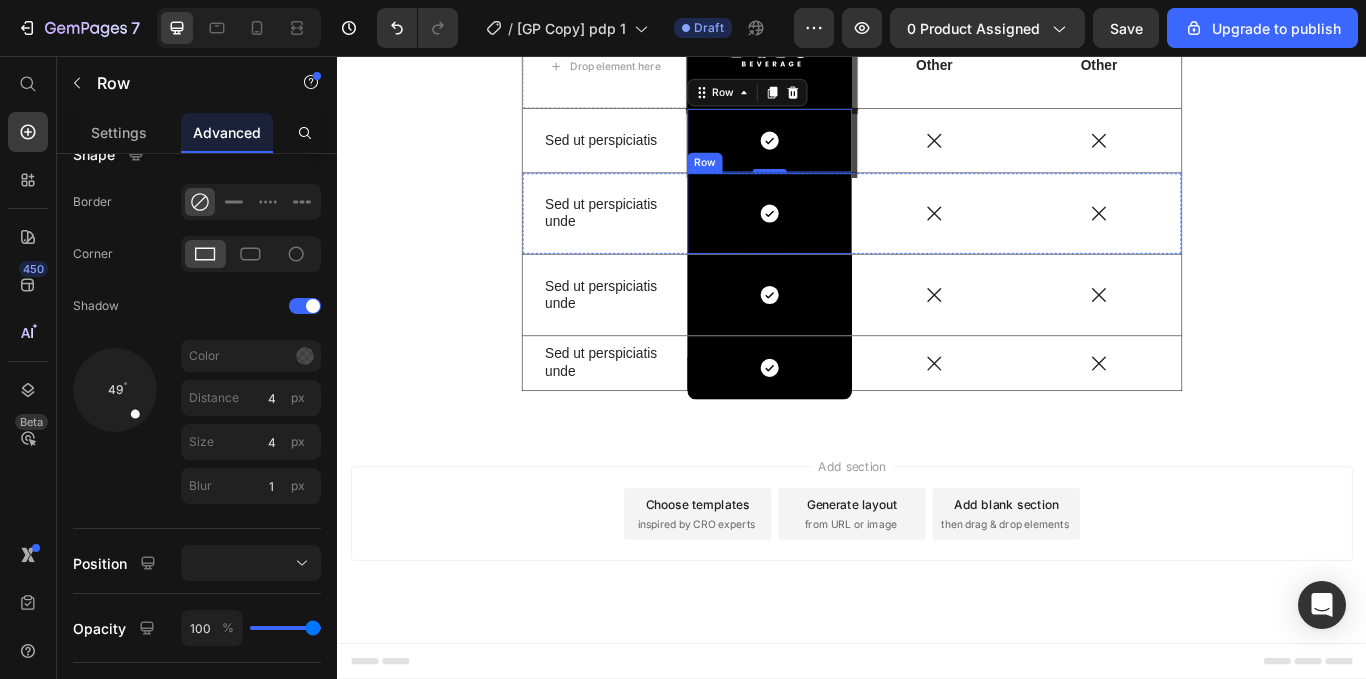 click on "Icon" at bounding box center [841, 240] 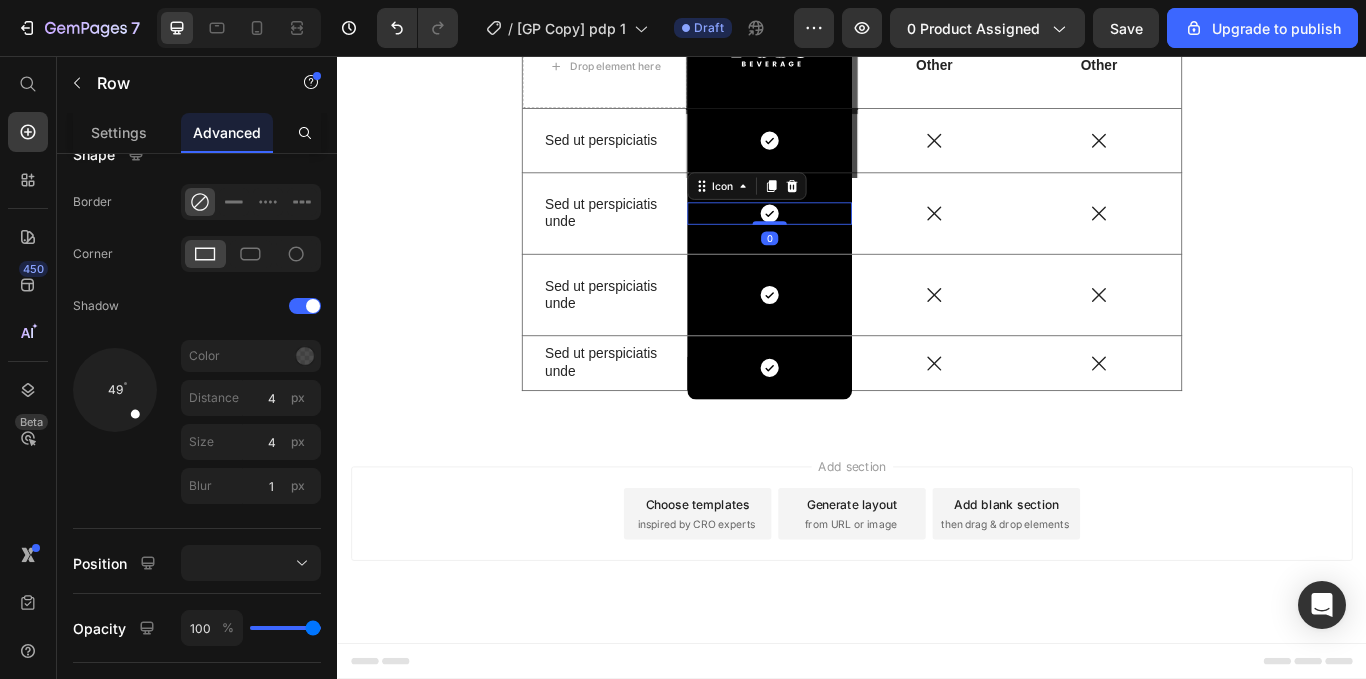 scroll, scrollTop: 0, scrollLeft: 0, axis: both 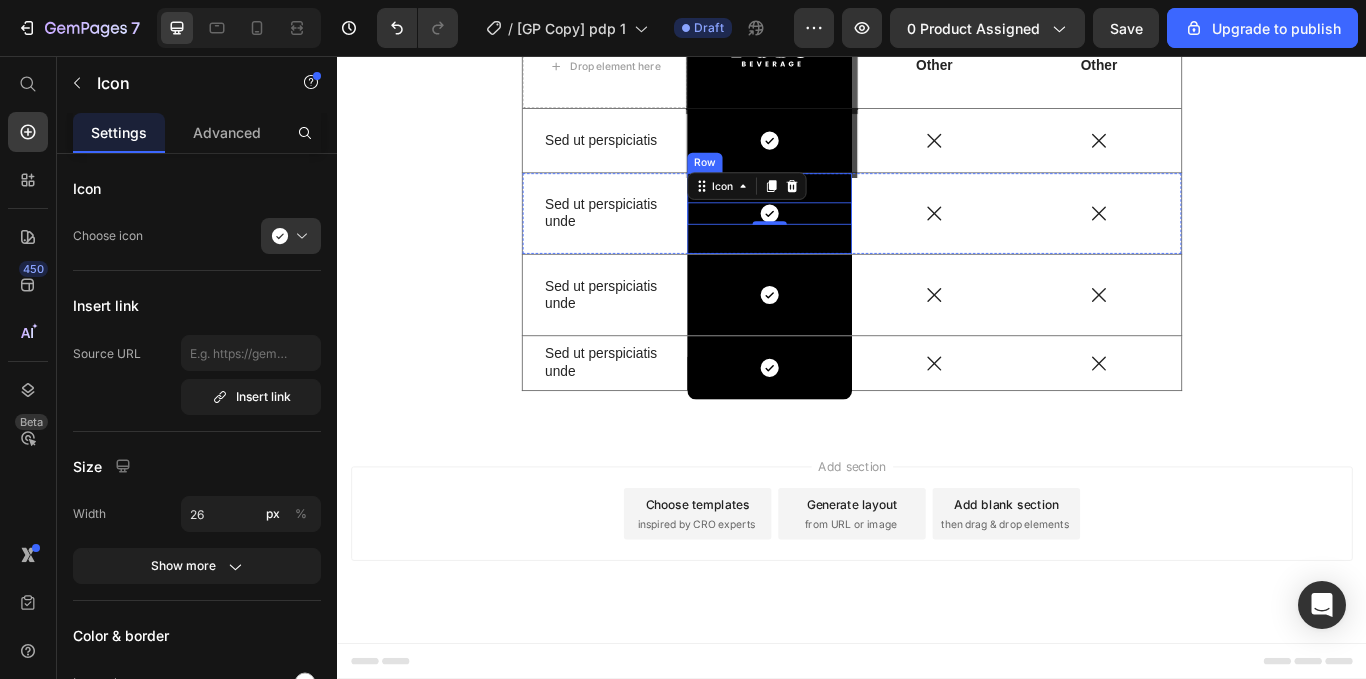 click on "Icon   0 Row" at bounding box center (841, 240) 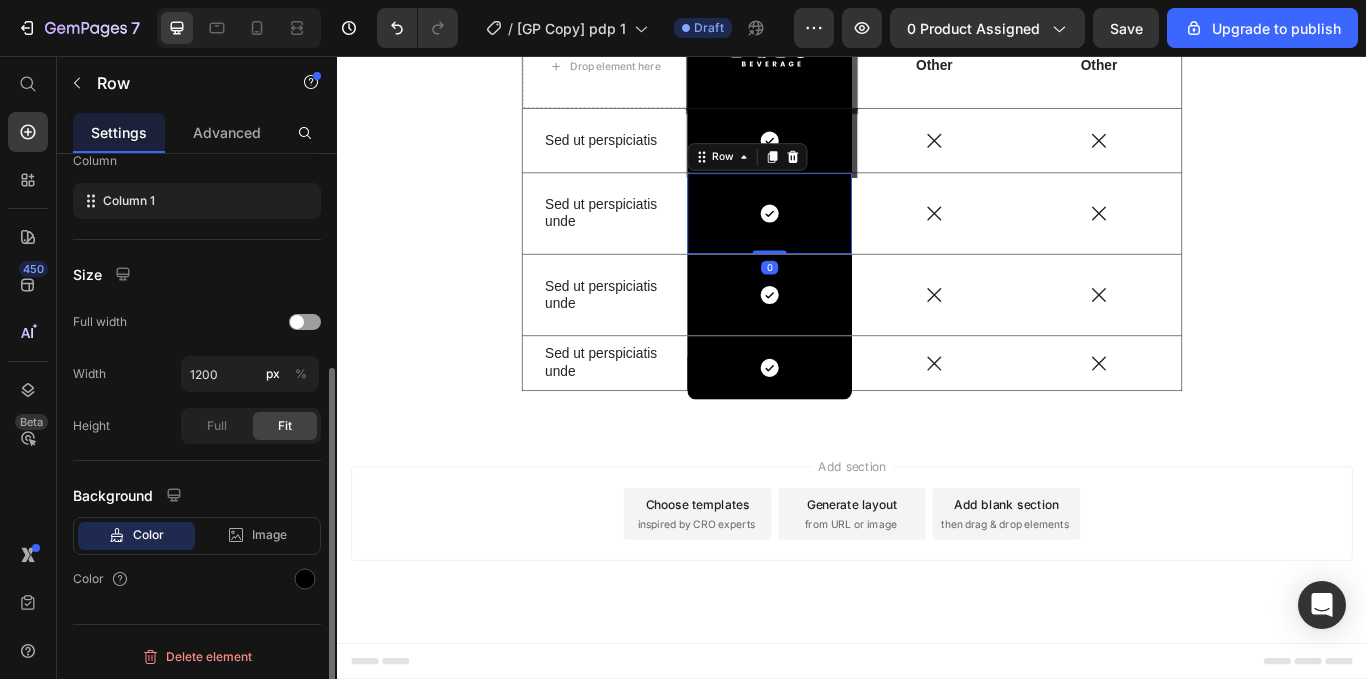 scroll, scrollTop: 330, scrollLeft: 0, axis: vertical 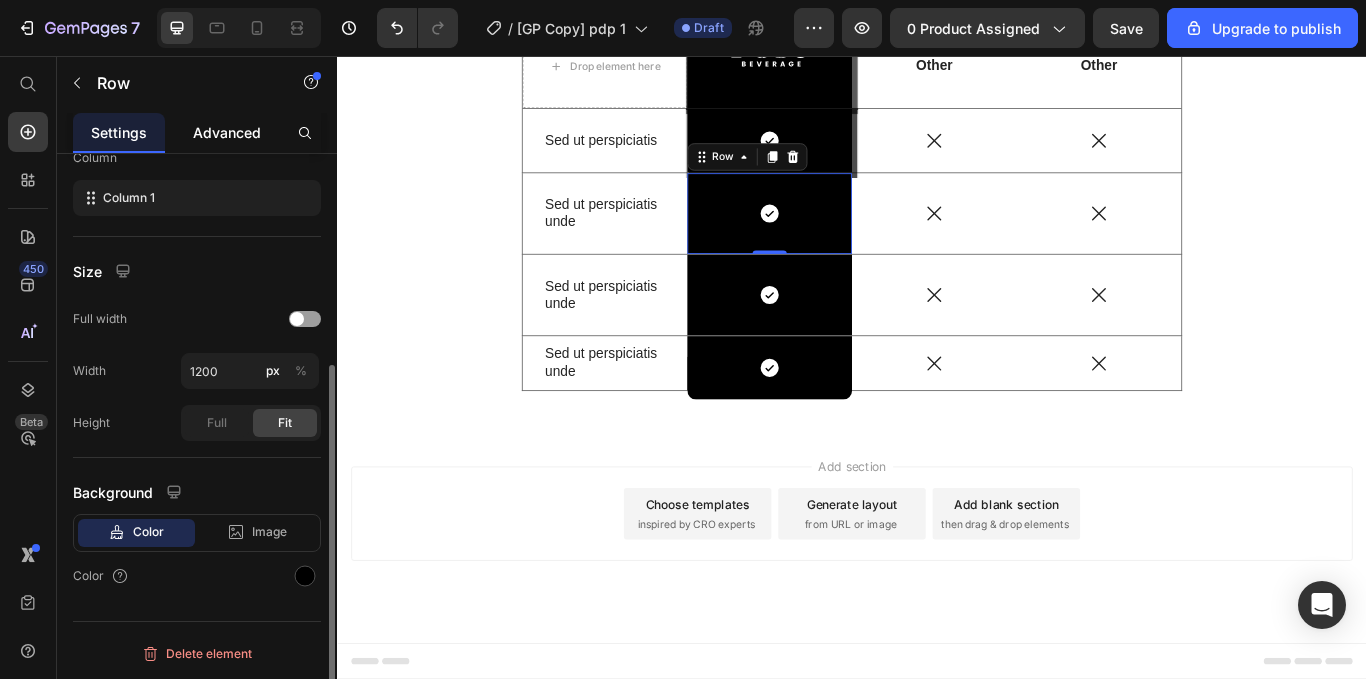 click on "Advanced" 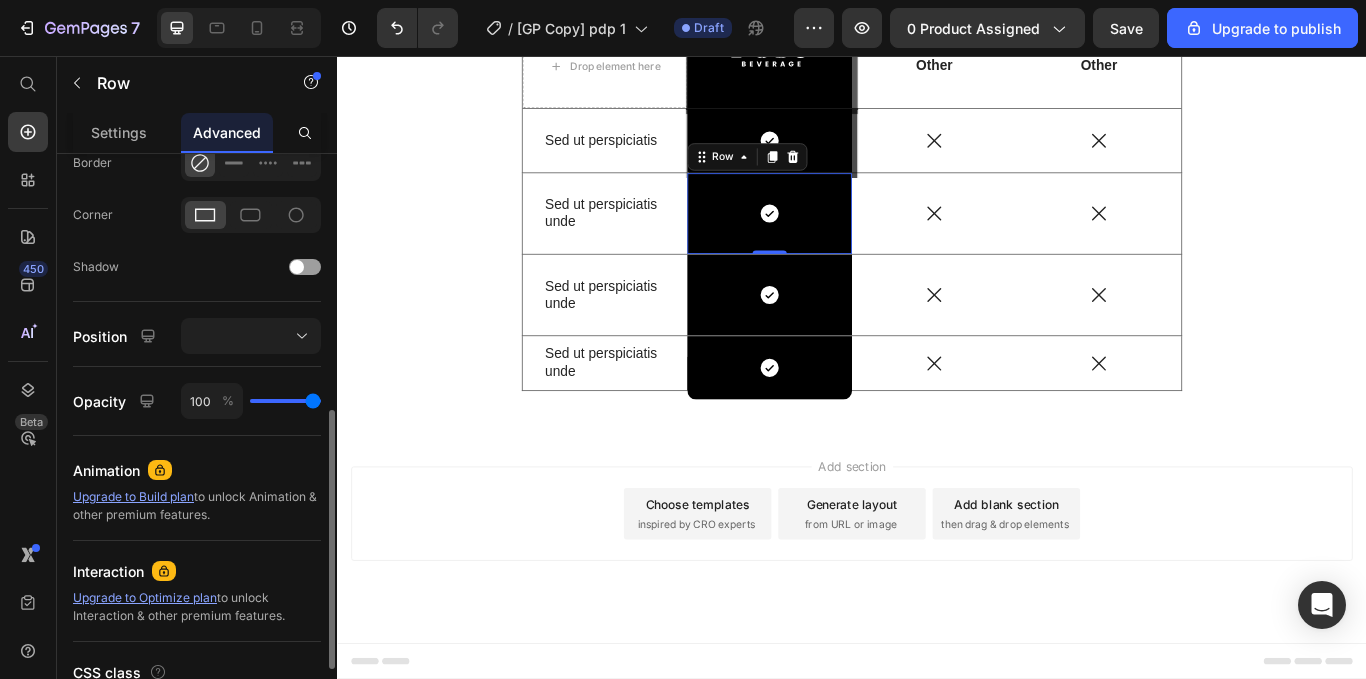 scroll, scrollTop: 572, scrollLeft: 0, axis: vertical 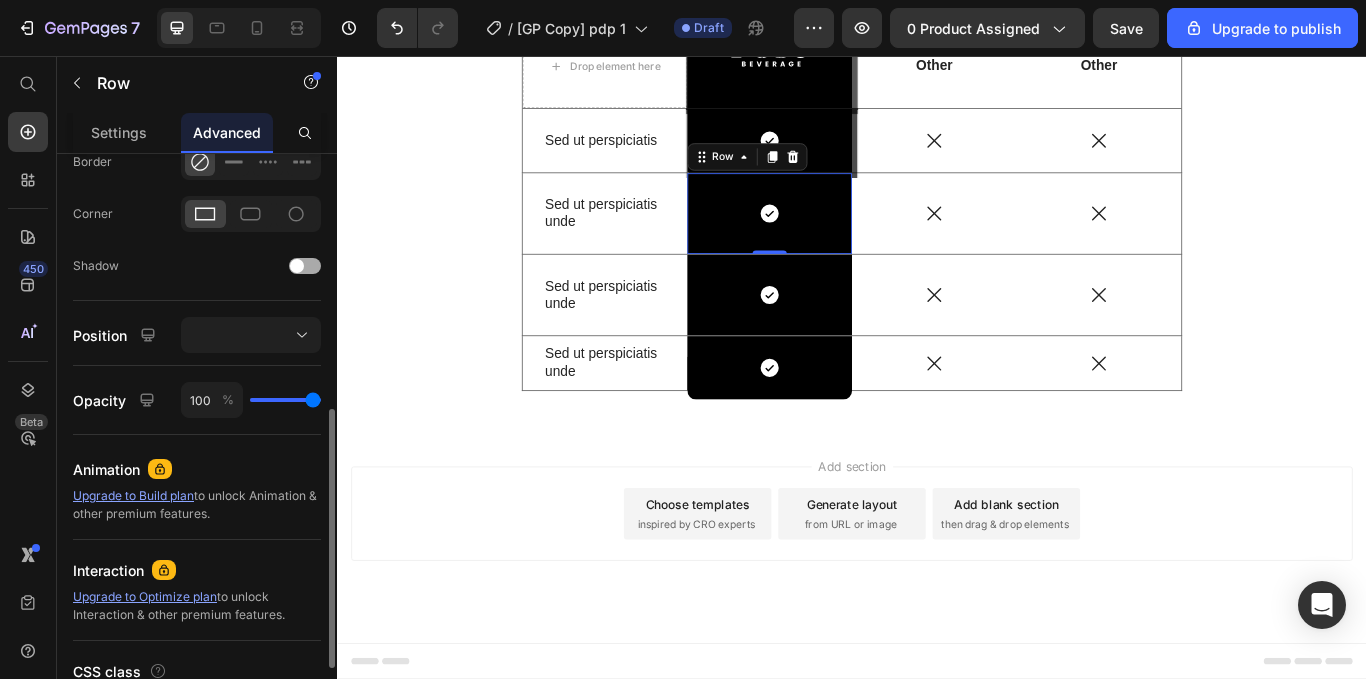 click on "Shadow" 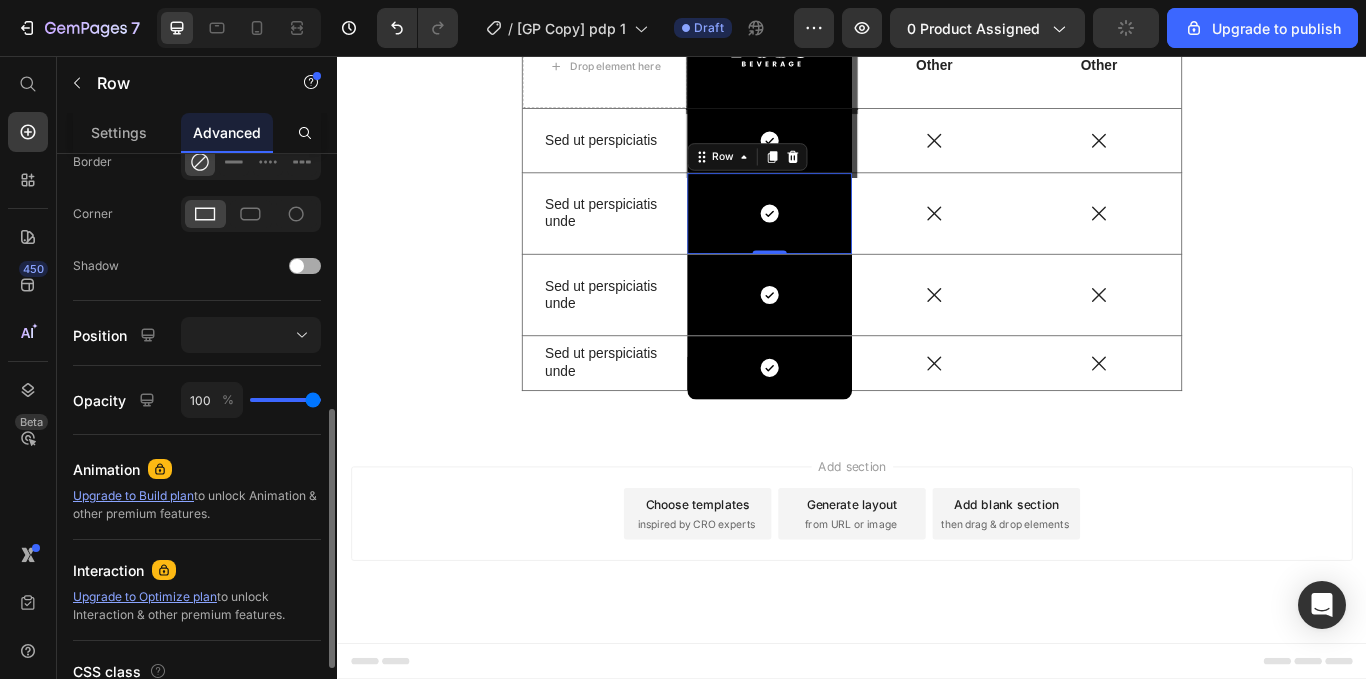 click at bounding box center [297, 266] 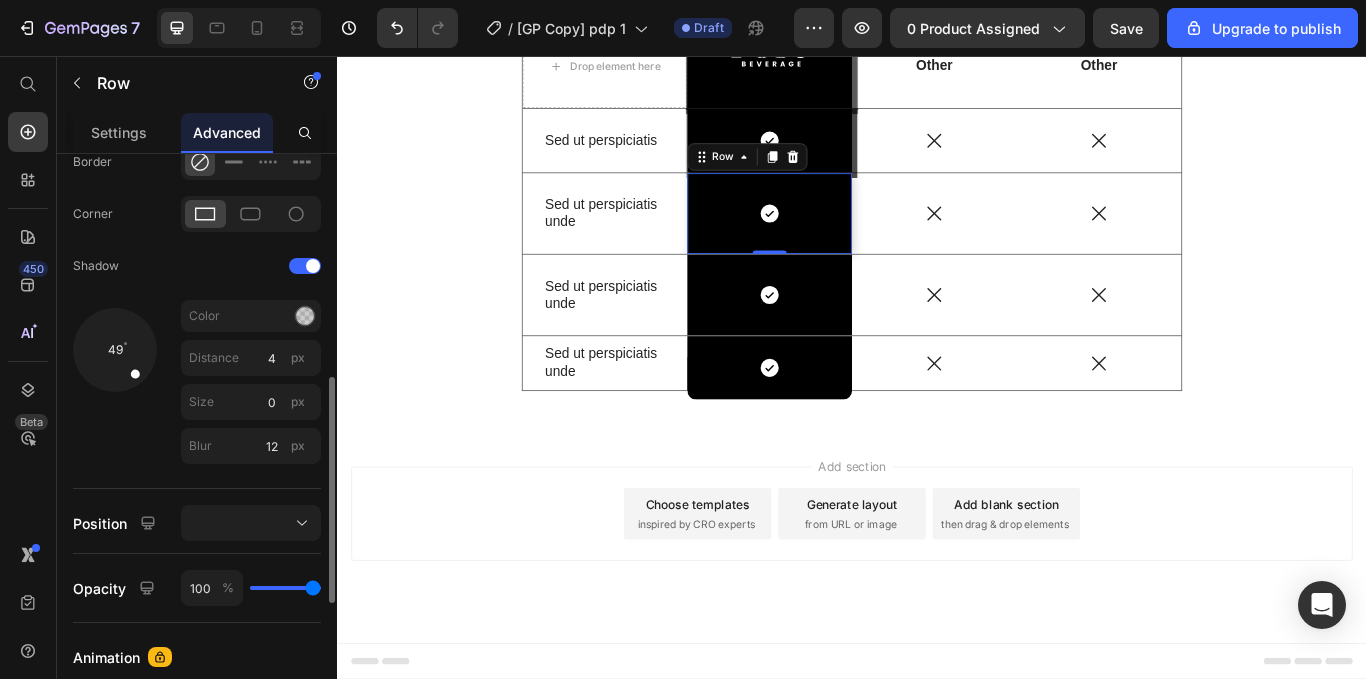 drag, startPoint x: 119, startPoint y: 378, endPoint x: 154, endPoint y: 396, distance: 39.357338 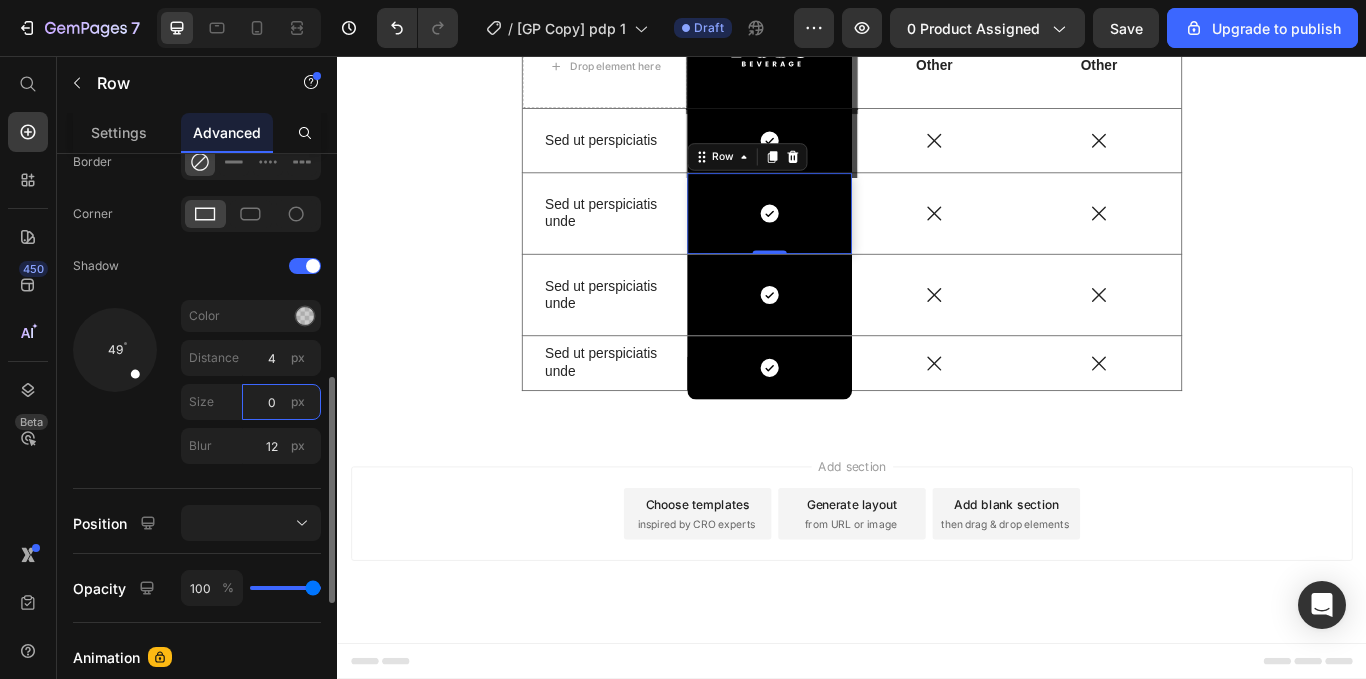 click on "0" at bounding box center [281, 402] 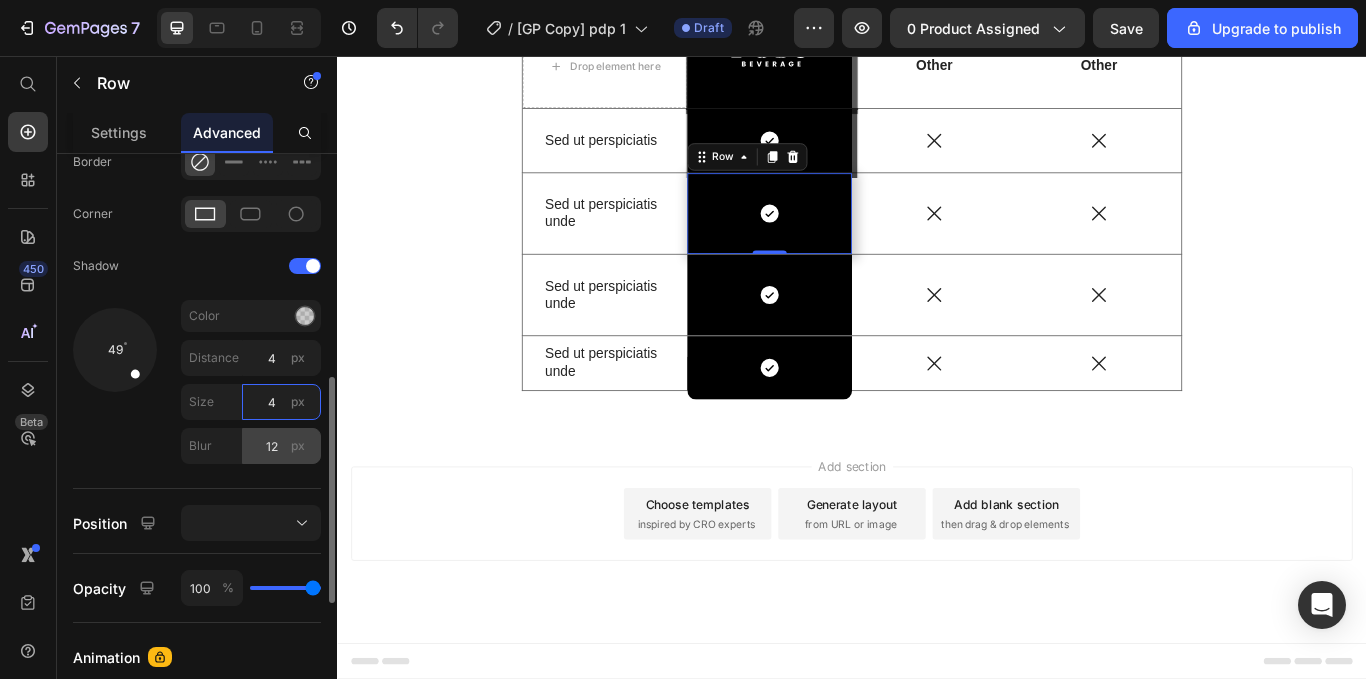 type on "4" 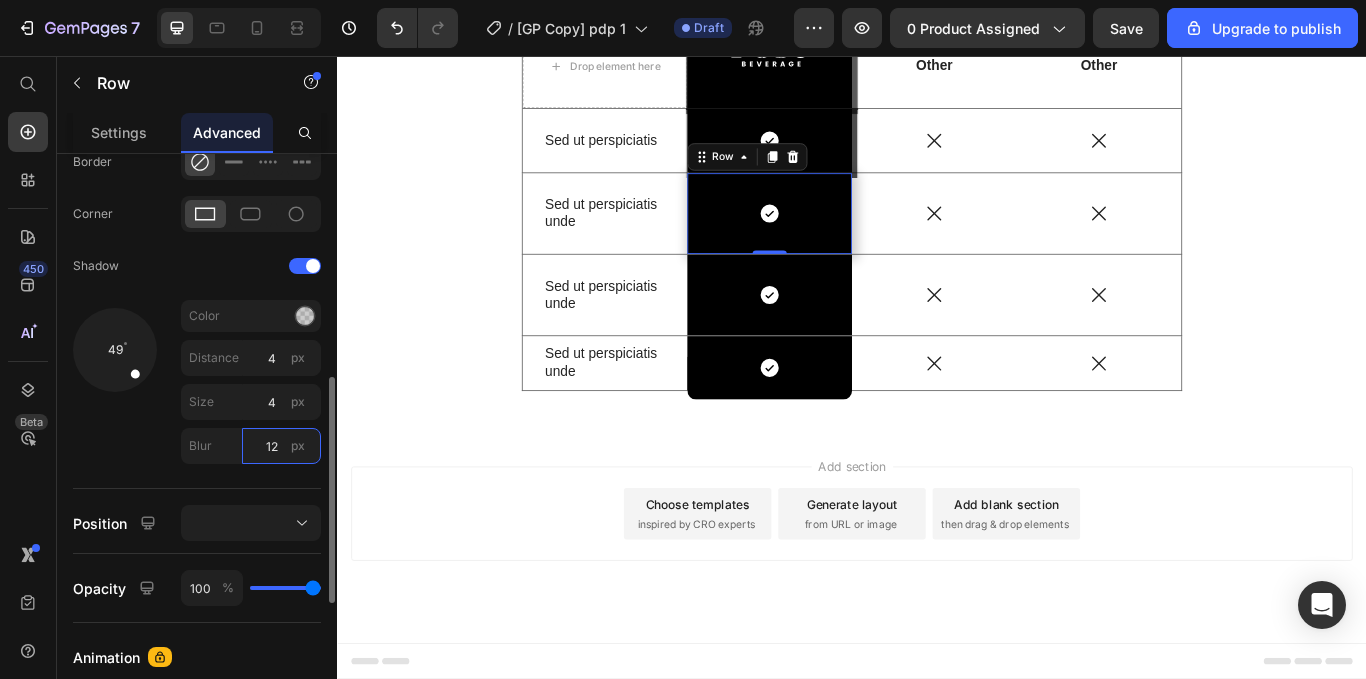 click on "12" at bounding box center (281, 446) 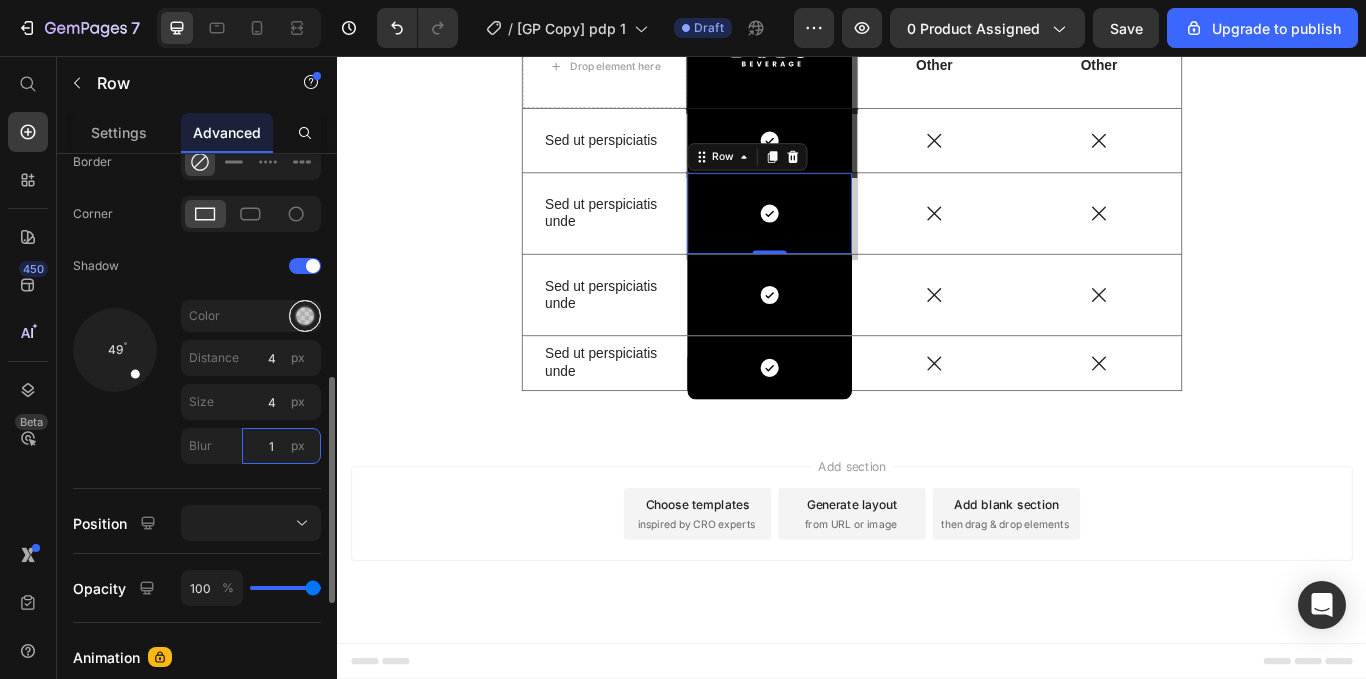 type on "1" 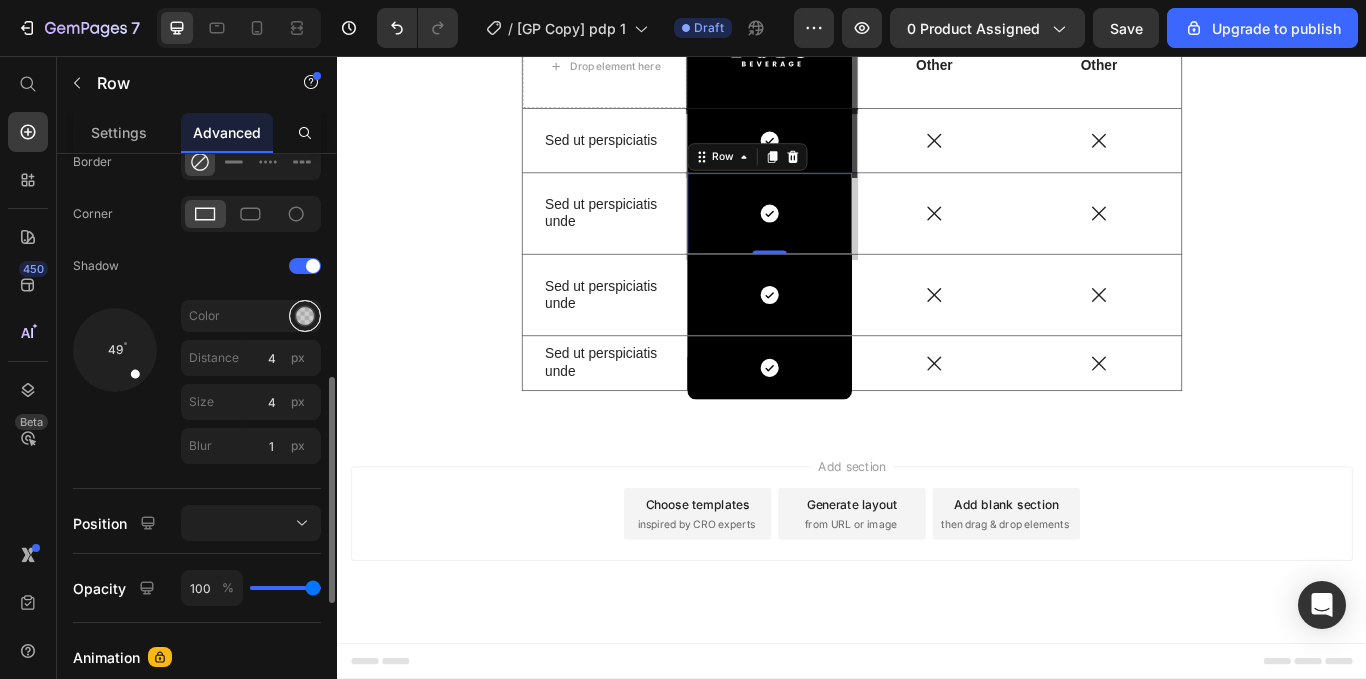 click at bounding box center [305, 316] 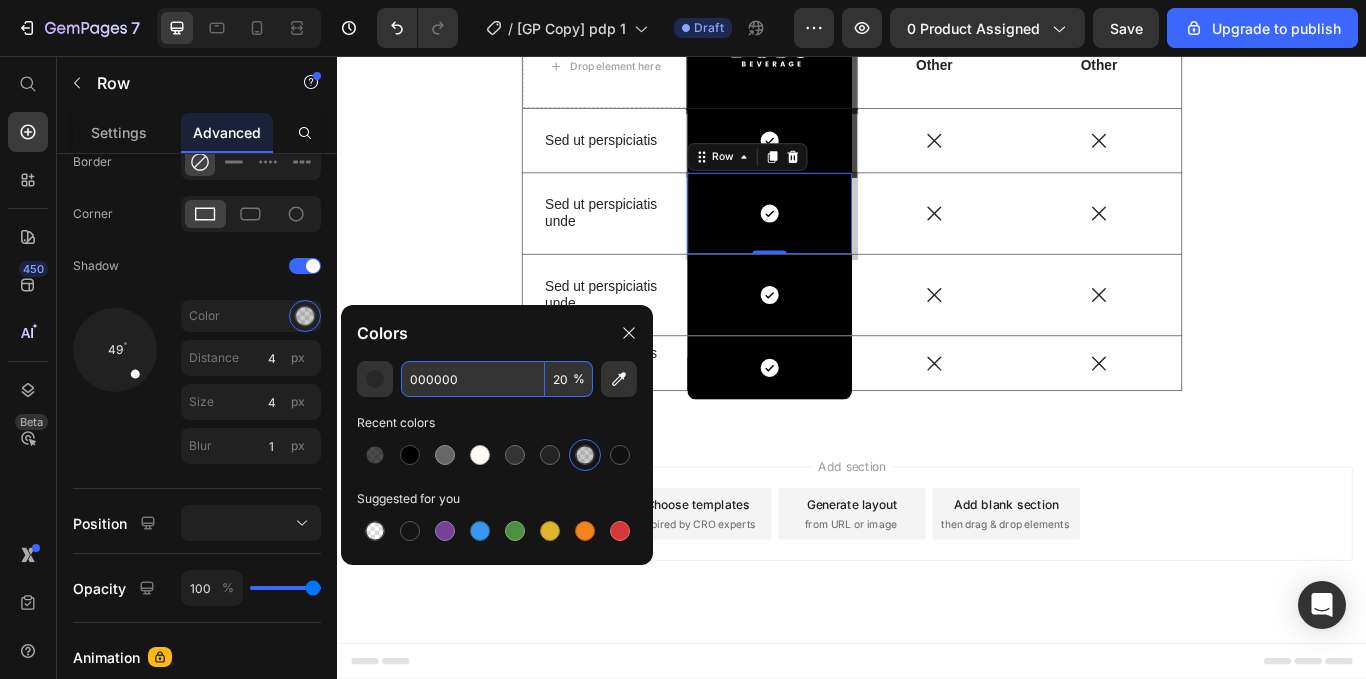 click on "20" at bounding box center (569, 379) 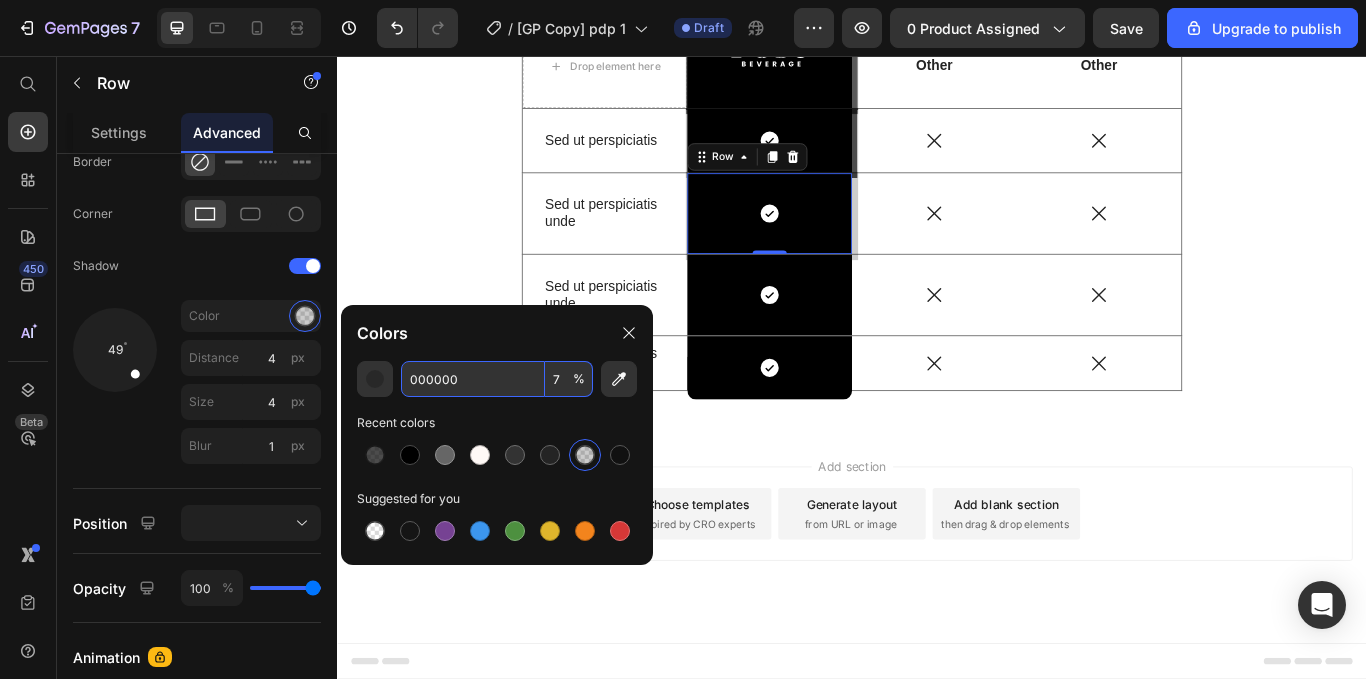 type on "70" 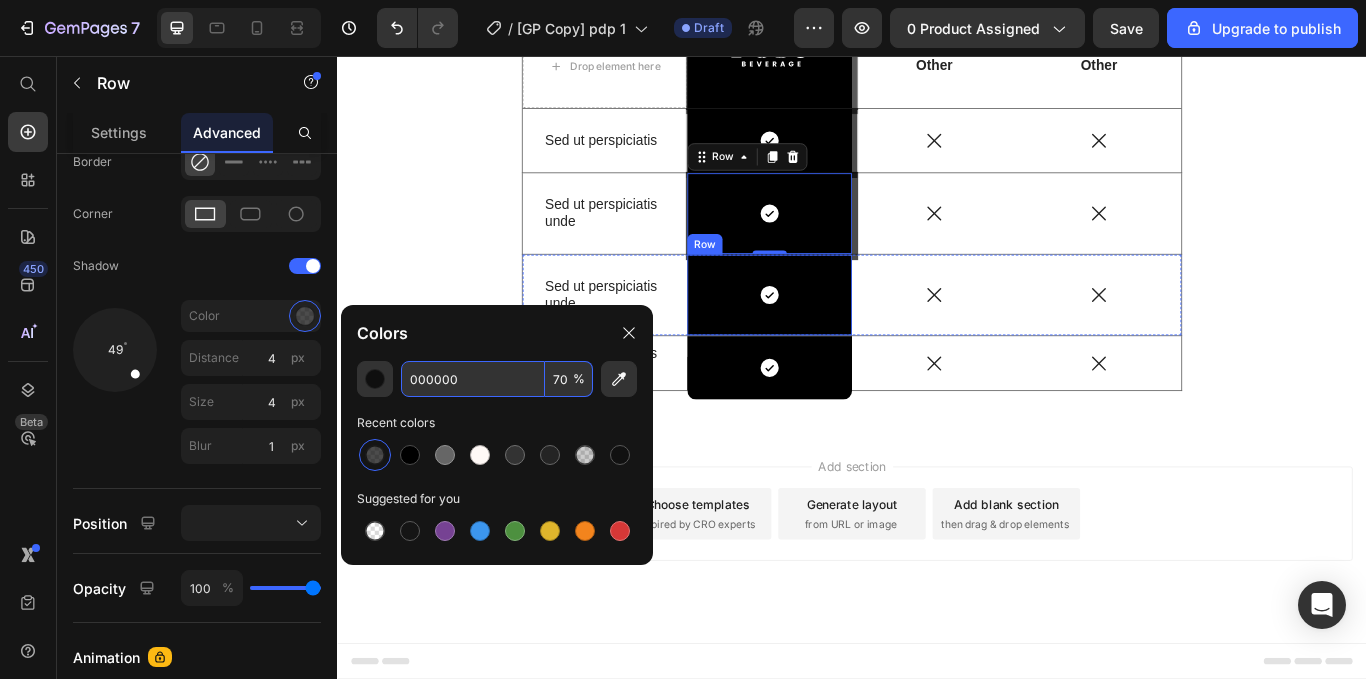 click on "Icon Row" at bounding box center (841, 335) 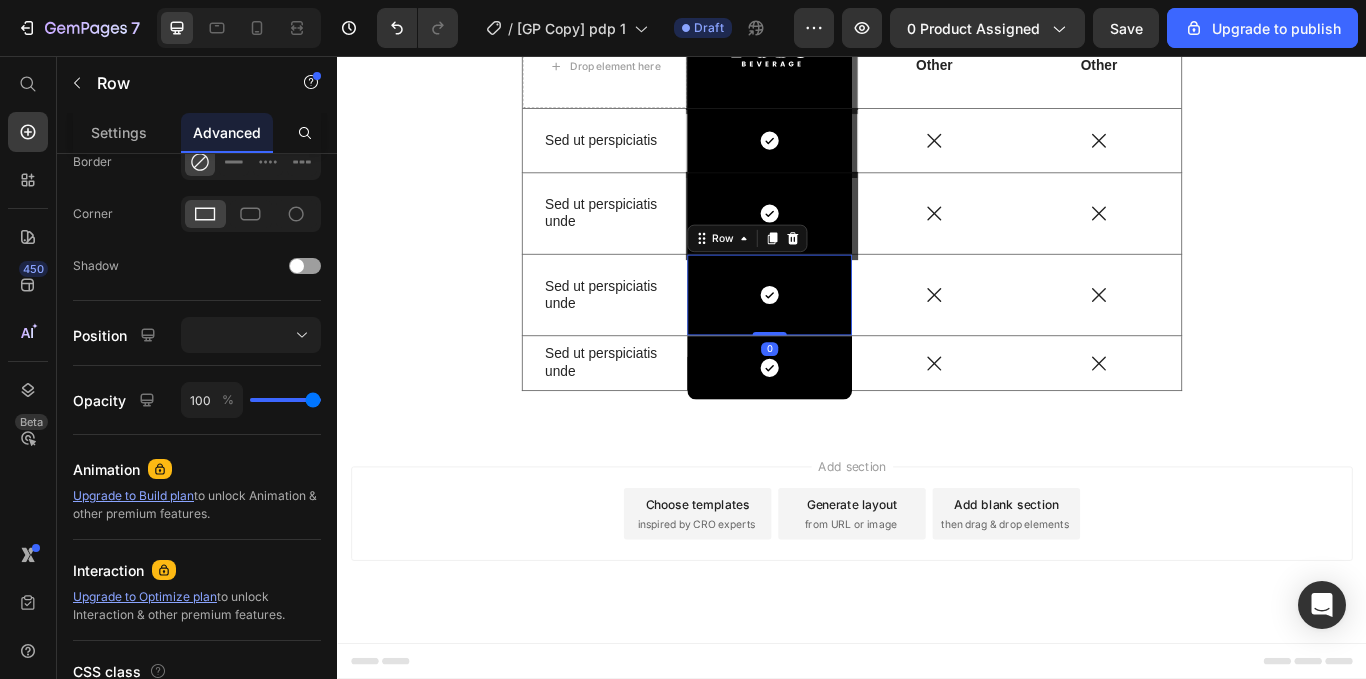 scroll, scrollTop: 6616, scrollLeft: 0, axis: vertical 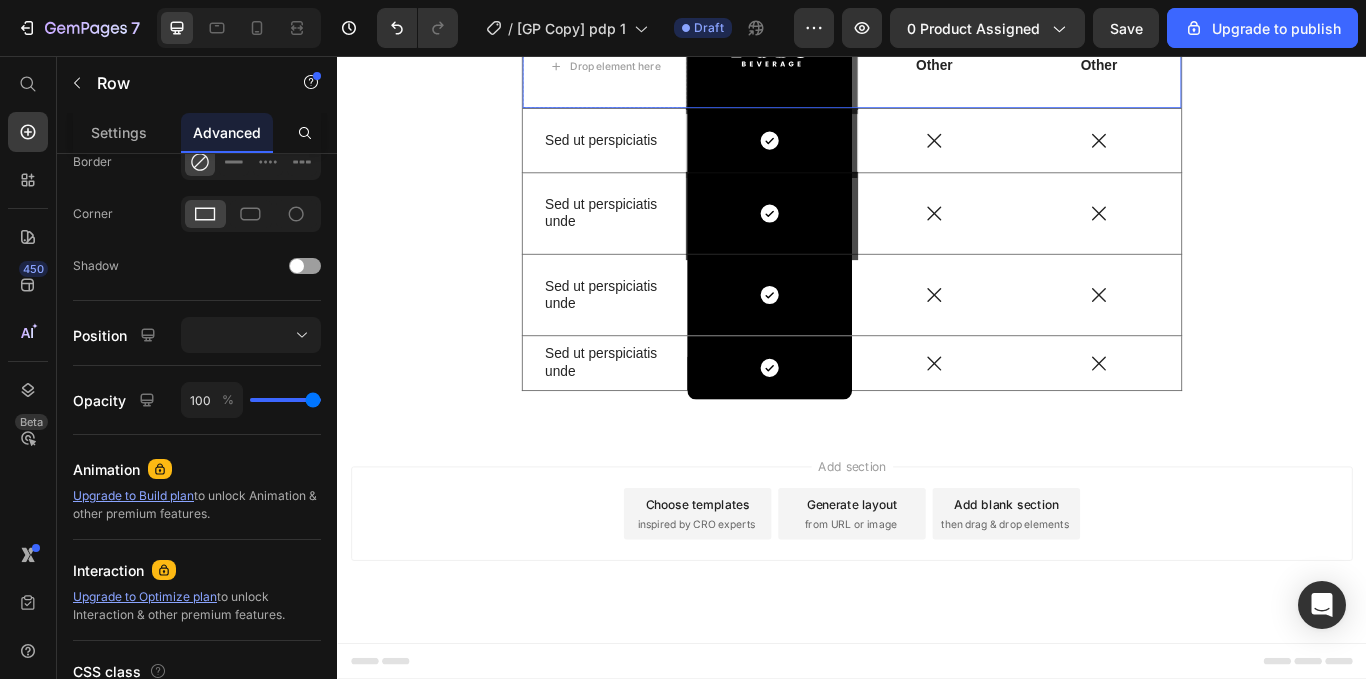click on "Other Text Block" at bounding box center (1225, 69) 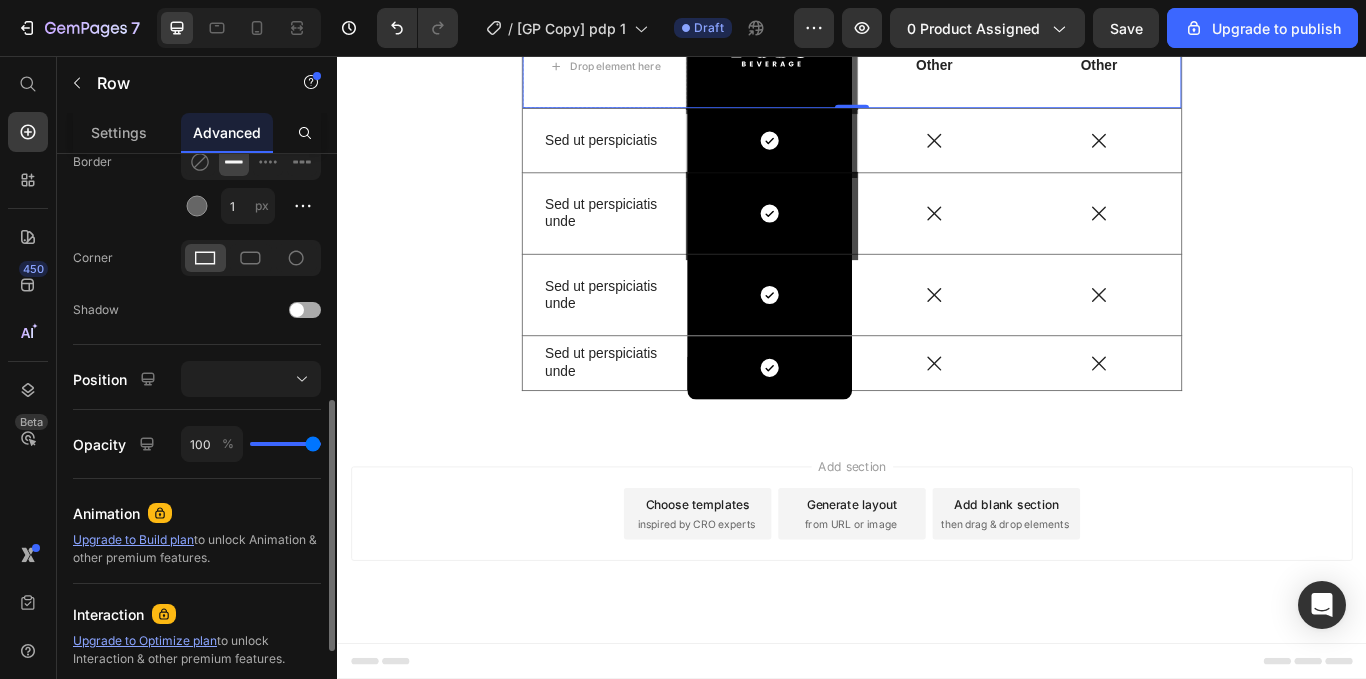 click at bounding box center (297, 310) 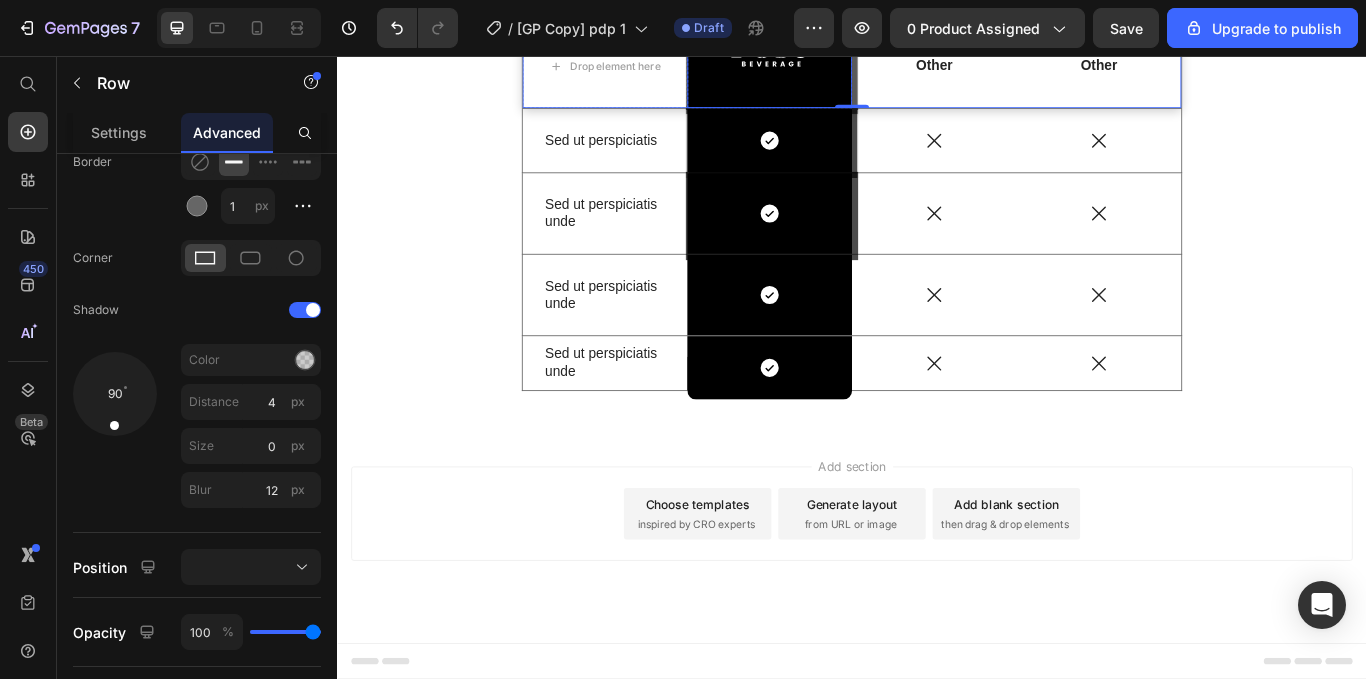 scroll, scrollTop: 6537, scrollLeft: 0, axis: vertical 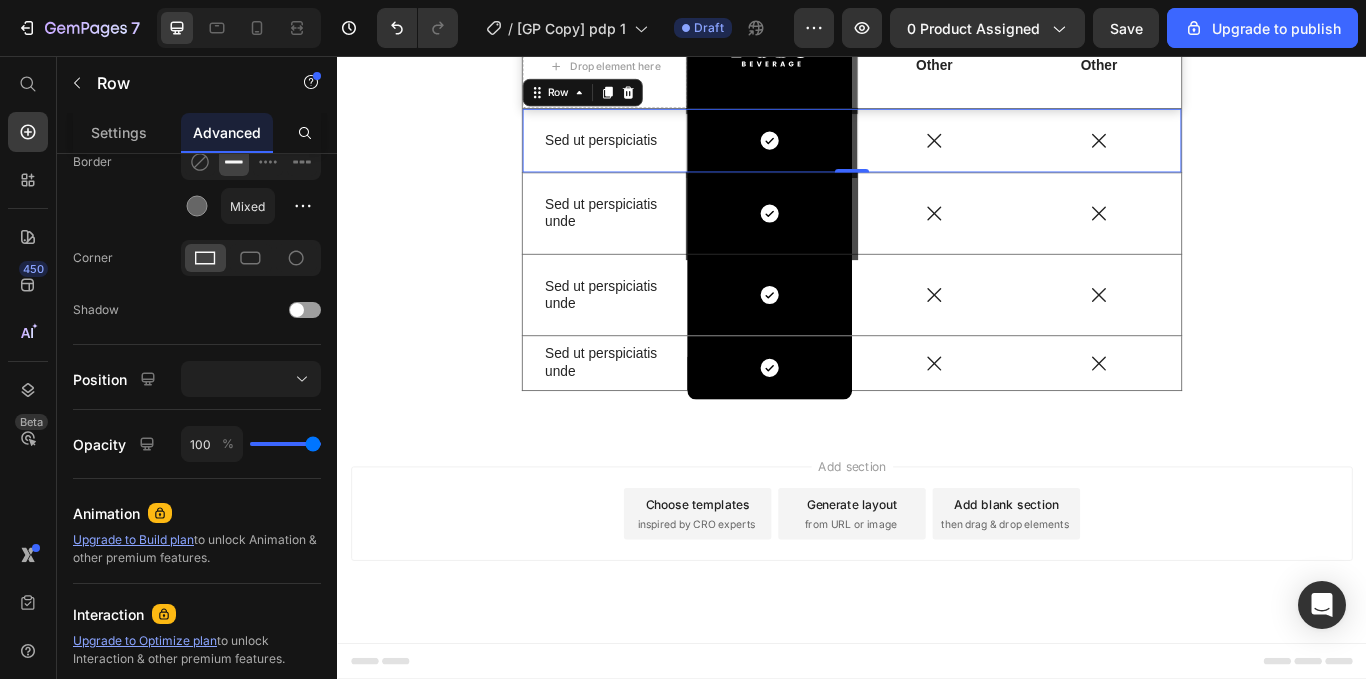 click on "Icon" at bounding box center [1225, 155] 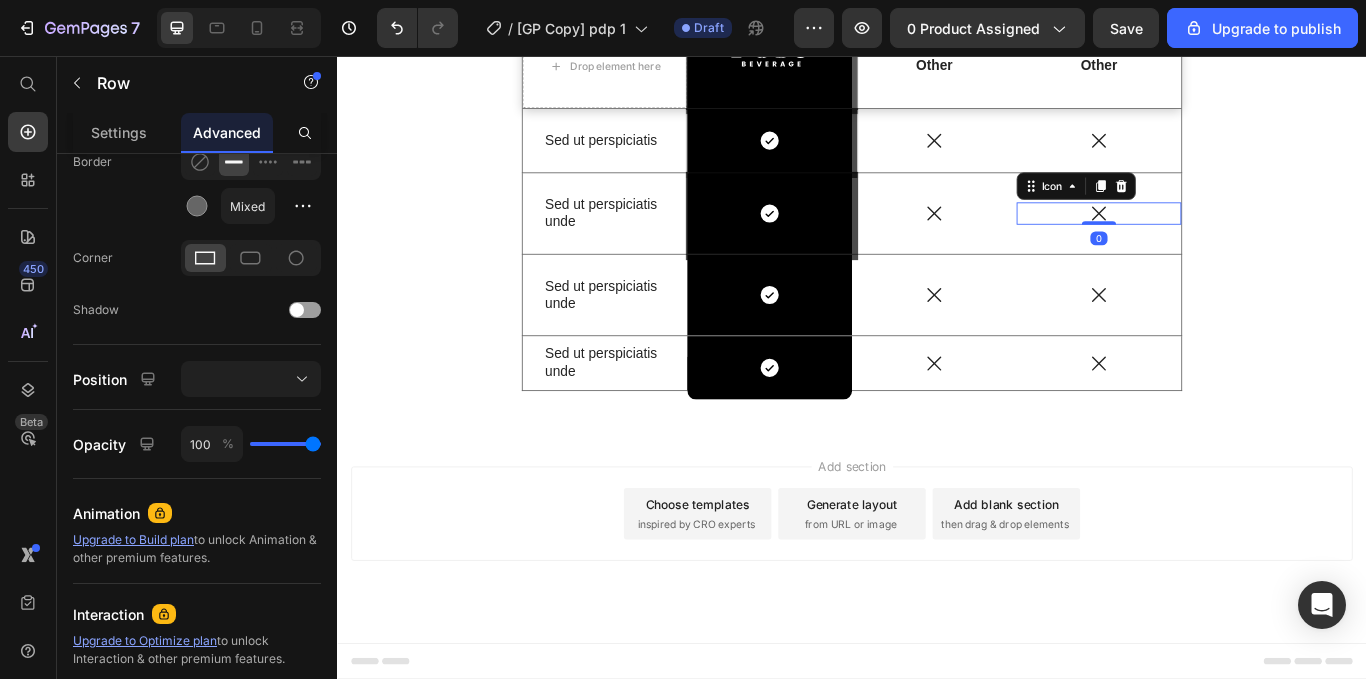 scroll, scrollTop: 0, scrollLeft: 0, axis: both 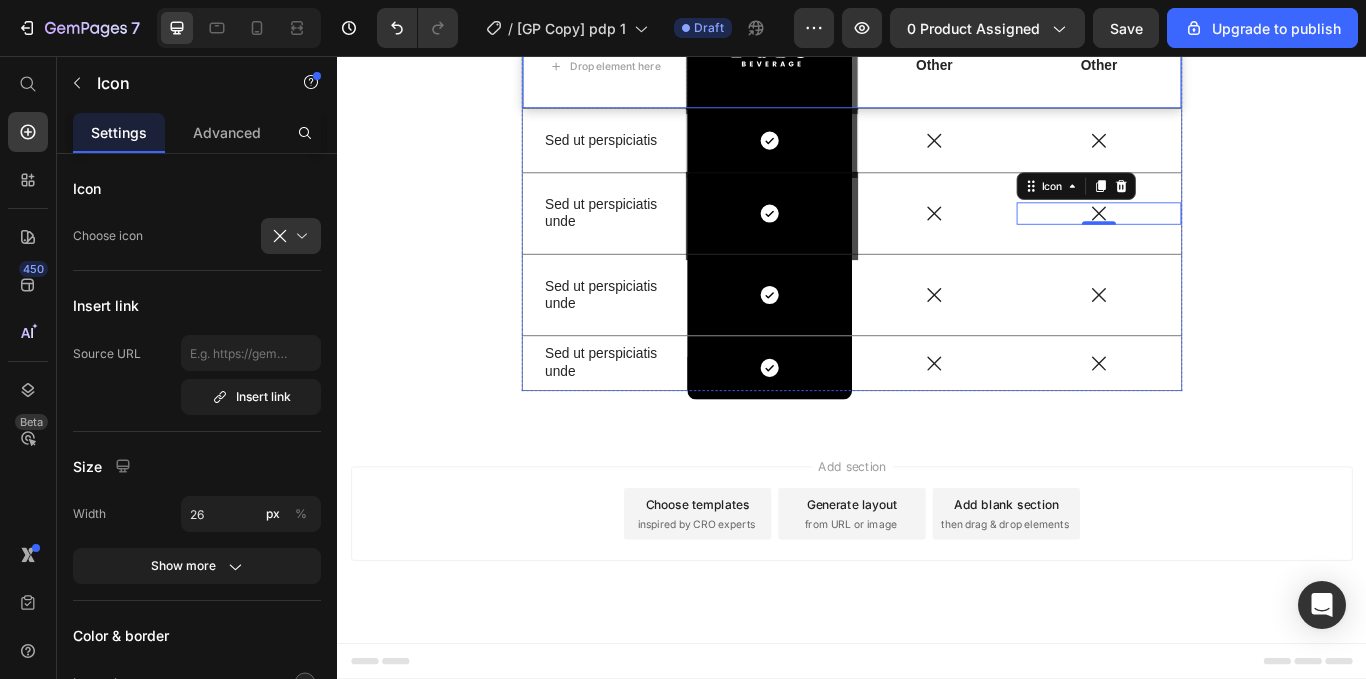 click on "Other Text Block" at bounding box center (1033, 69) 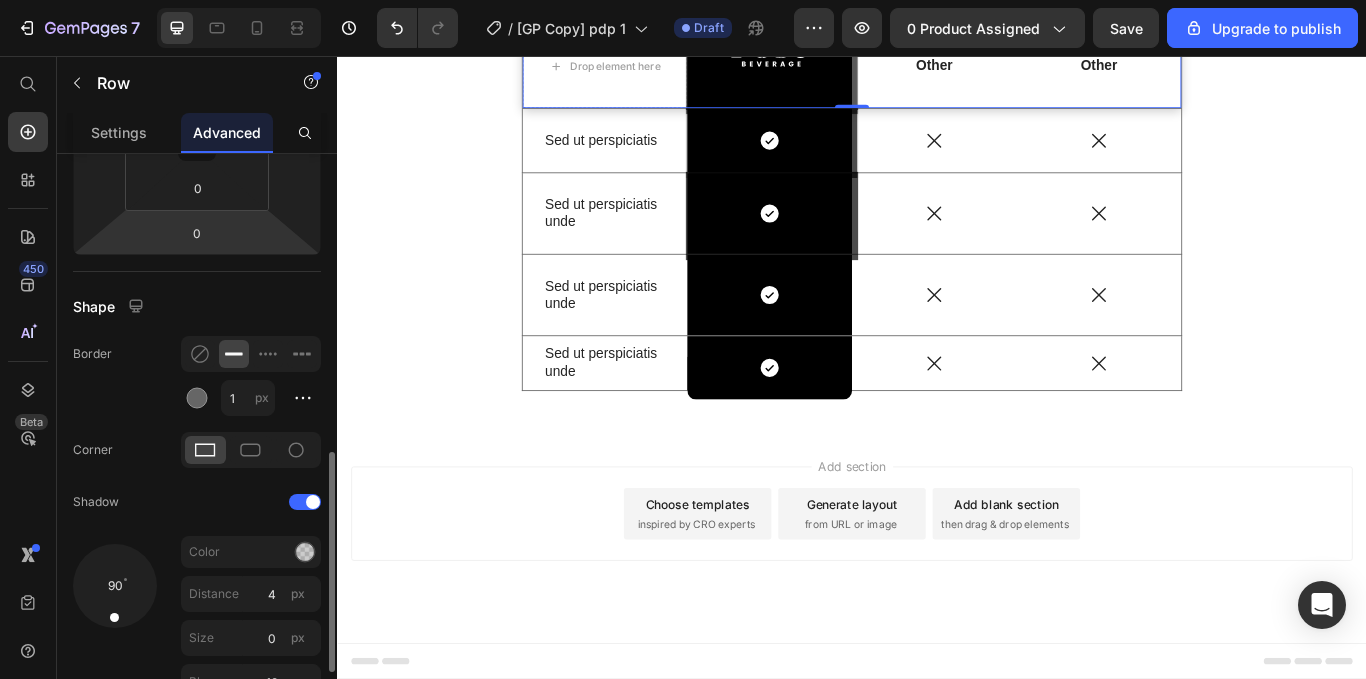 scroll, scrollTop: 529, scrollLeft: 0, axis: vertical 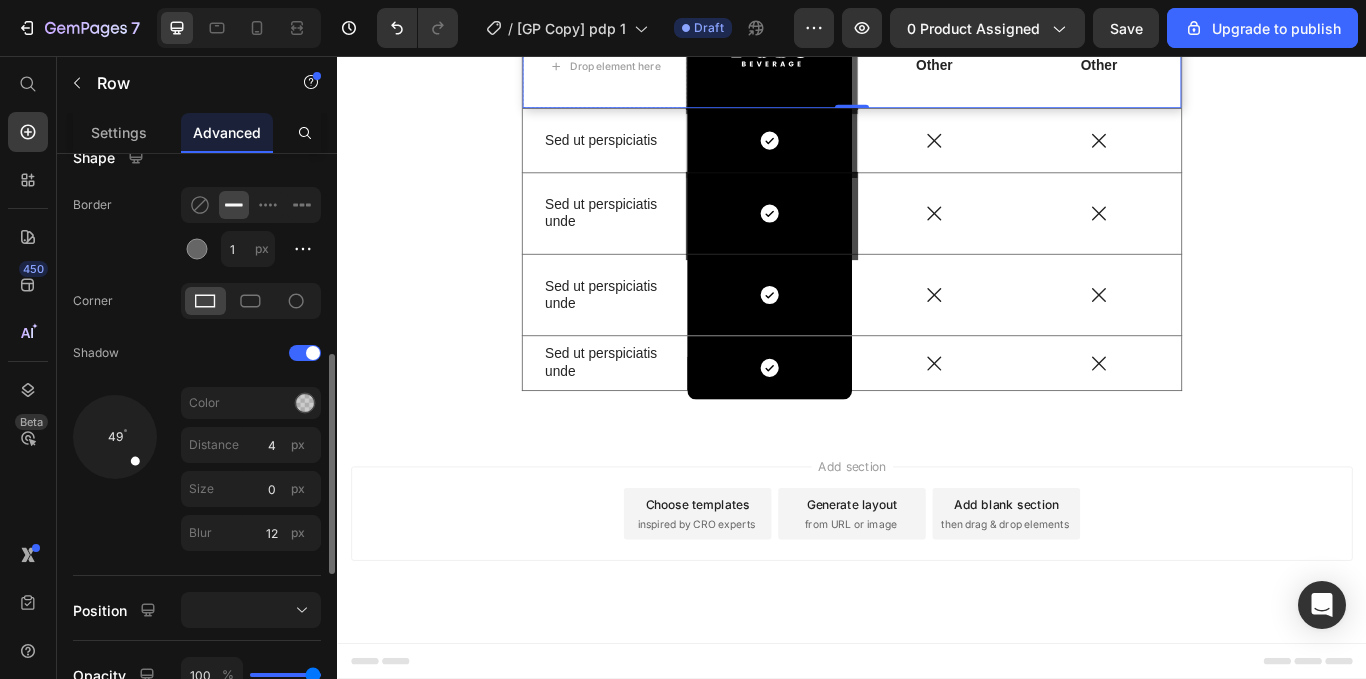 drag, startPoint x: 112, startPoint y: 464, endPoint x: 140, endPoint y: 466, distance: 28.071337 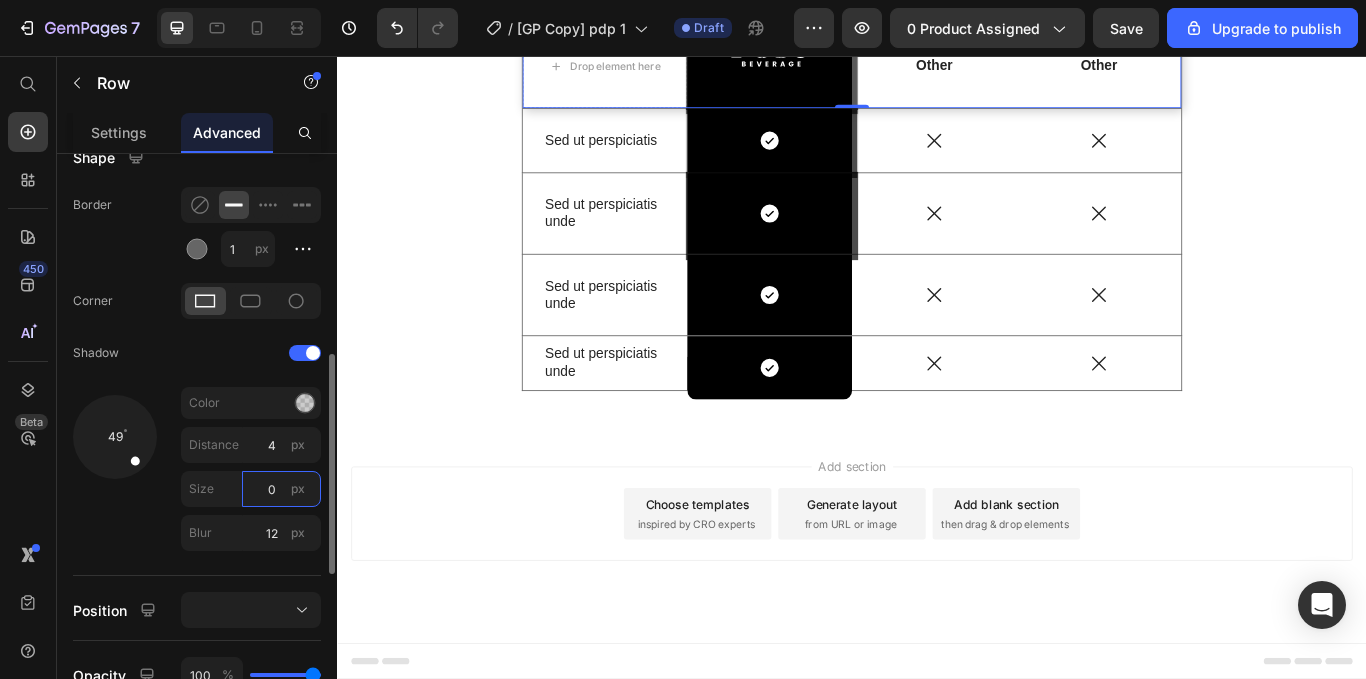 click on "0" at bounding box center [281, 489] 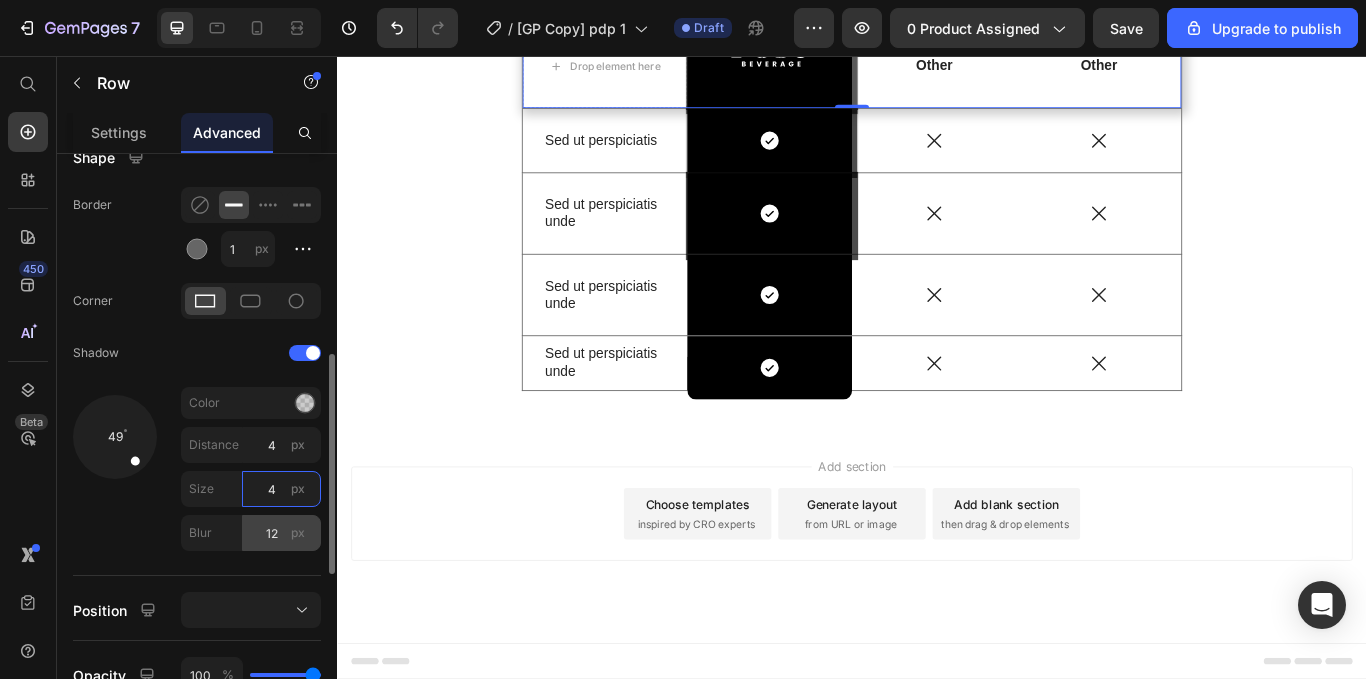 type on "4" 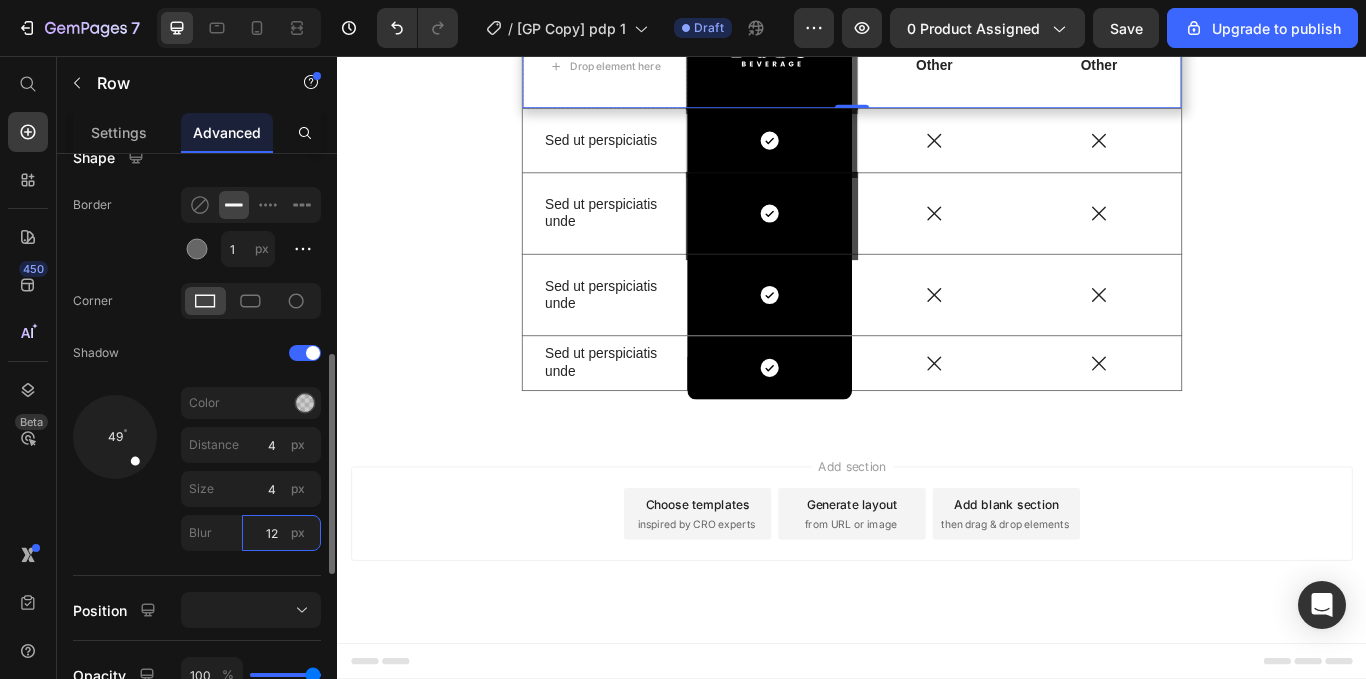 click on "12" at bounding box center [281, 533] 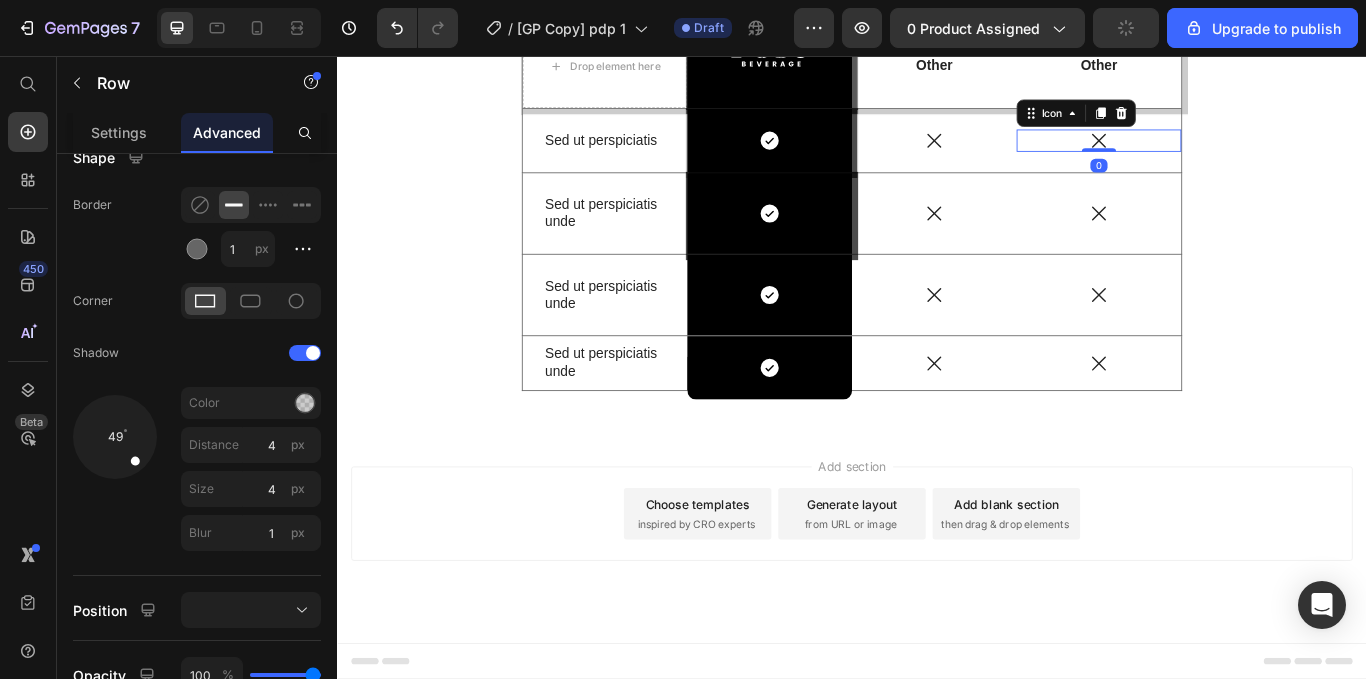 click on "Icon   0" at bounding box center [1225, 155] 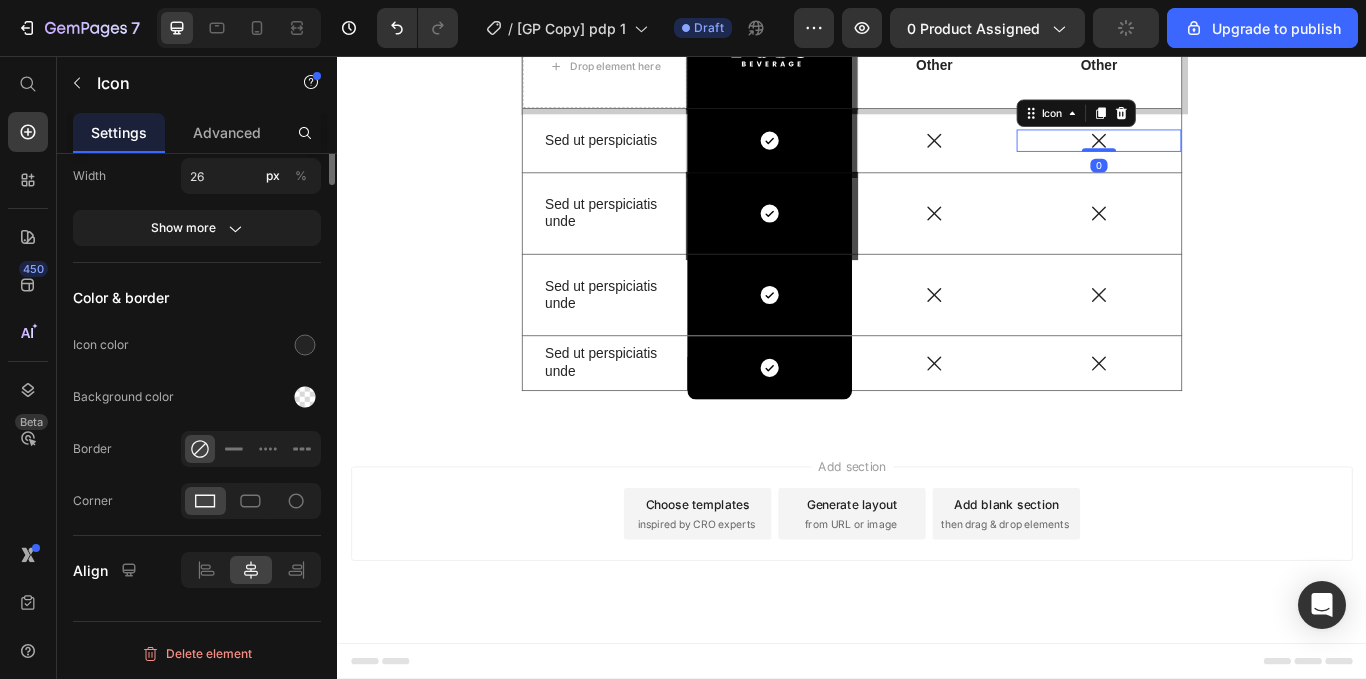 scroll, scrollTop: 0, scrollLeft: 0, axis: both 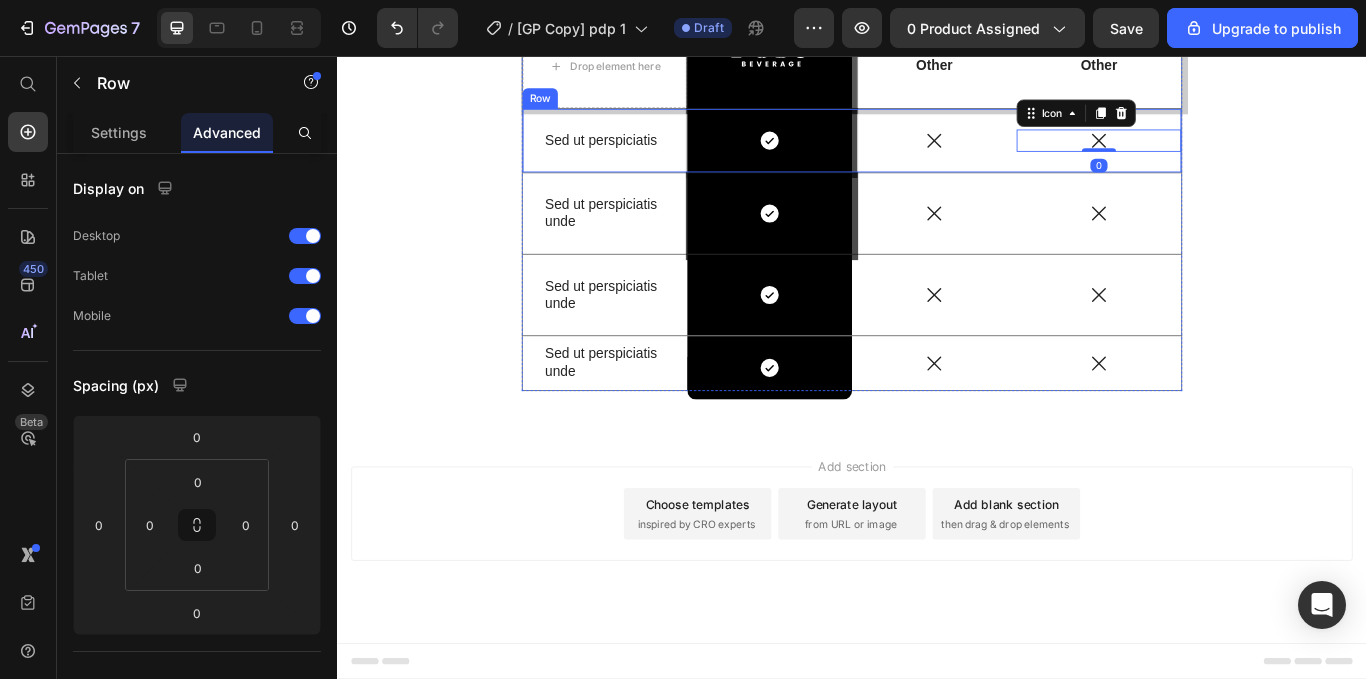 click on "Icon   0" at bounding box center (1225, 155) 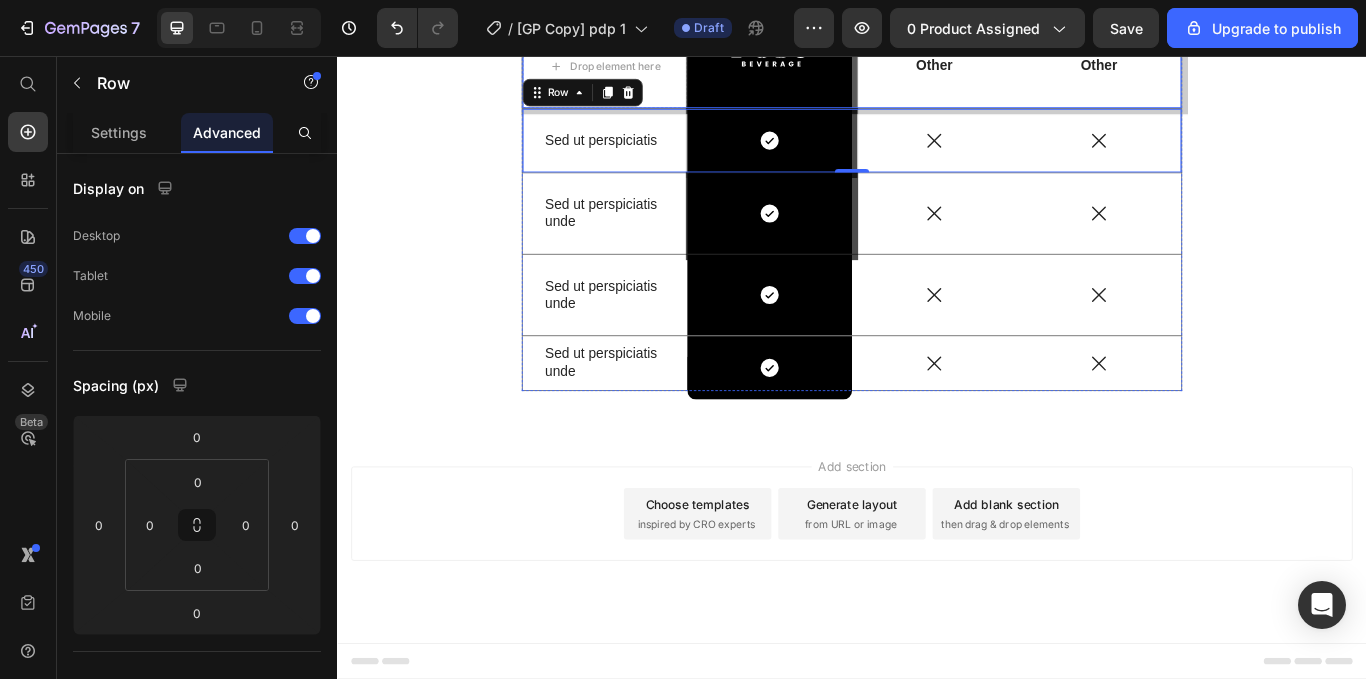 click on "Other Text Block" at bounding box center (1225, 69) 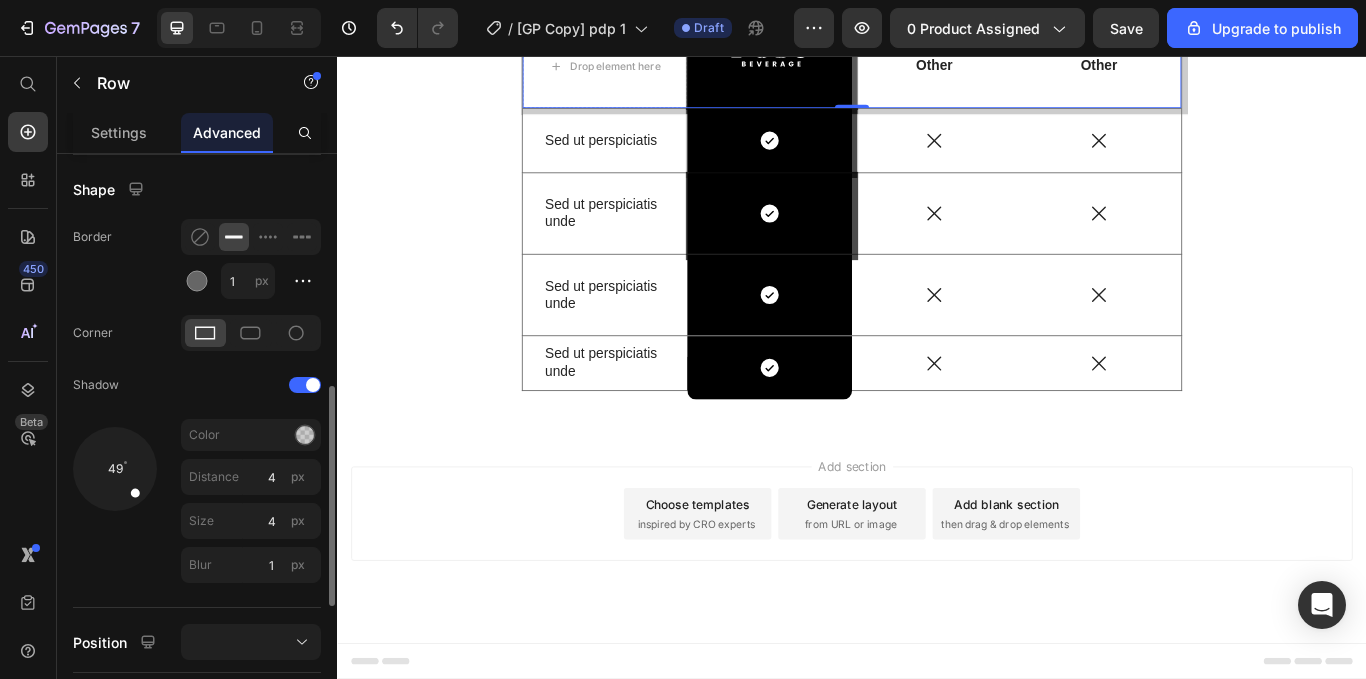 scroll, scrollTop: 531, scrollLeft: 0, axis: vertical 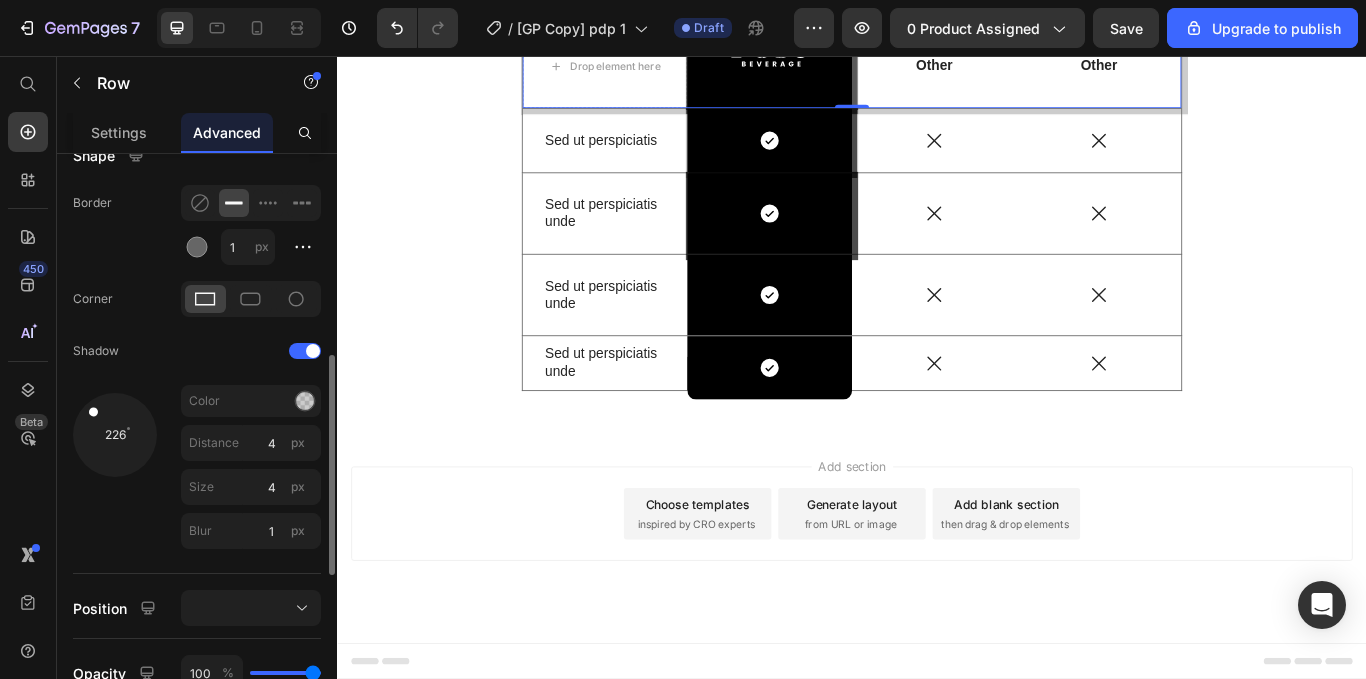 drag, startPoint x: 127, startPoint y: 454, endPoint x: 72, endPoint y: 390, distance: 84.38602 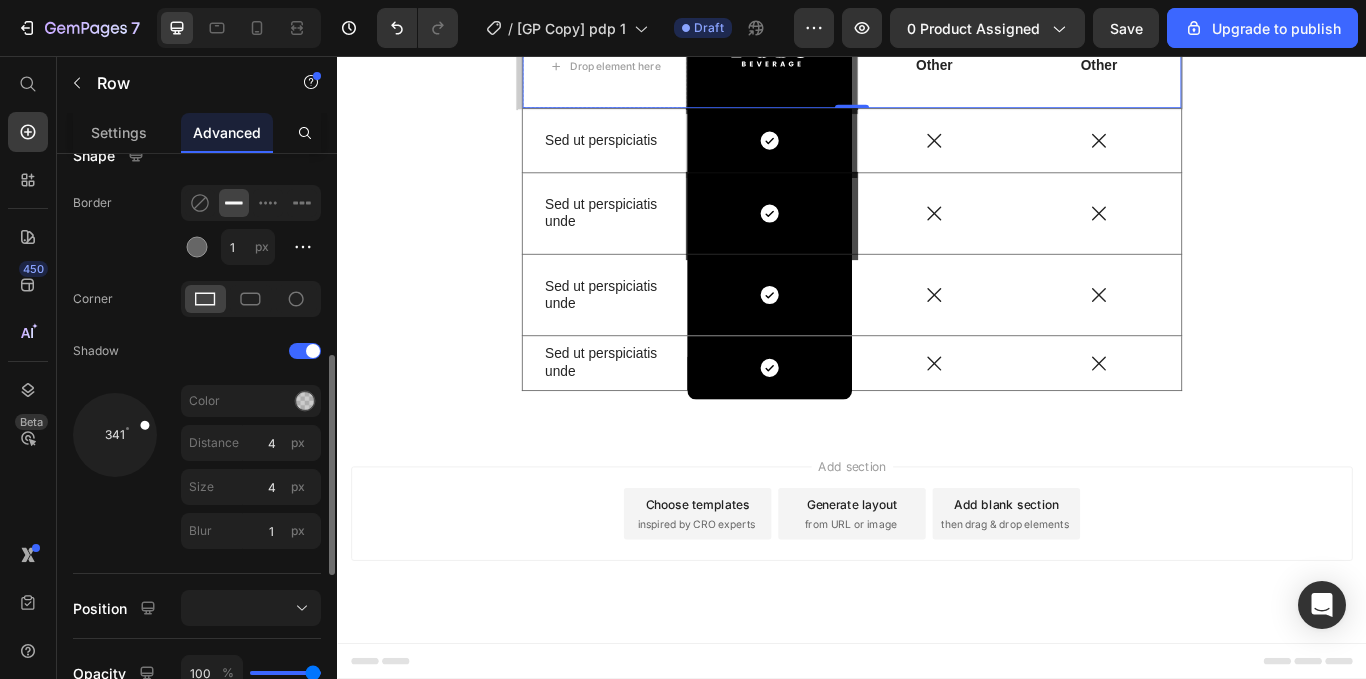 drag, startPoint x: 92, startPoint y: 413, endPoint x: 256, endPoint y: 393, distance: 165.21501 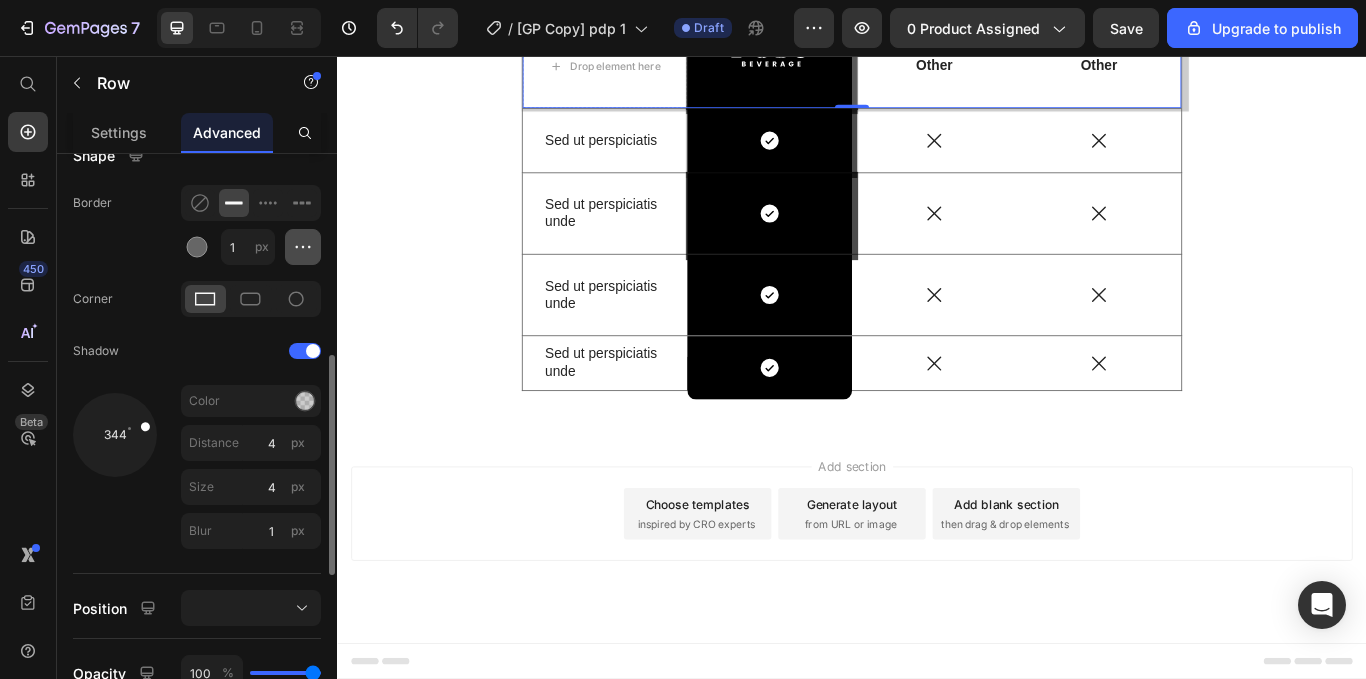 click 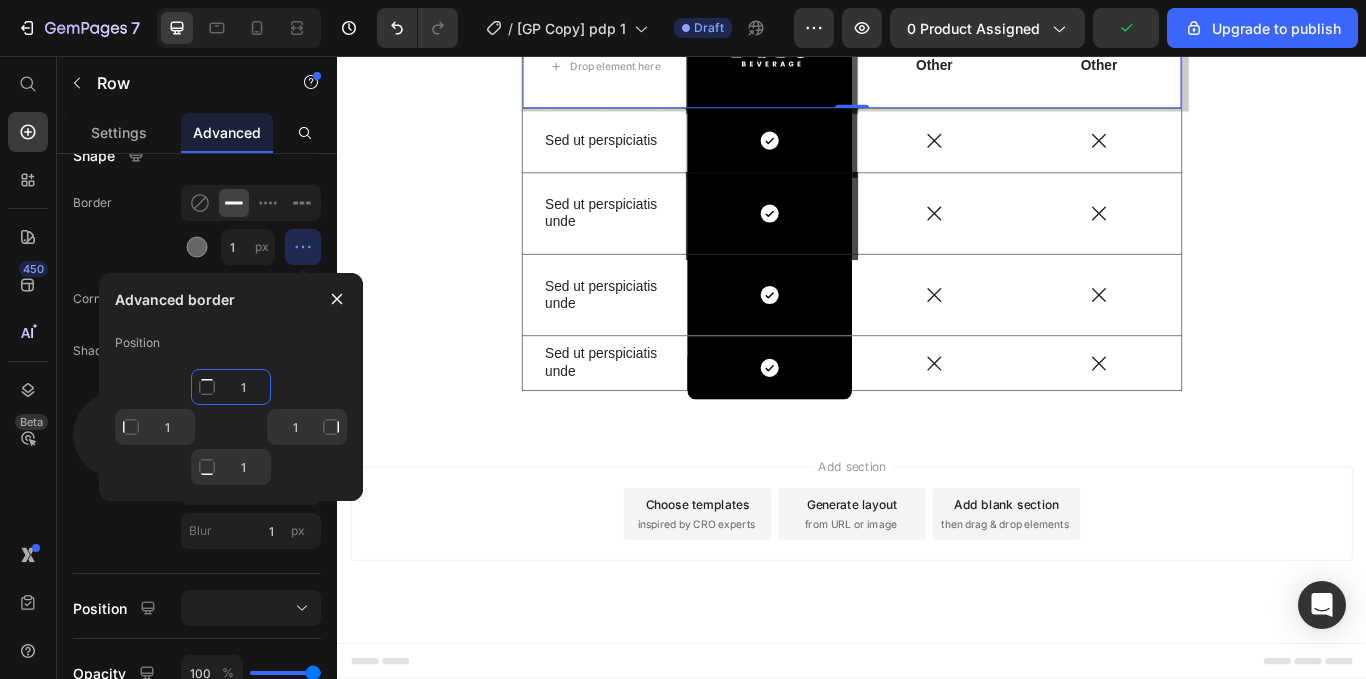 click on "1" 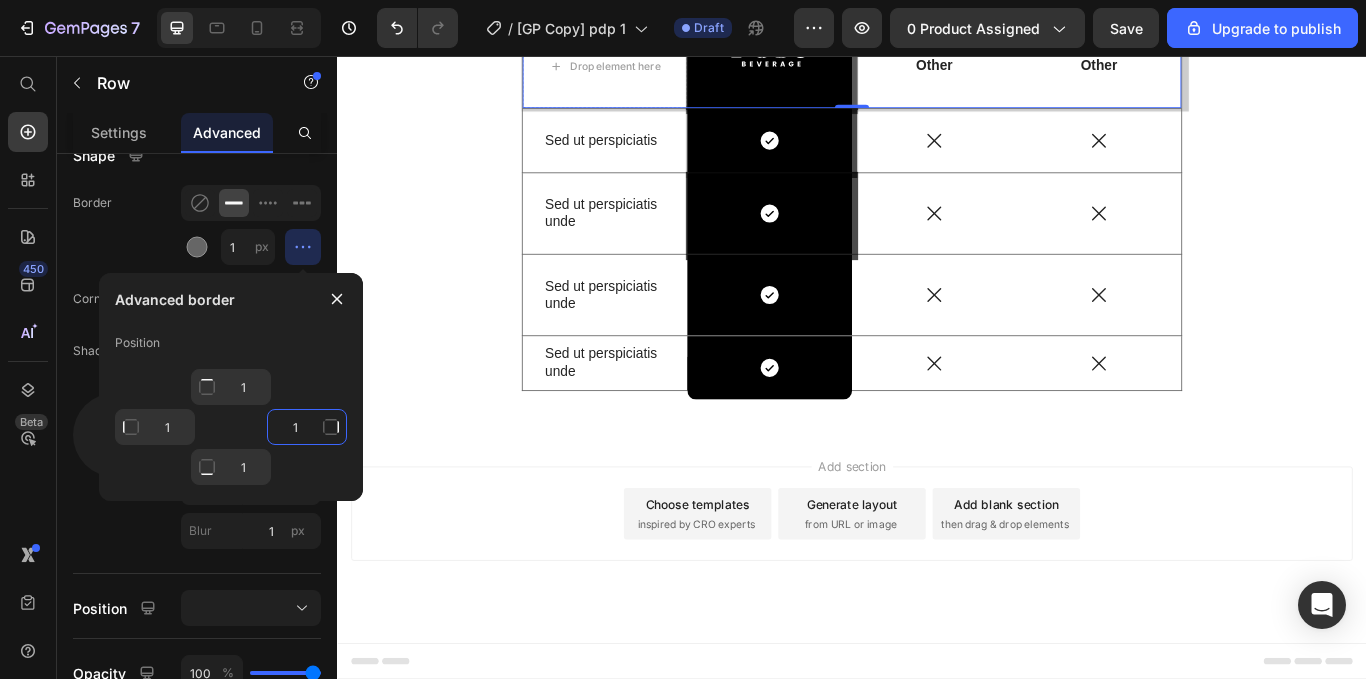 click on "1" 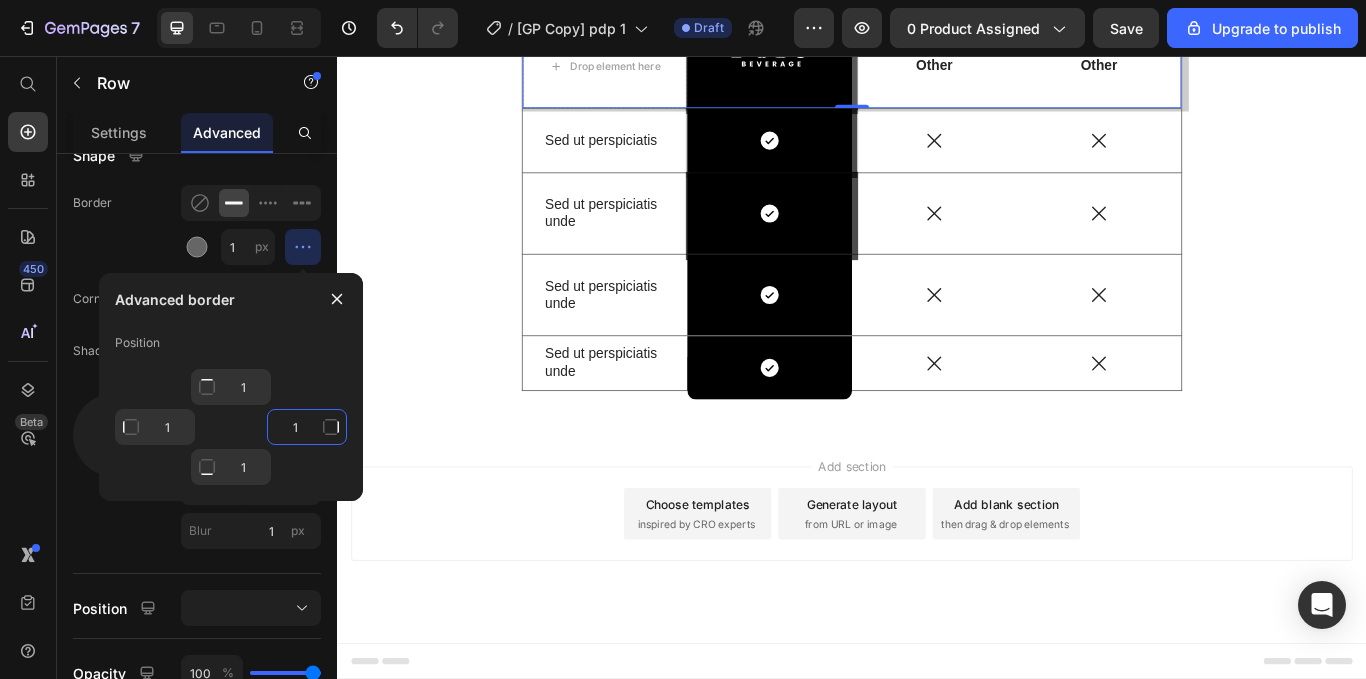 type on "4" 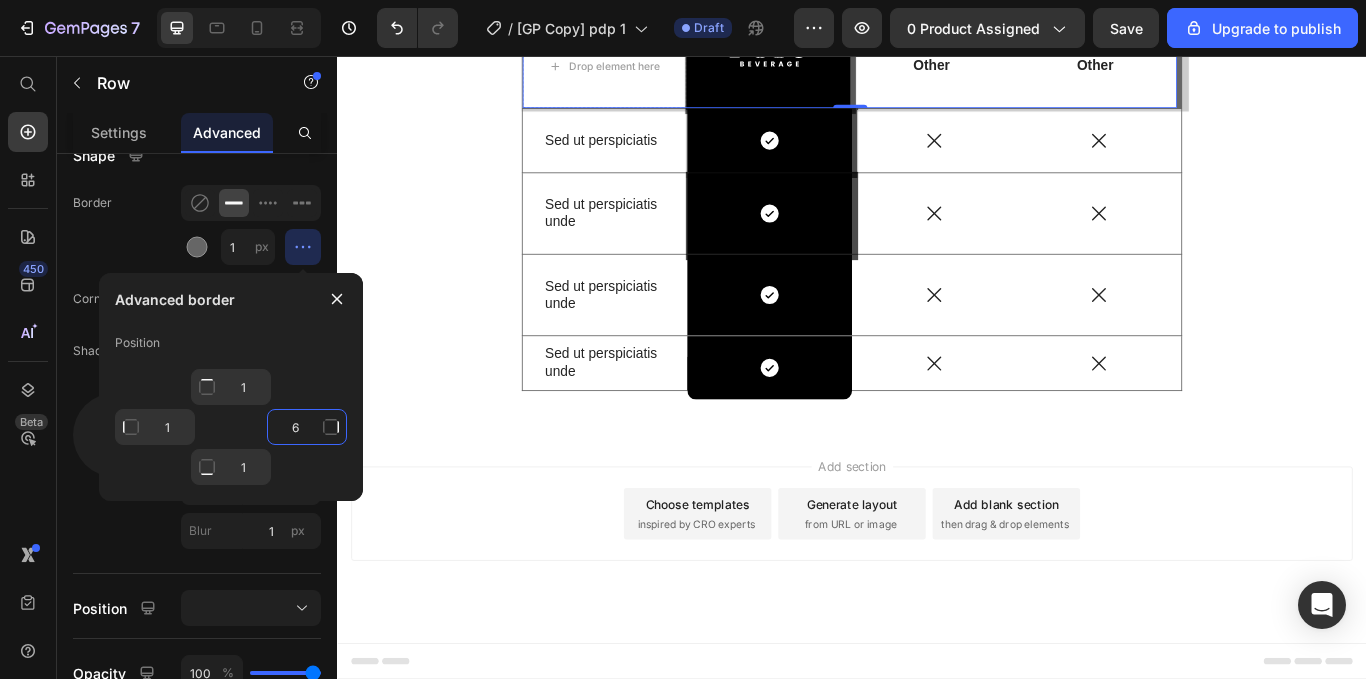 type on "6" 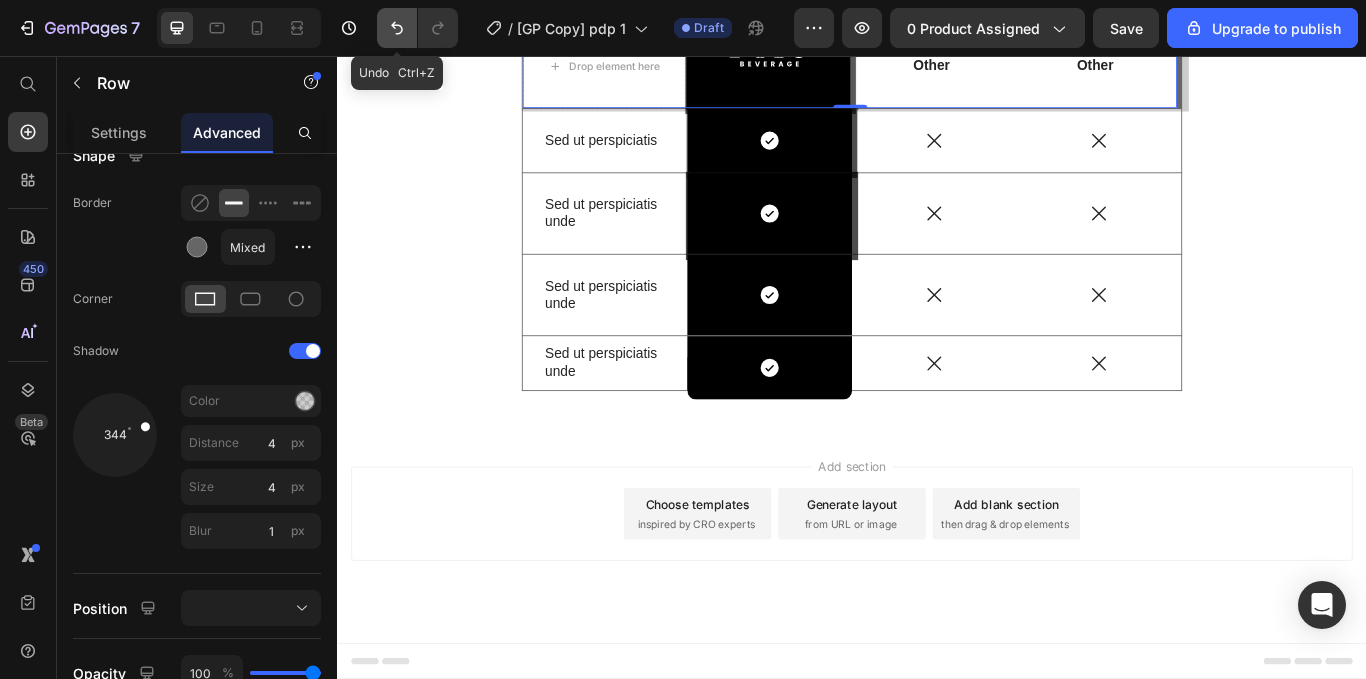 click 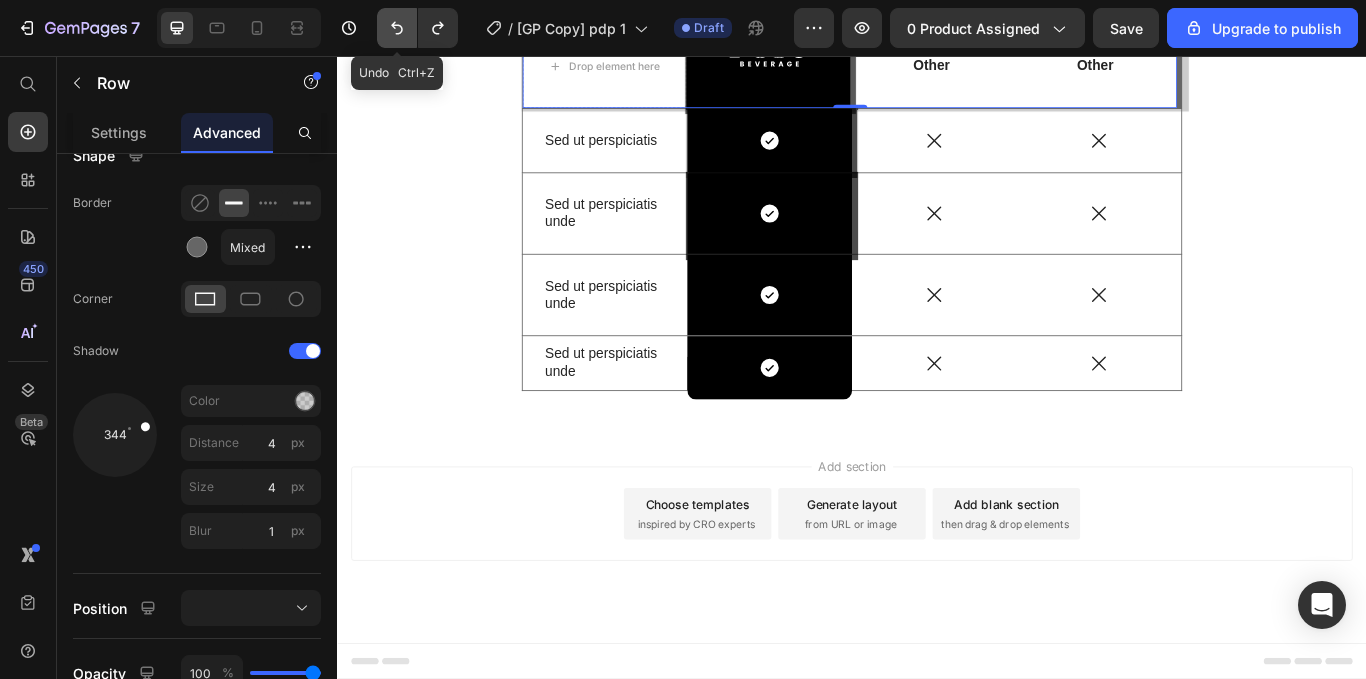click 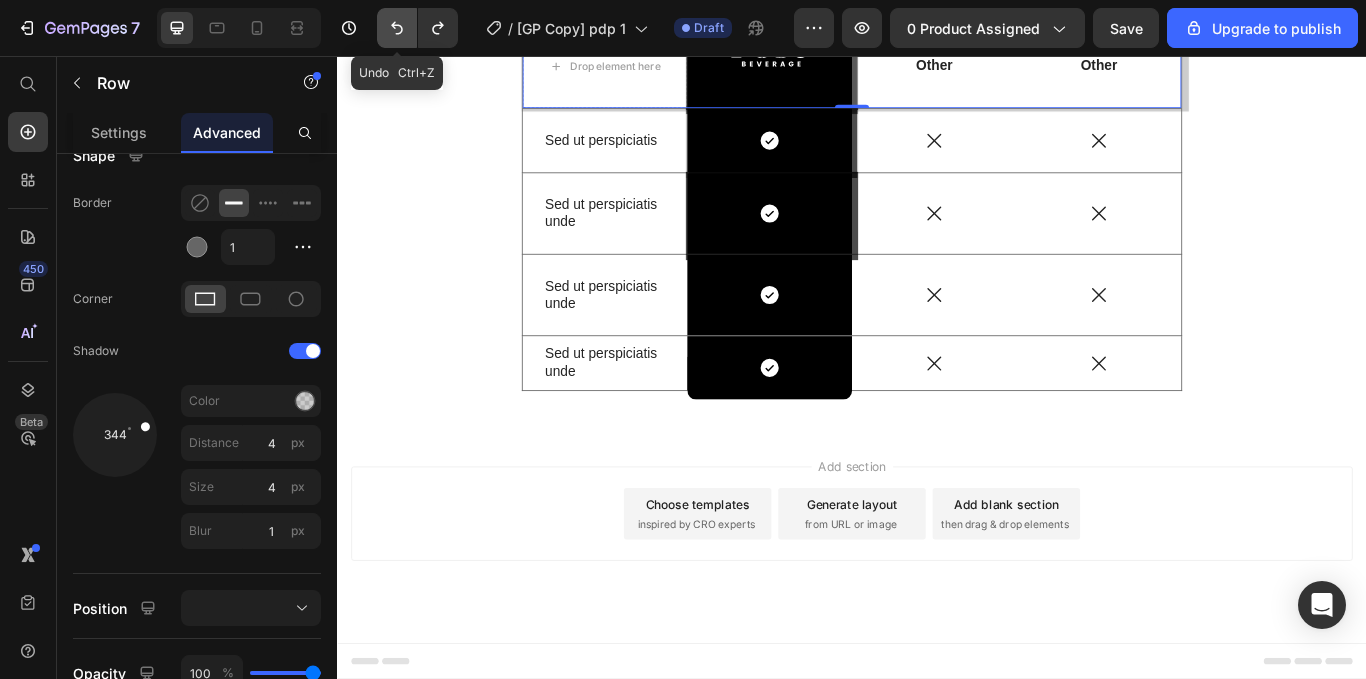 click 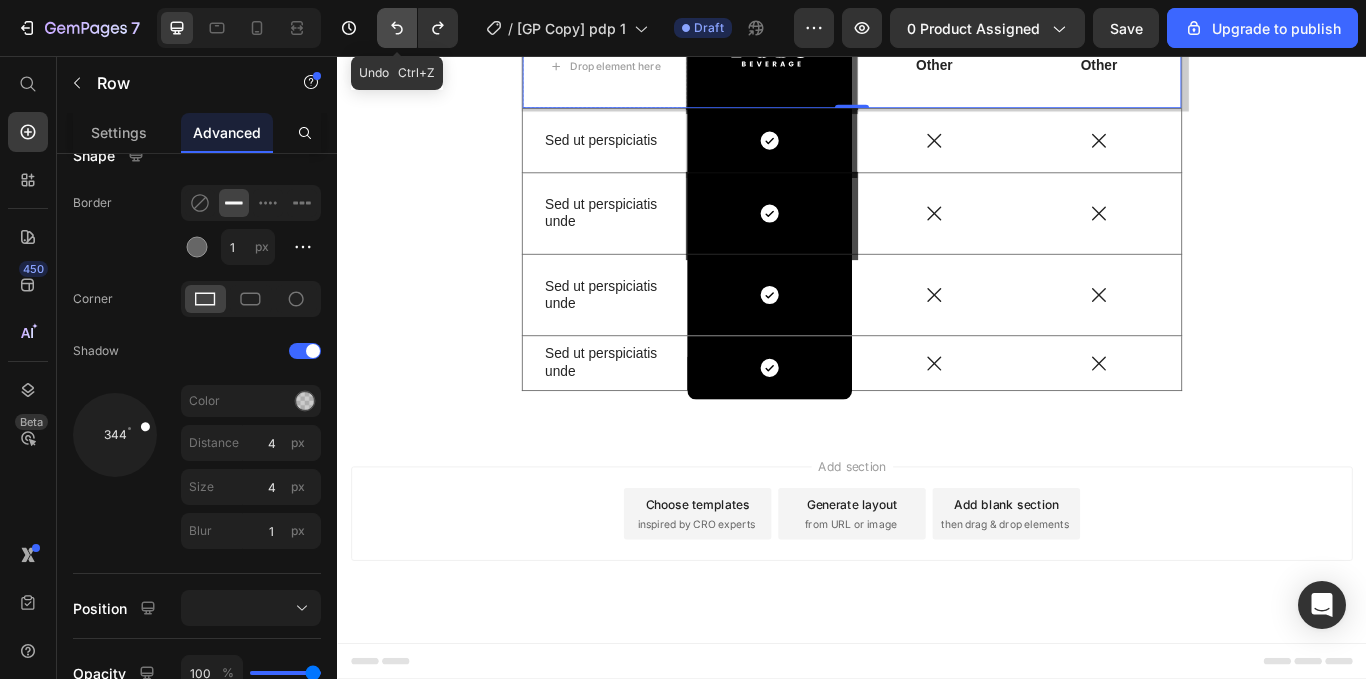 click 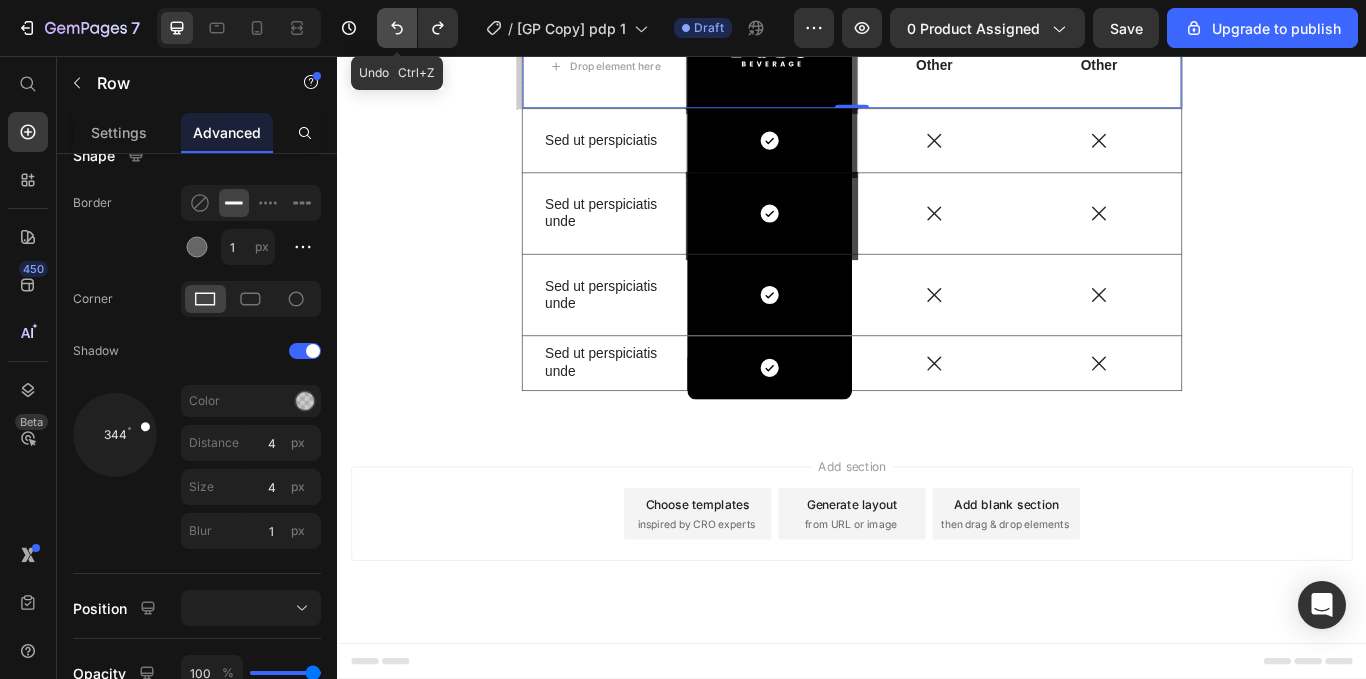 click 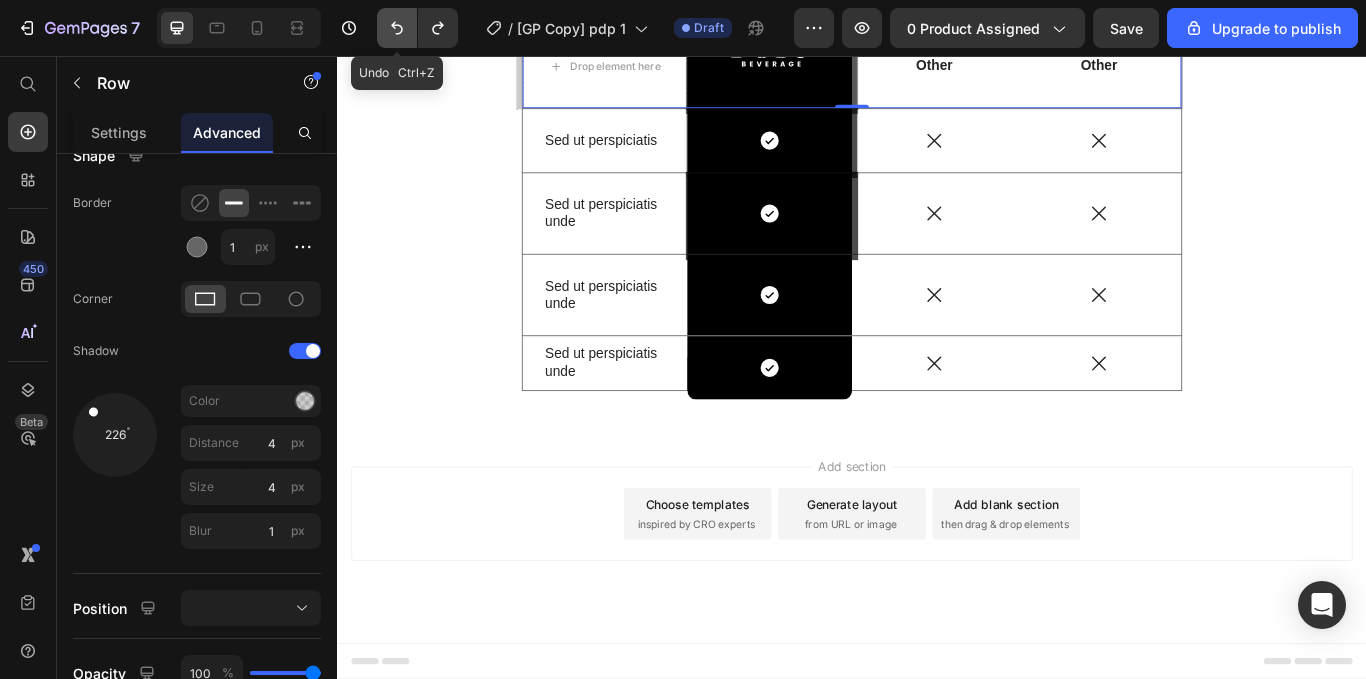click 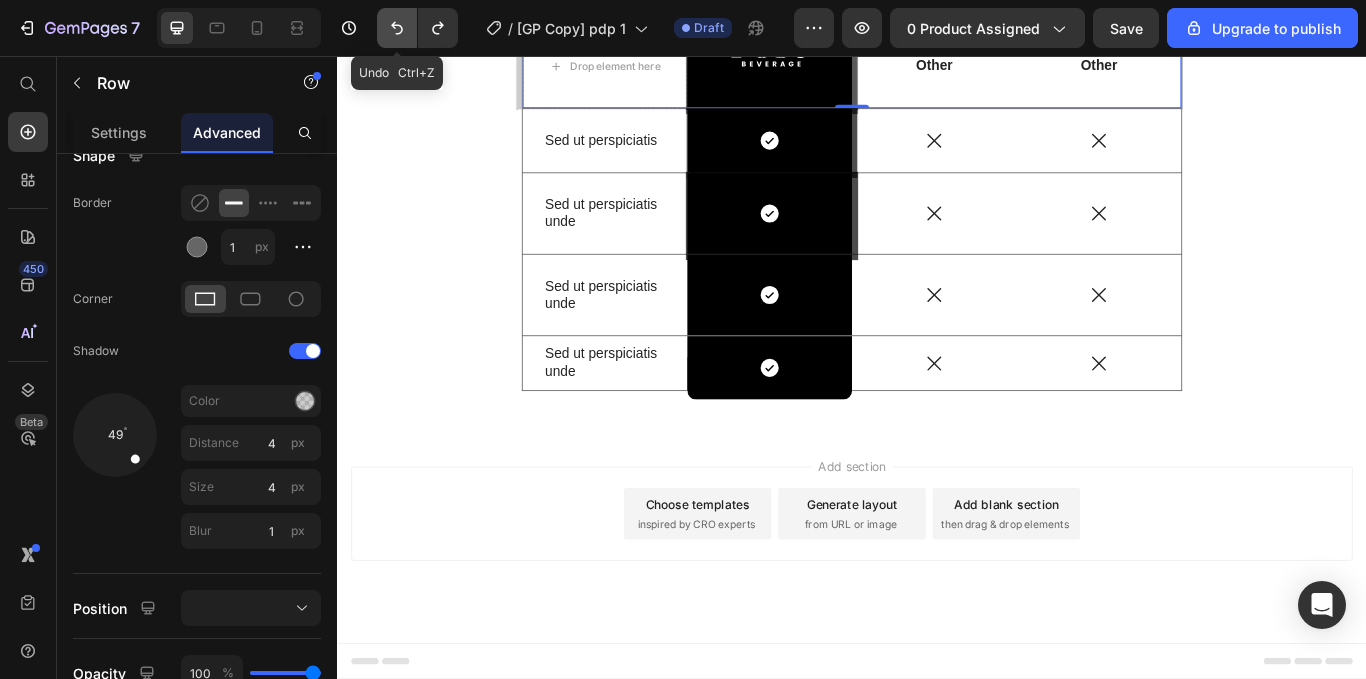click 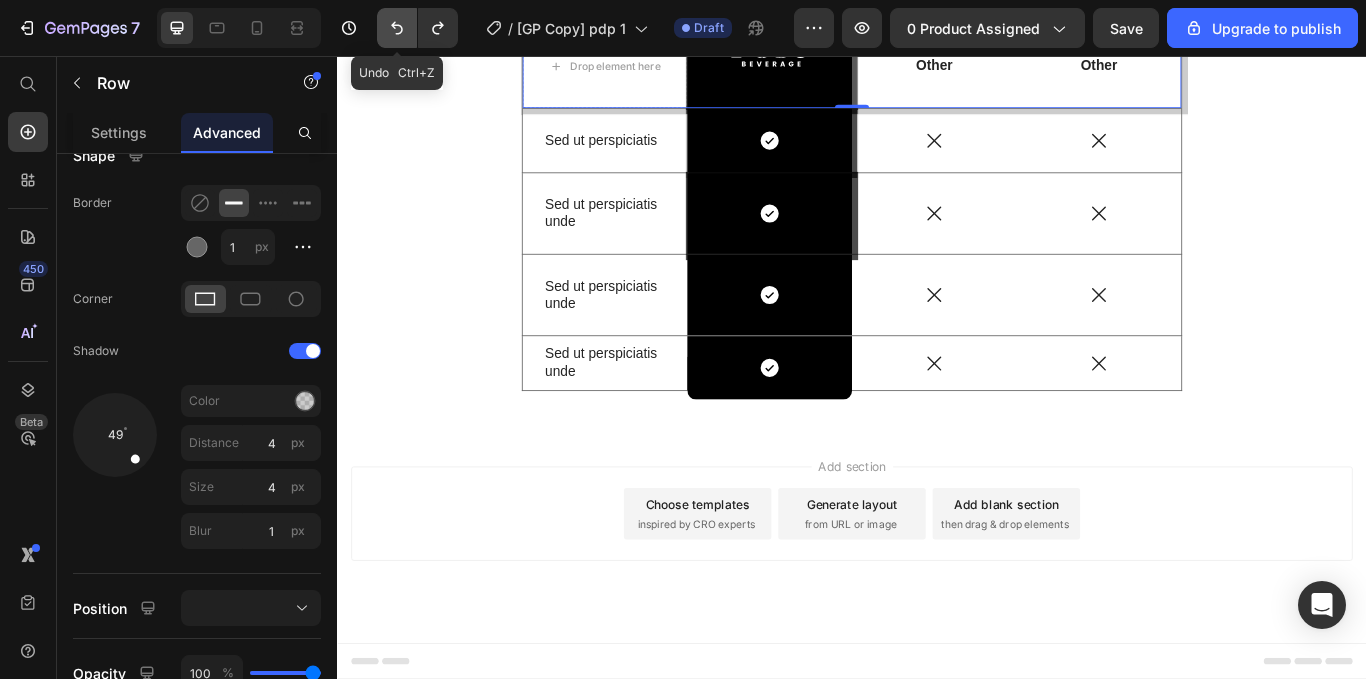 click 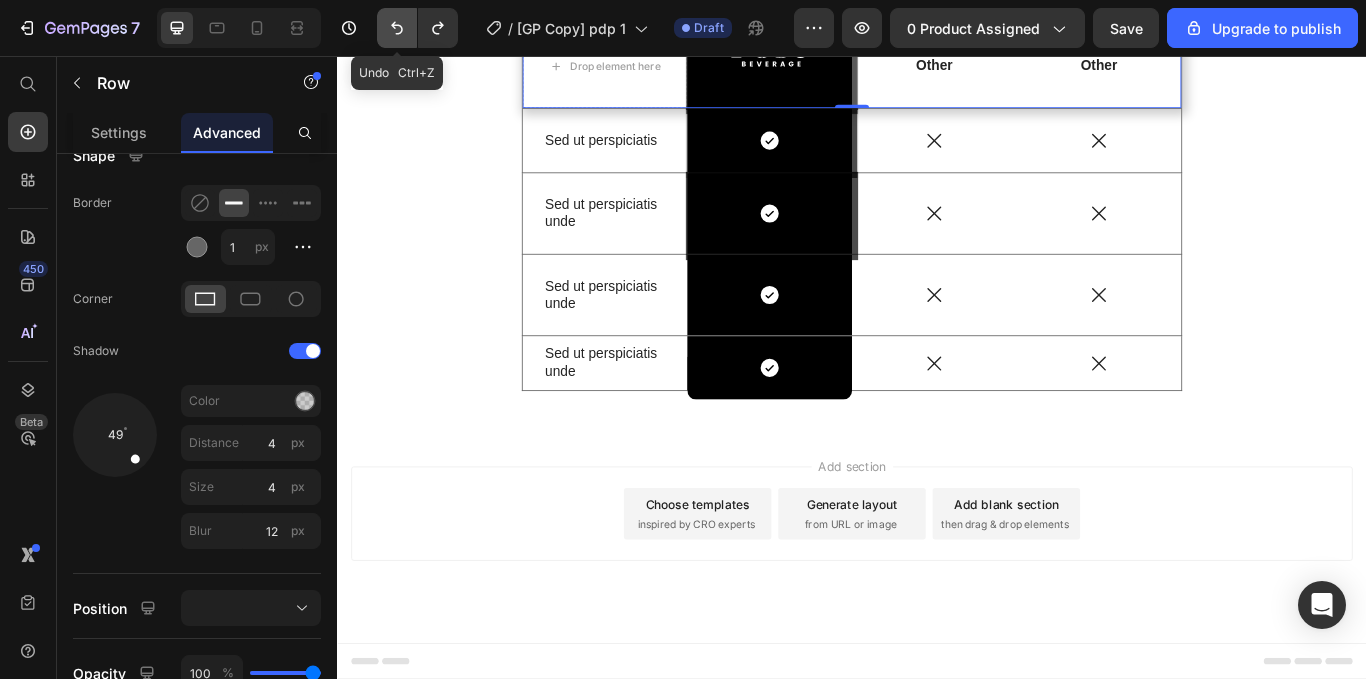 click 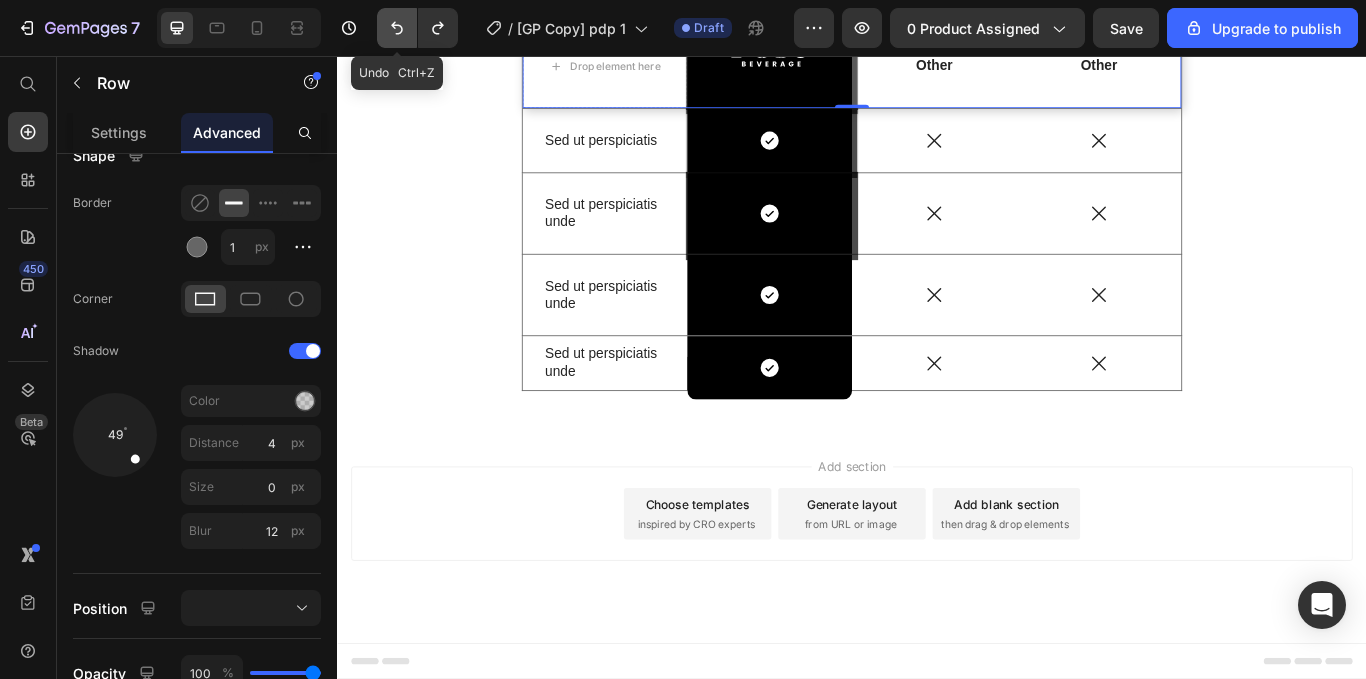 click 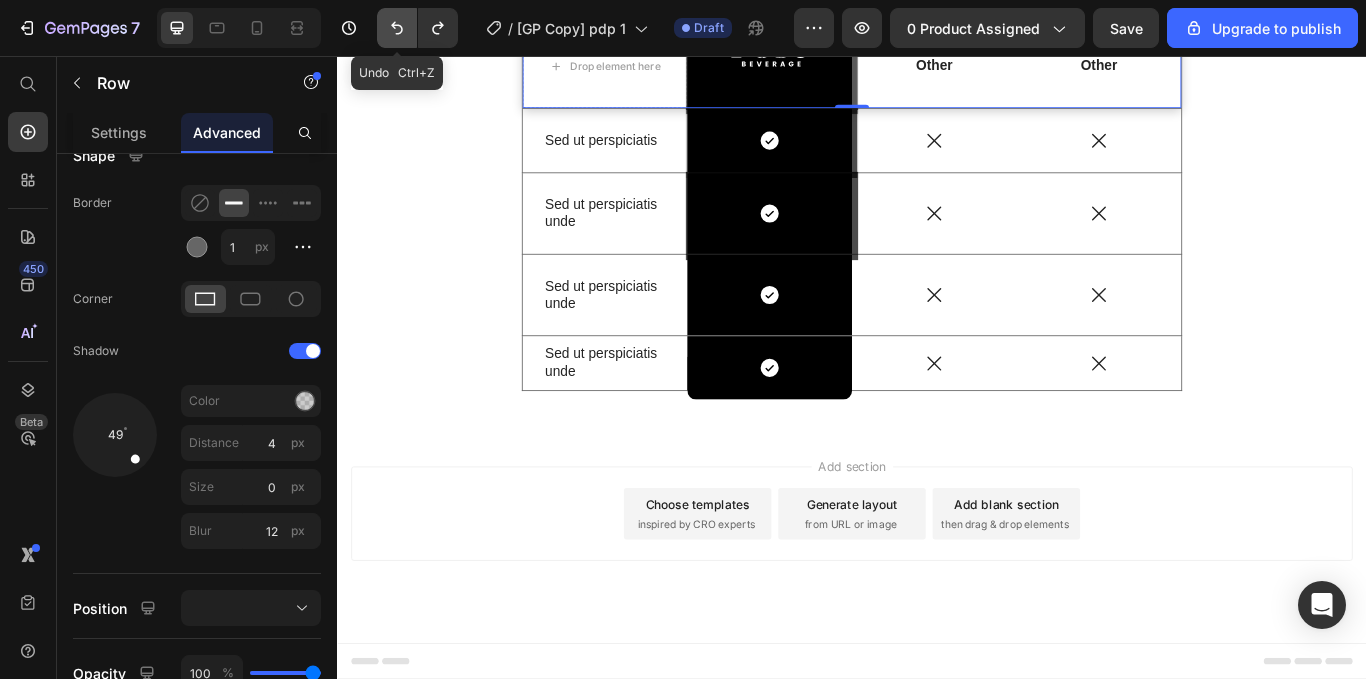 click 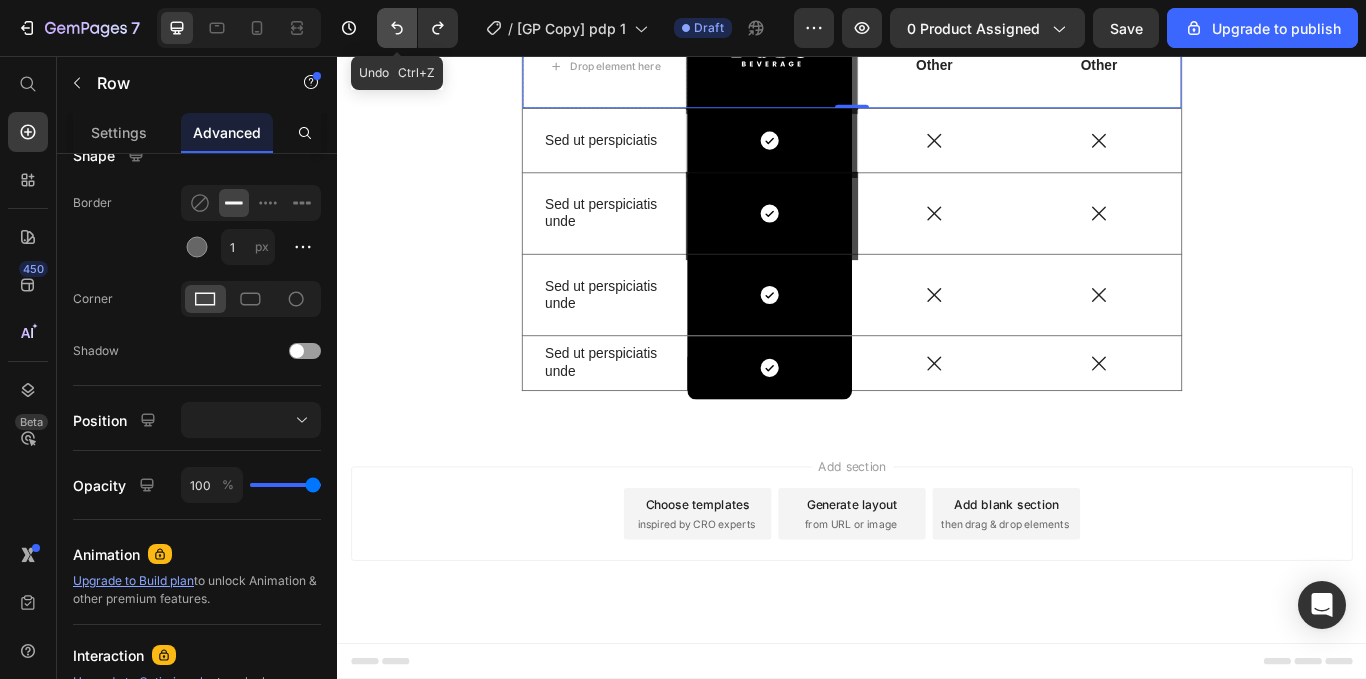 click 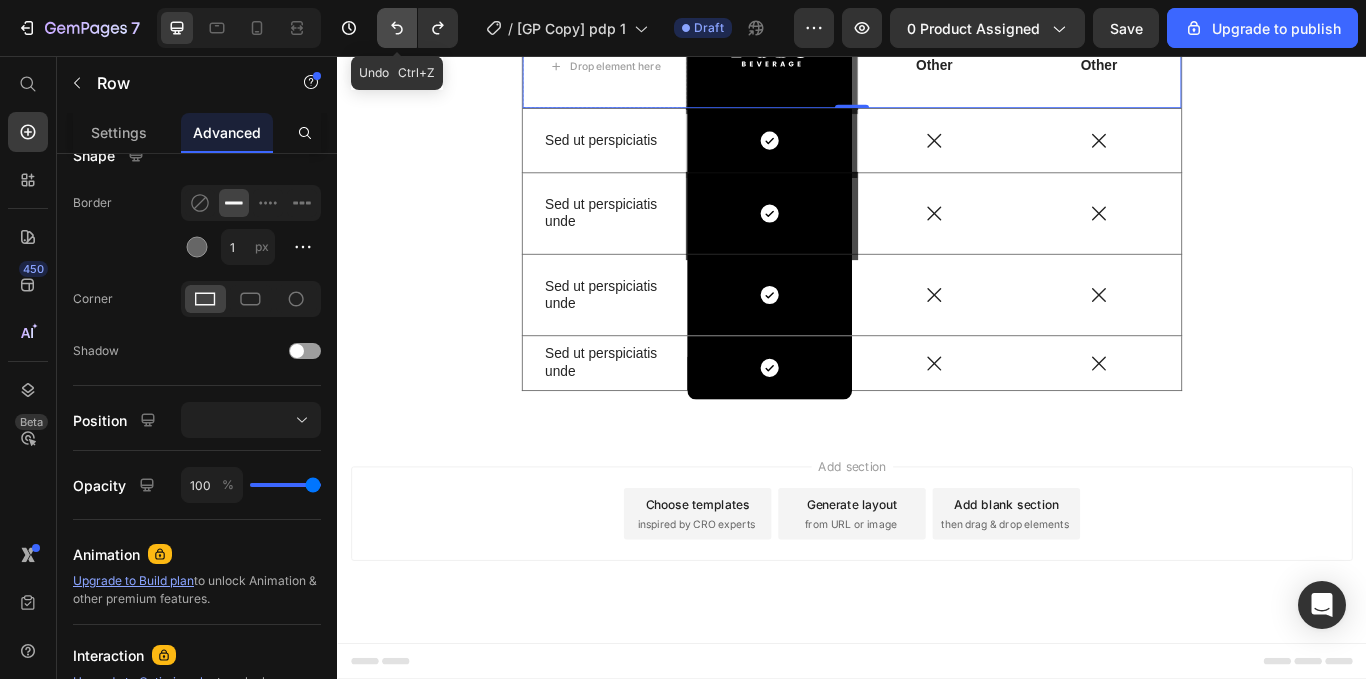 click 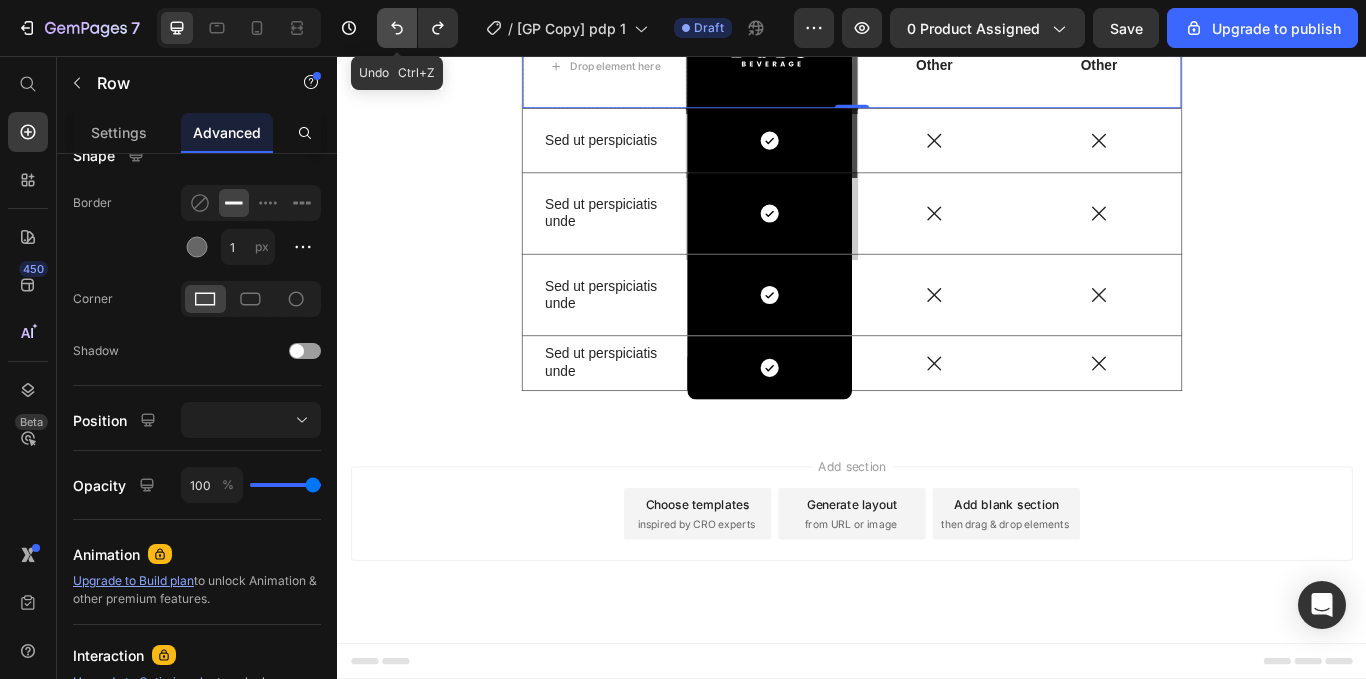 click 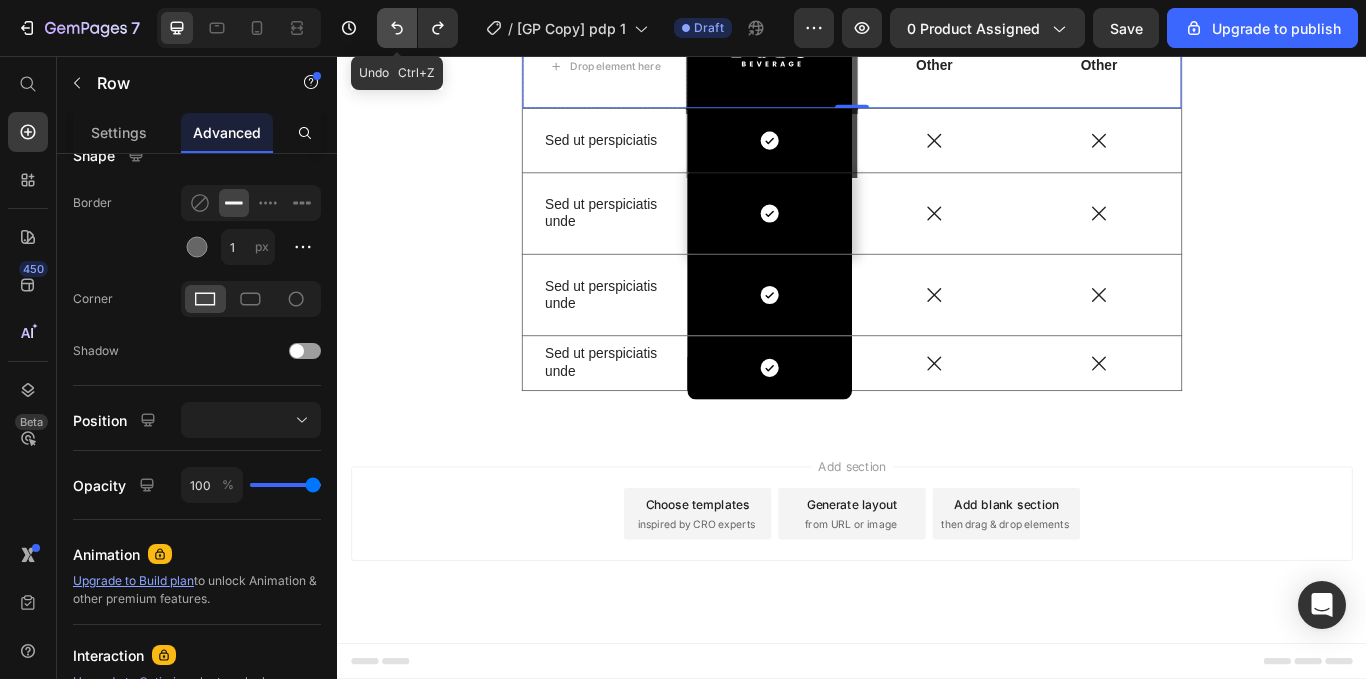 click 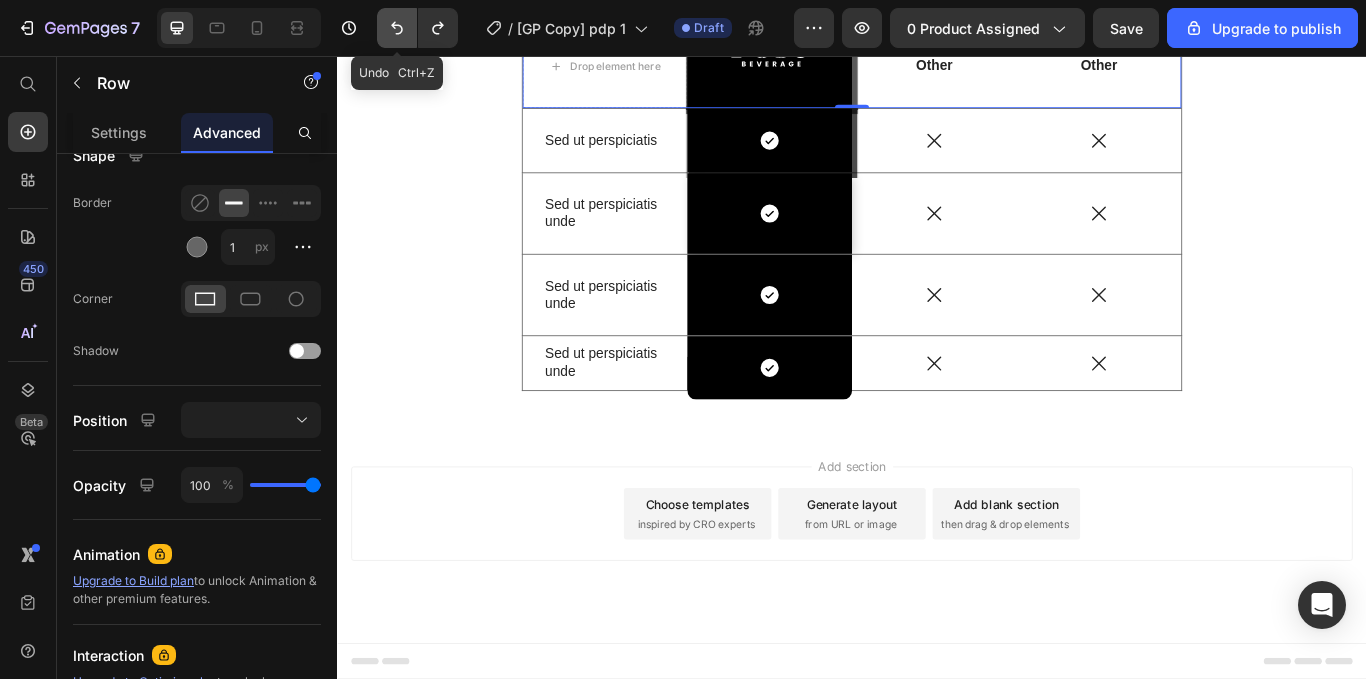 click 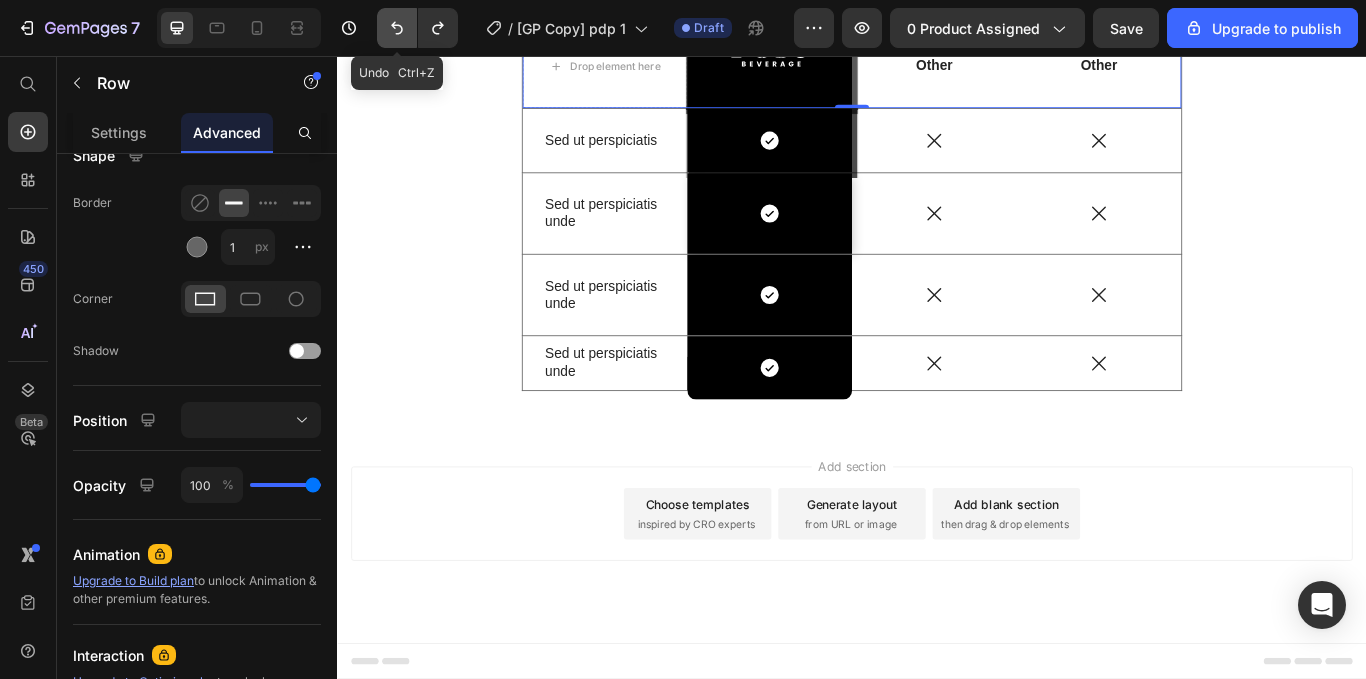 click 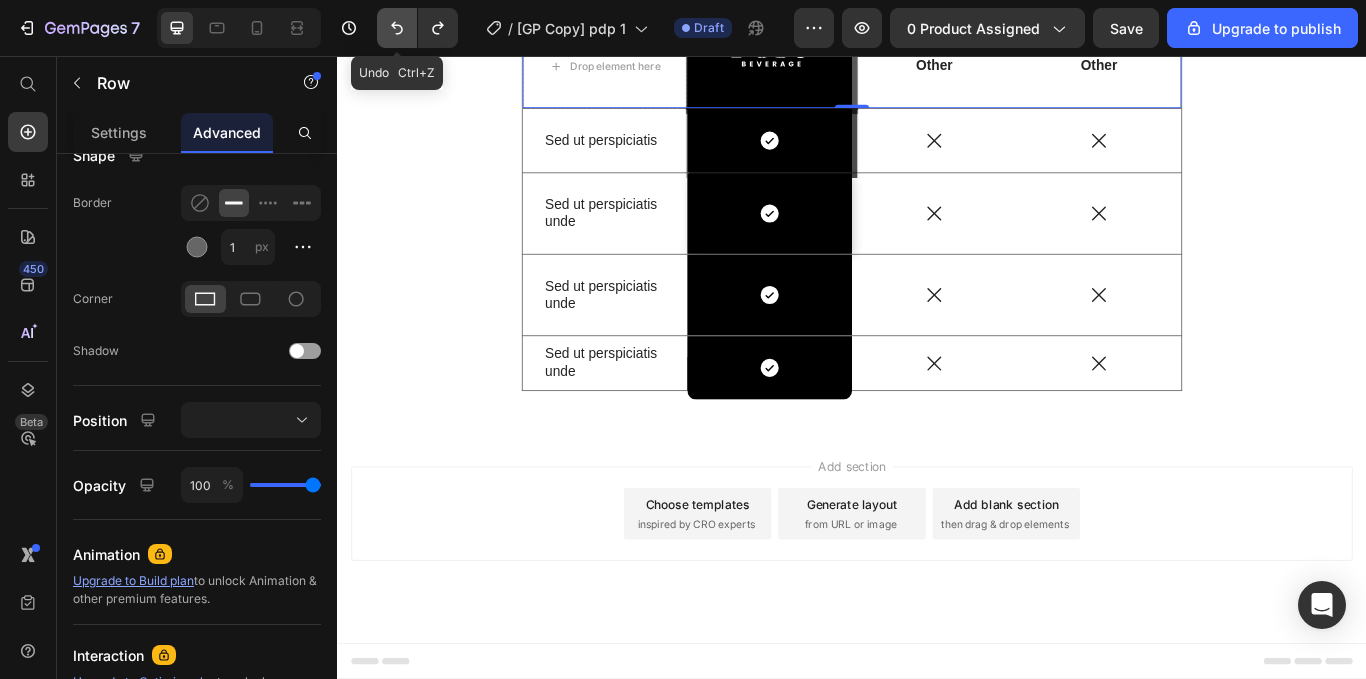 click 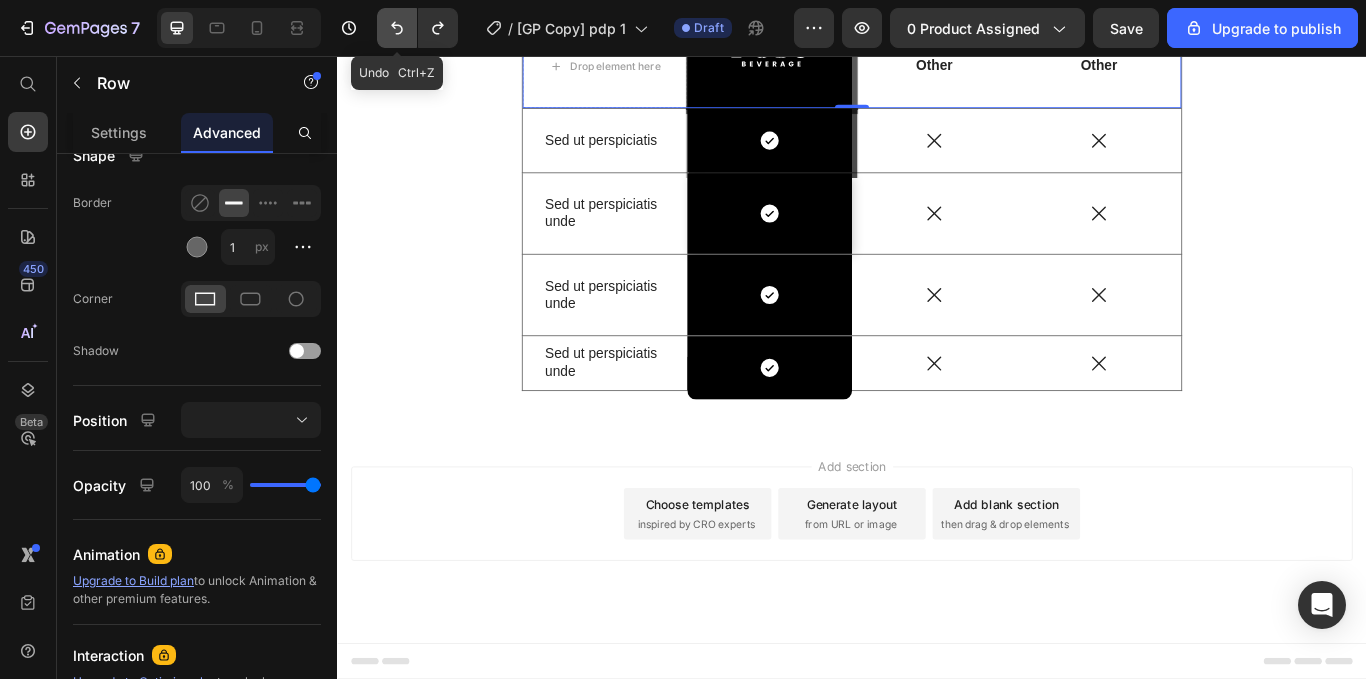 click 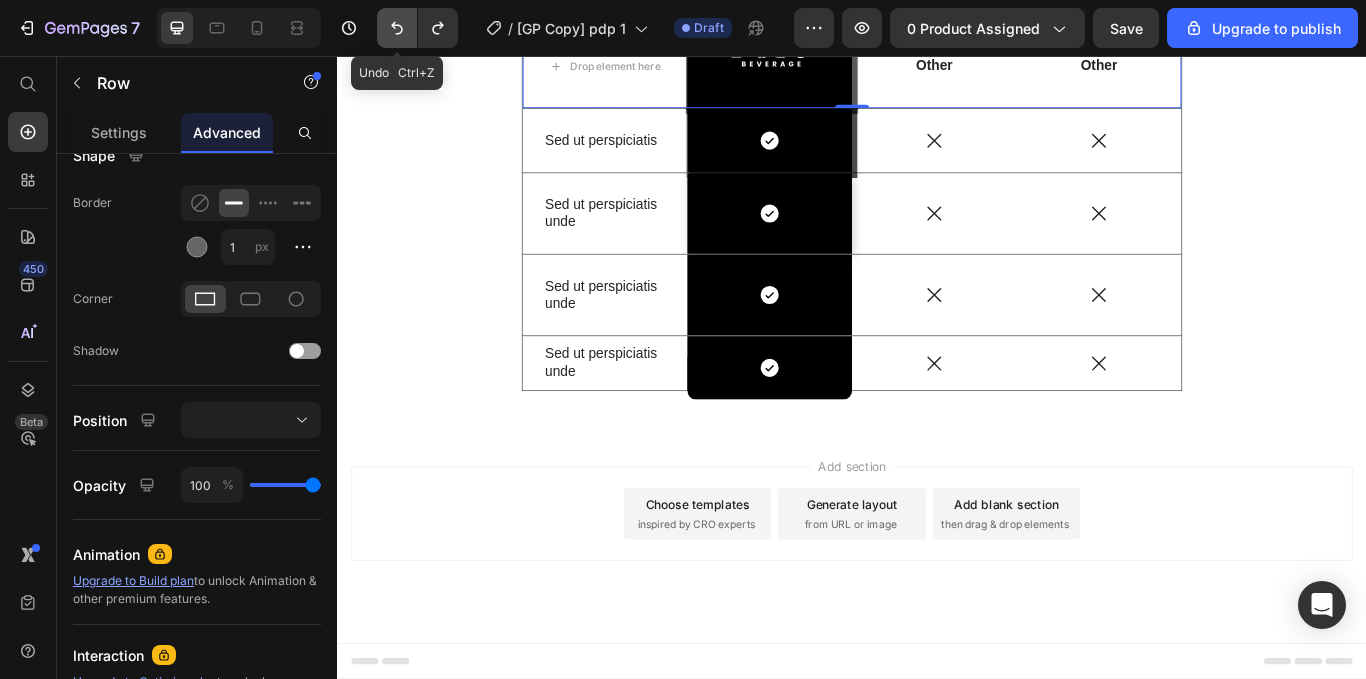 click 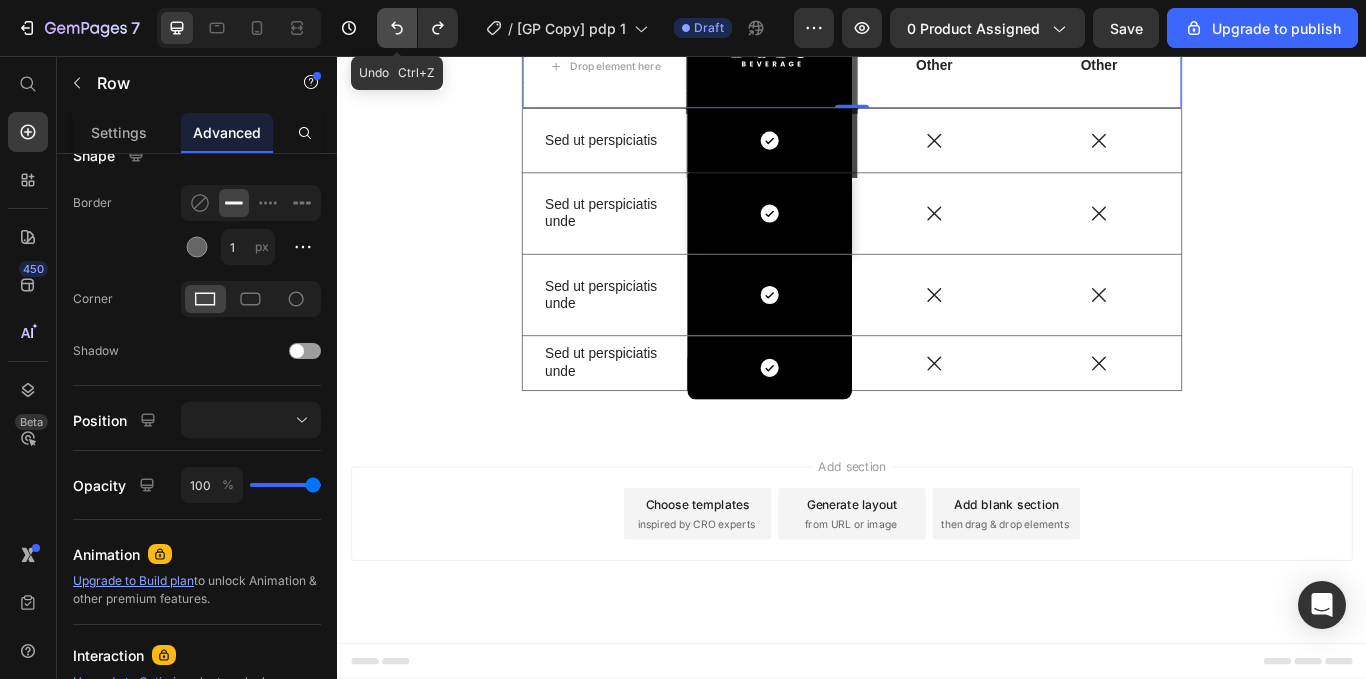 click 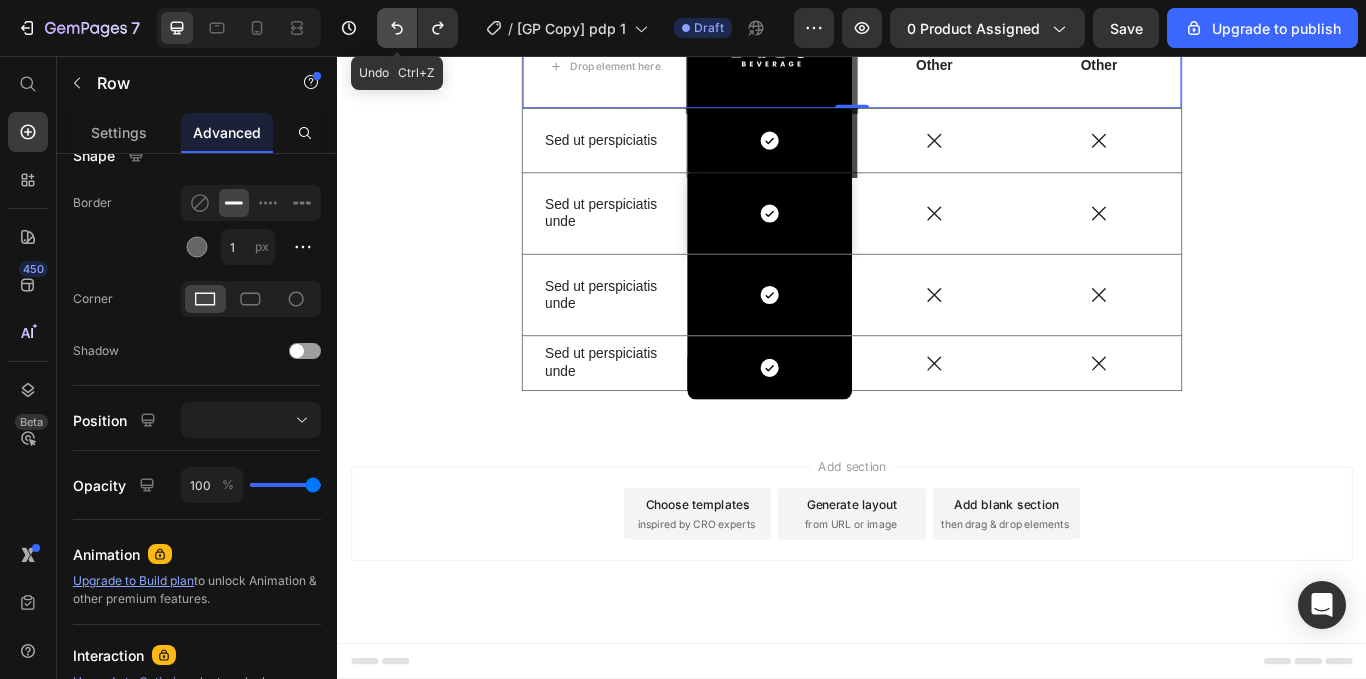 click 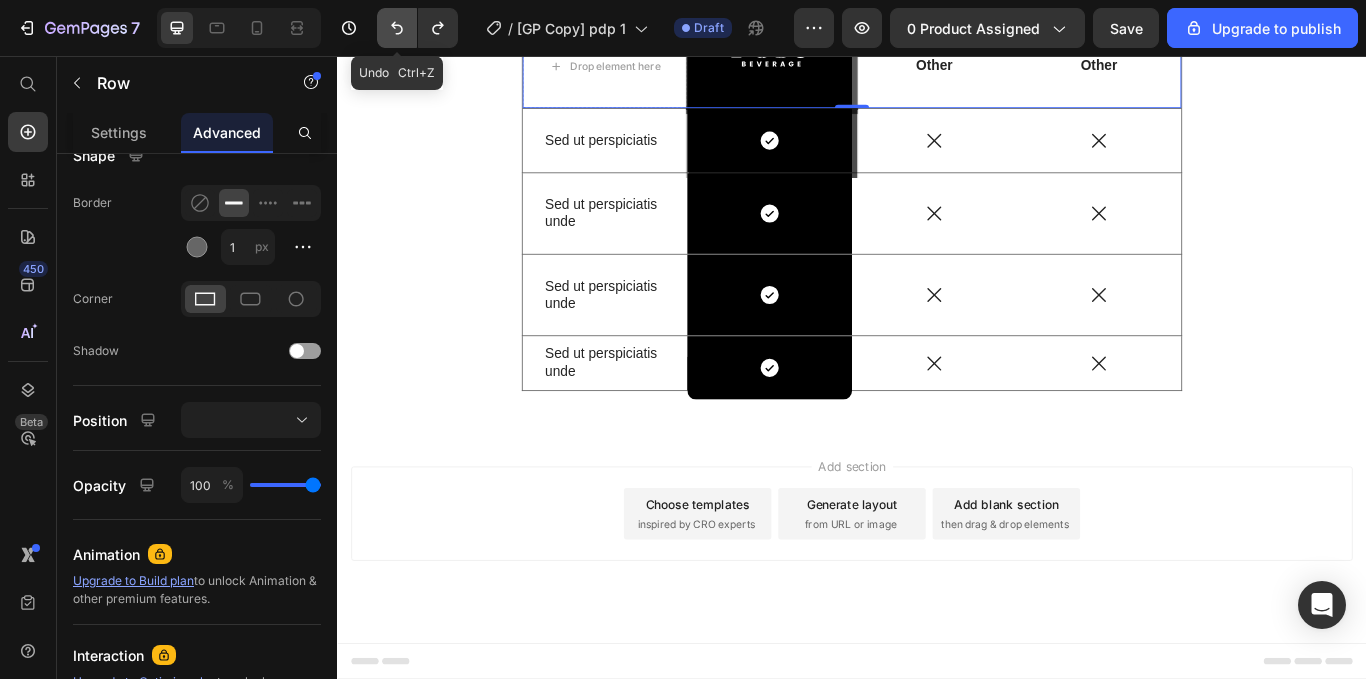 click 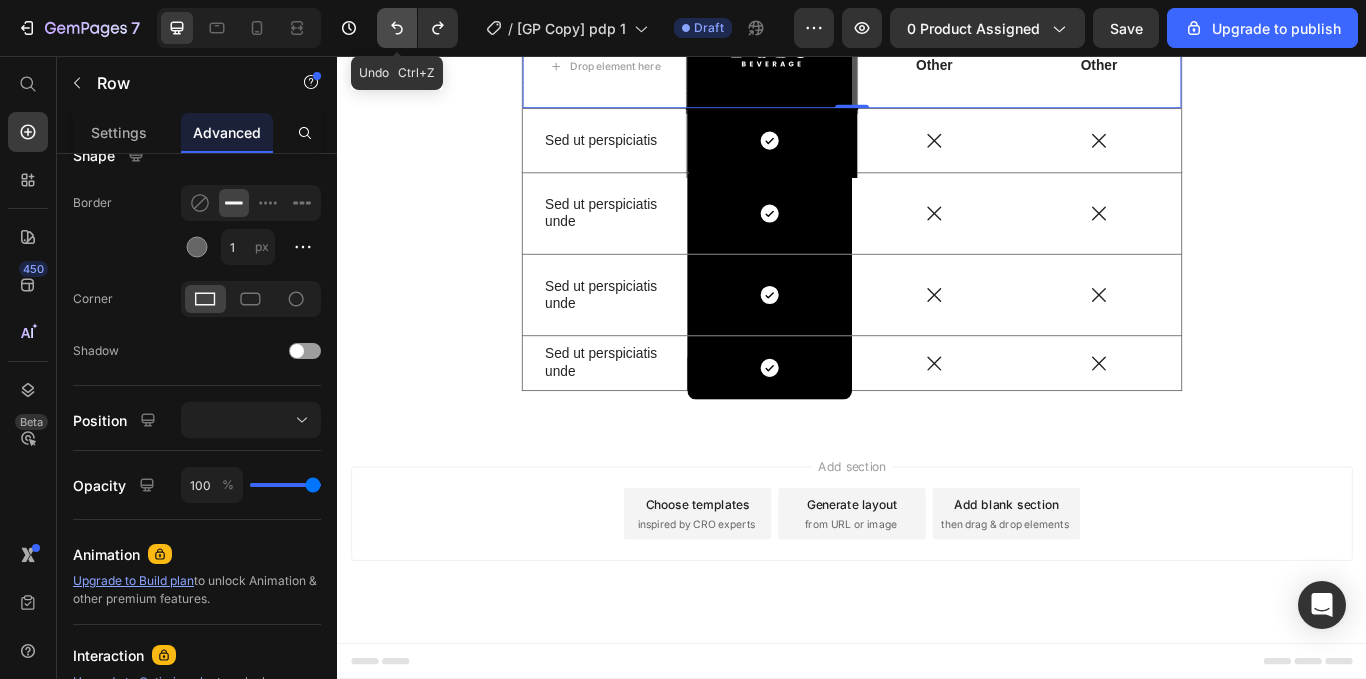 click 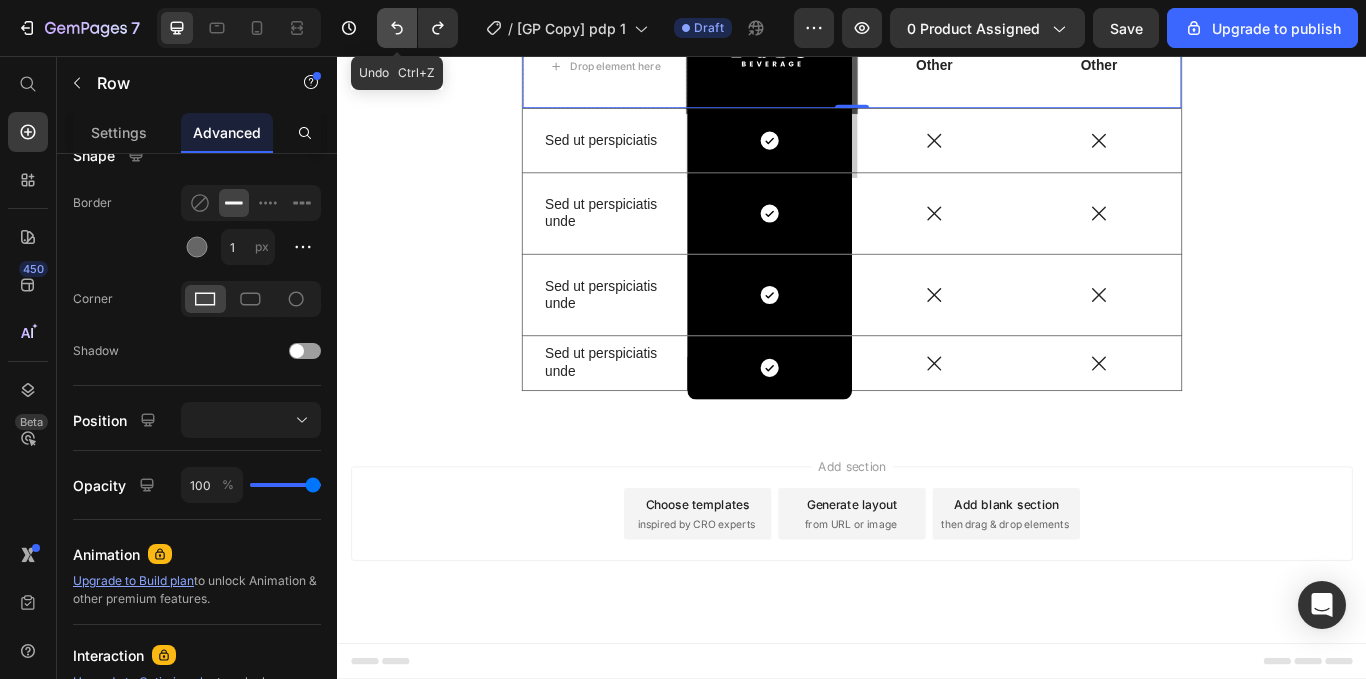 click 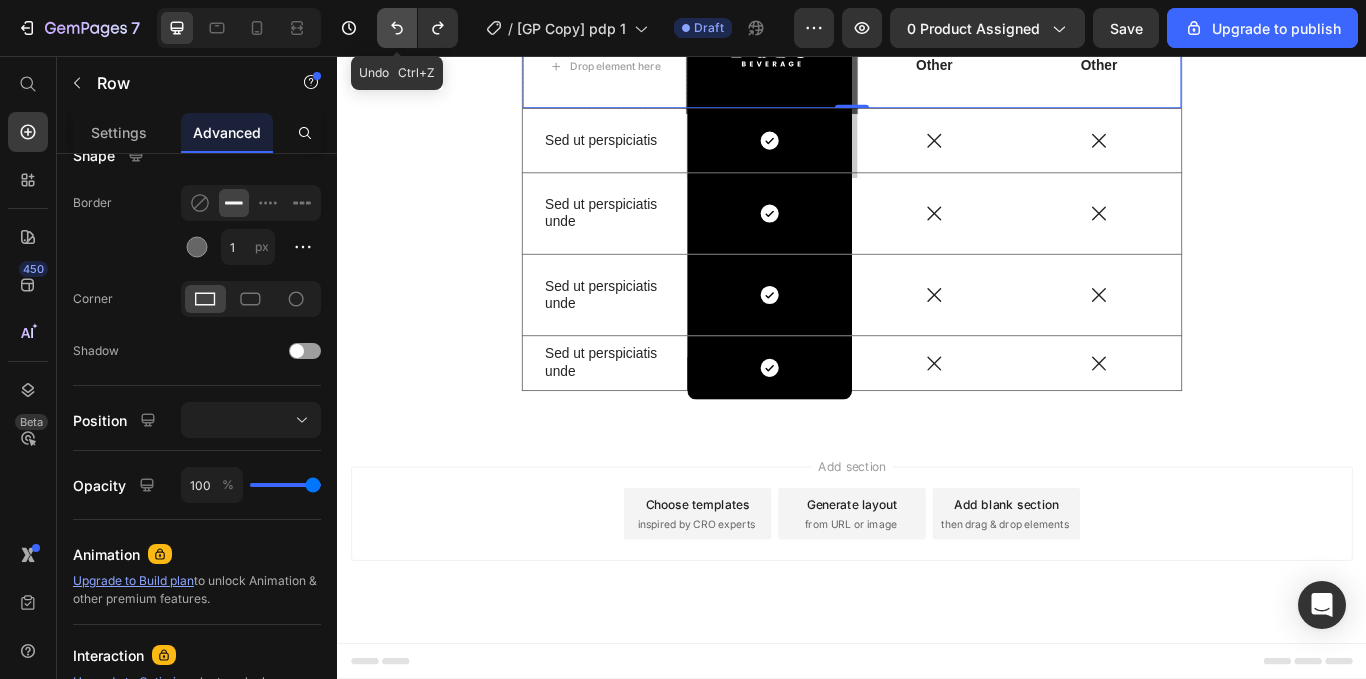 click 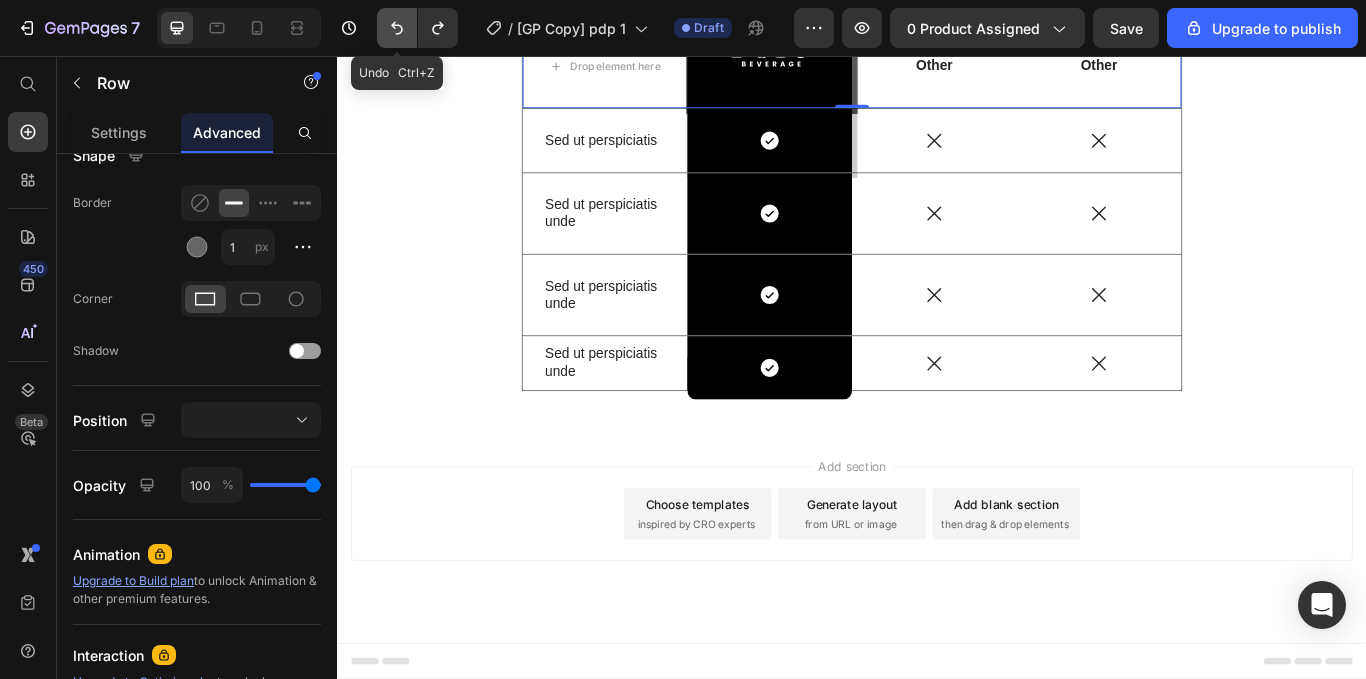 click 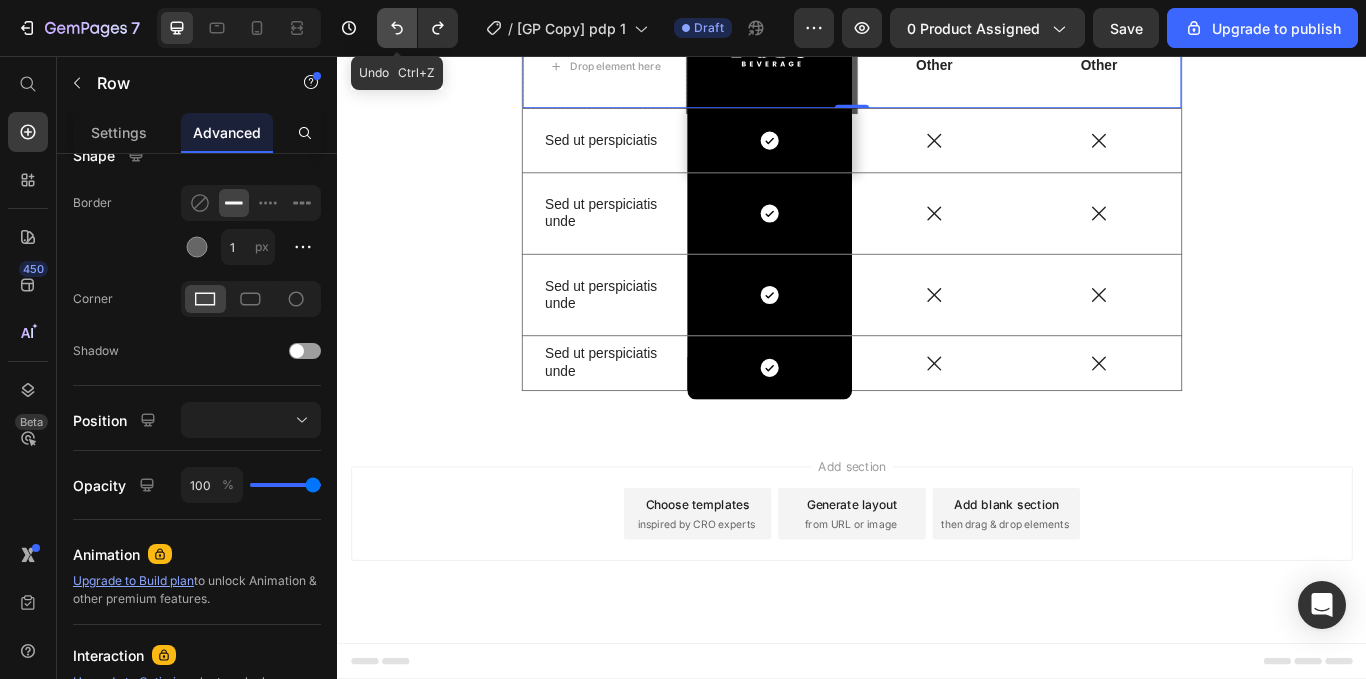 click 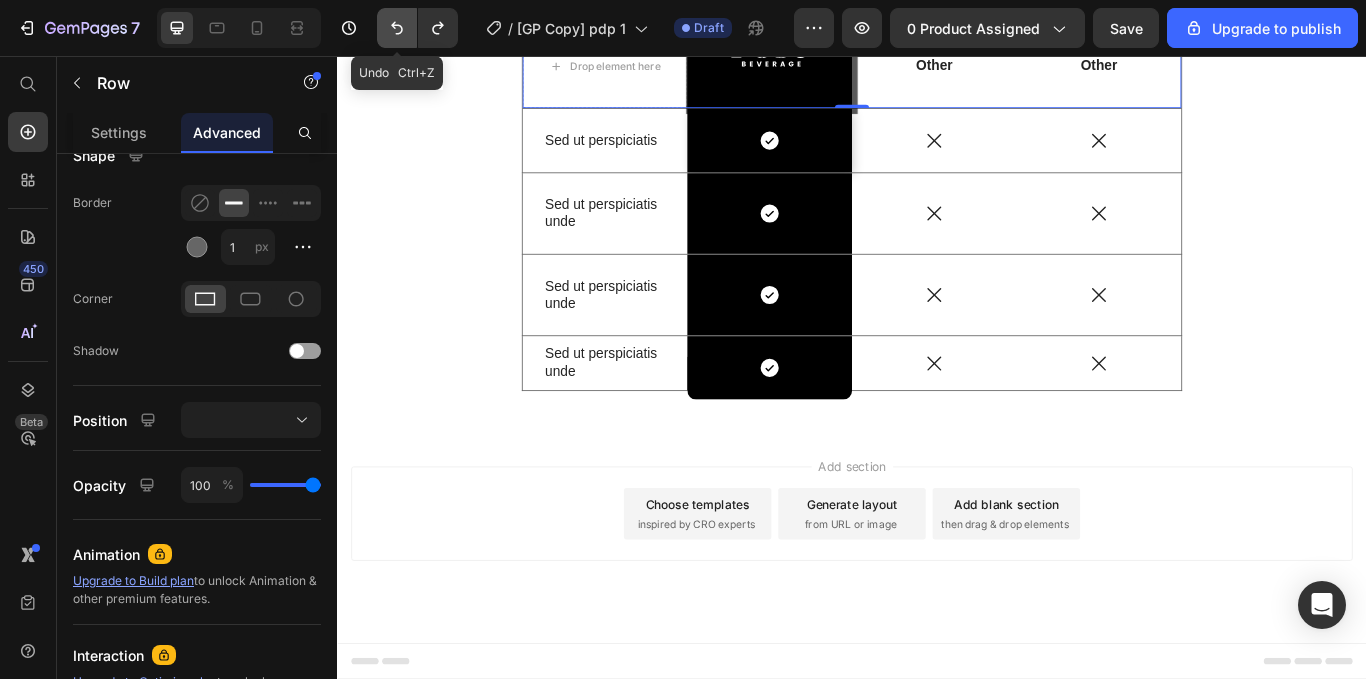 click 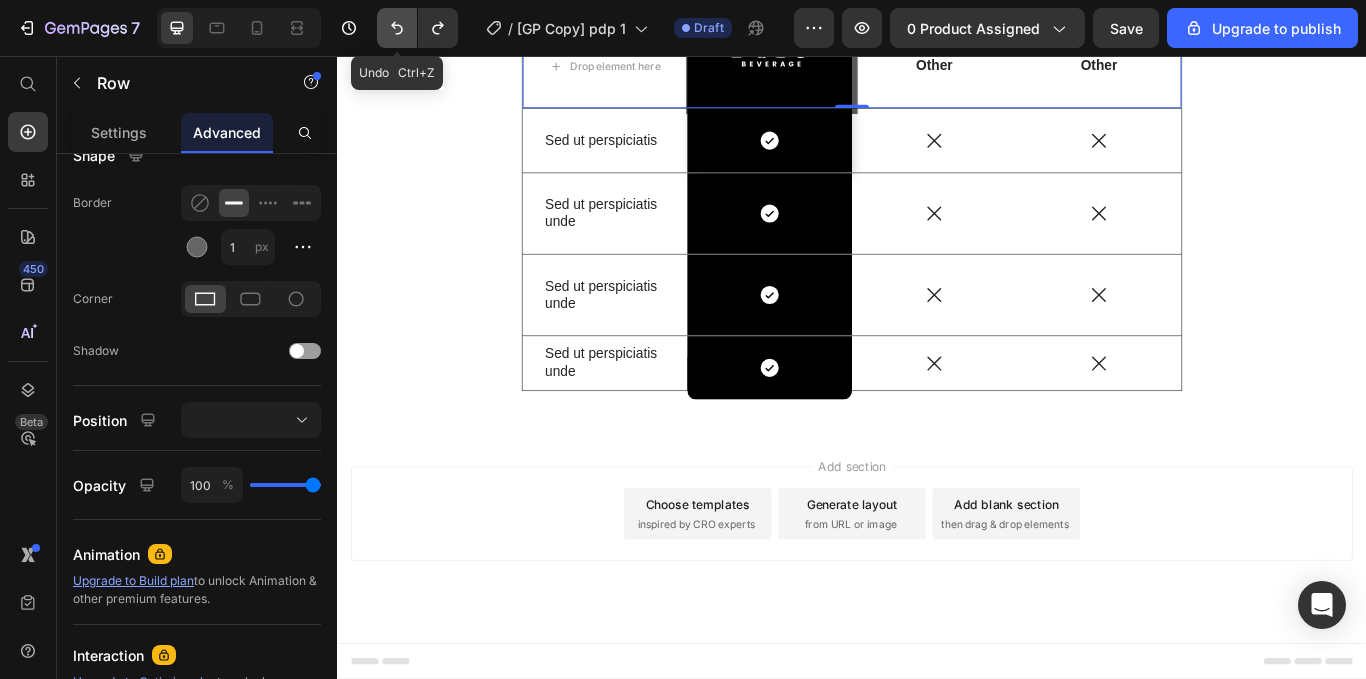 click 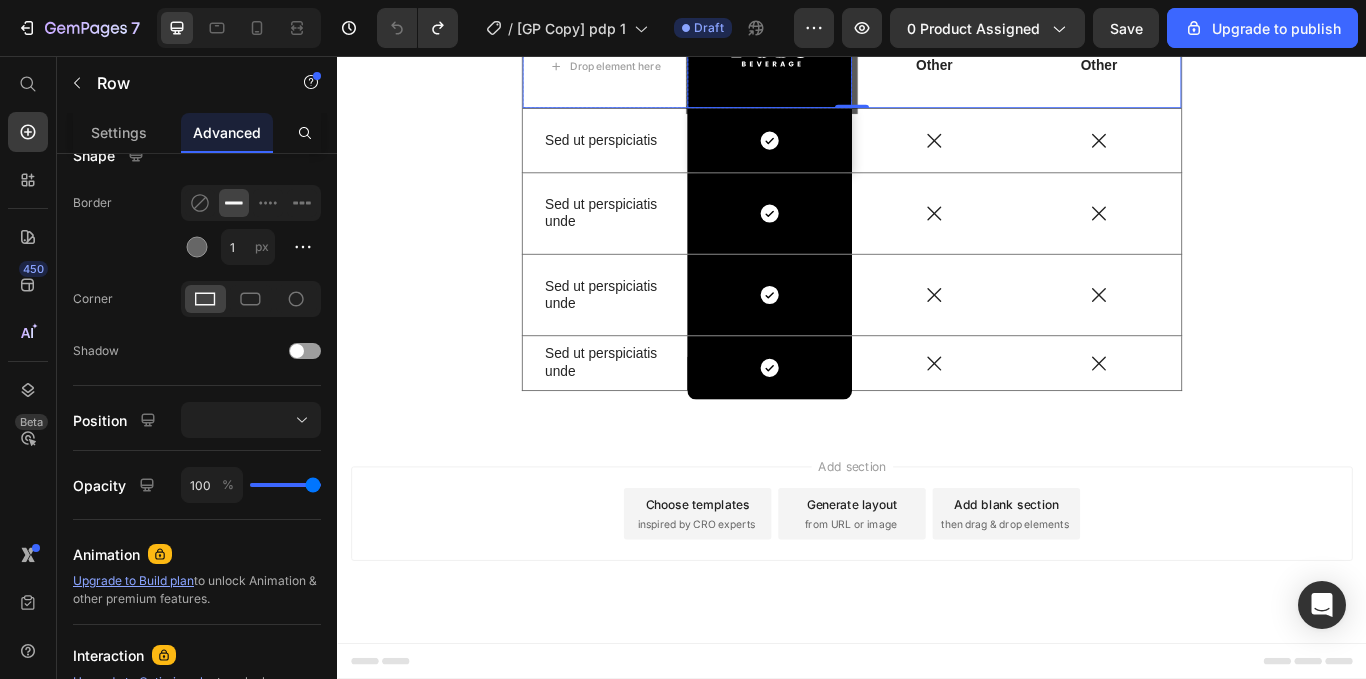 click on "Image Row" at bounding box center (841, 59) 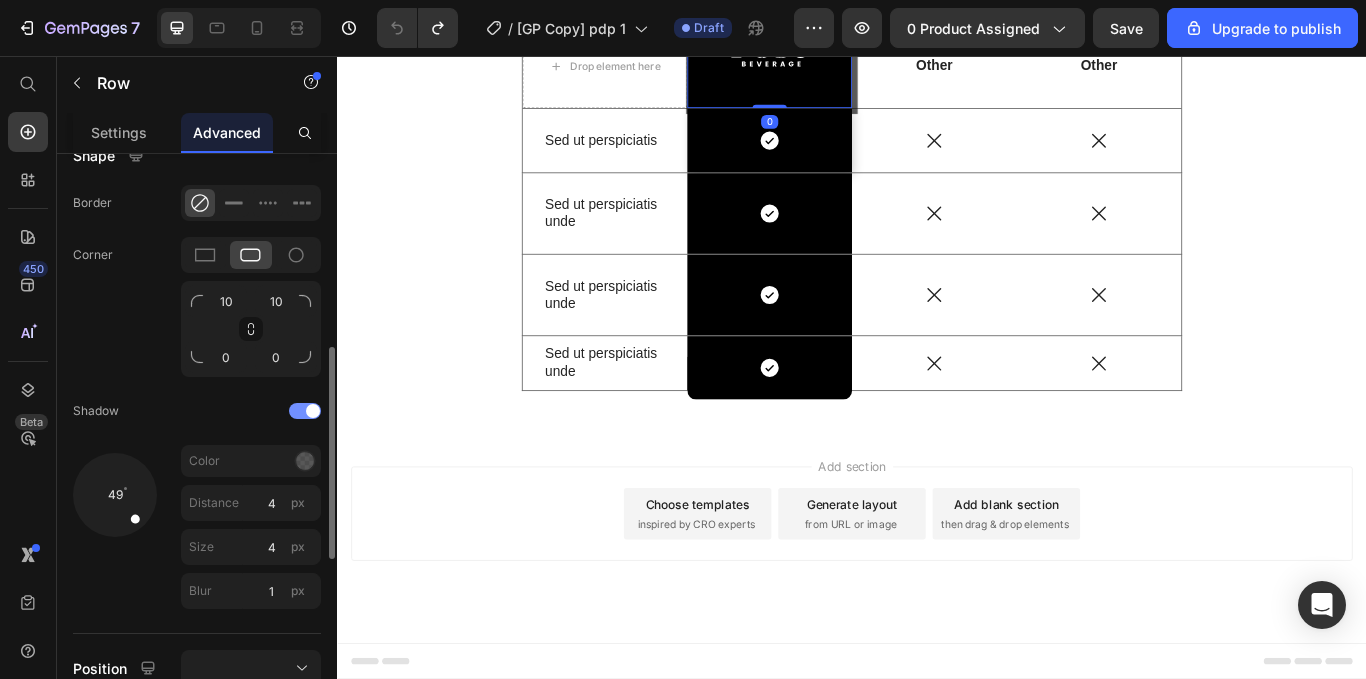 click at bounding box center [313, 411] 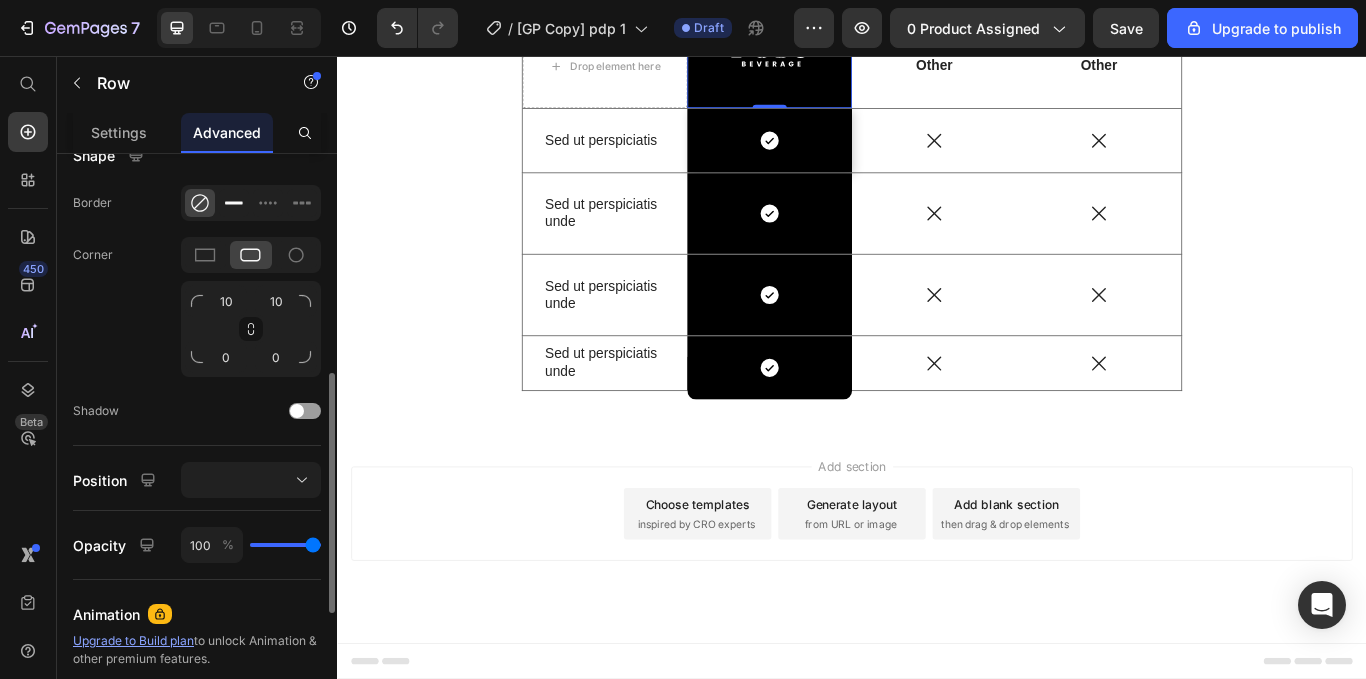 click 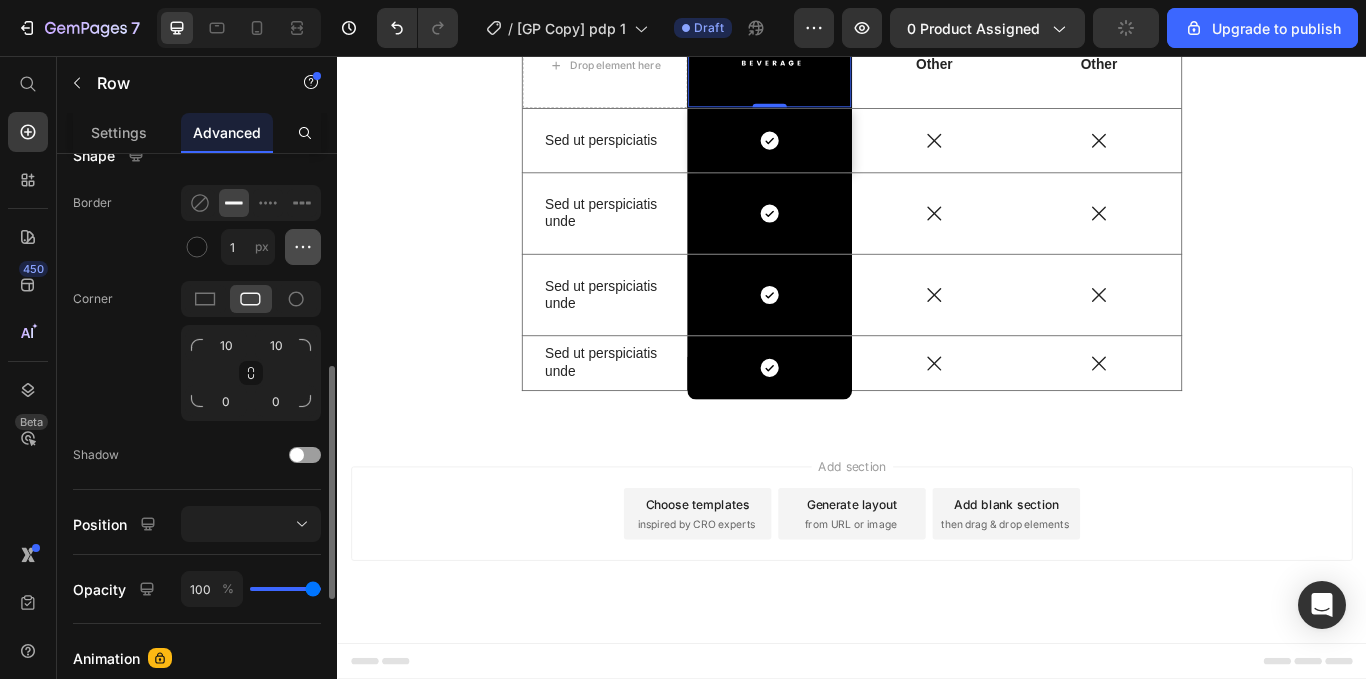 click 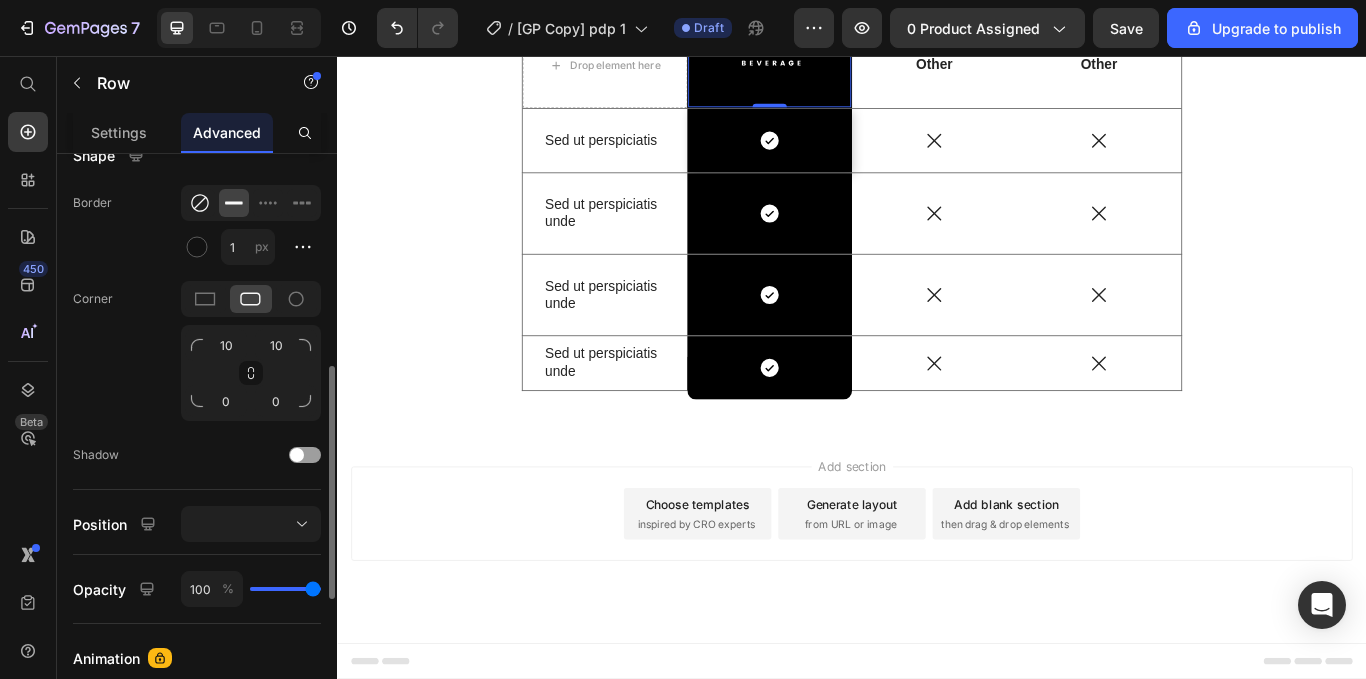 click 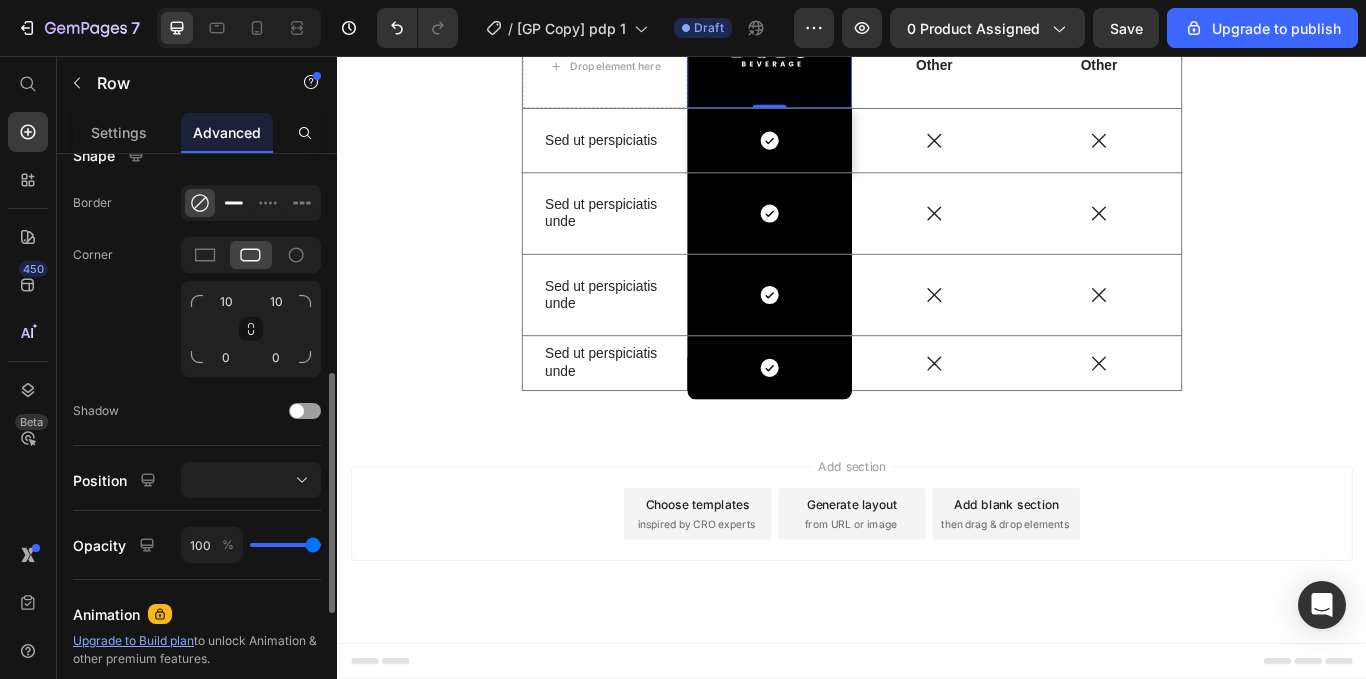 click 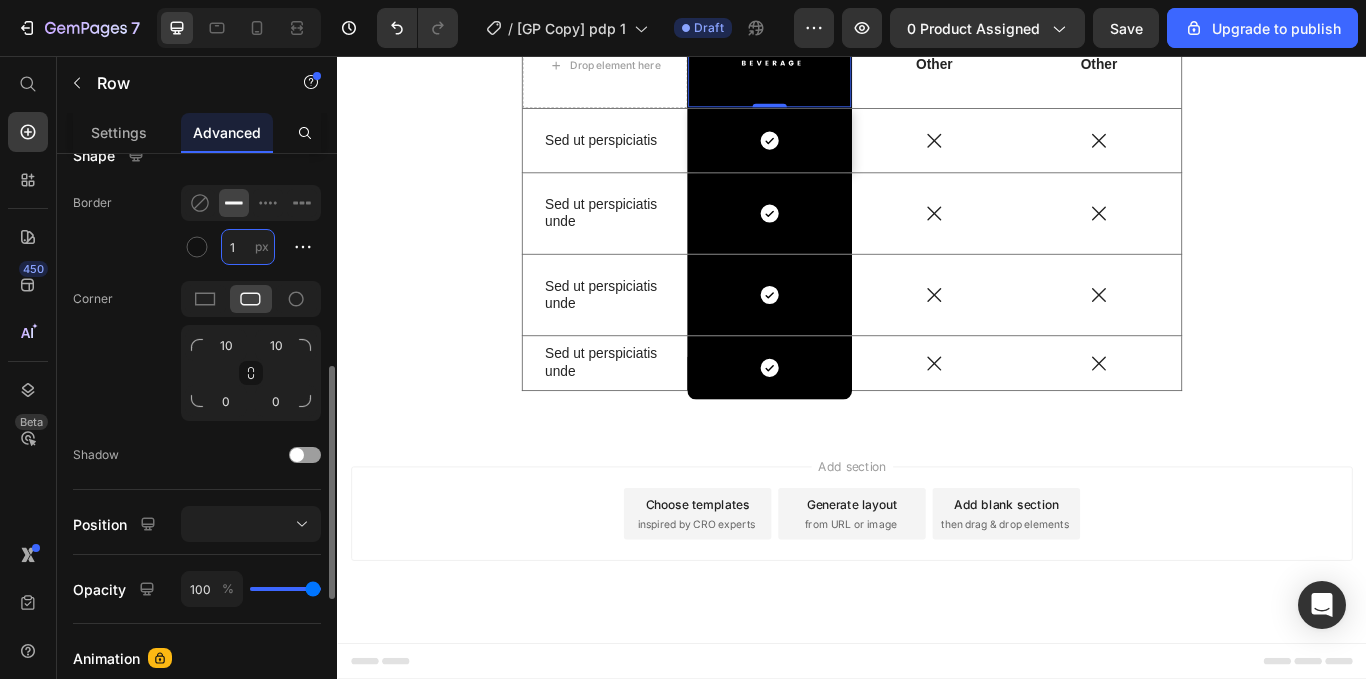 click on "1" at bounding box center (248, 247) 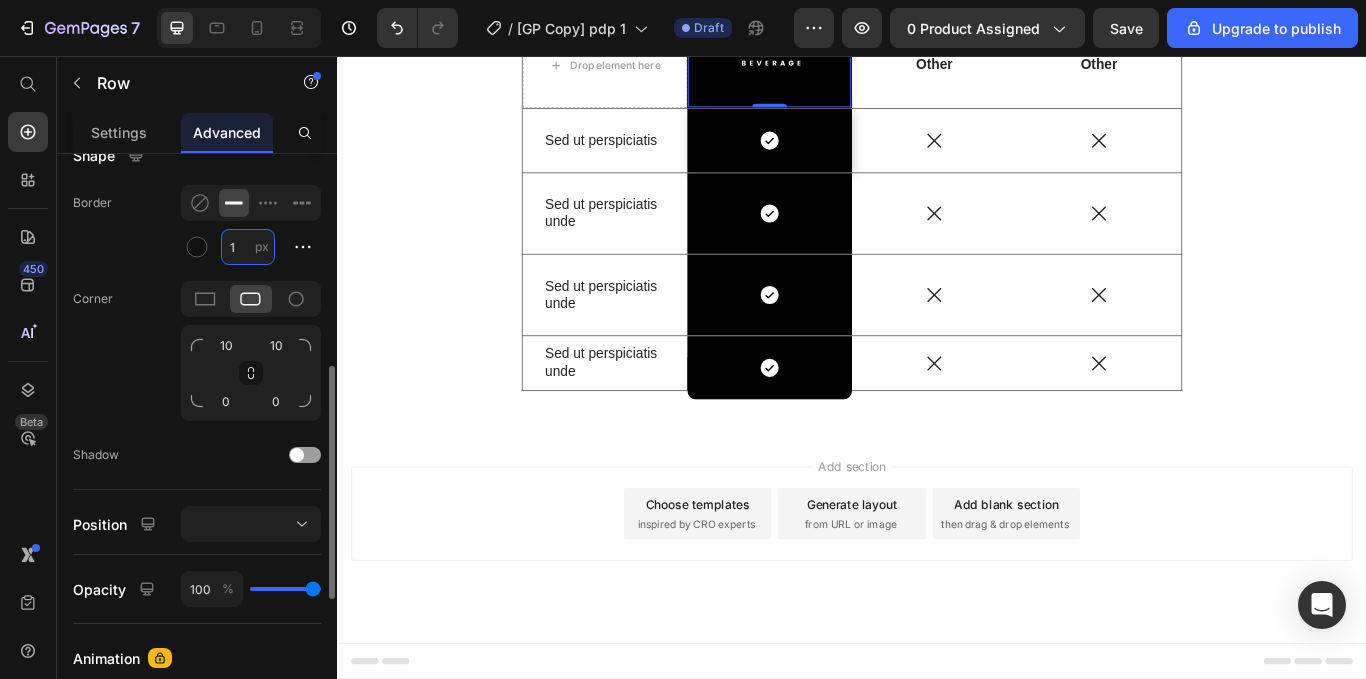 type on "0" 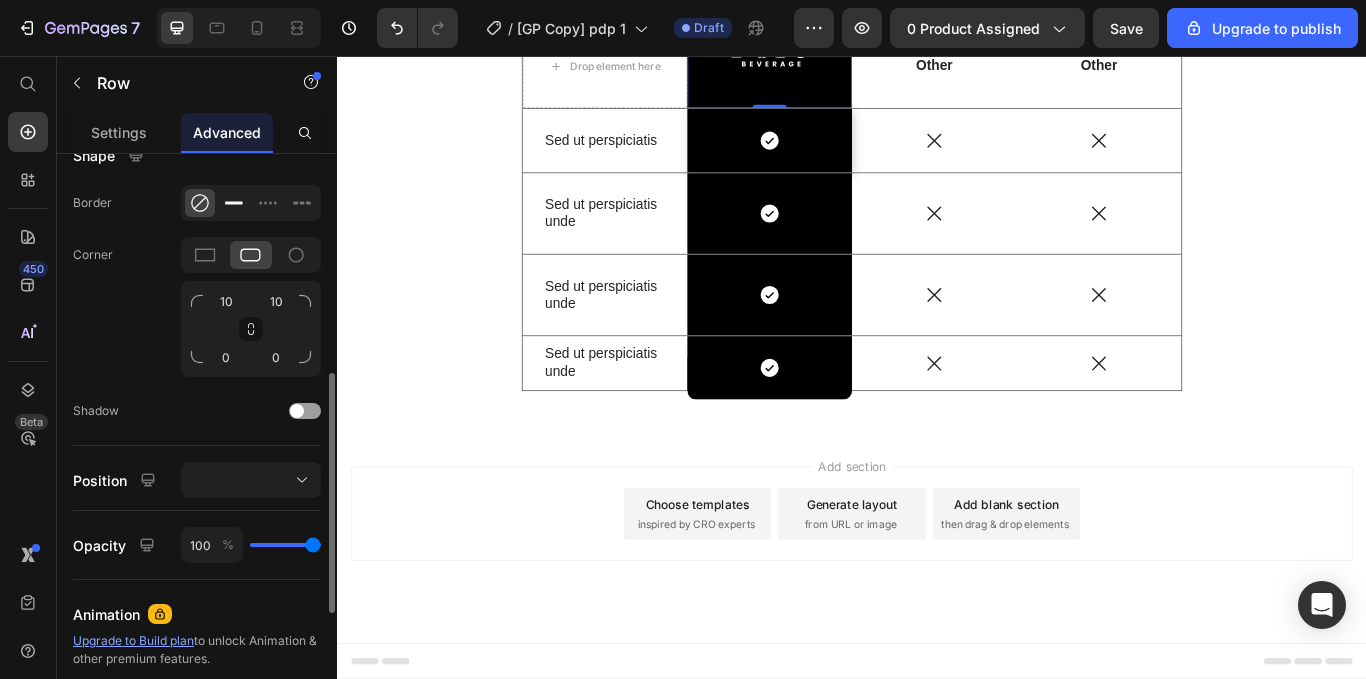 click 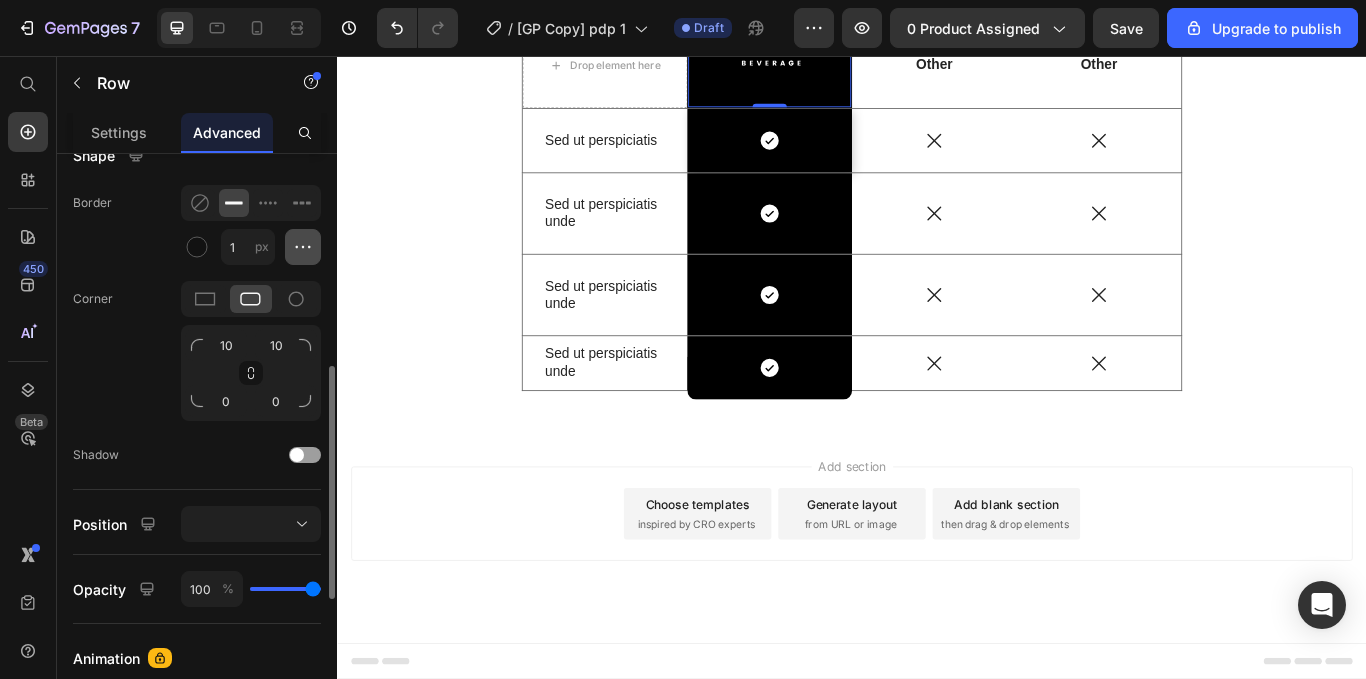 click 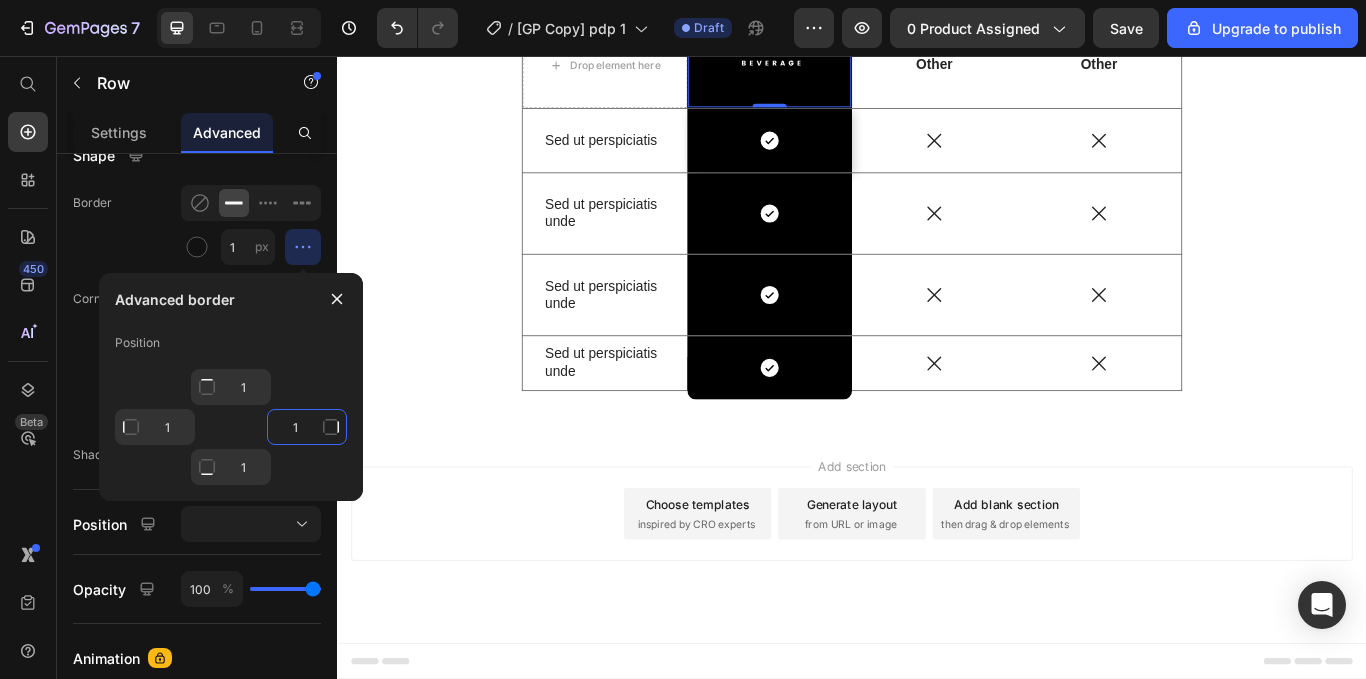 click on "1" 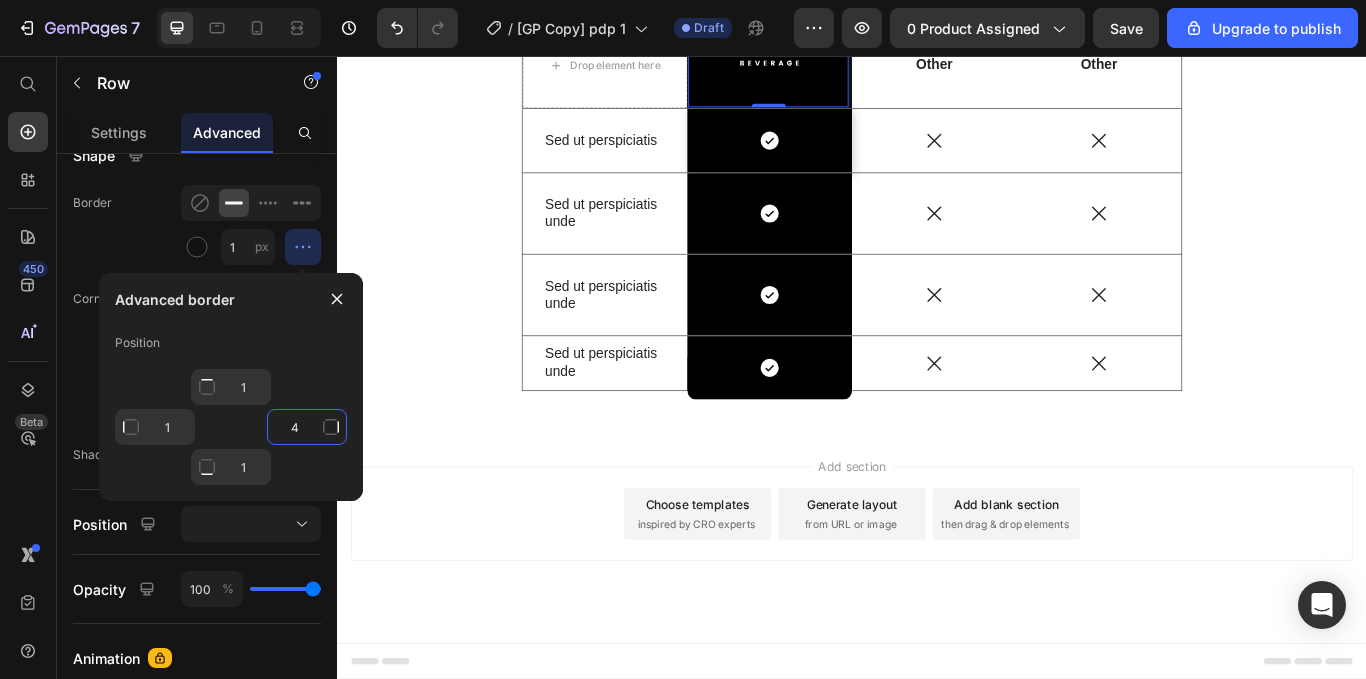 type on "4" 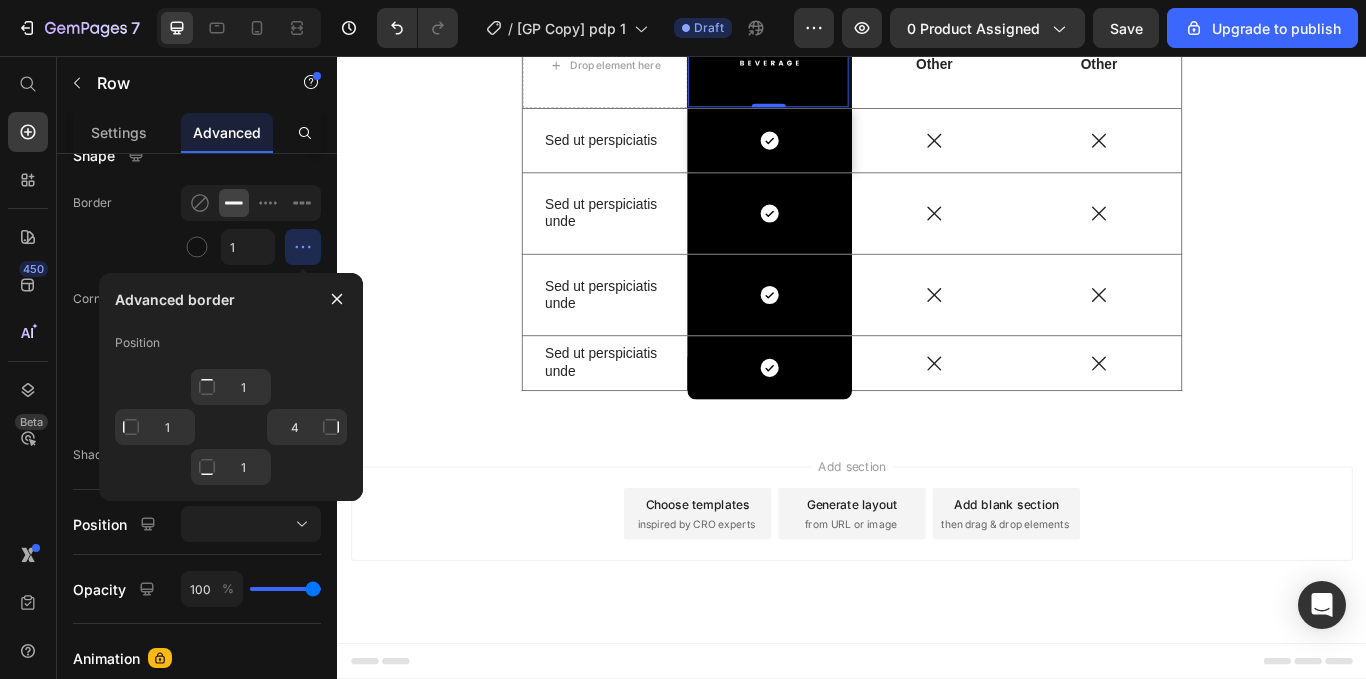 type on "Mixed" 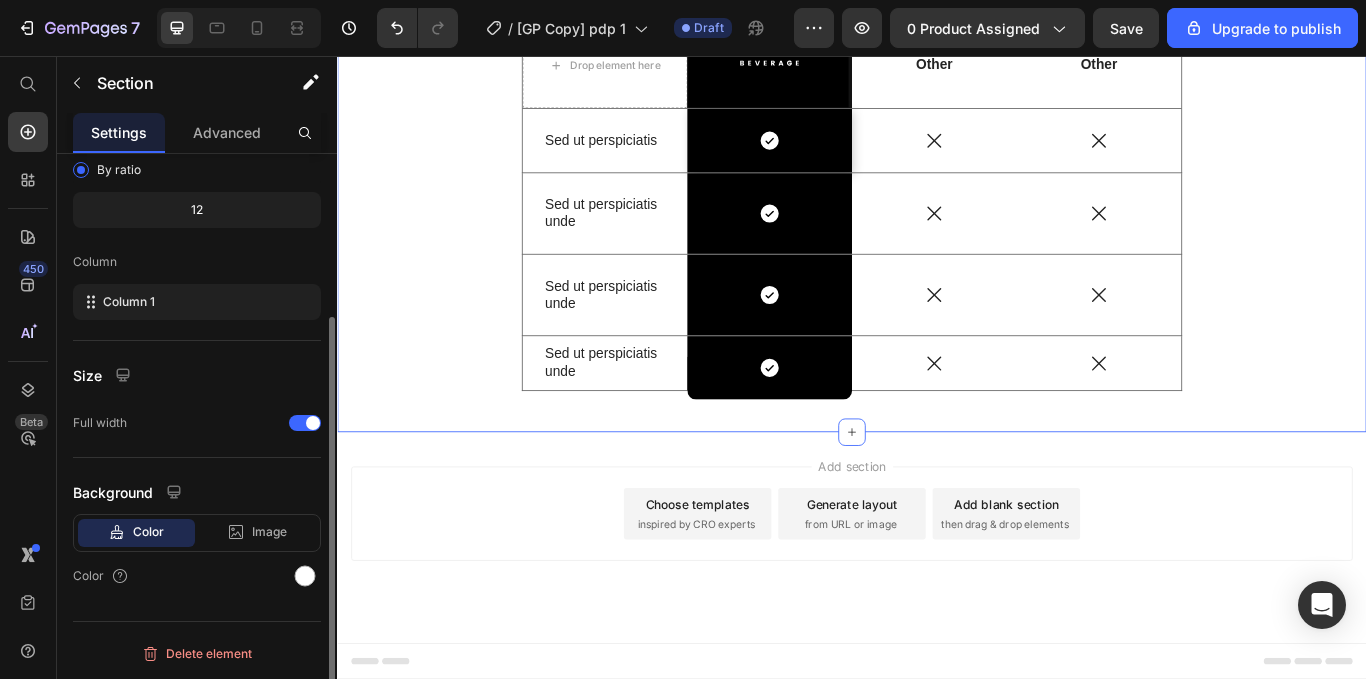 scroll, scrollTop: 0, scrollLeft: 0, axis: both 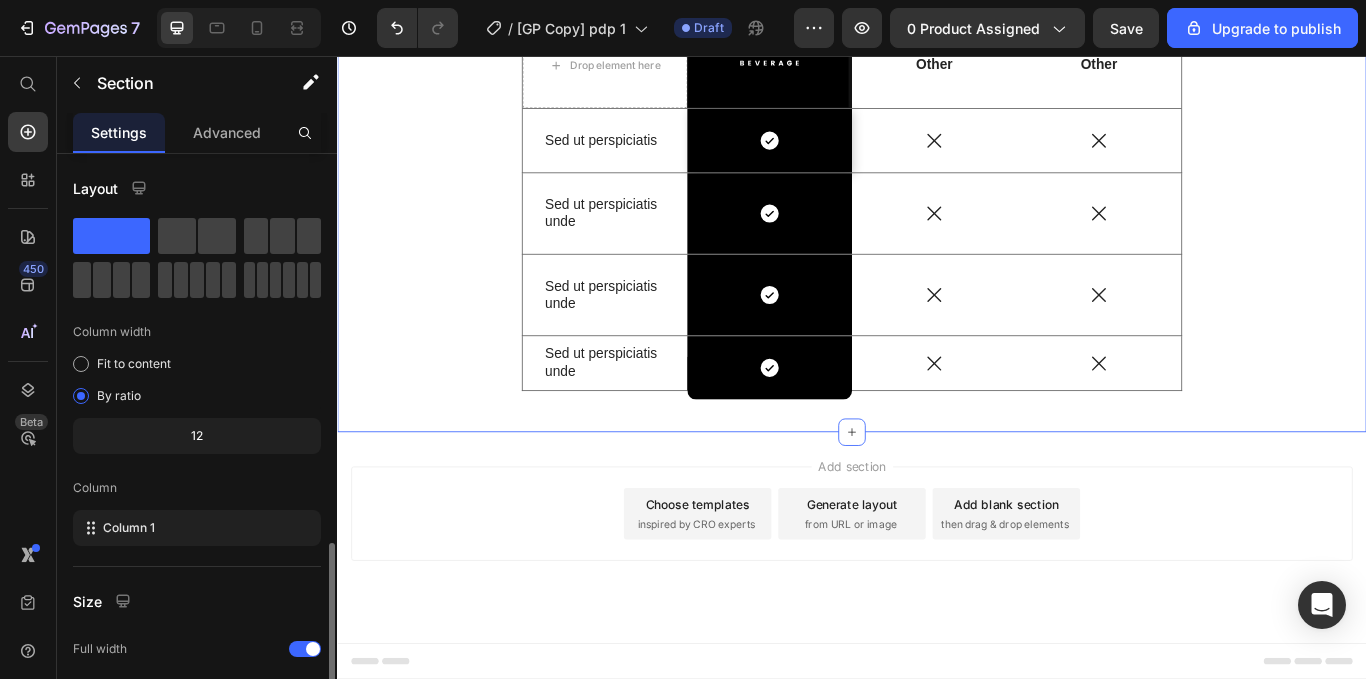 click on "Us vs Them. Heading Not over hyped or overpriced. just comprehensive nutriiton made enjoyable and for everyone Text block Row
Drop element here Image Row Row Other Text Block Other Text Block Row Sed ut perspiciatis Text Block
Icon Row
Icon
Icon Row Sed ut perspiciatis unde  Text Block
Icon Row
Icon
Icon Row Sed ut perspiciatis unde  Text Block
Icon Row
Icon
Icon Row Sed ut perspiciatis unde Text Block
Icon Row Row
Icon
Icon Row Row" at bounding box center (937, 149) 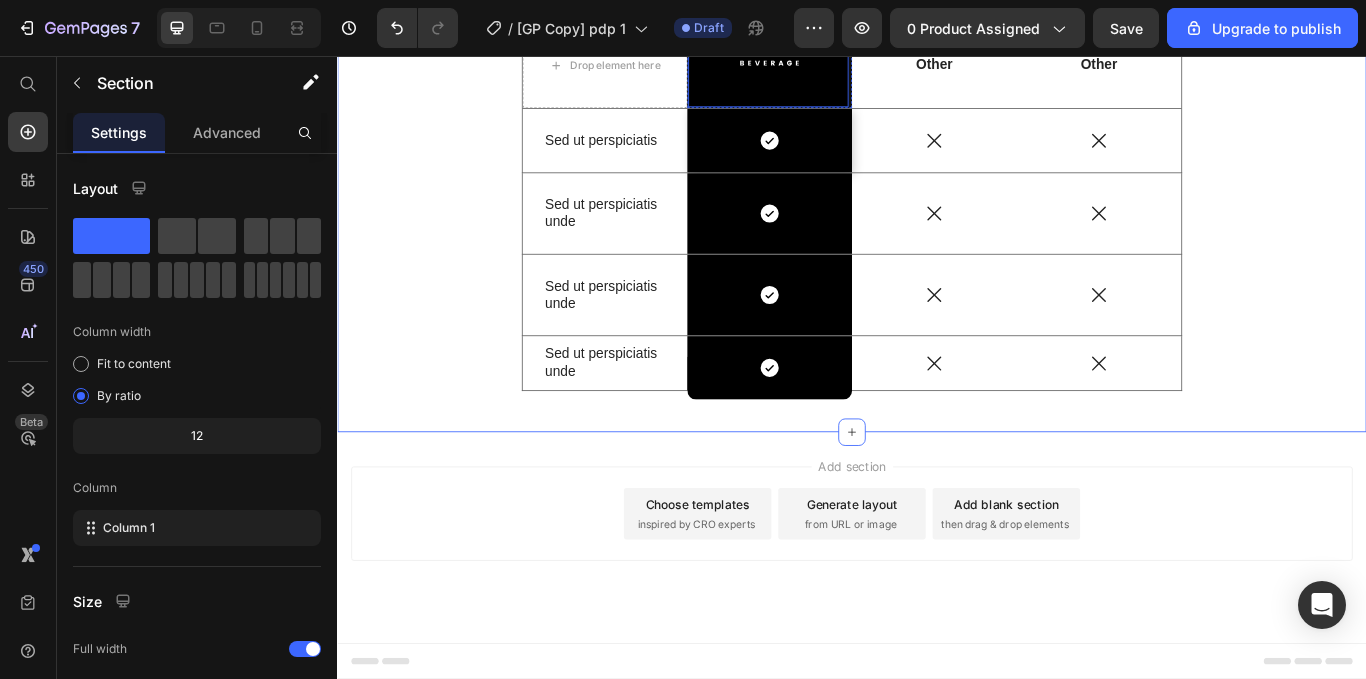 click on "Image Row" at bounding box center (841, 58) 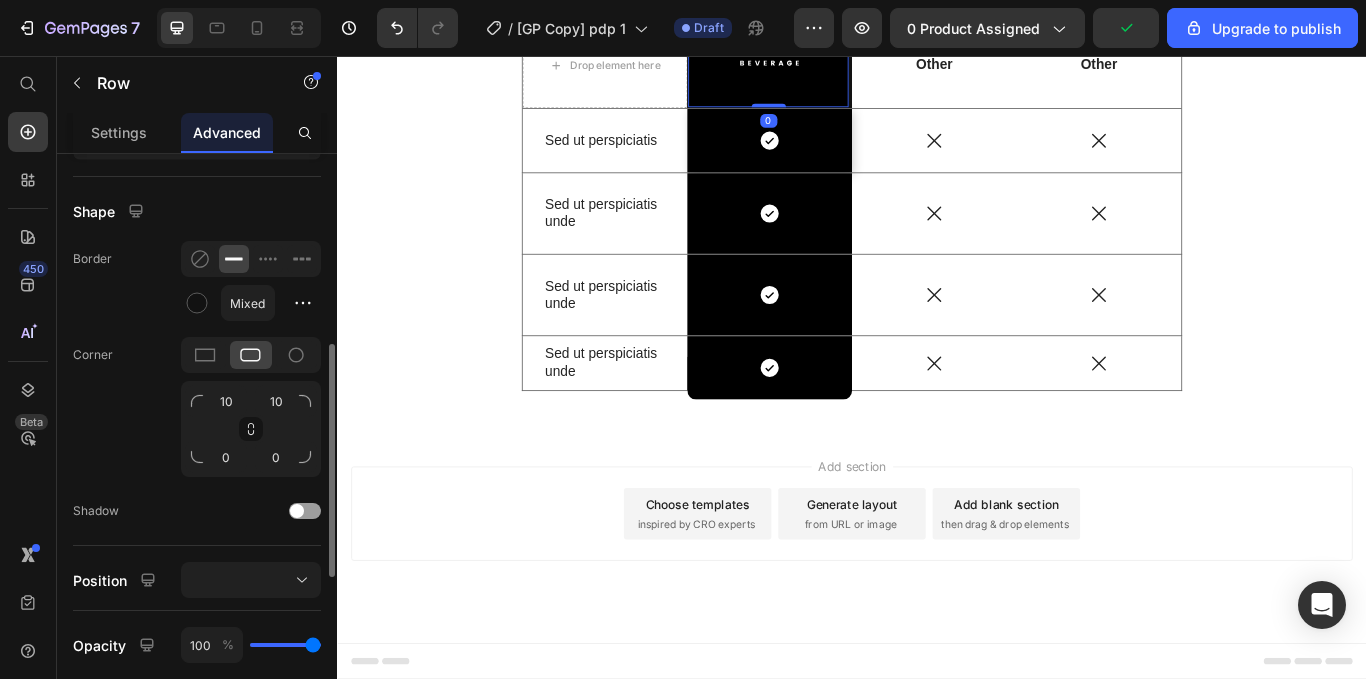 scroll, scrollTop: 507, scrollLeft: 0, axis: vertical 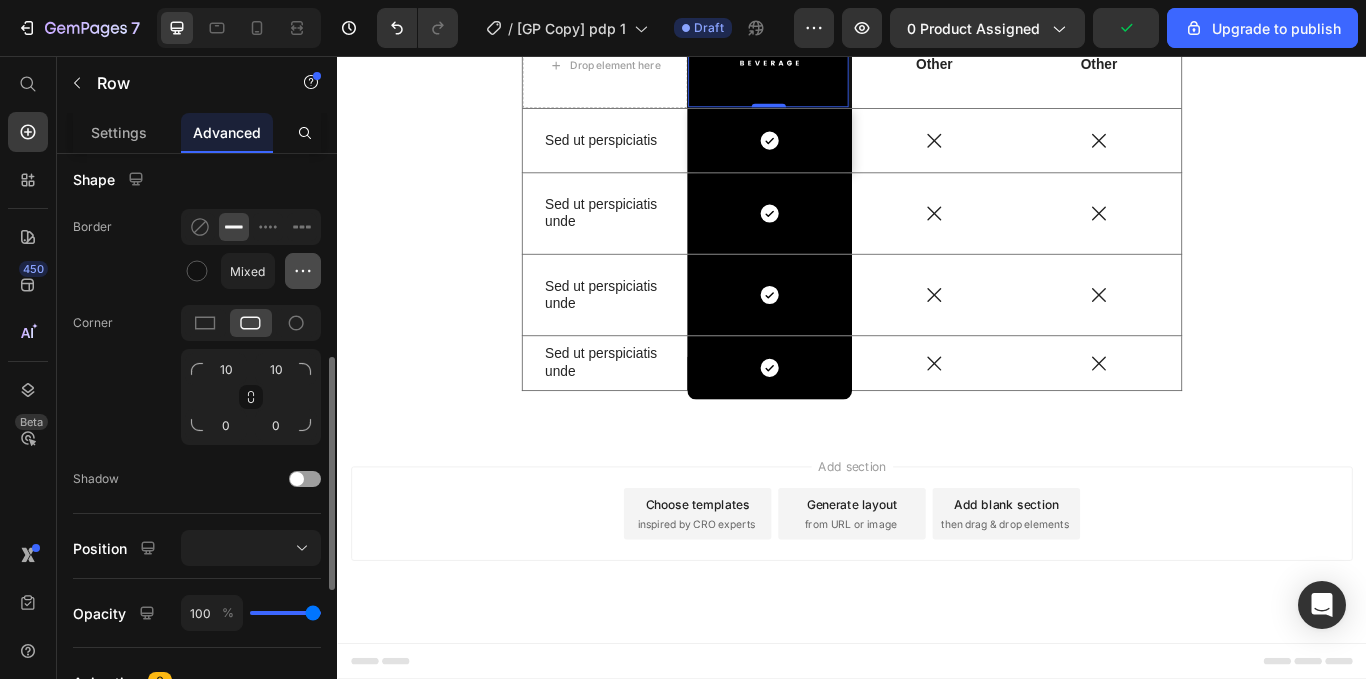 click 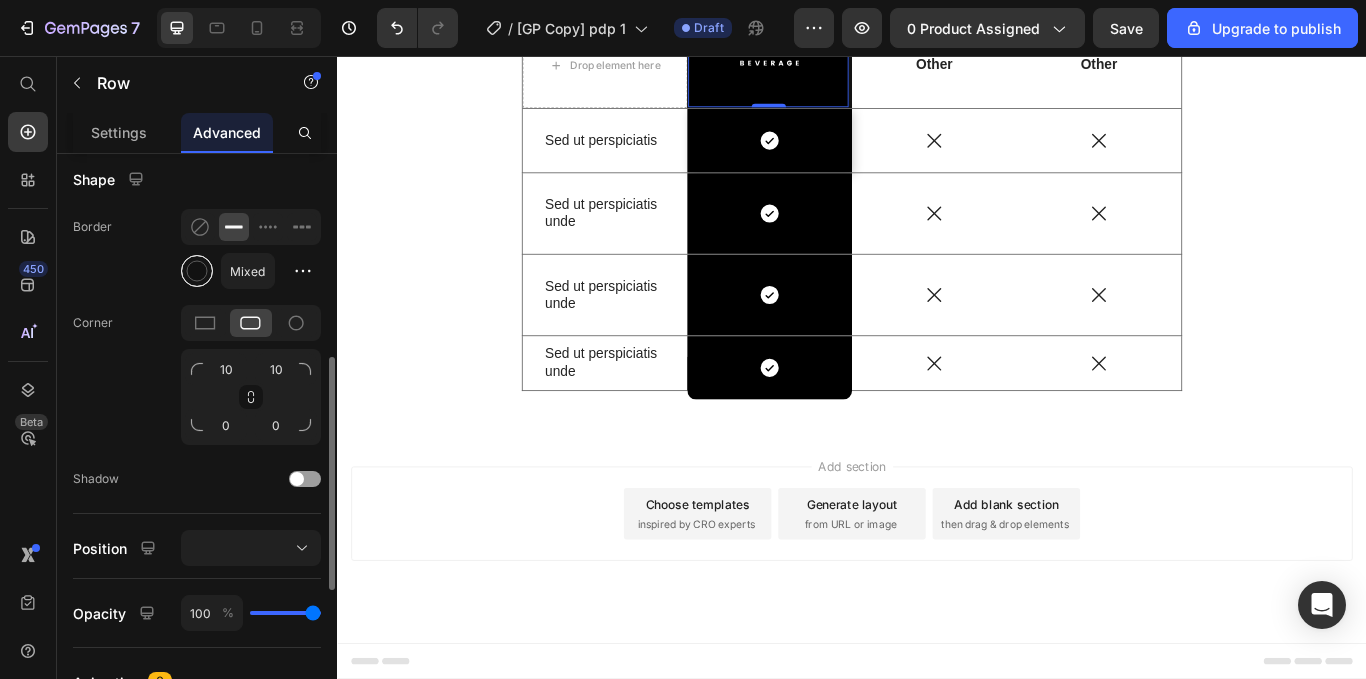 click at bounding box center [197, 271] 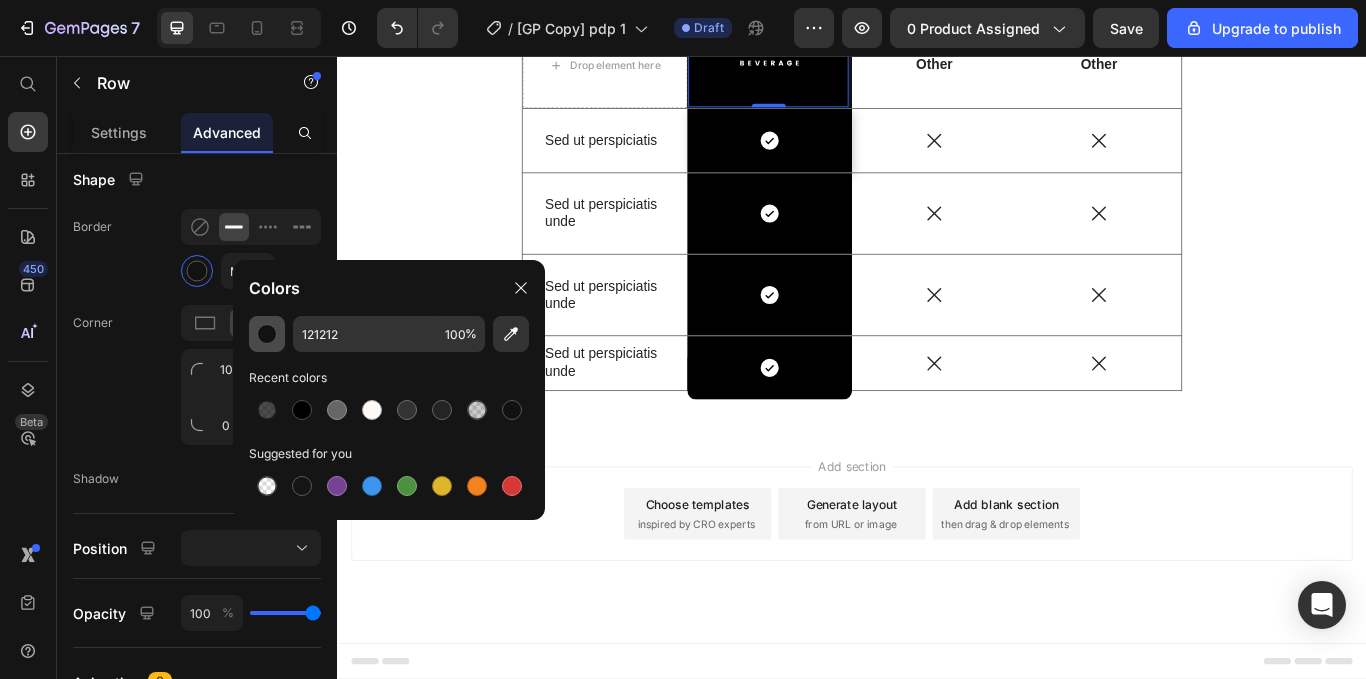 click at bounding box center [267, 334] 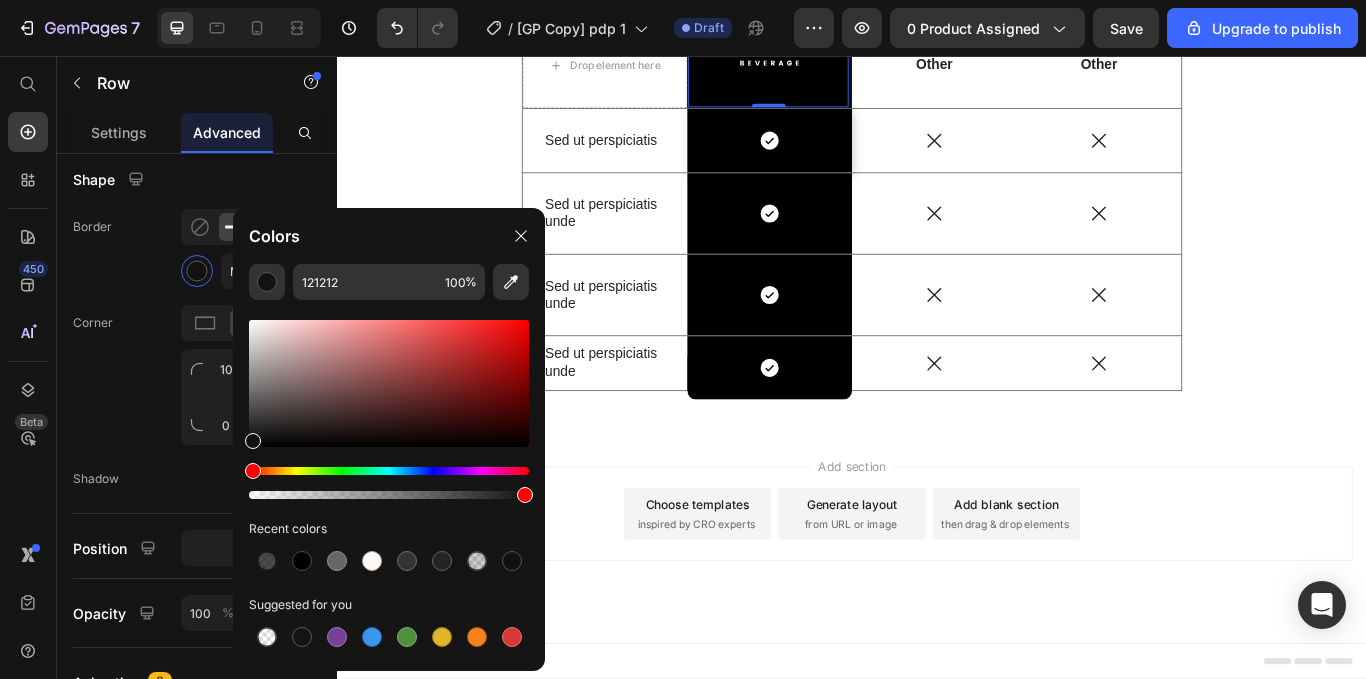 click on "Colors" 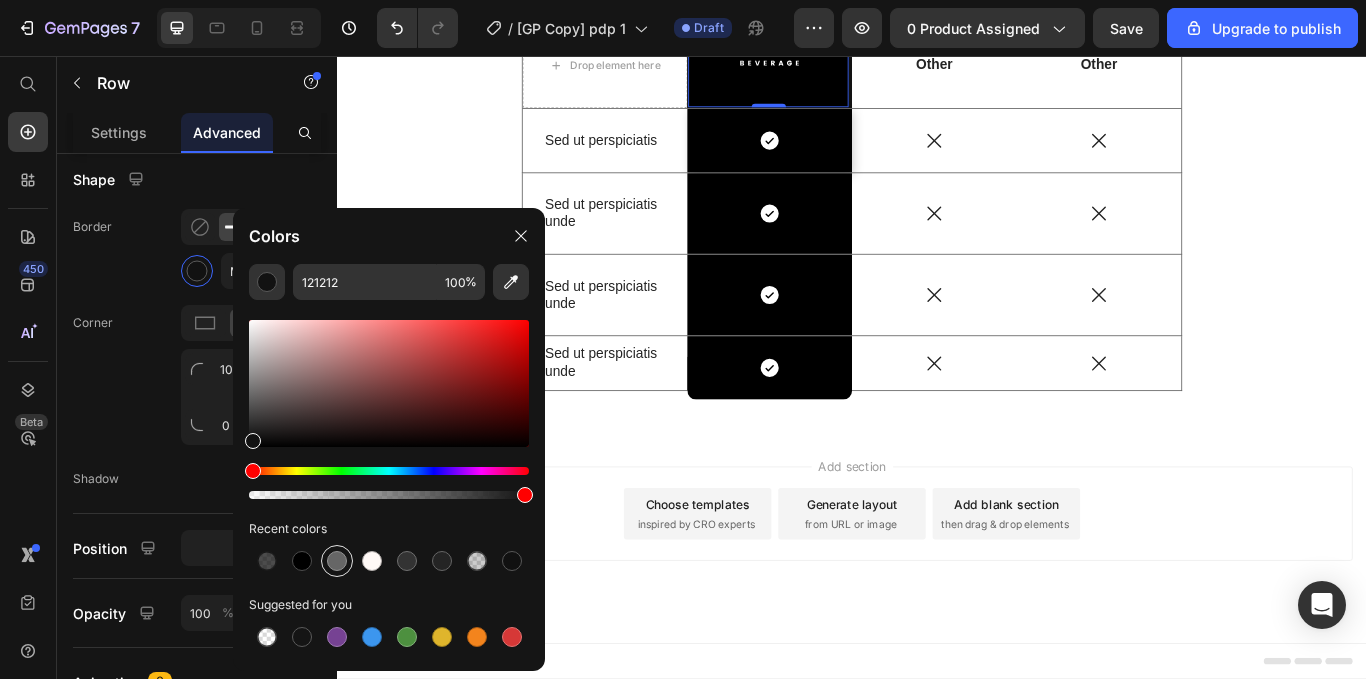 click at bounding box center [337, 561] 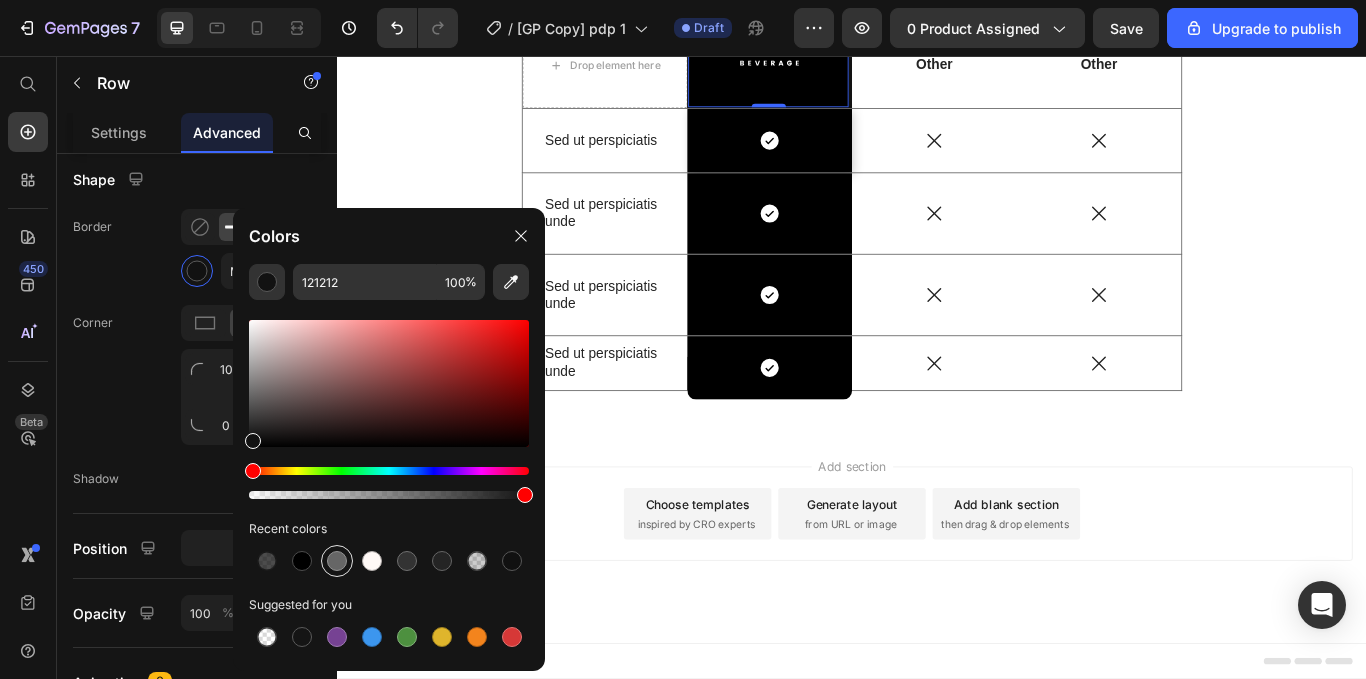 type on "666666" 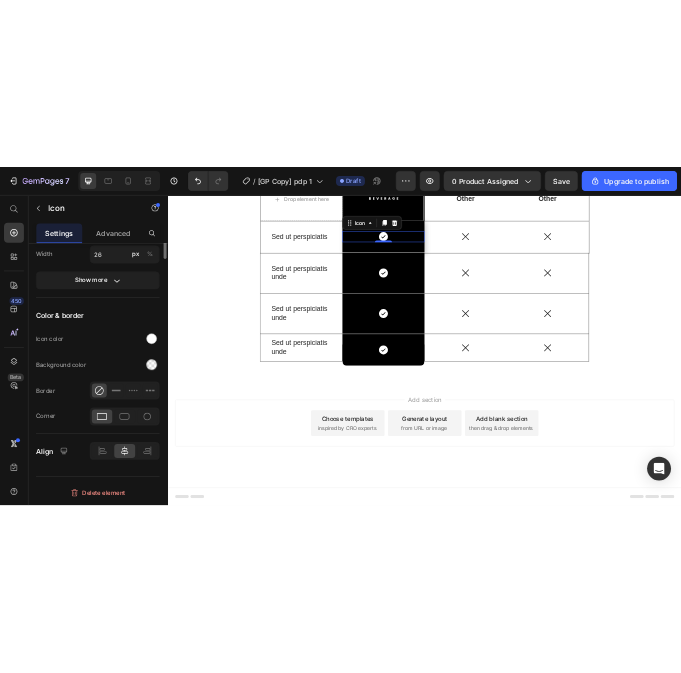 scroll, scrollTop: 0, scrollLeft: 0, axis: both 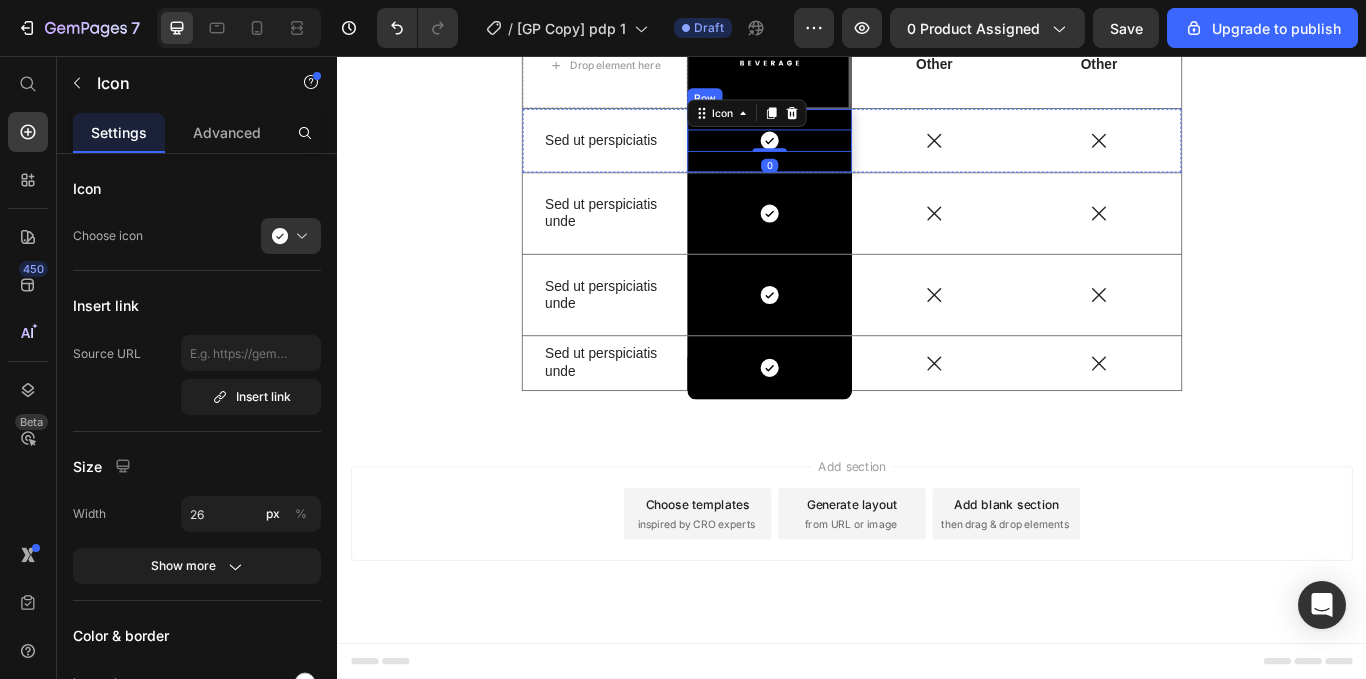 click on "Icon   0 Row" at bounding box center (841, 155) 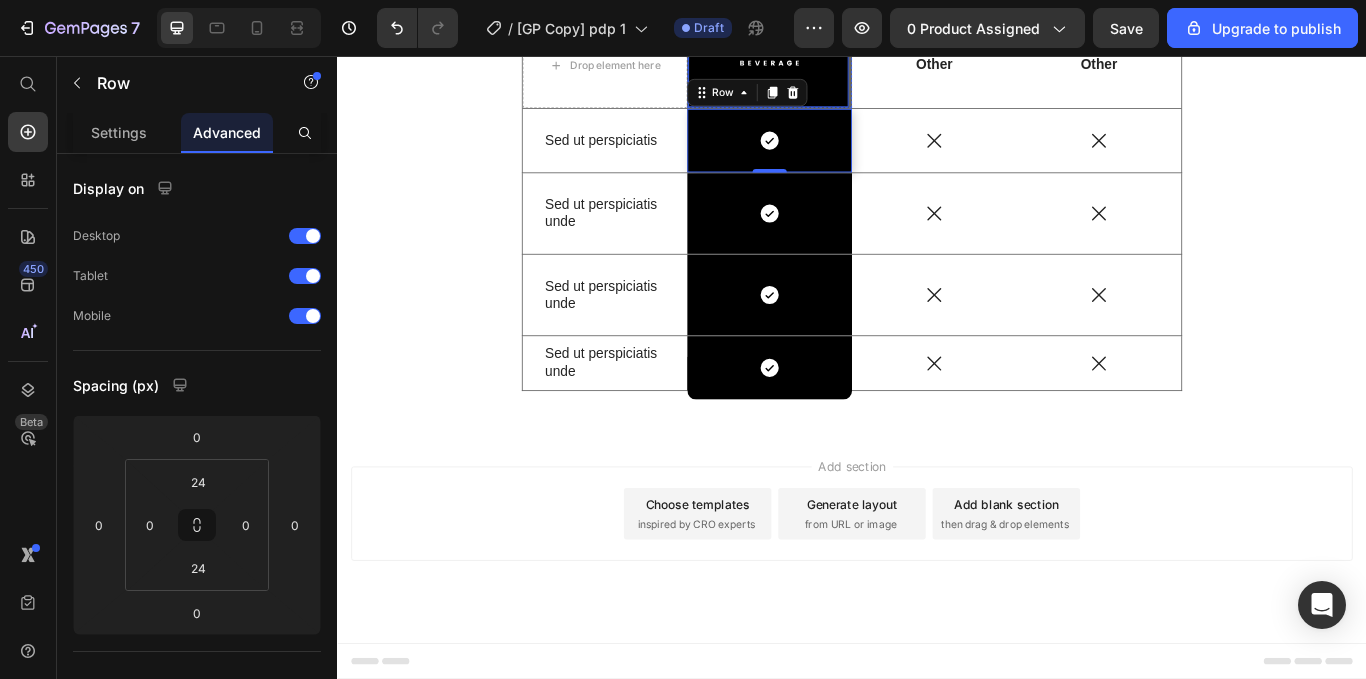 click on "Image Row" at bounding box center [841, 58] 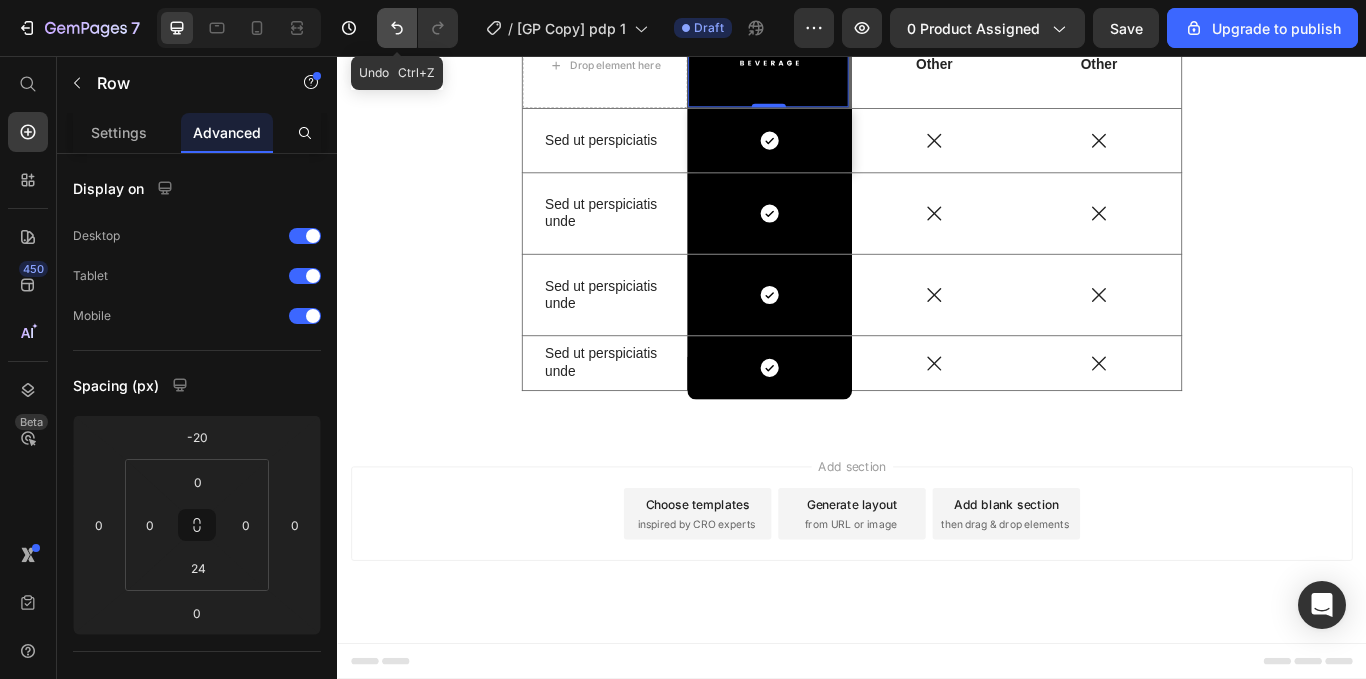 click 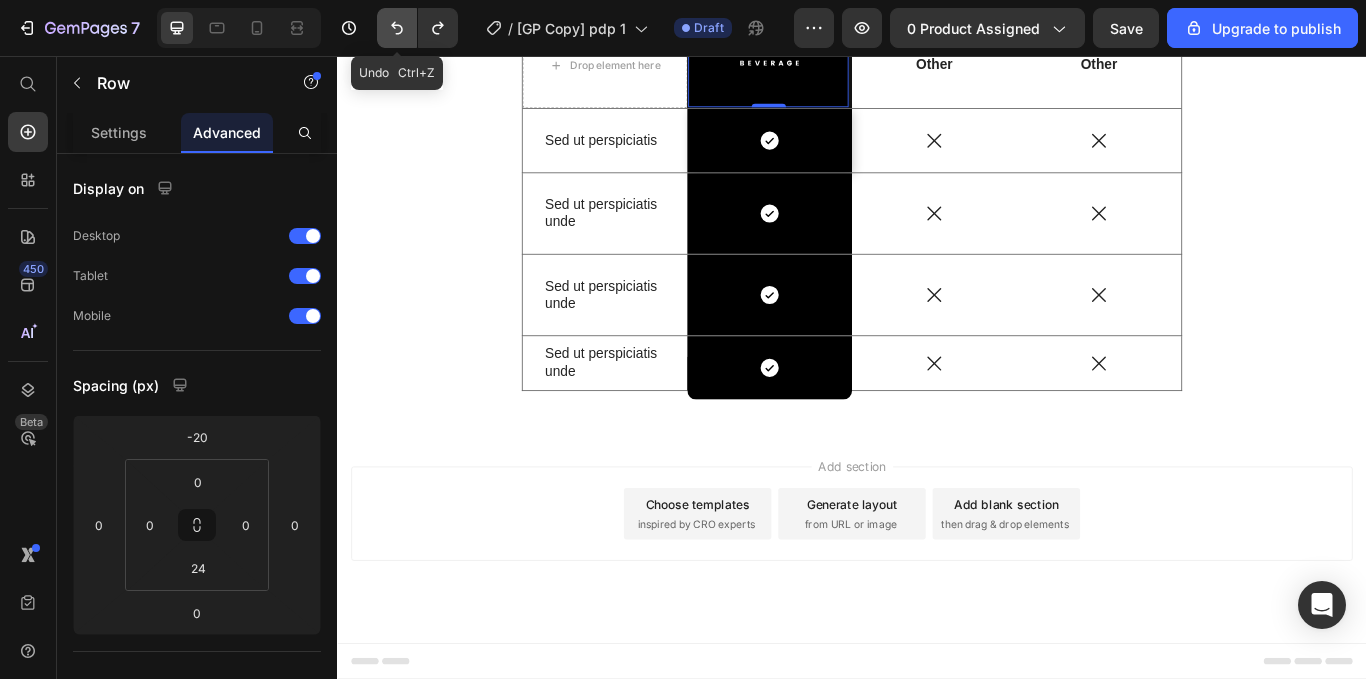 click 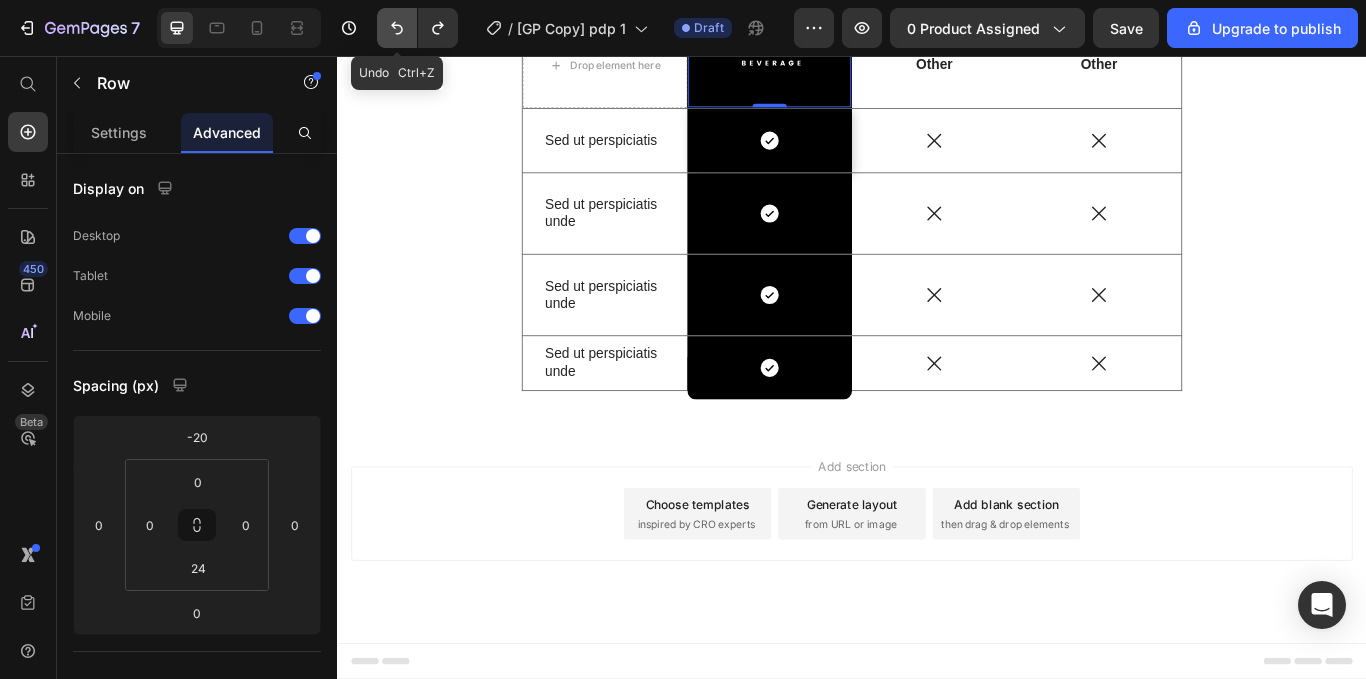 click 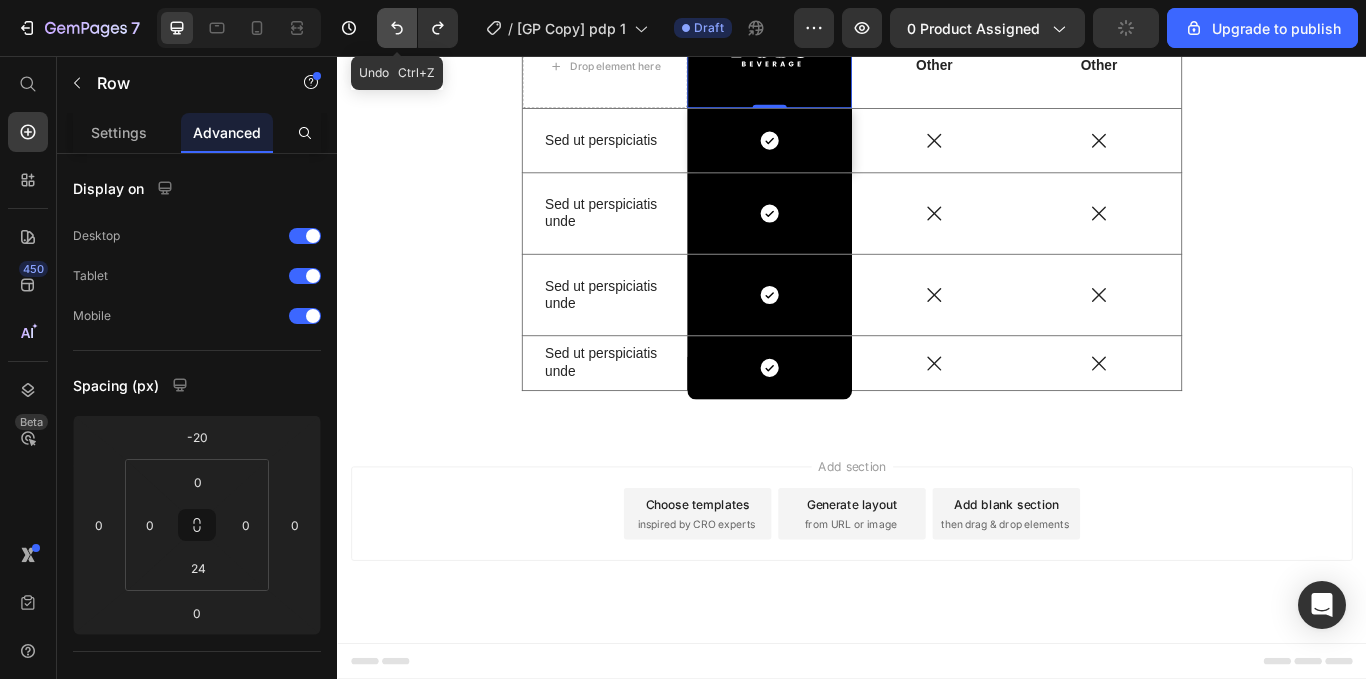 click 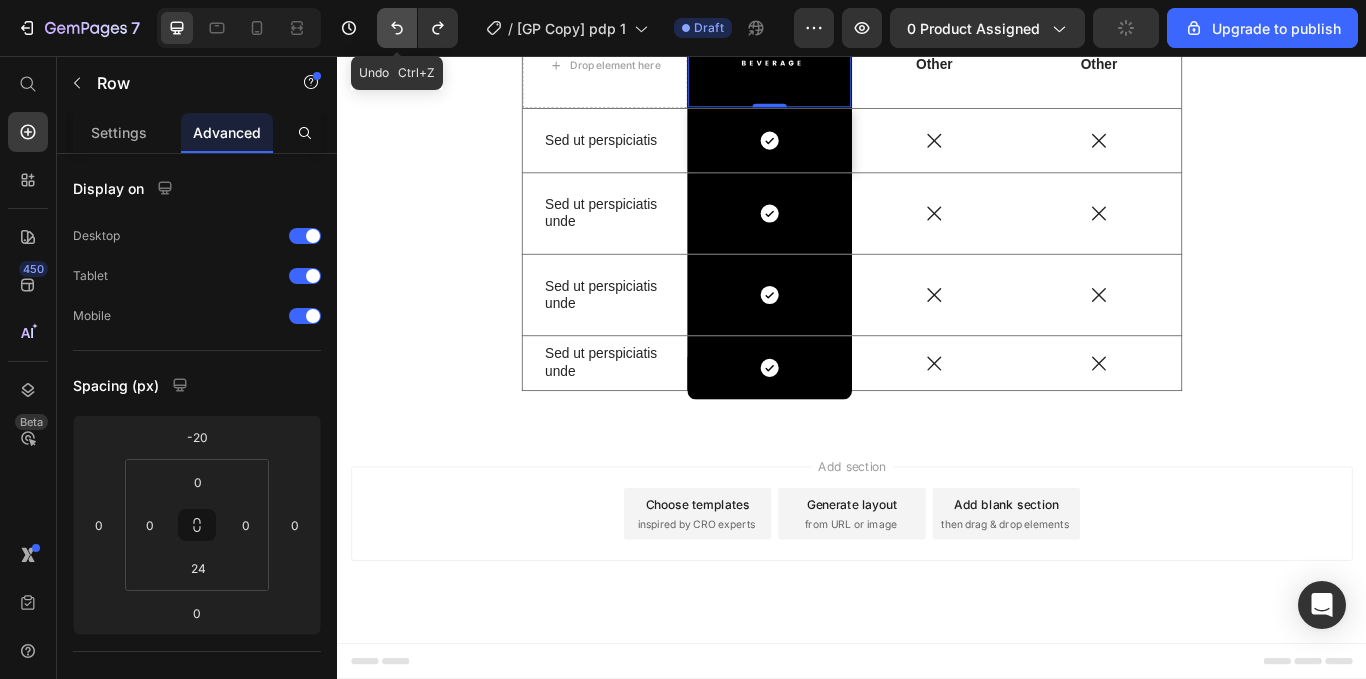 click 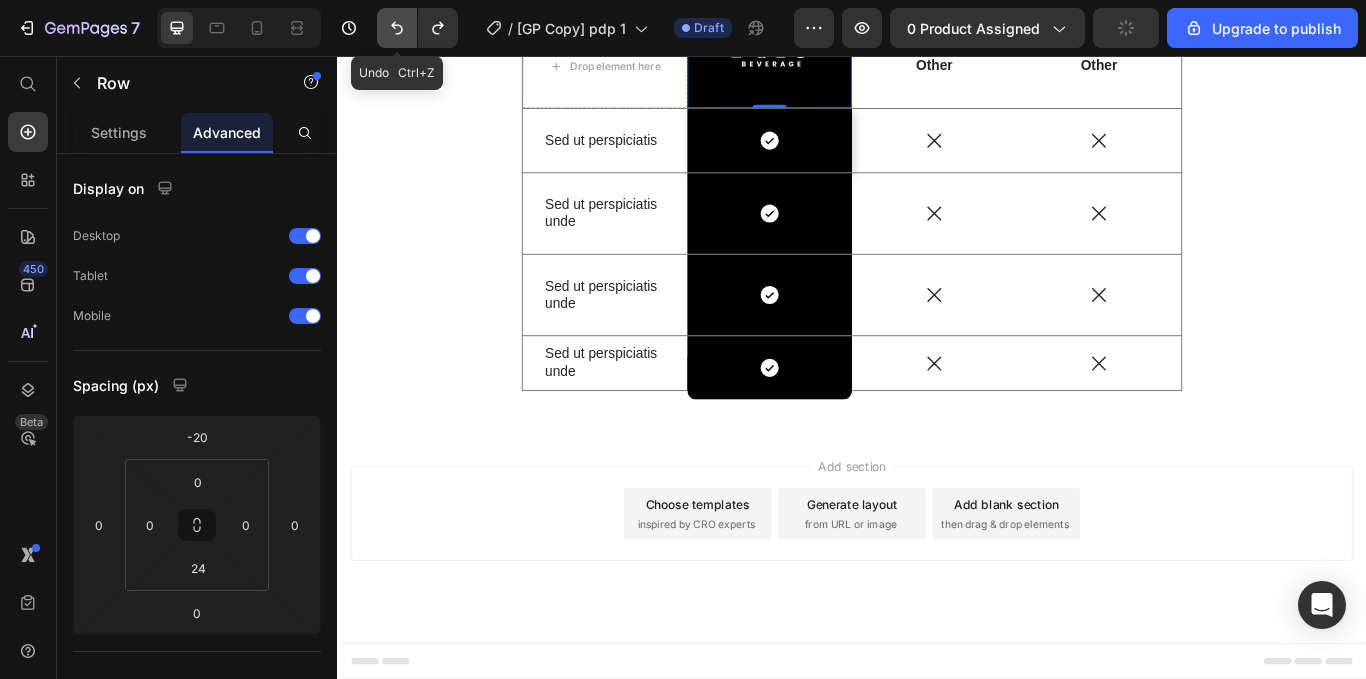 click 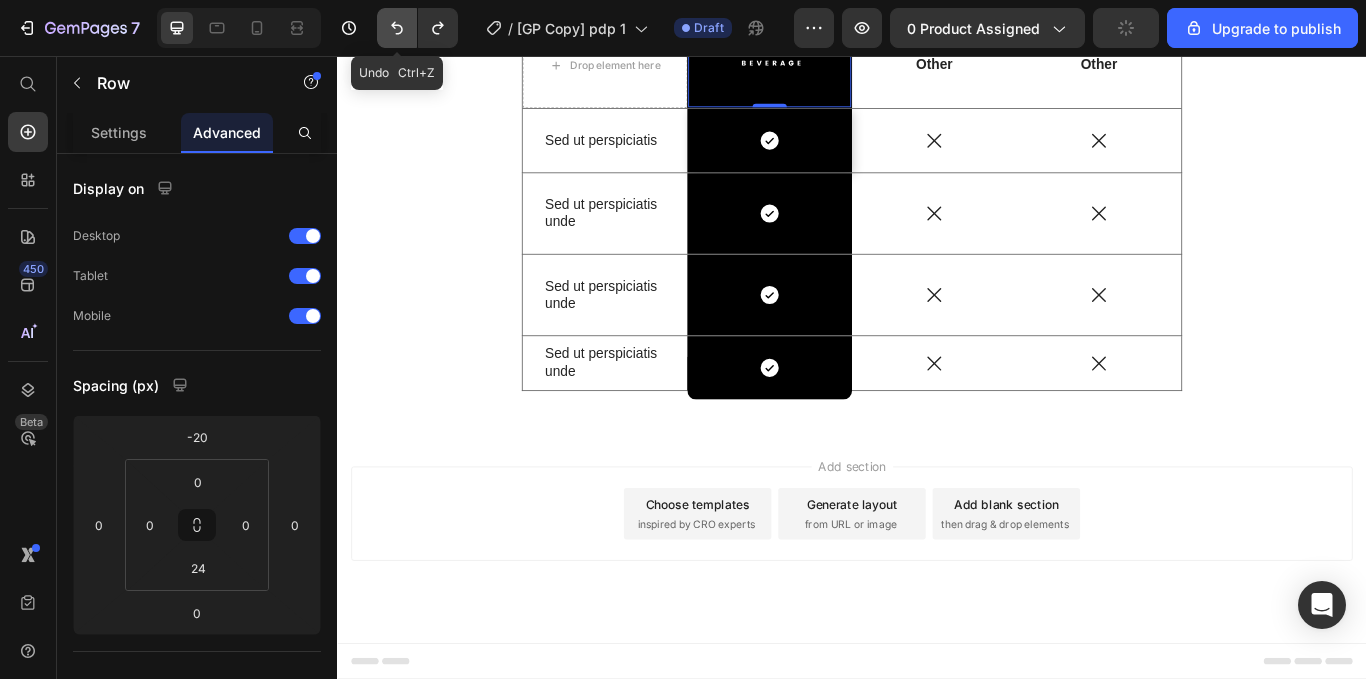 click 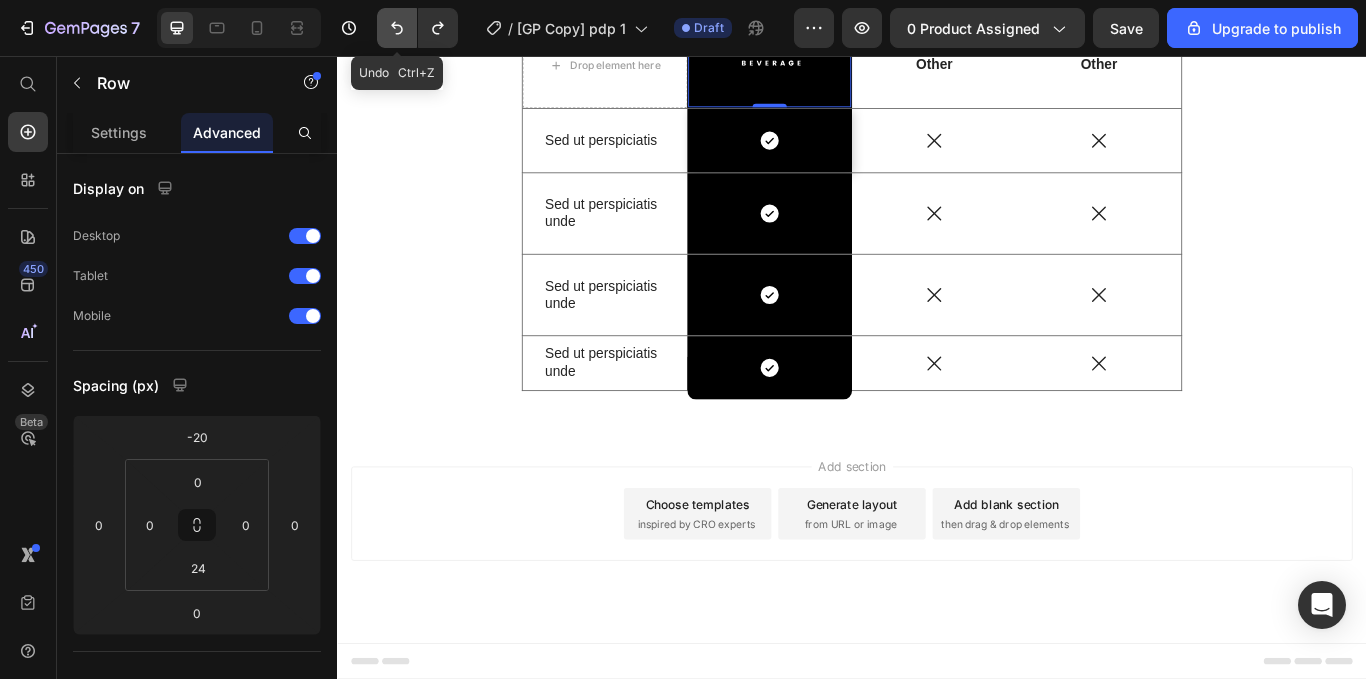 click 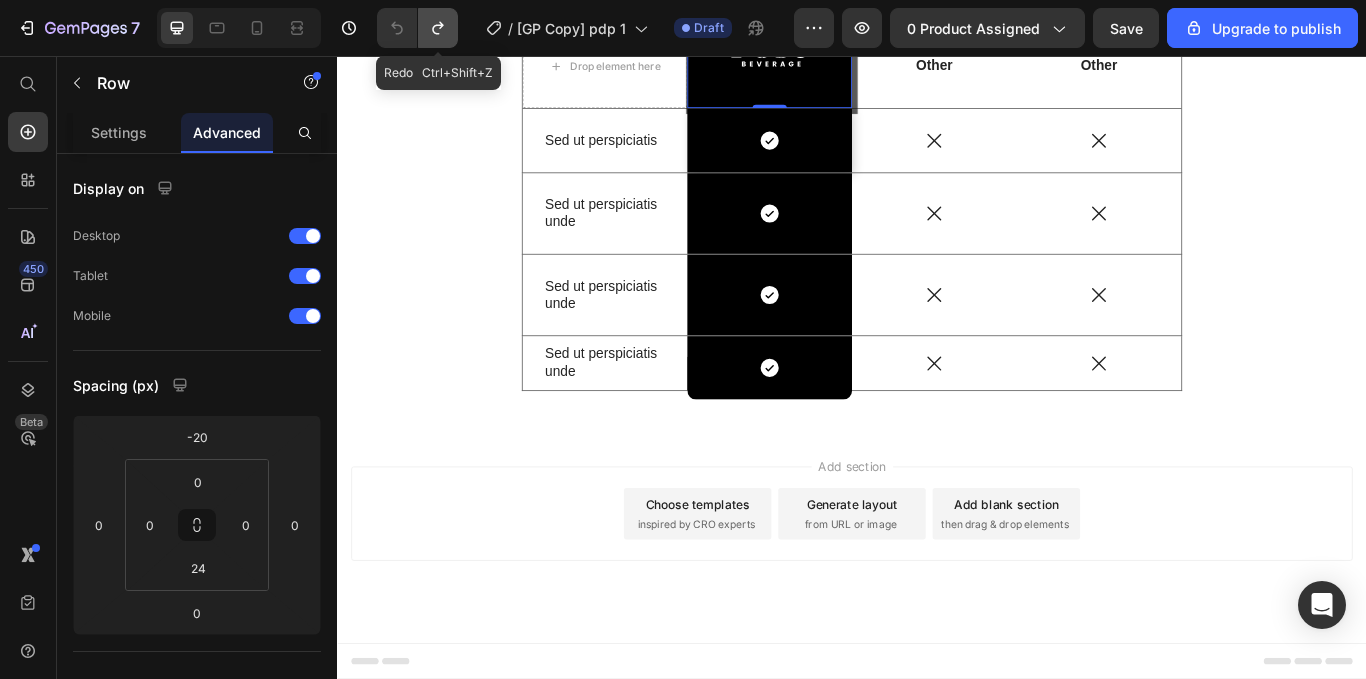 click 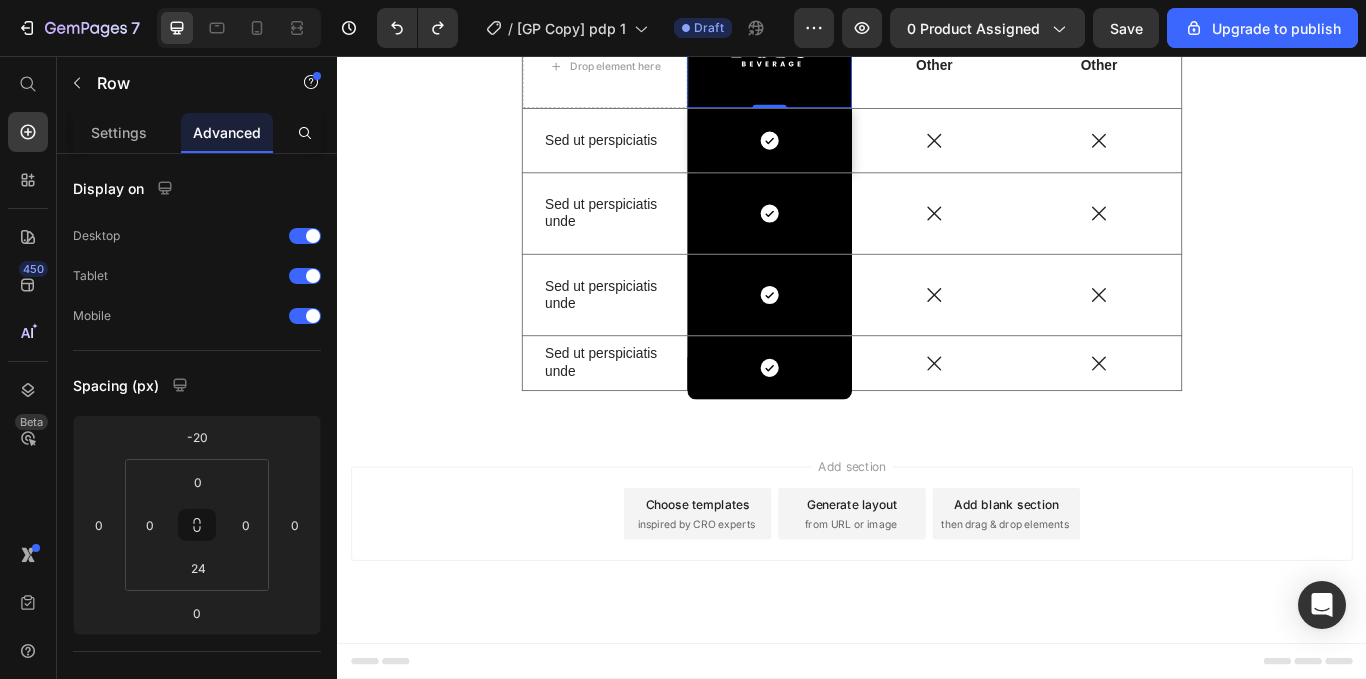 scroll, scrollTop: 6499, scrollLeft: 0, axis: vertical 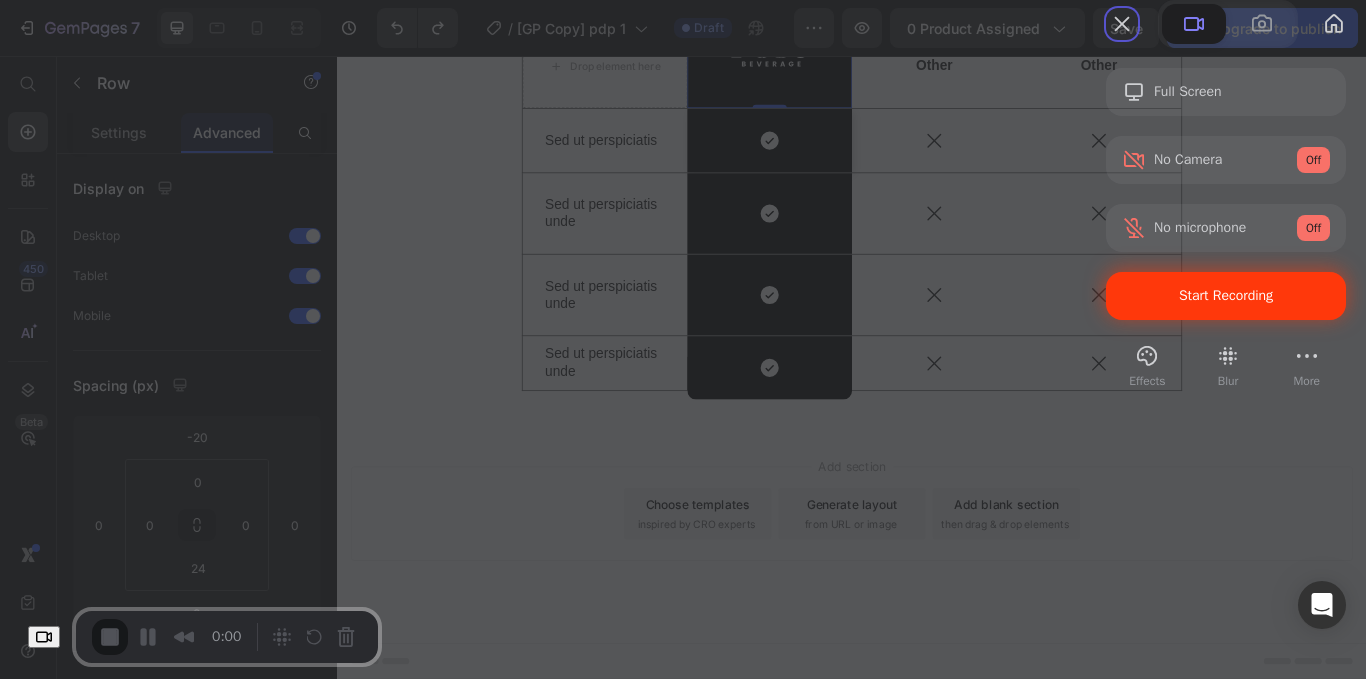 click on "Start Recording" at bounding box center [1226, 296] 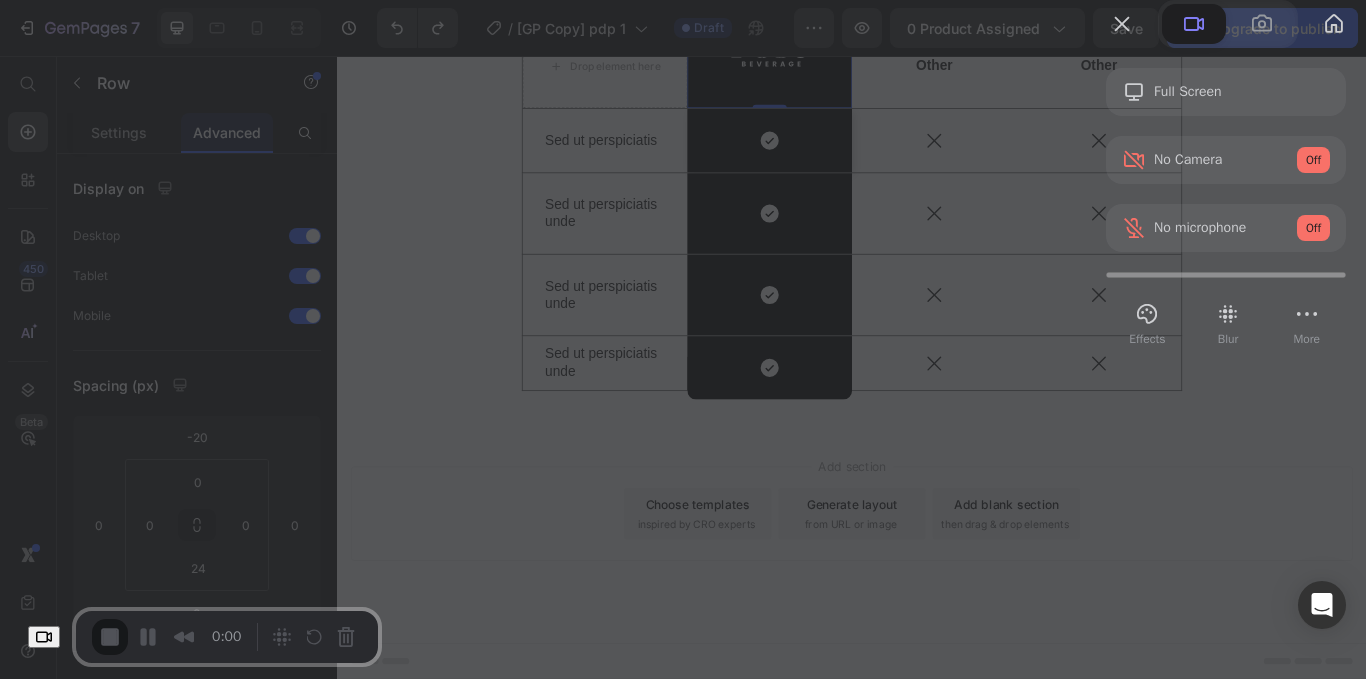 click on "Yes, proceed" at bounding box center [350, 1548] 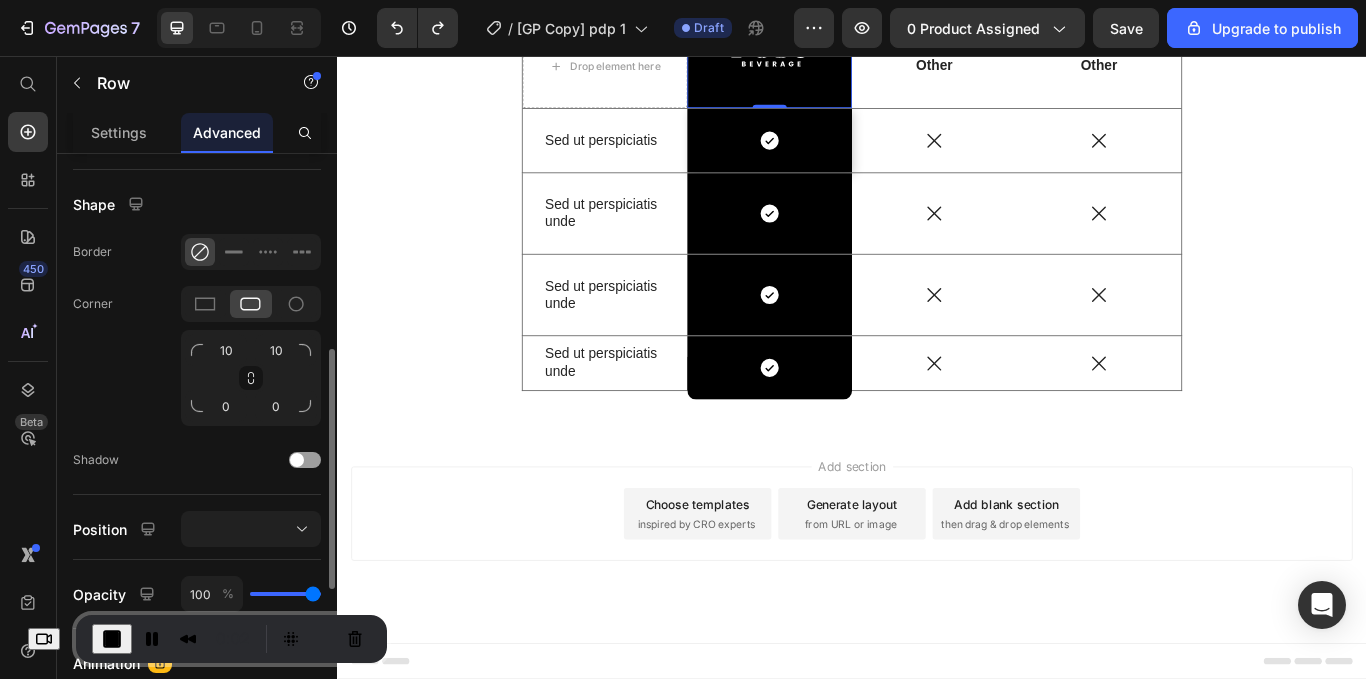 scroll, scrollTop: 483, scrollLeft: 0, axis: vertical 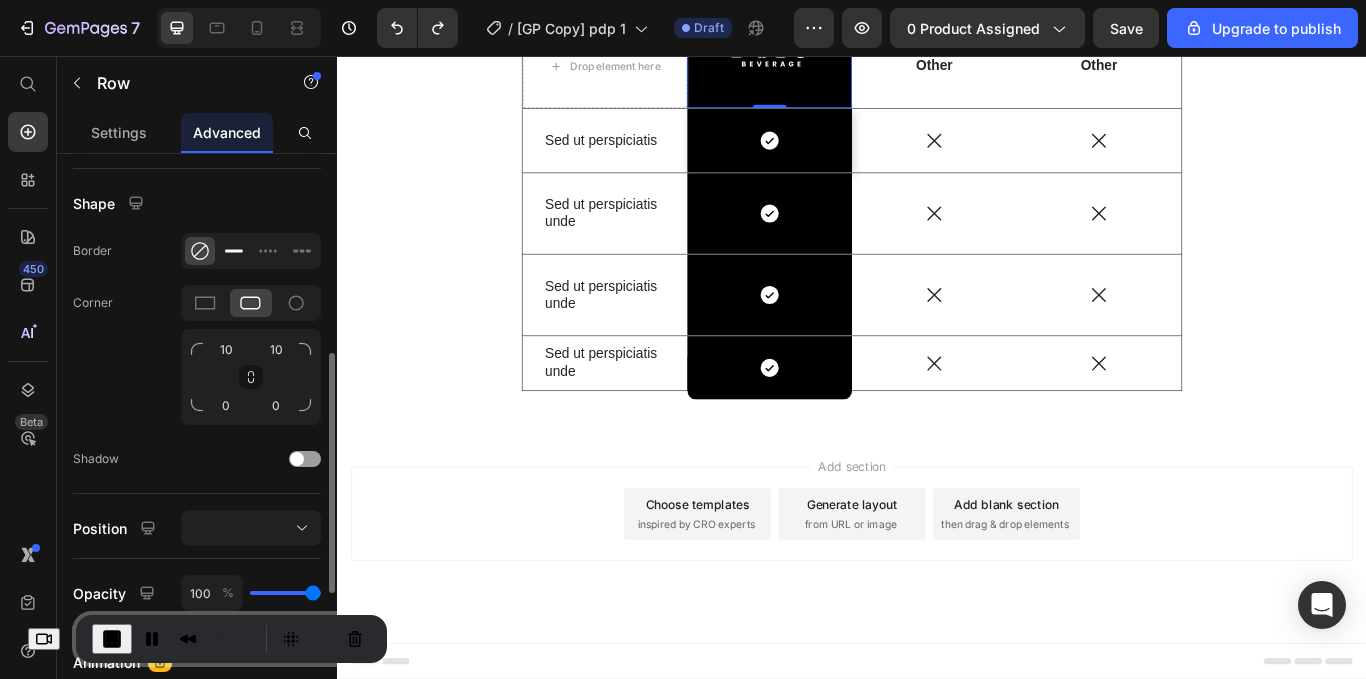 click 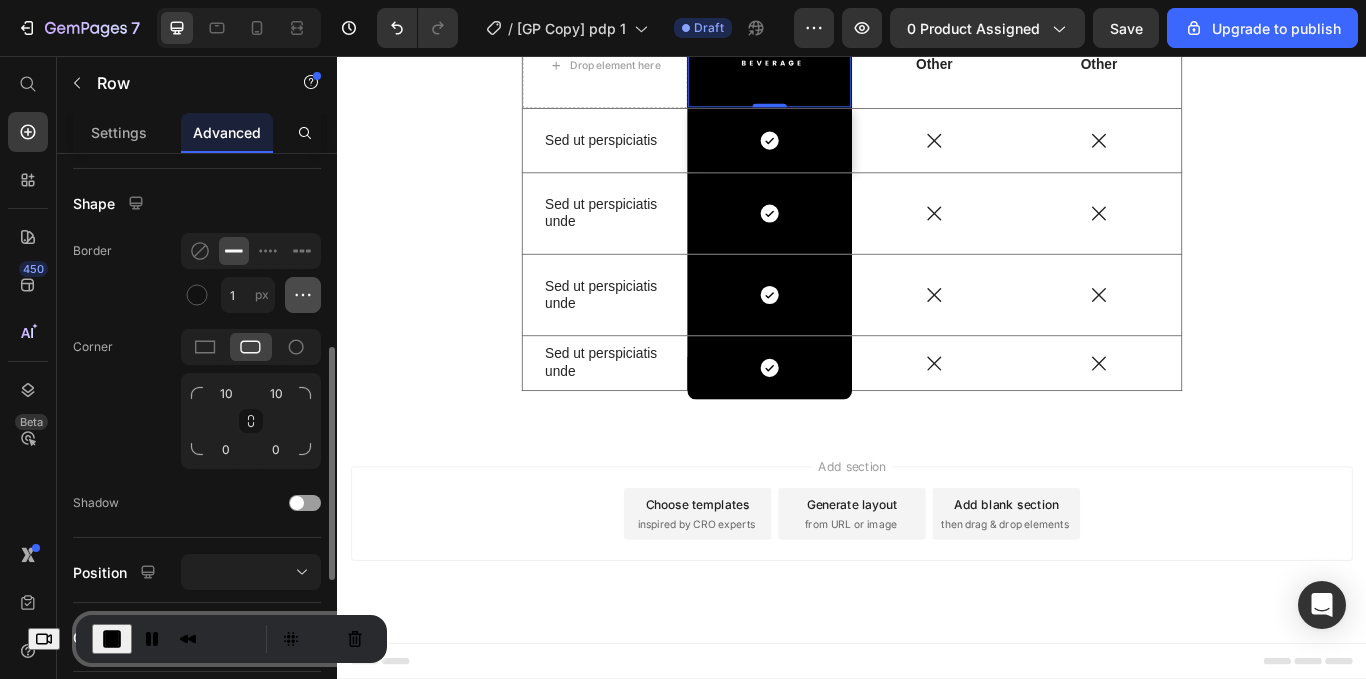 click 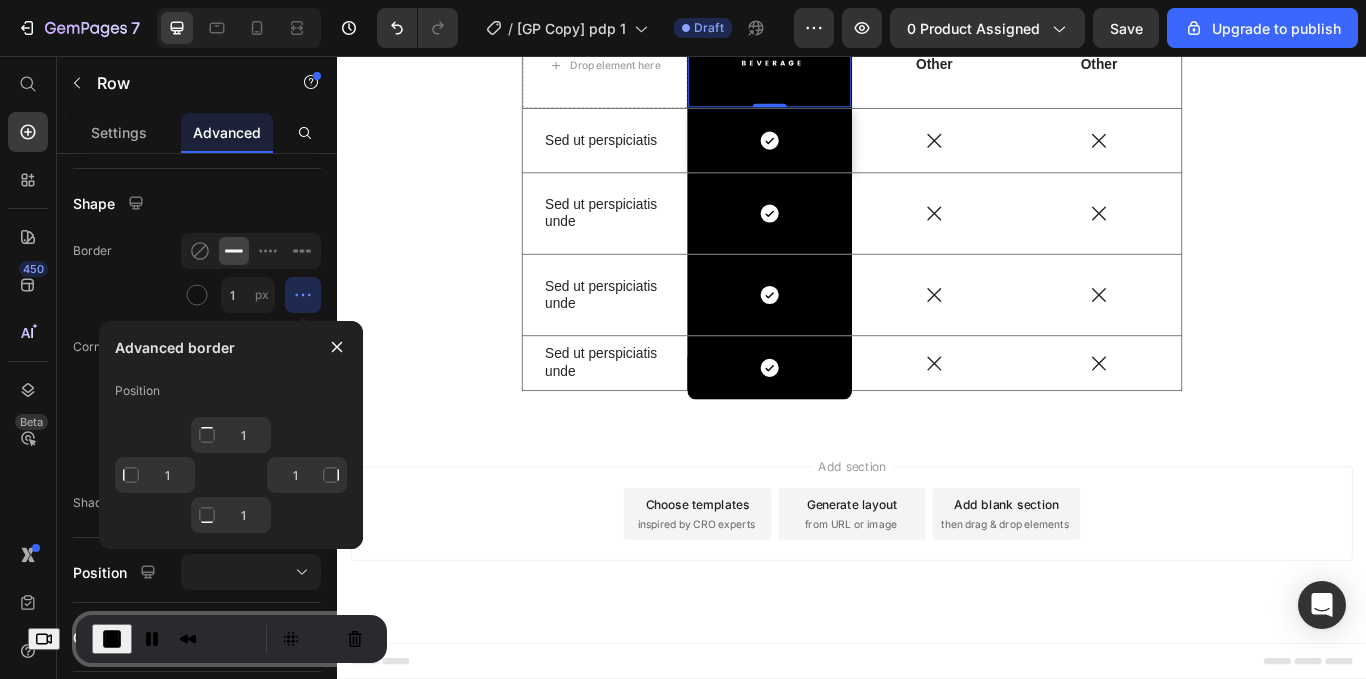 click at bounding box center (331, 475) 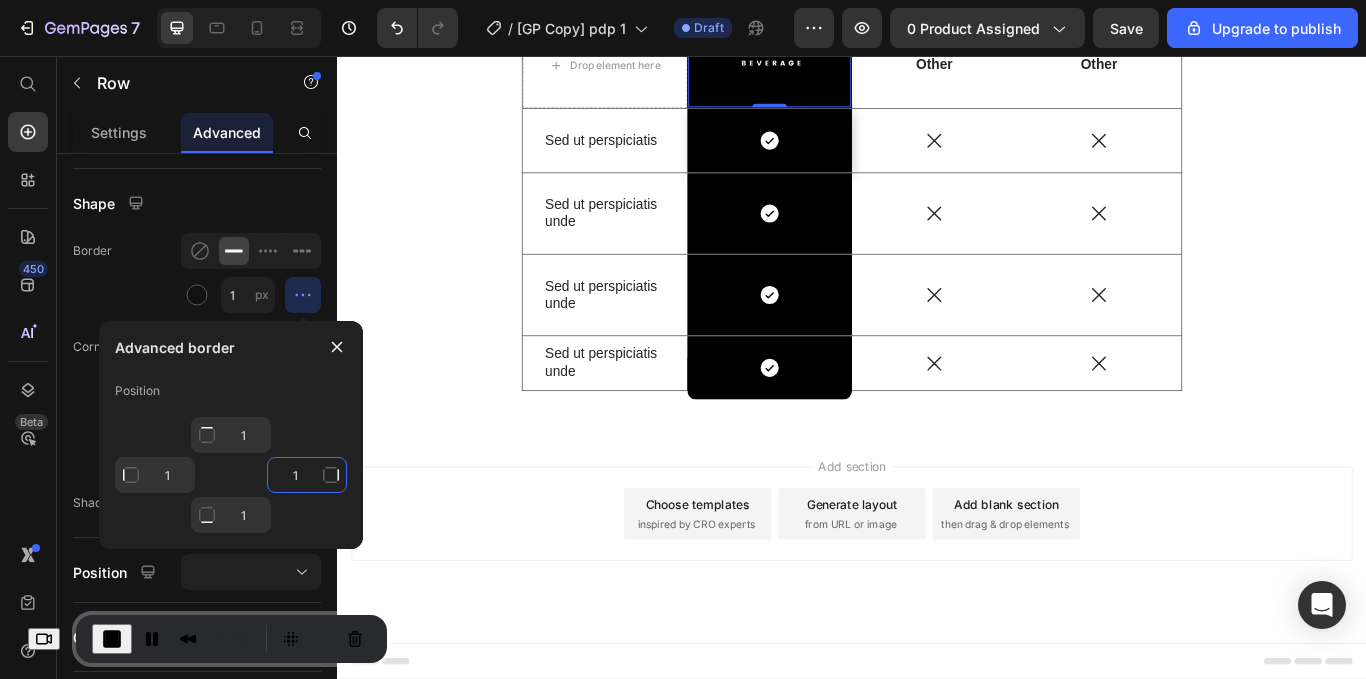 click on "1" 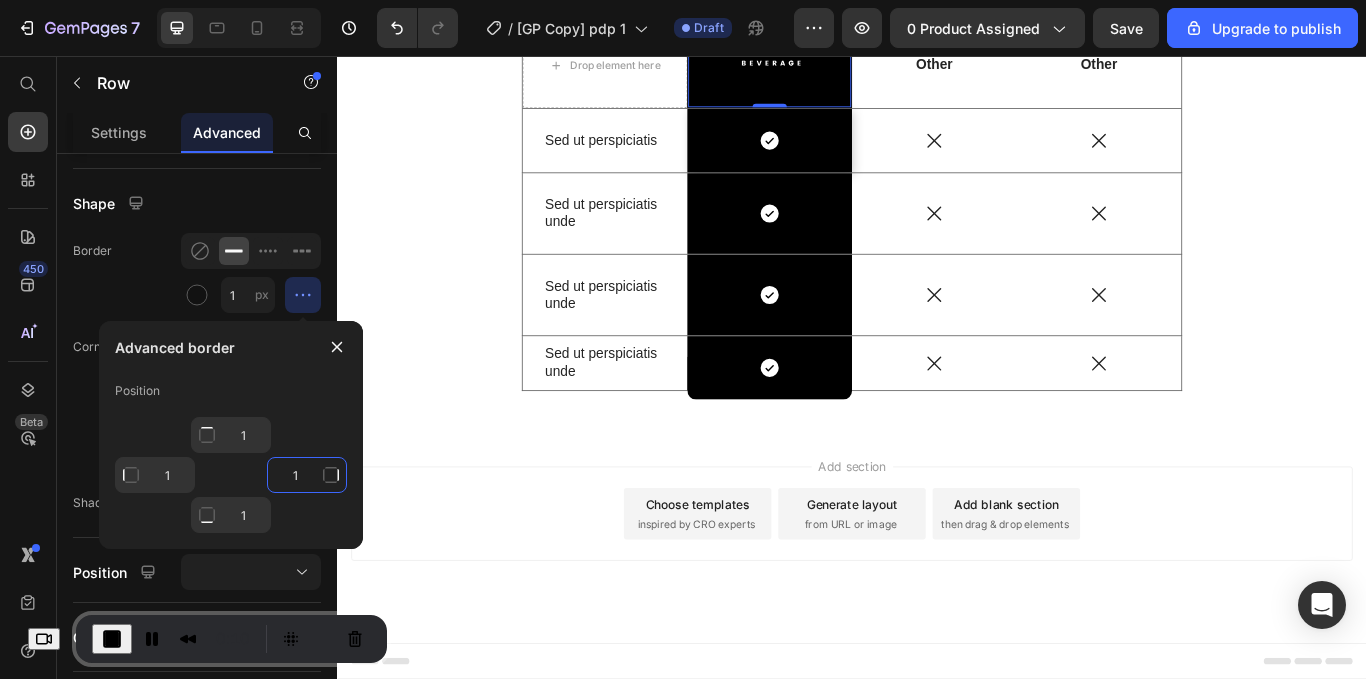type on "8" 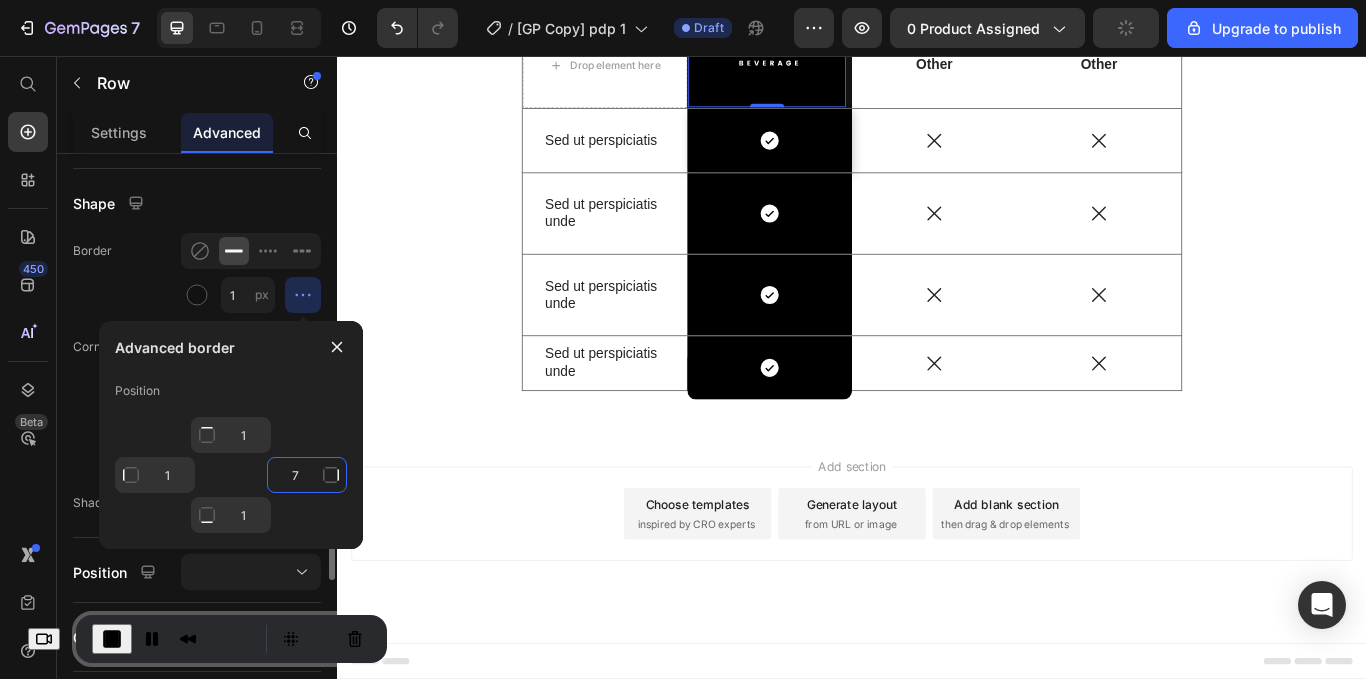 type on "1" 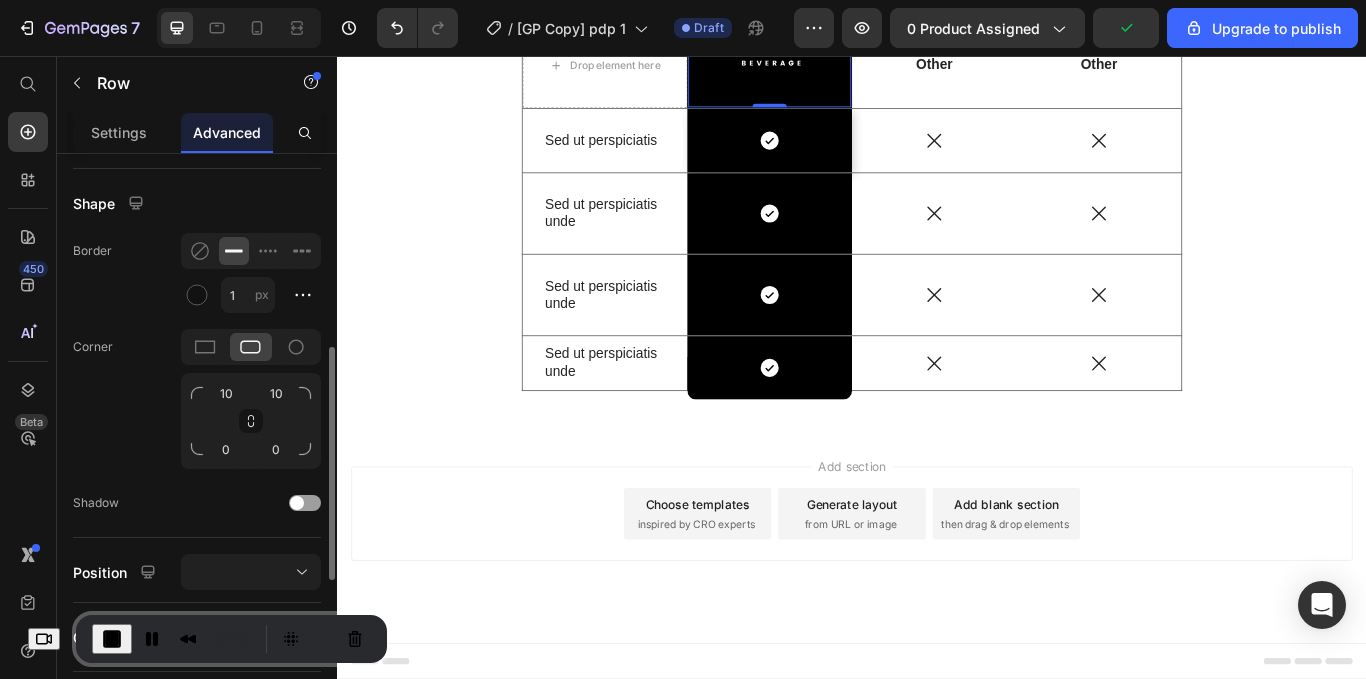 click on "Border 1 px" 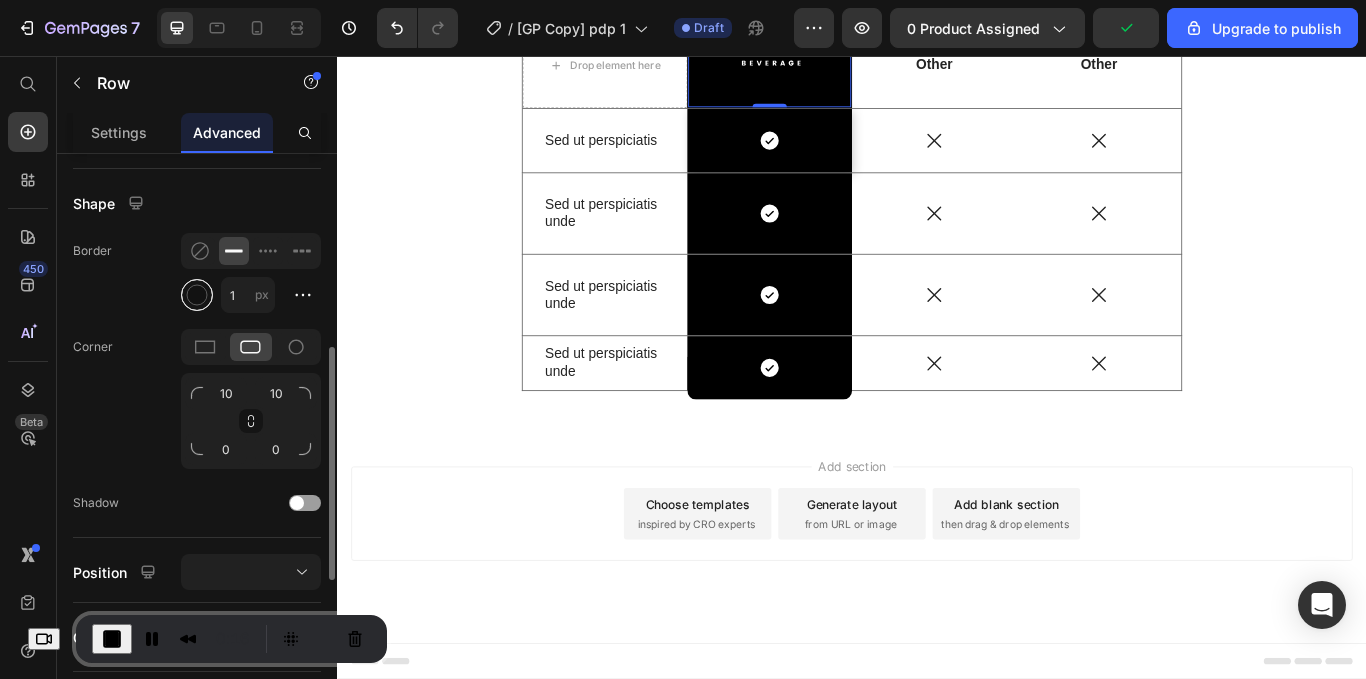 click at bounding box center [197, 295] 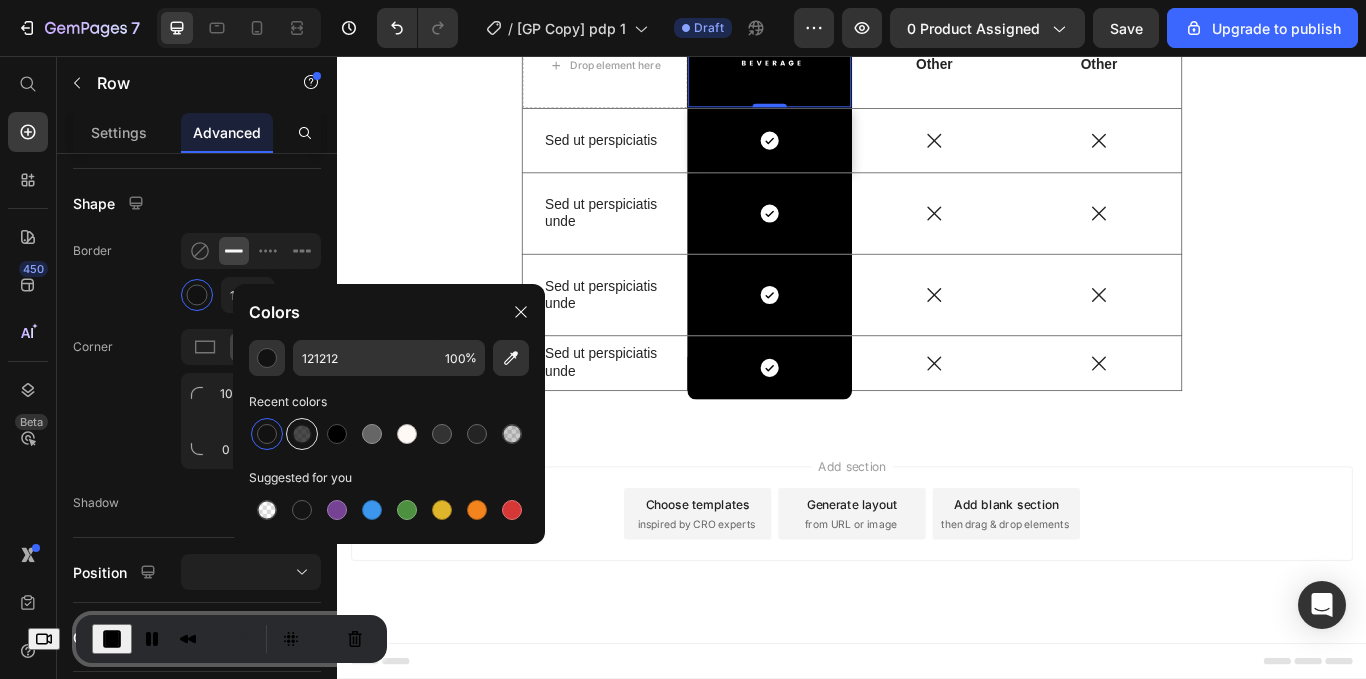 click at bounding box center [302, 434] 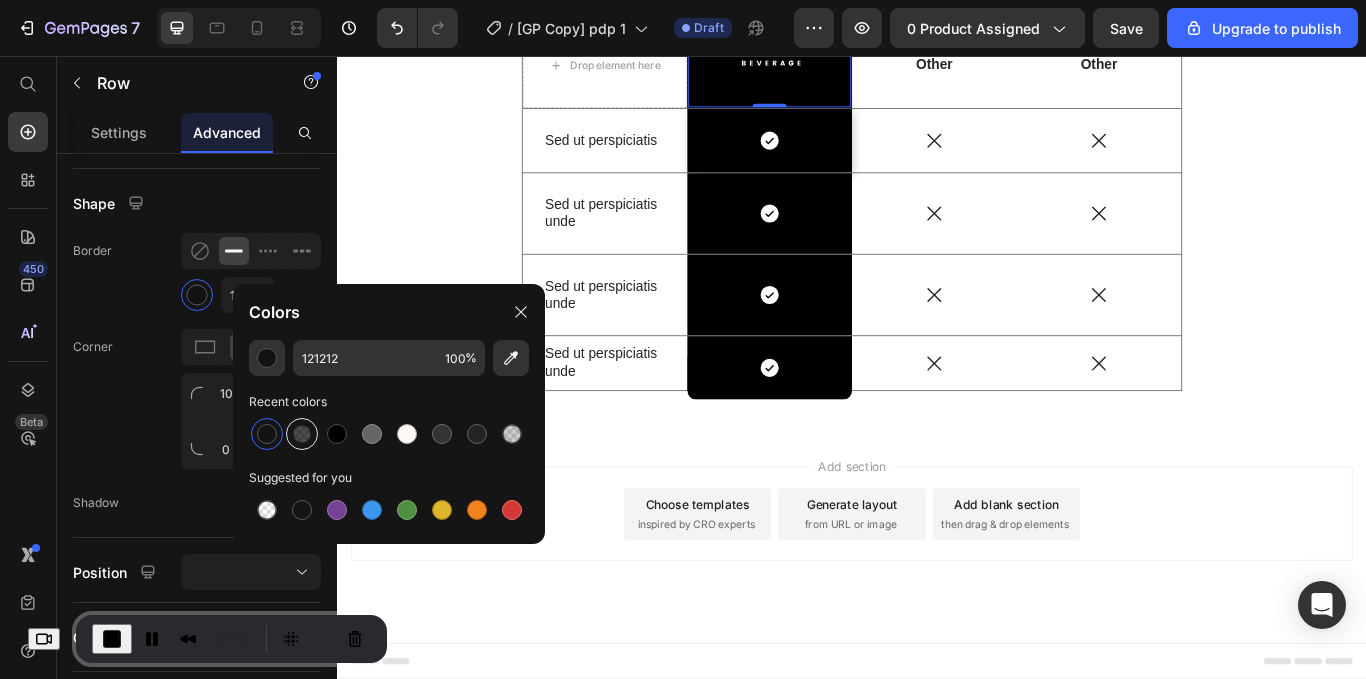 type on "000000" 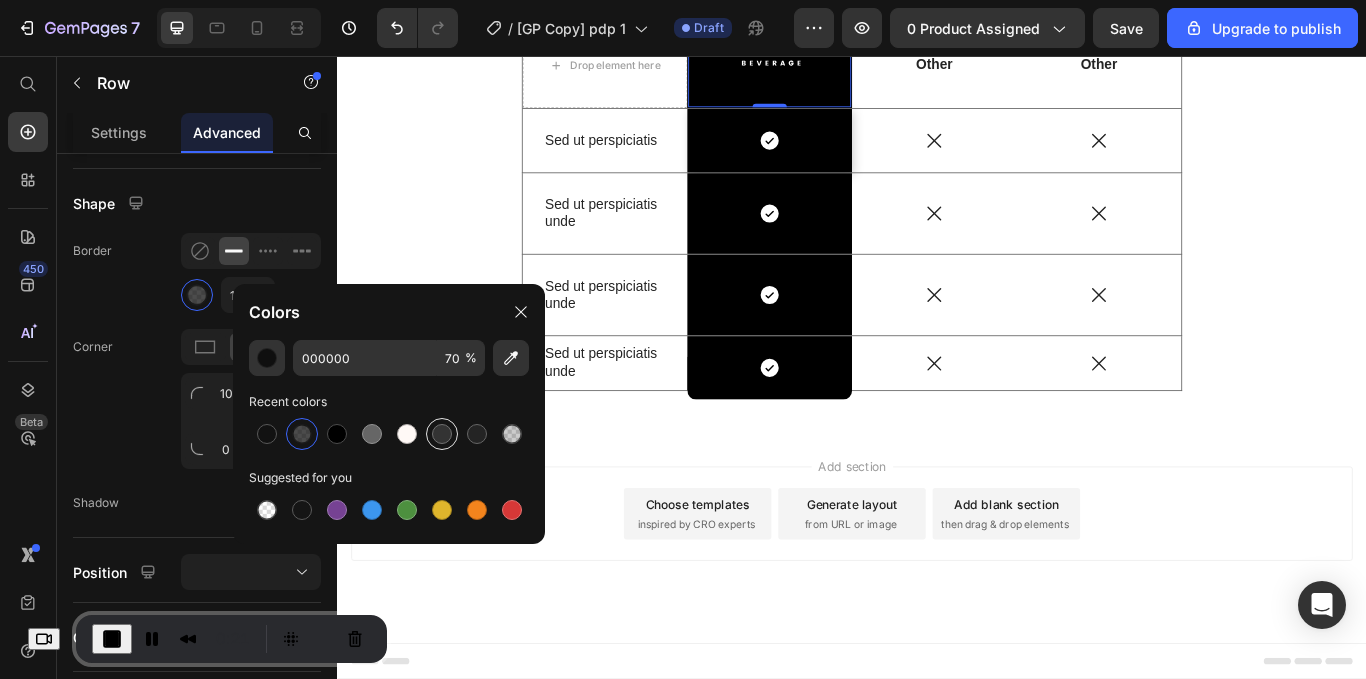 click at bounding box center [442, 434] 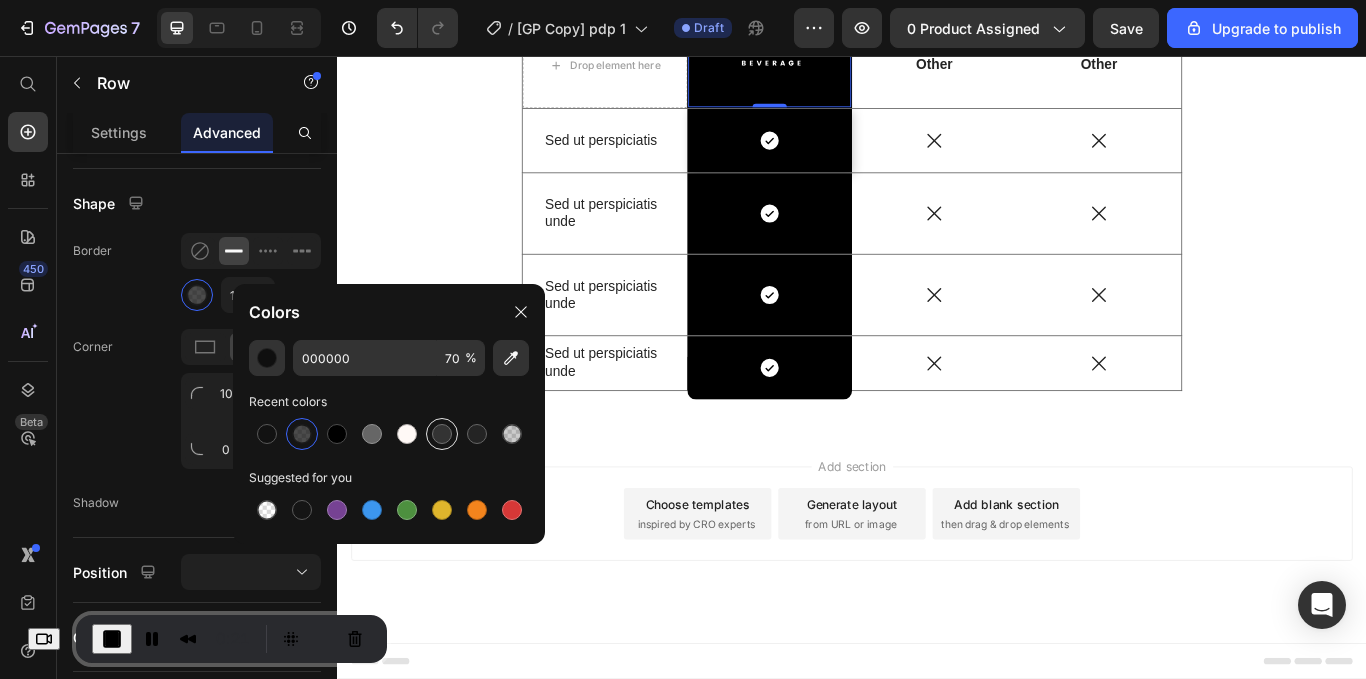 type on "333333" 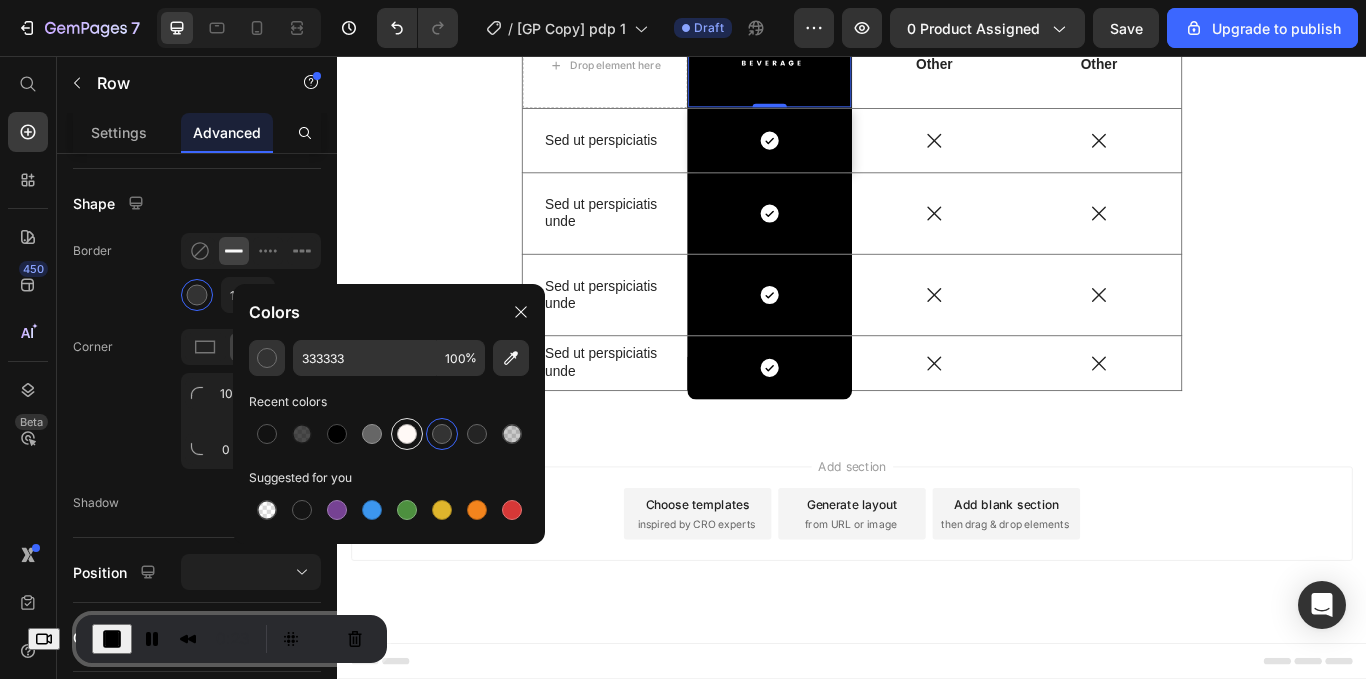 click at bounding box center (407, 434) 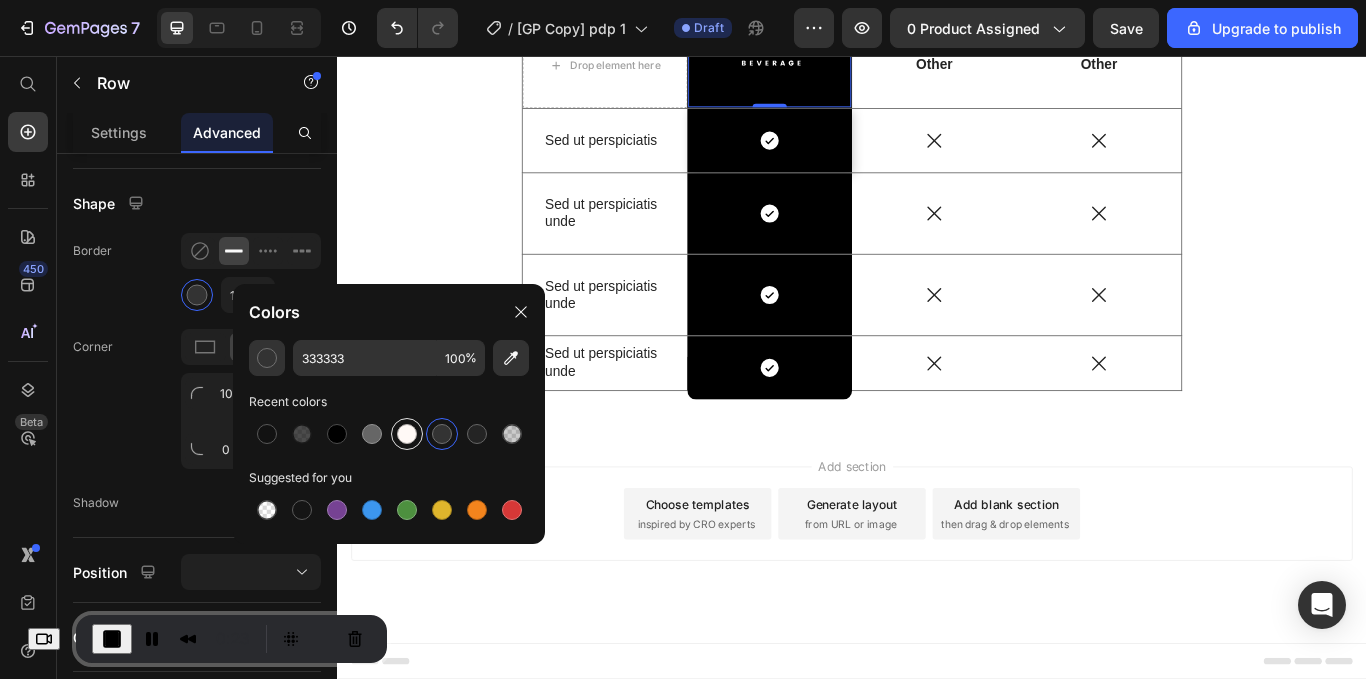 type on "FFF9F6" 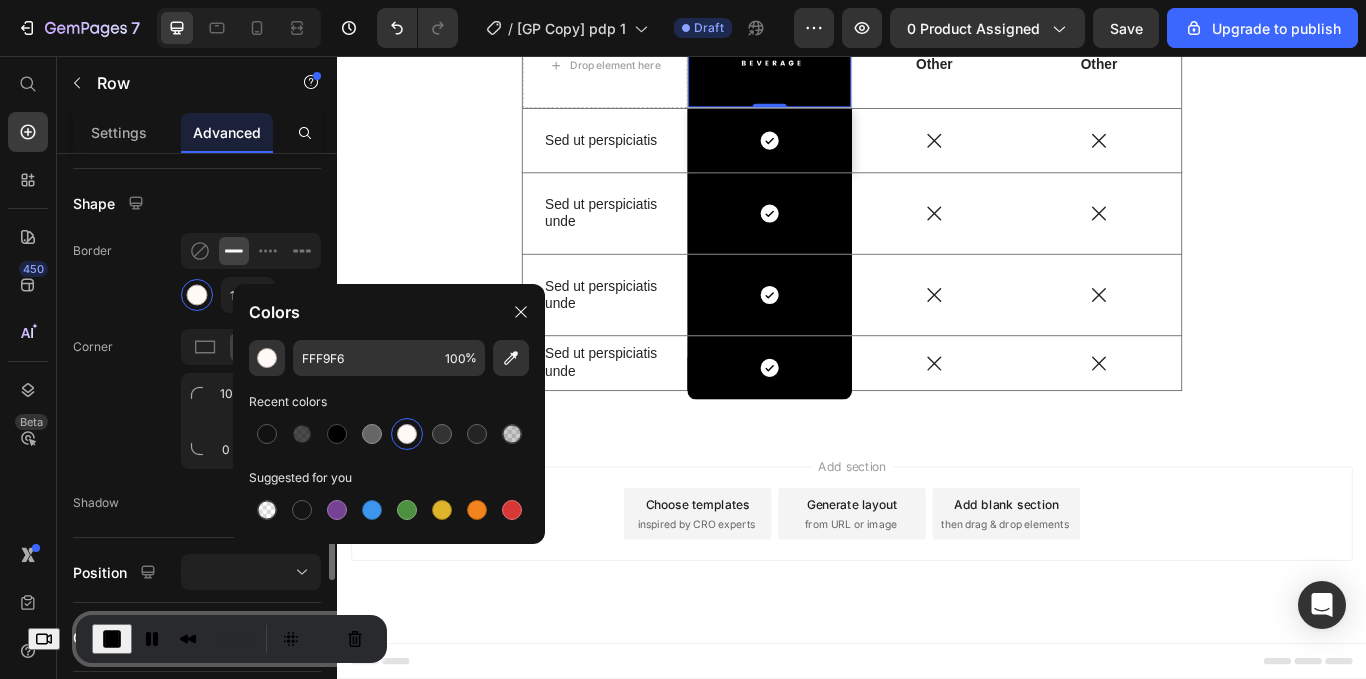 click on "Border 1 px" 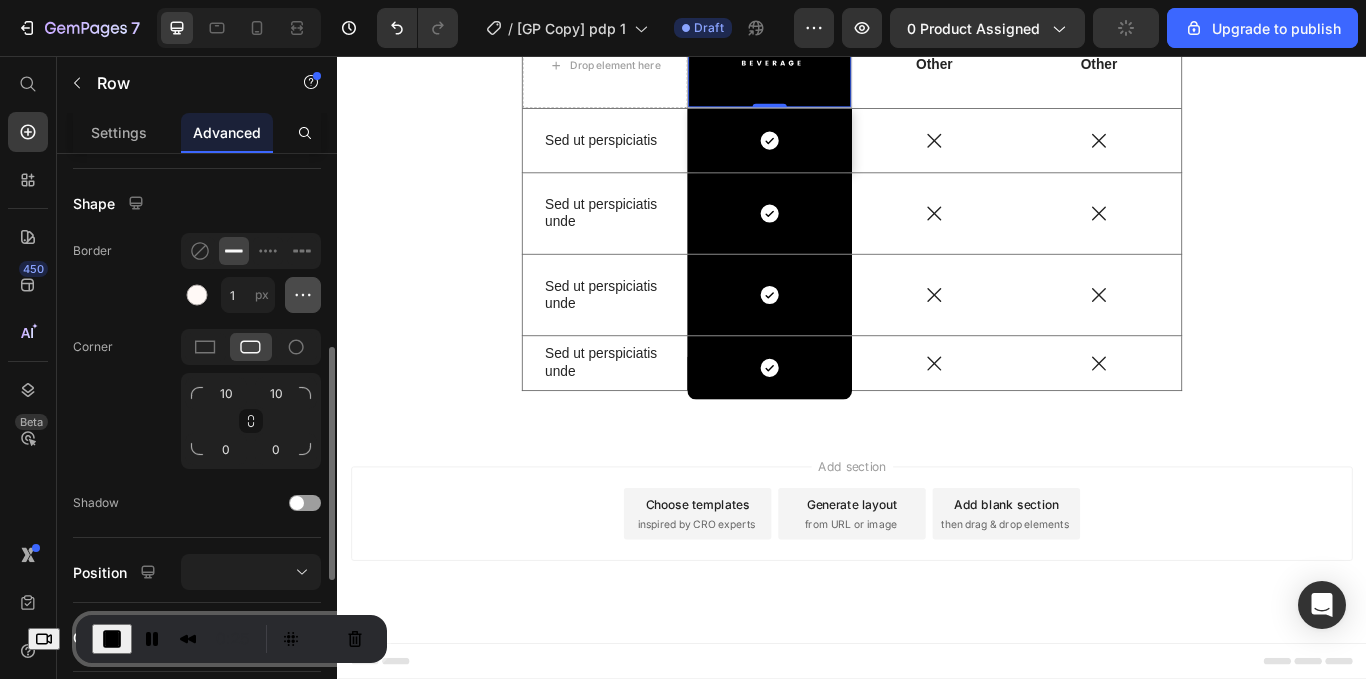 click 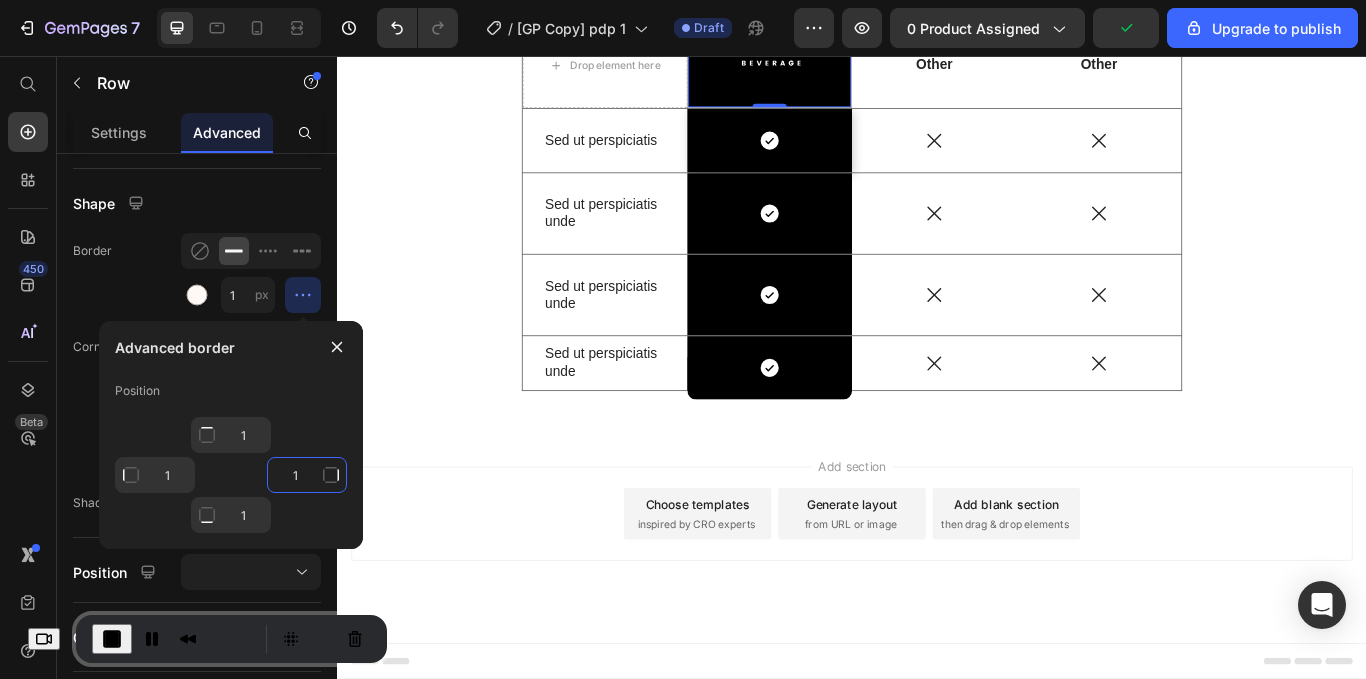 click on "1" 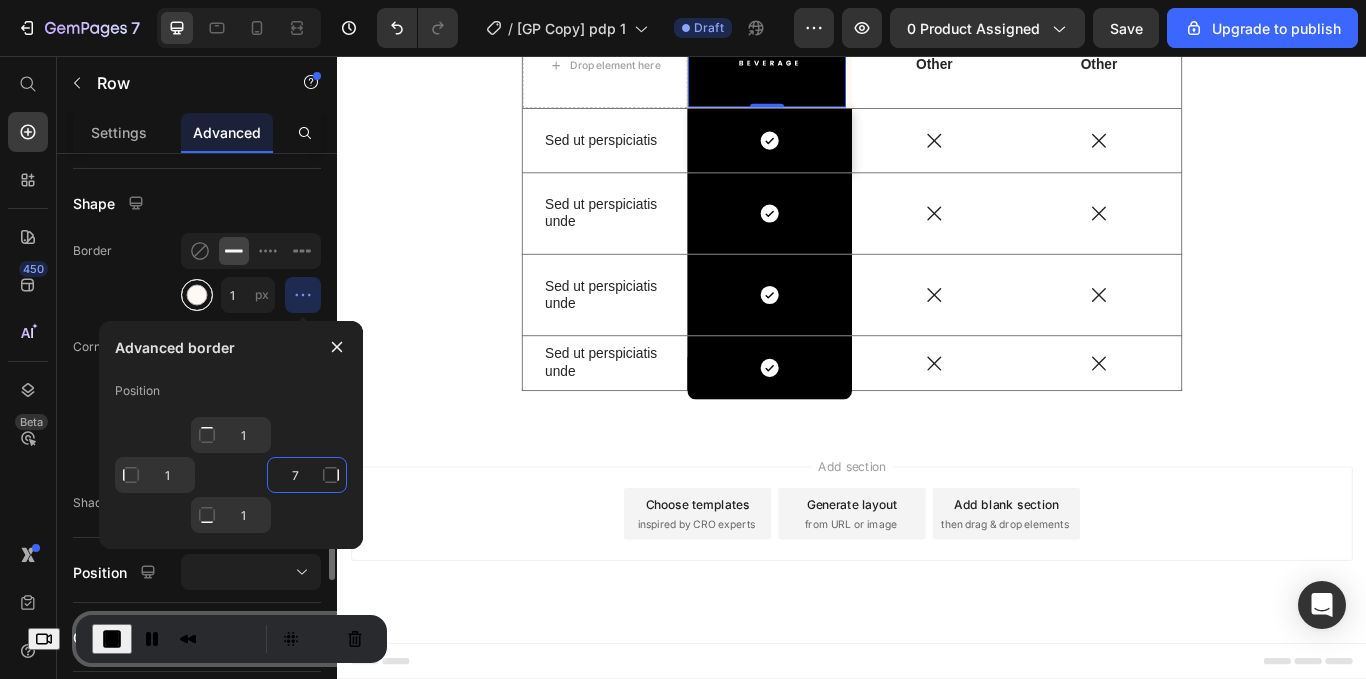 type on "7" 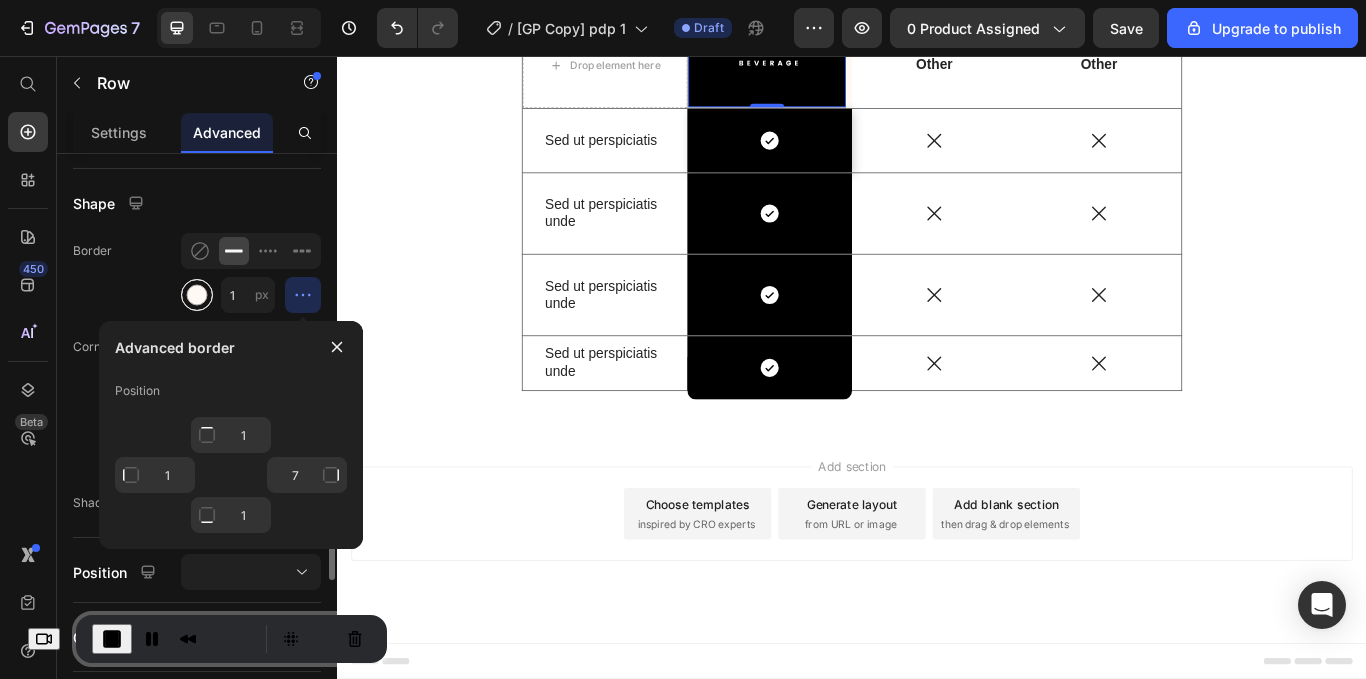 type on "Mixed" 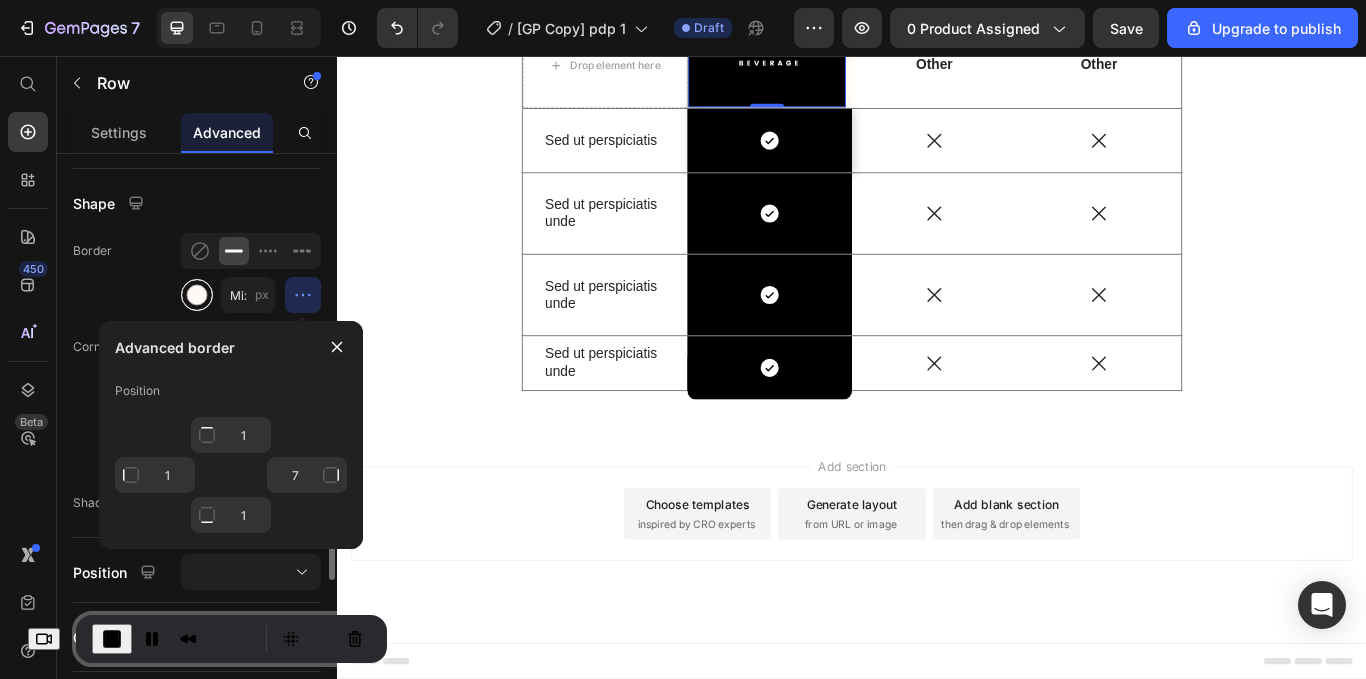 click at bounding box center (197, 295) 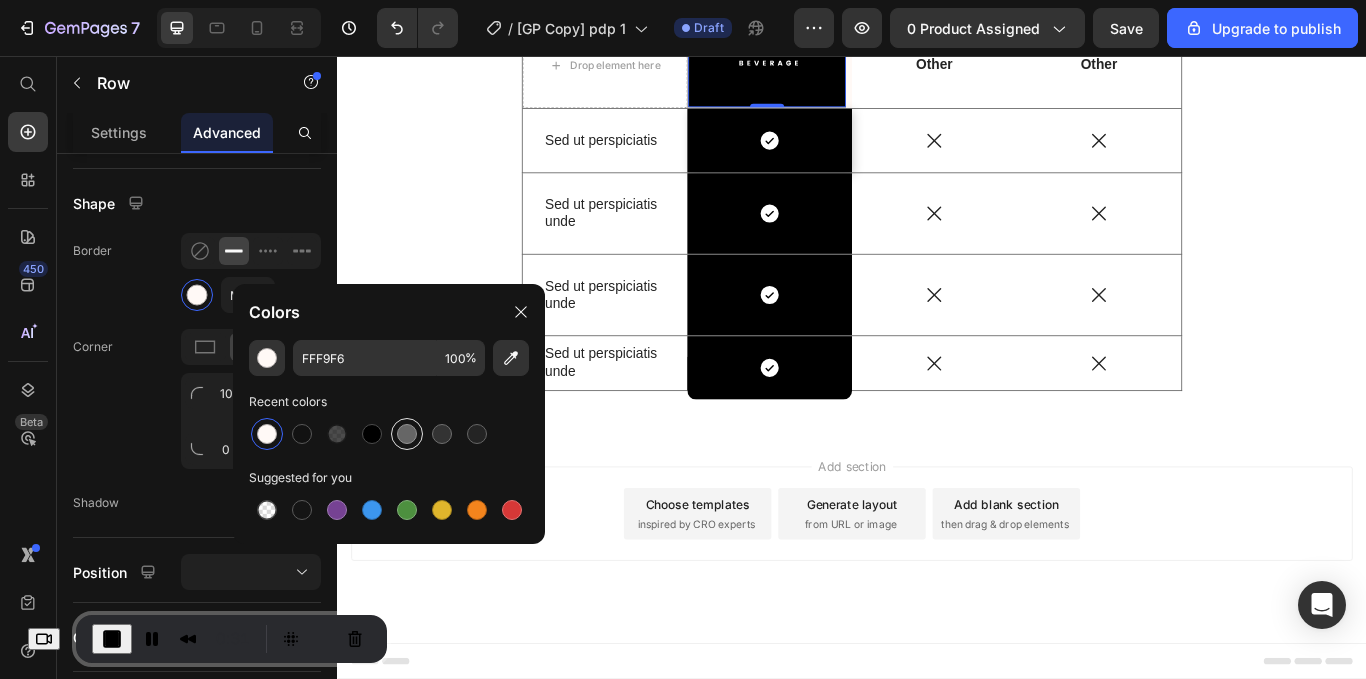 click at bounding box center (407, 434) 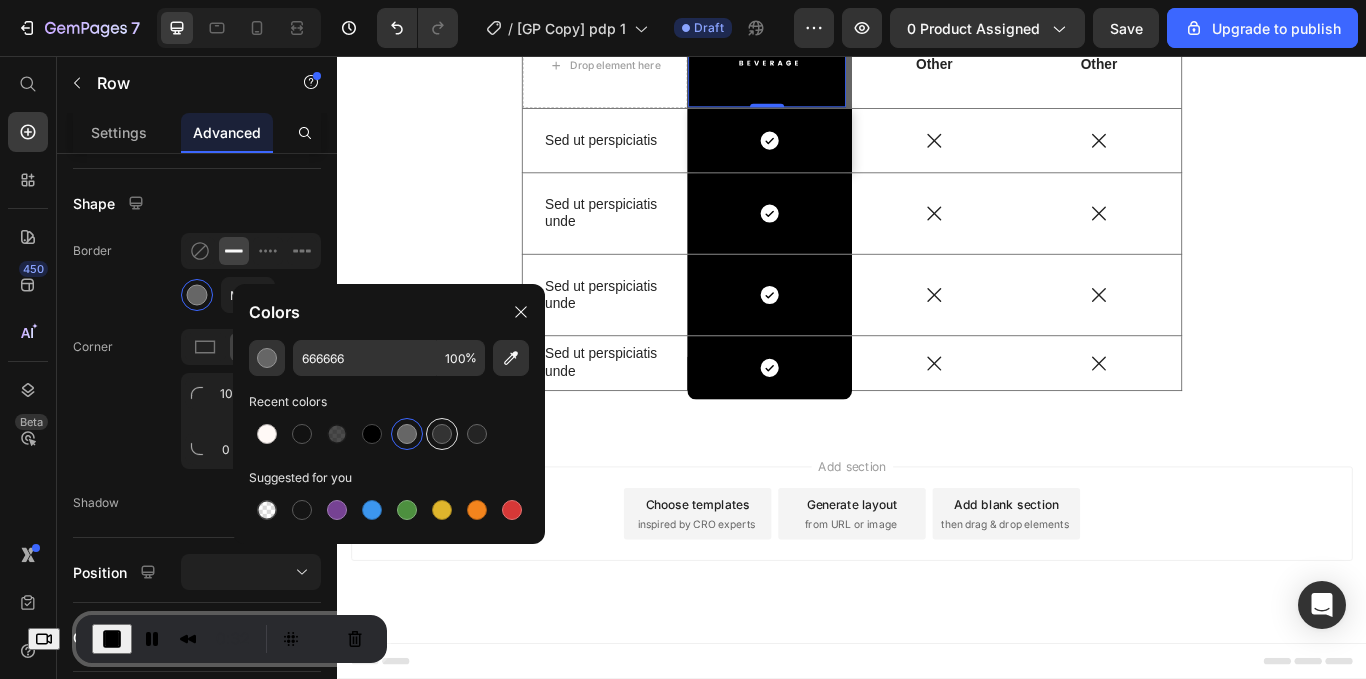 click at bounding box center [442, 434] 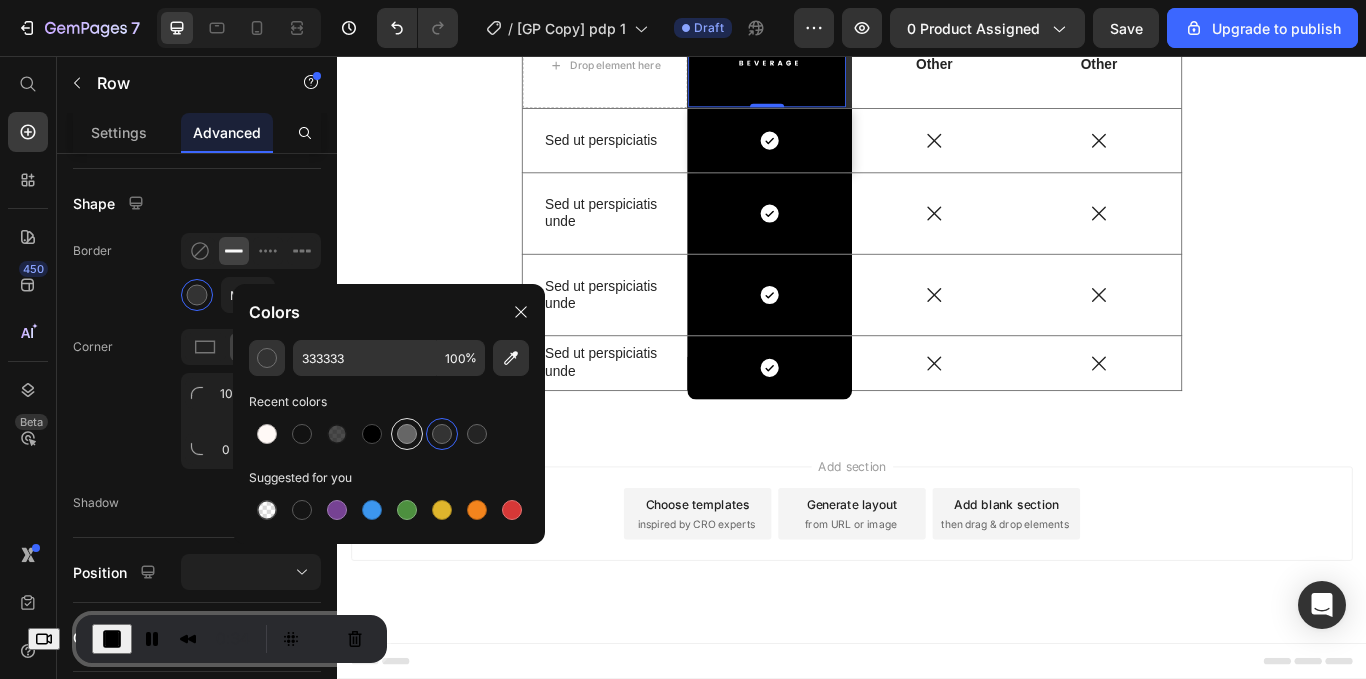 click at bounding box center [407, 434] 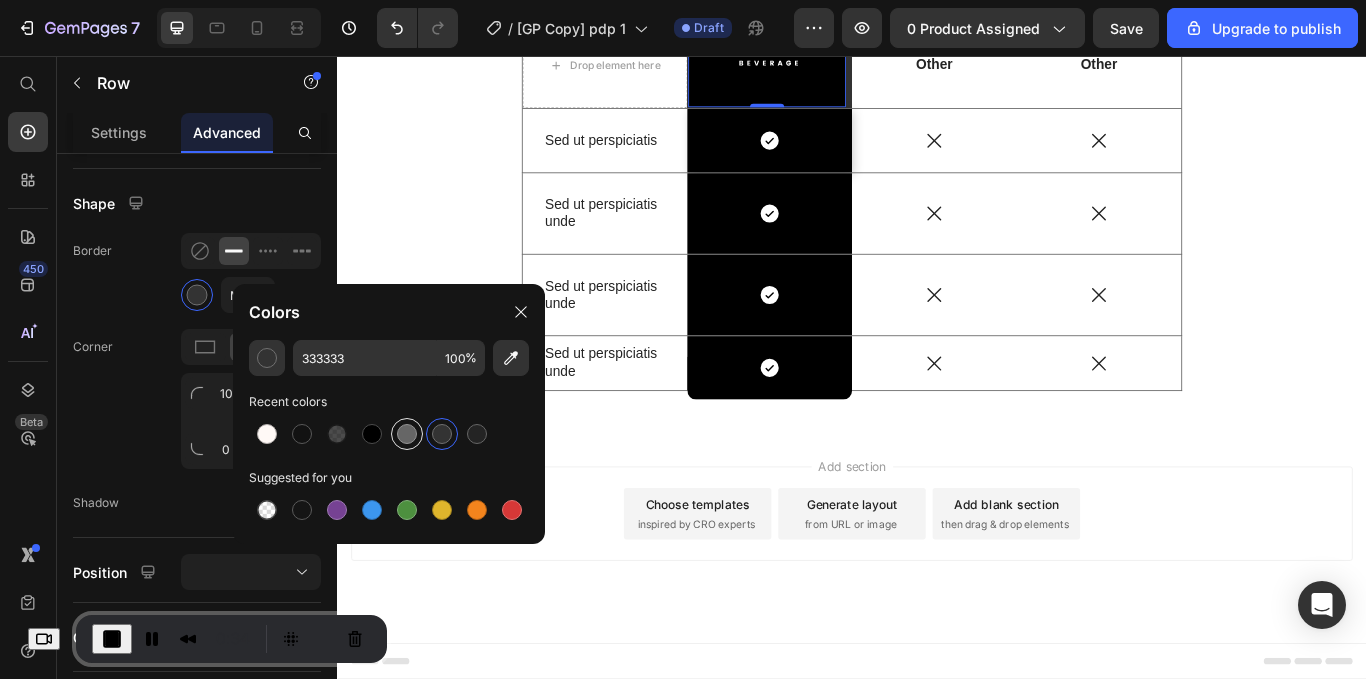 type on "666666" 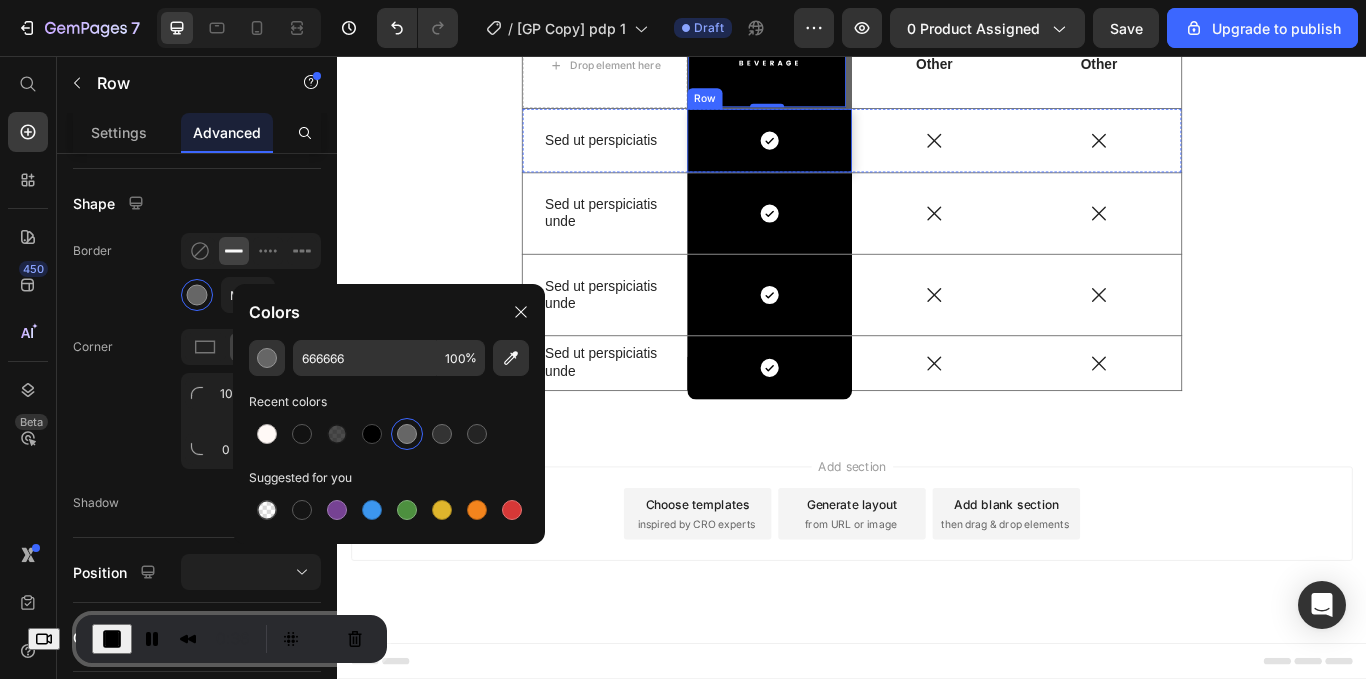 click on "Icon Row" at bounding box center (841, 155) 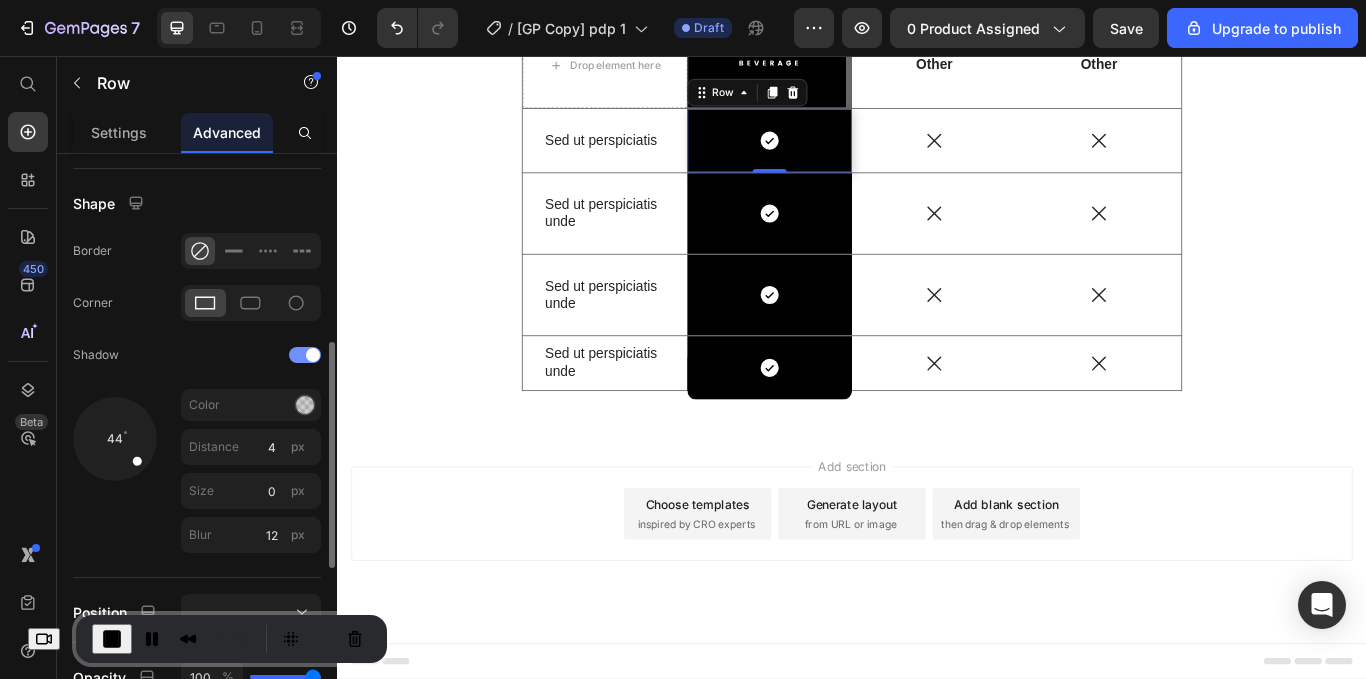 click at bounding box center [313, 355] 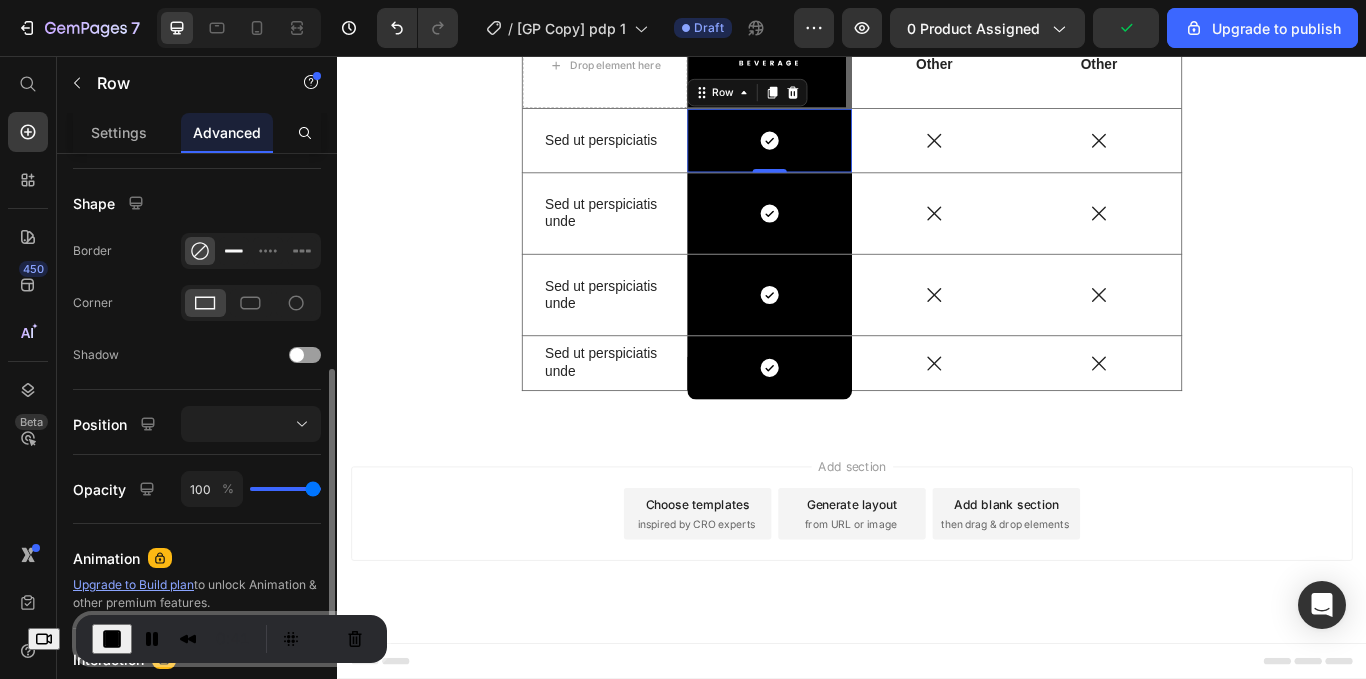 click 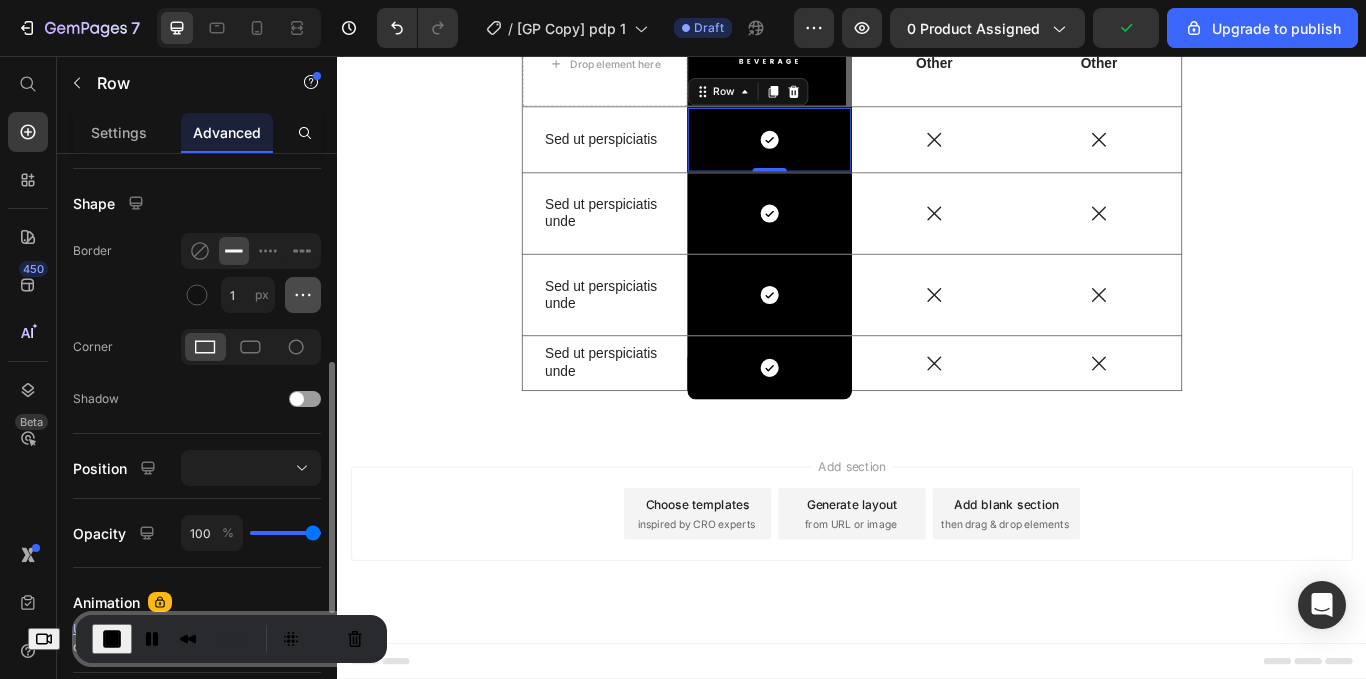 click 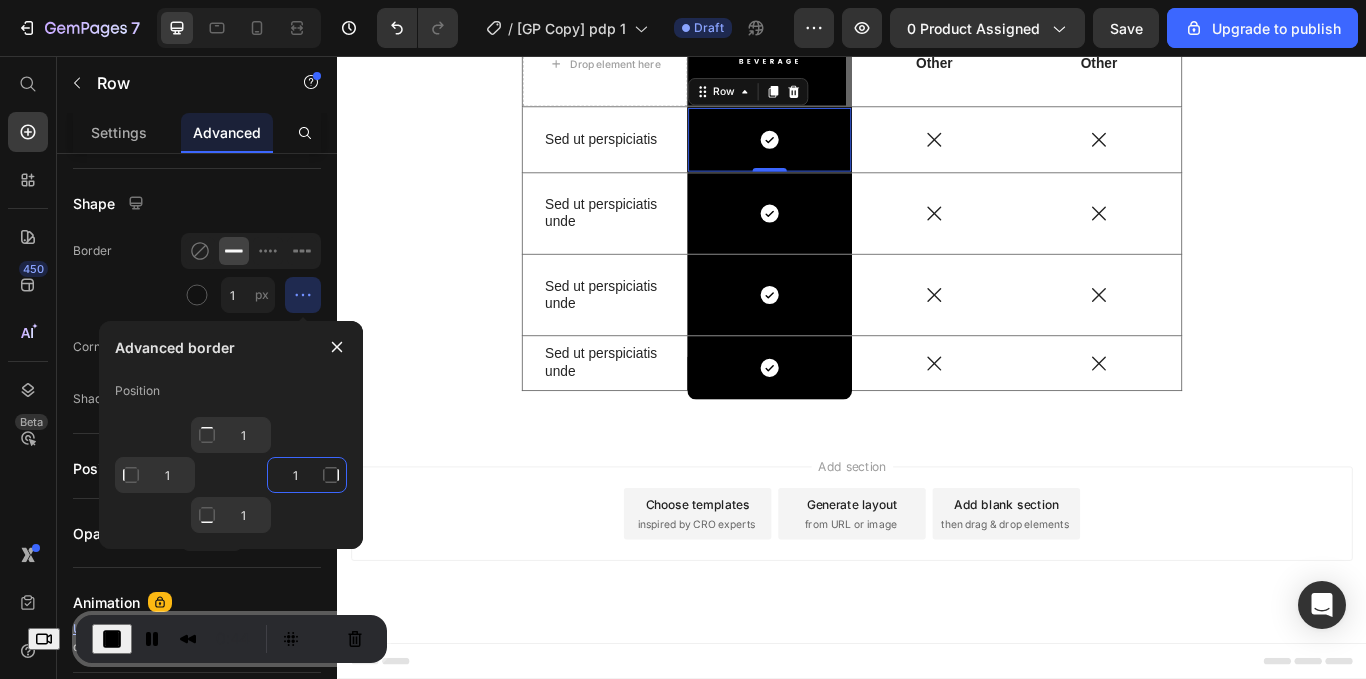 click on "1" 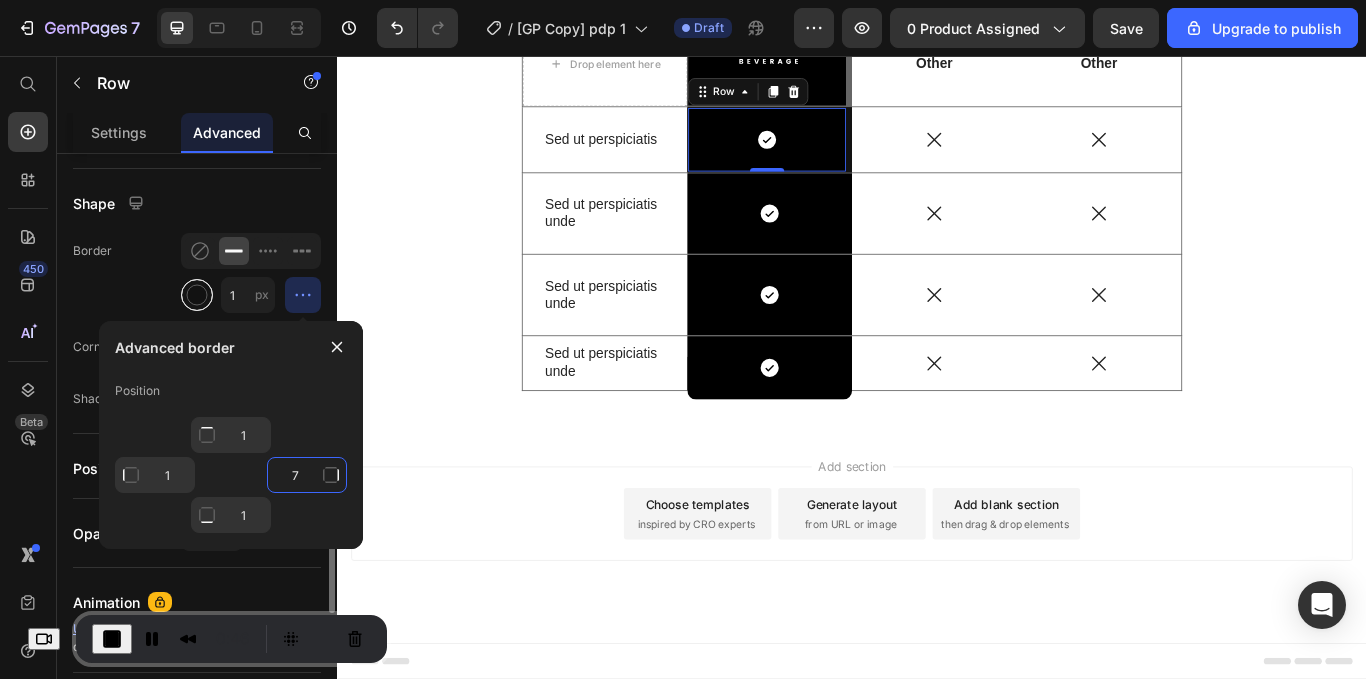 type on "7" 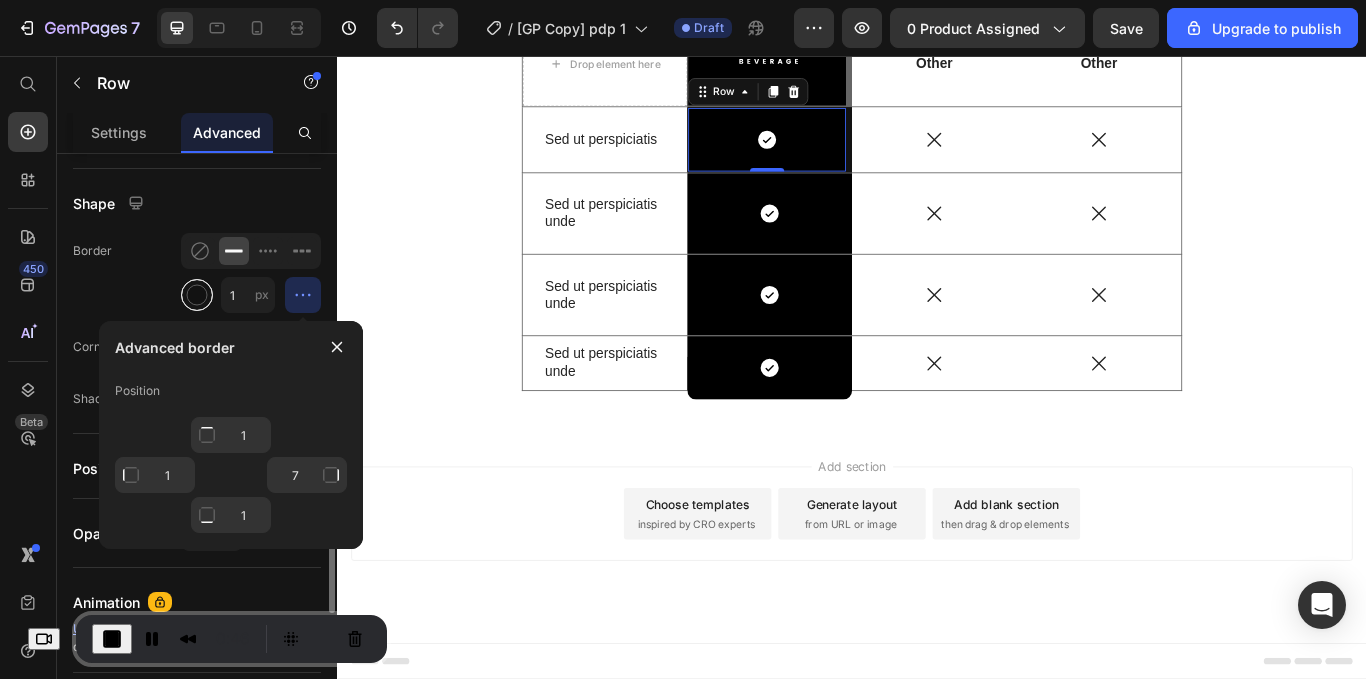 type on "Mixed" 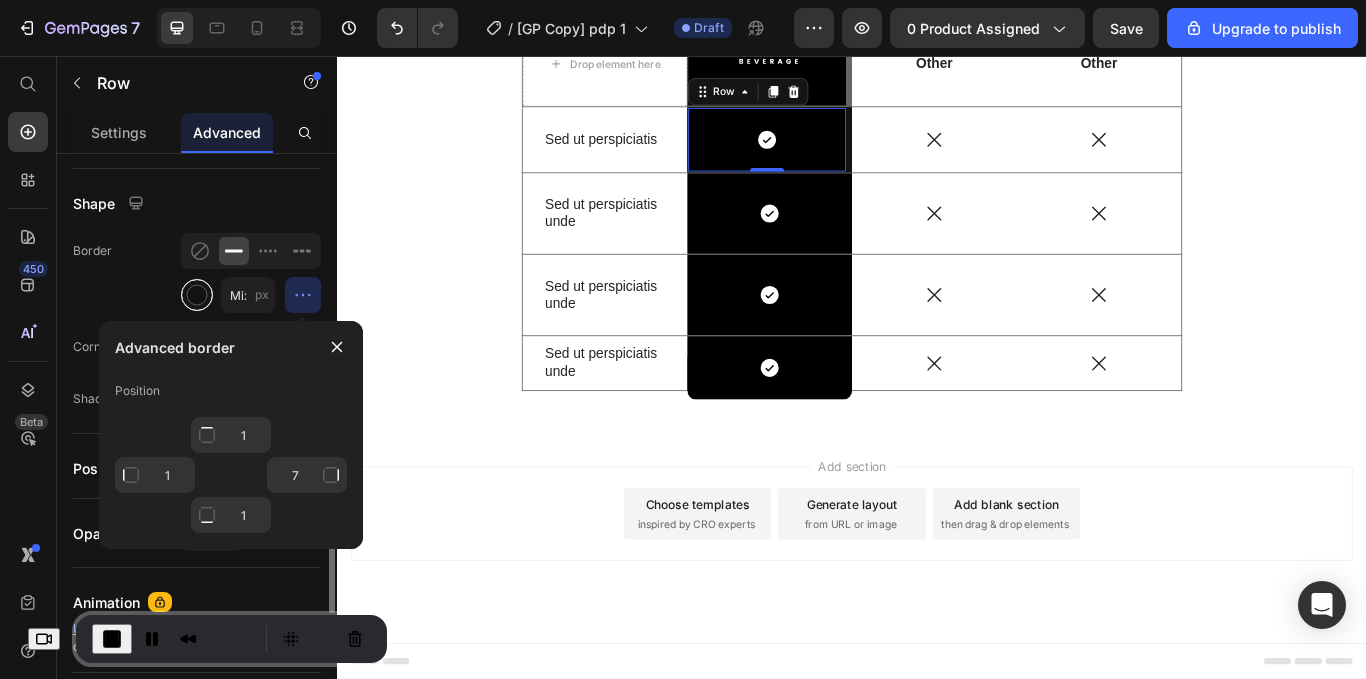 click at bounding box center [197, 295] 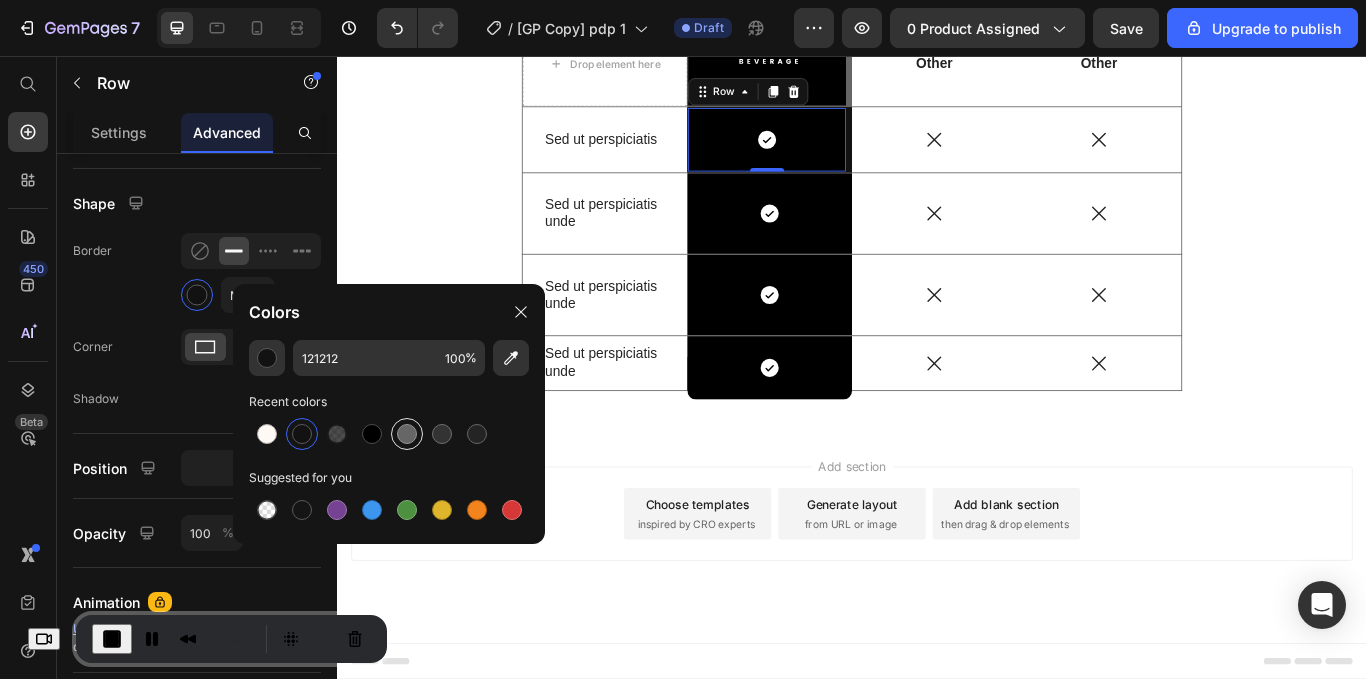 click at bounding box center (407, 434) 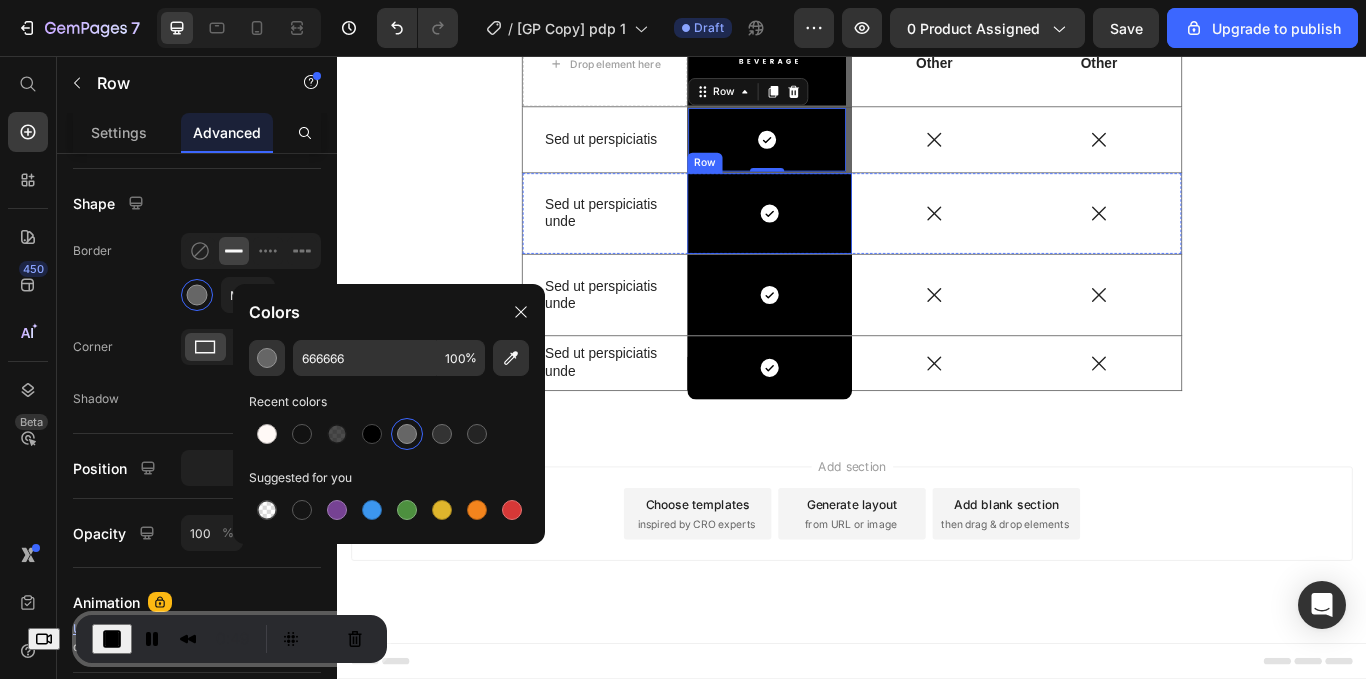 click on "Icon Row" at bounding box center (841, 240) 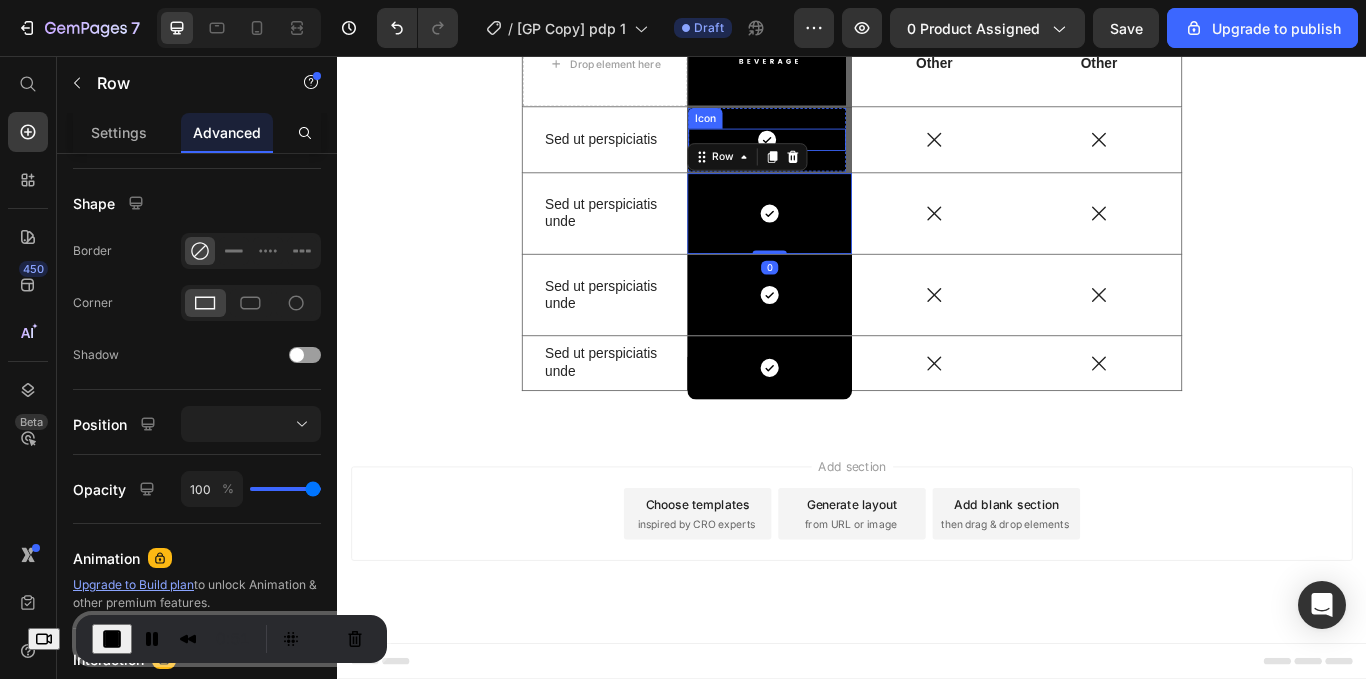 click on "Icon" at bounding box center (838, 154) 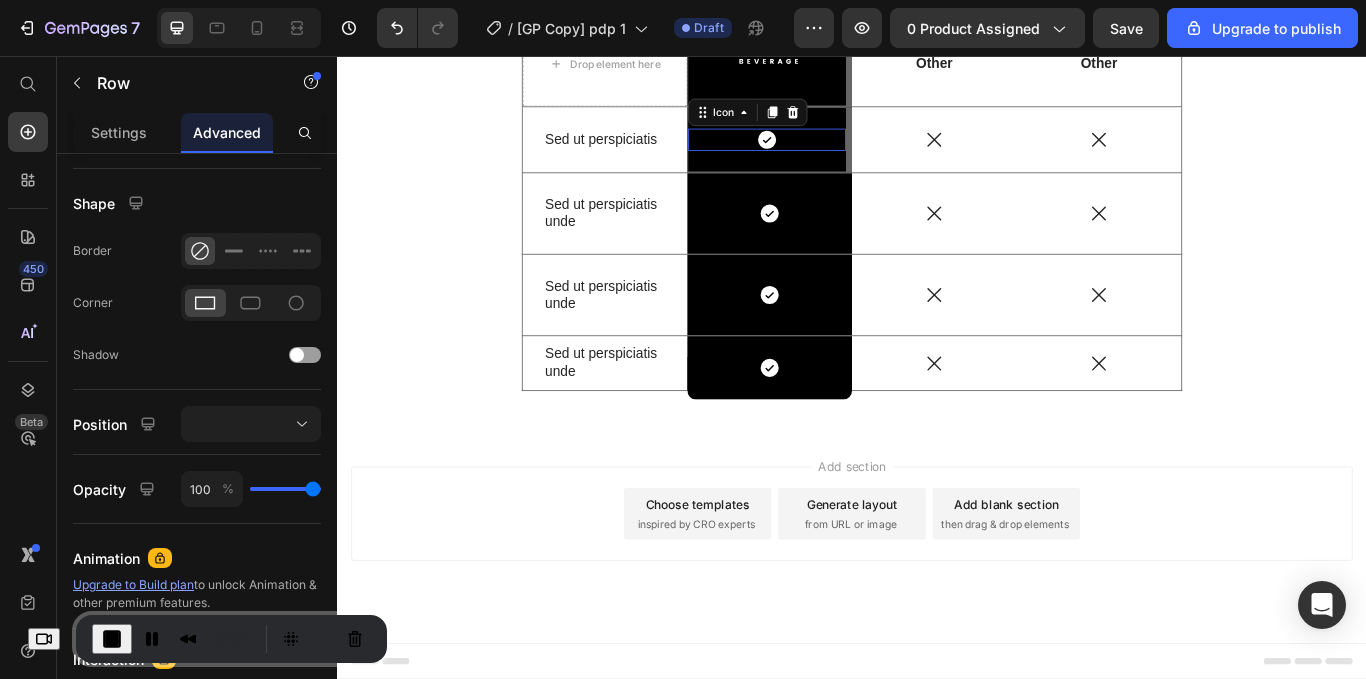 scroll, scrollTop: 0, scrollLeft: 0, axis: both 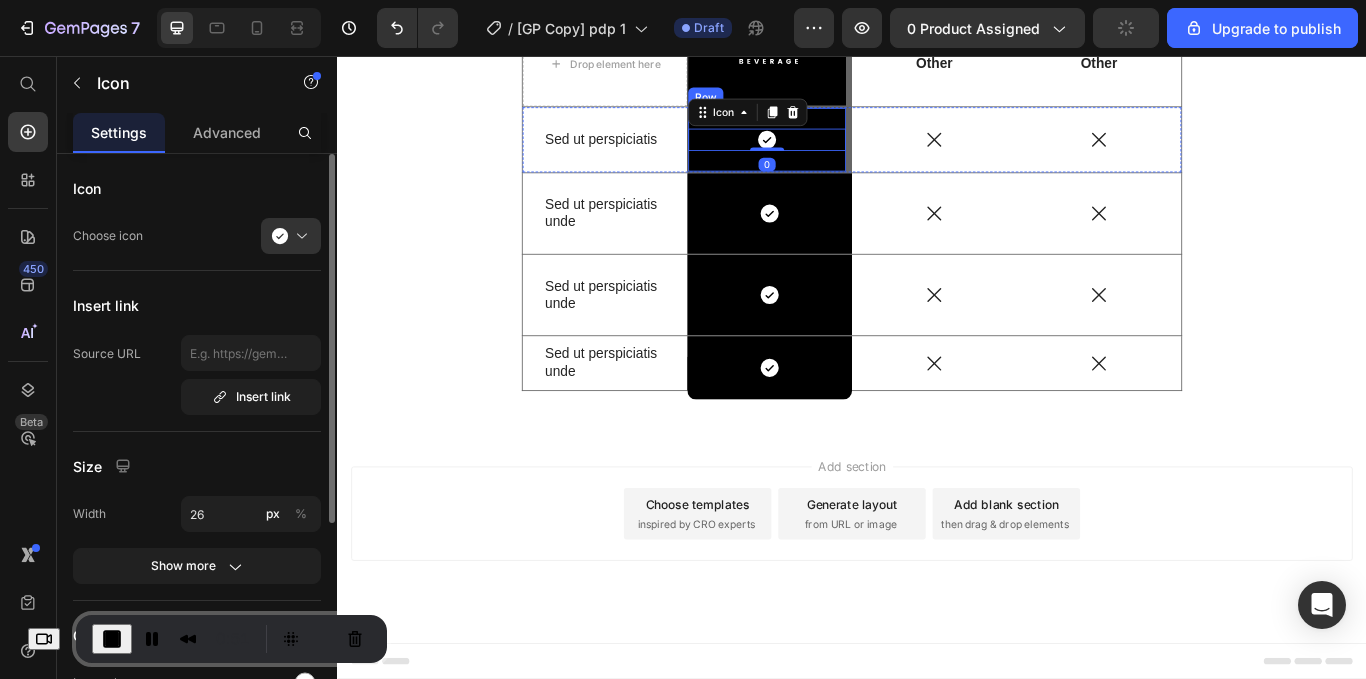 click on "Icon   0 Row" at bounding box center (841, 154) 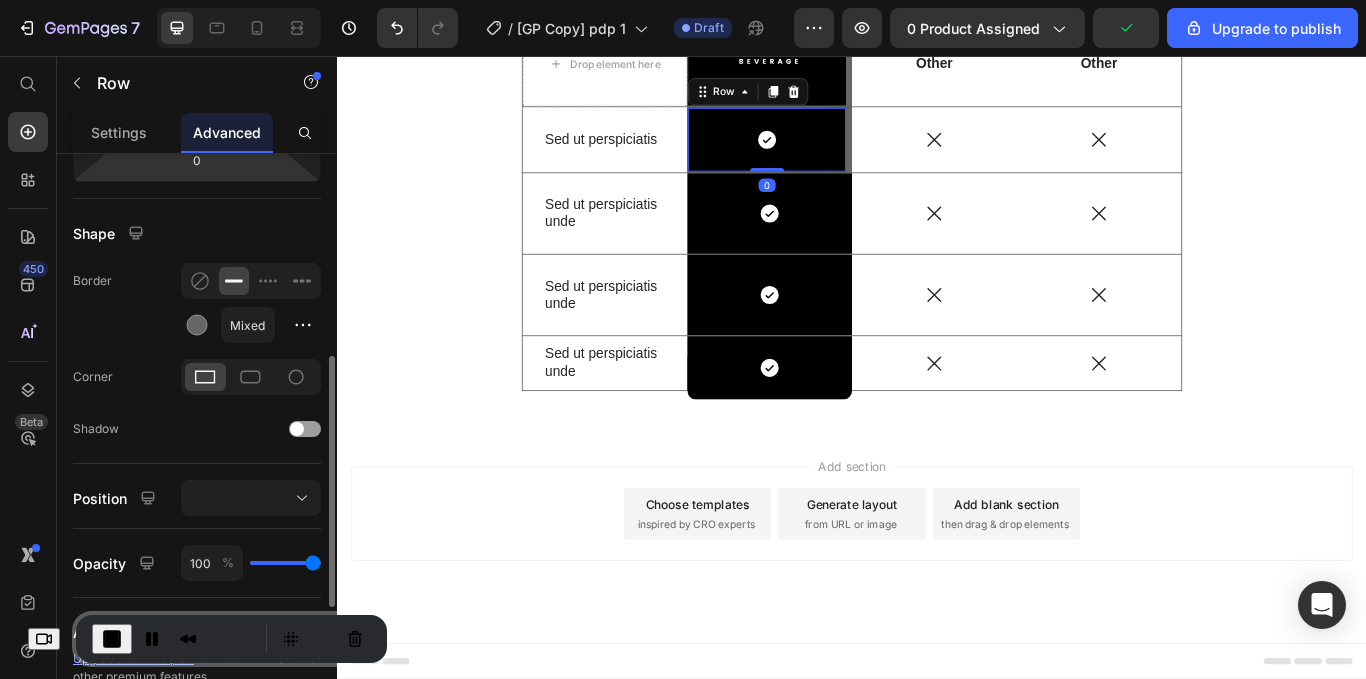scroll, scrollTop: 457, scrollLeft: 0, axis: vertical 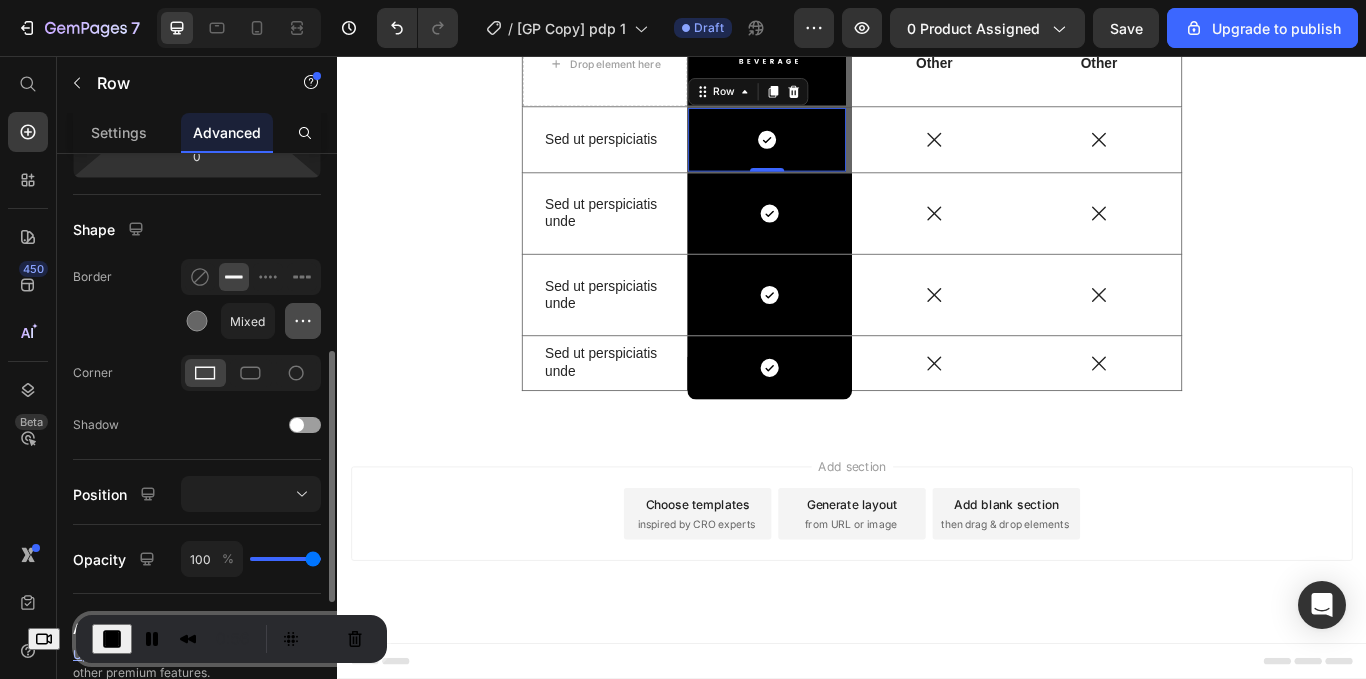 click 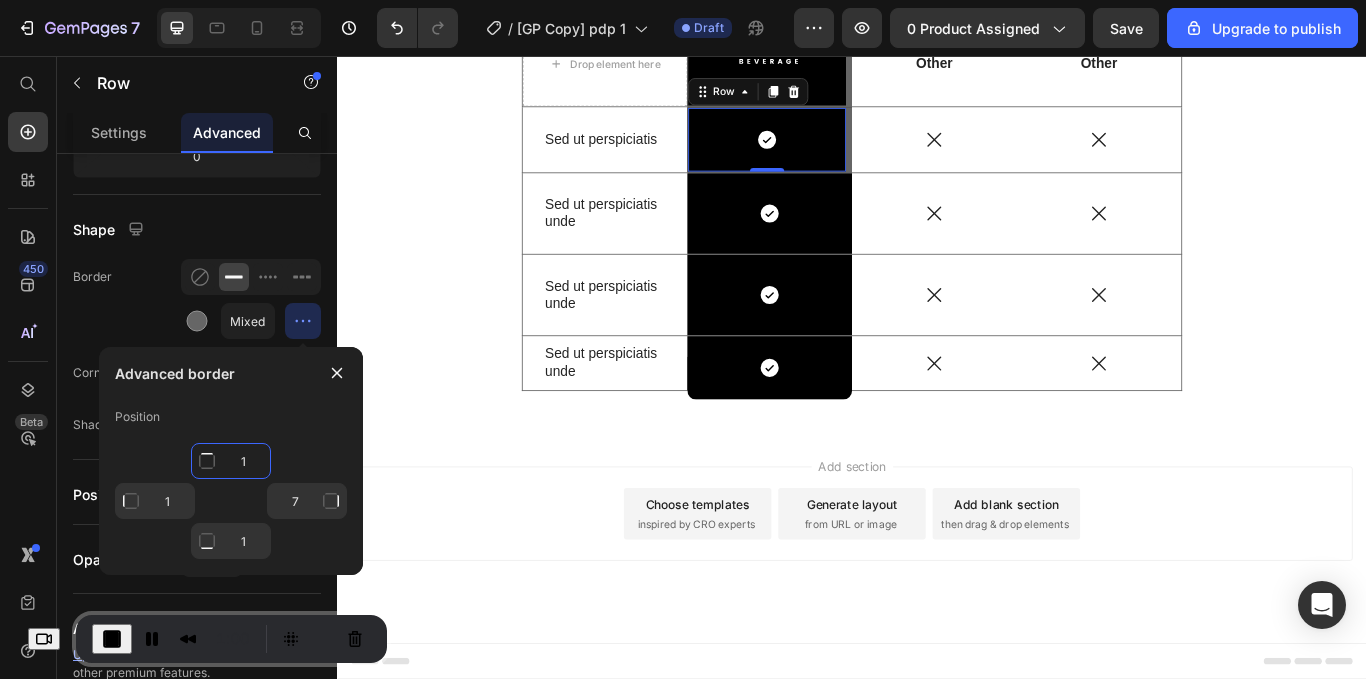 click on "1" 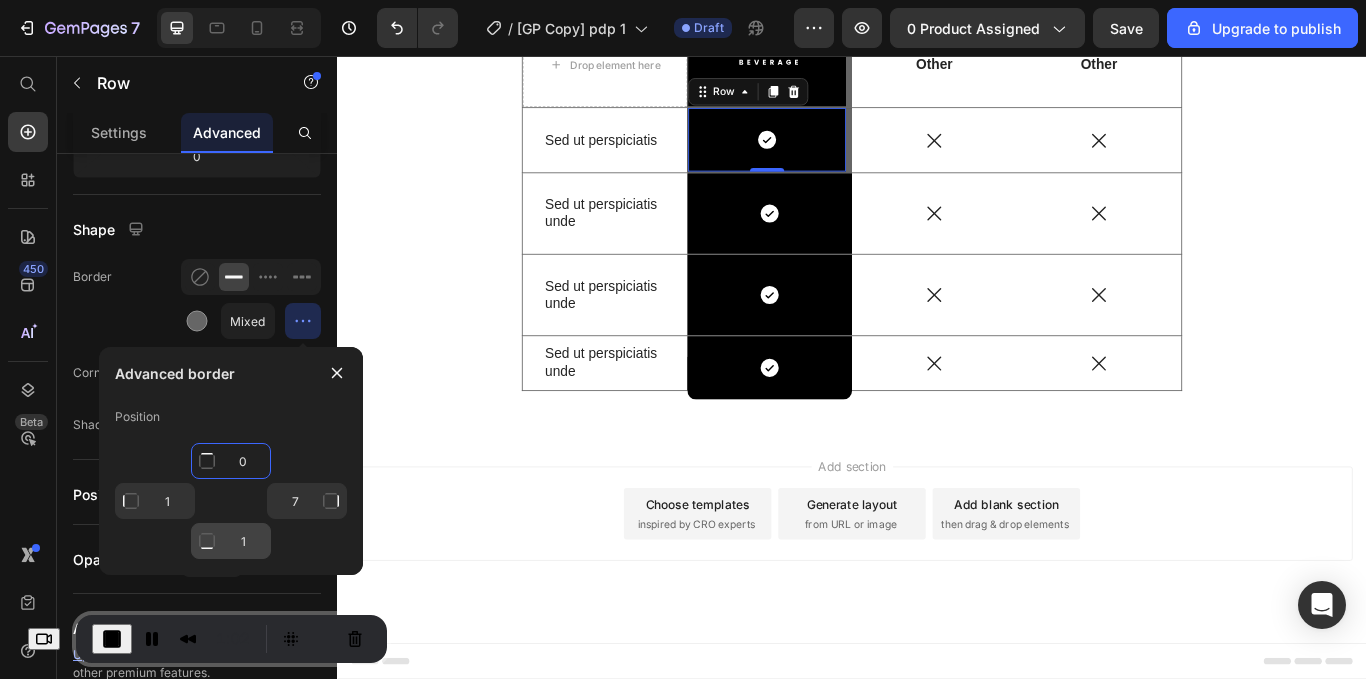 type on "0" 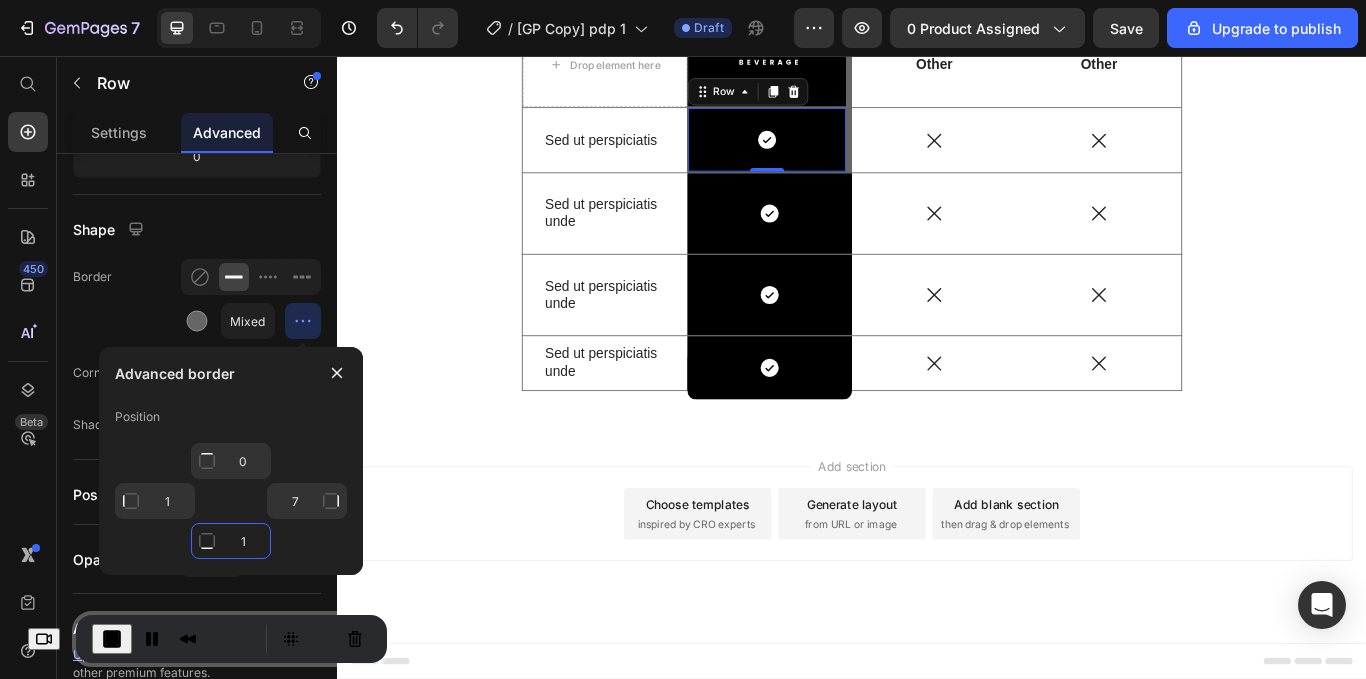 click on "1" 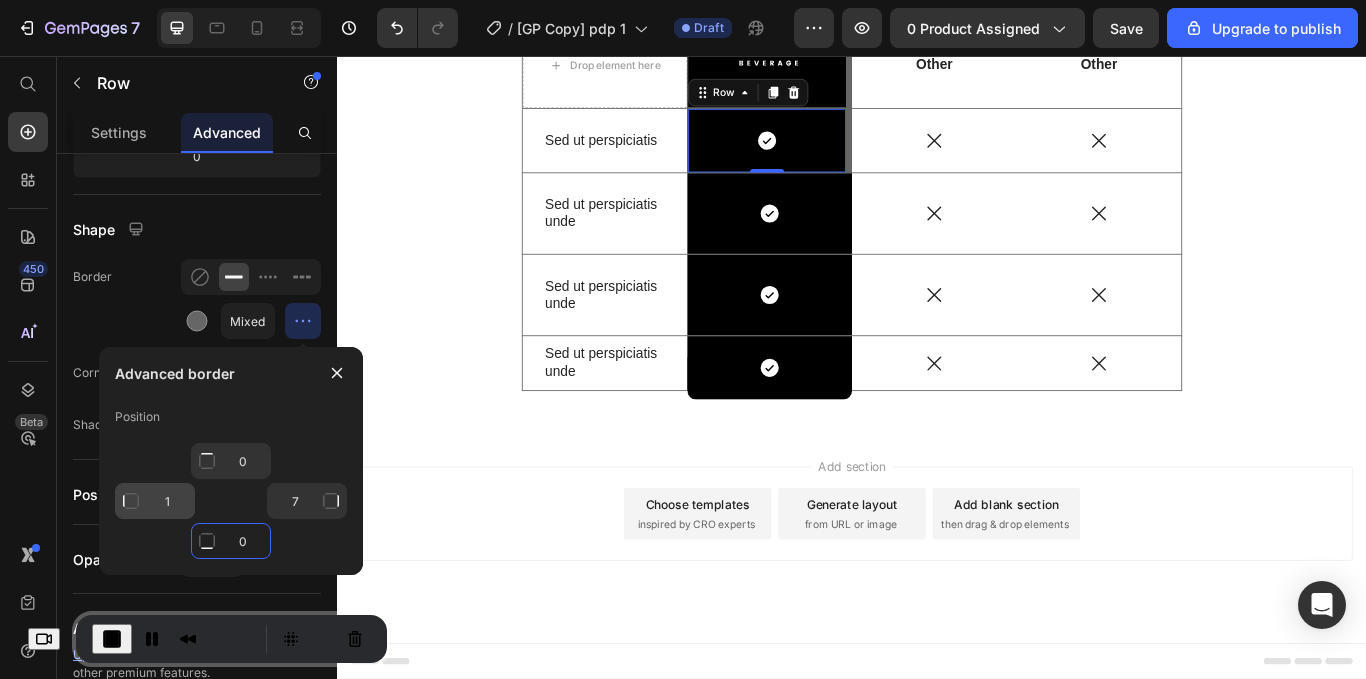 type on "0" 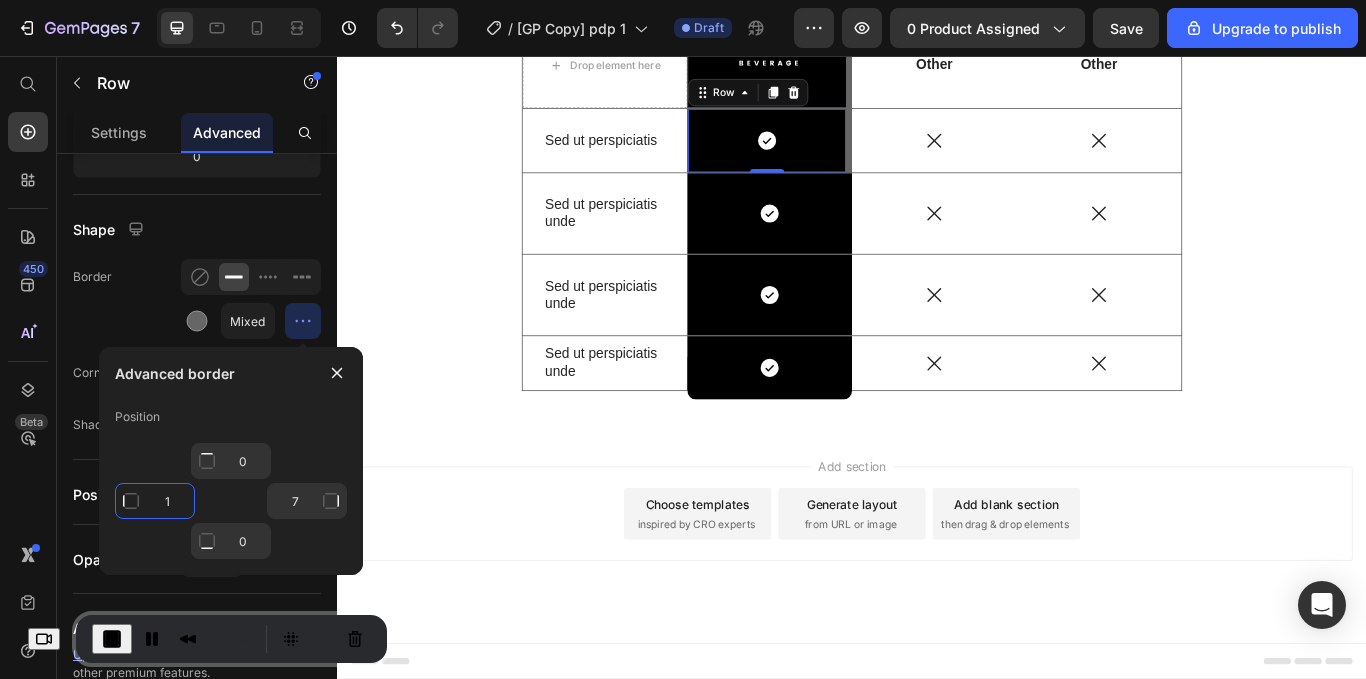 click on "1" 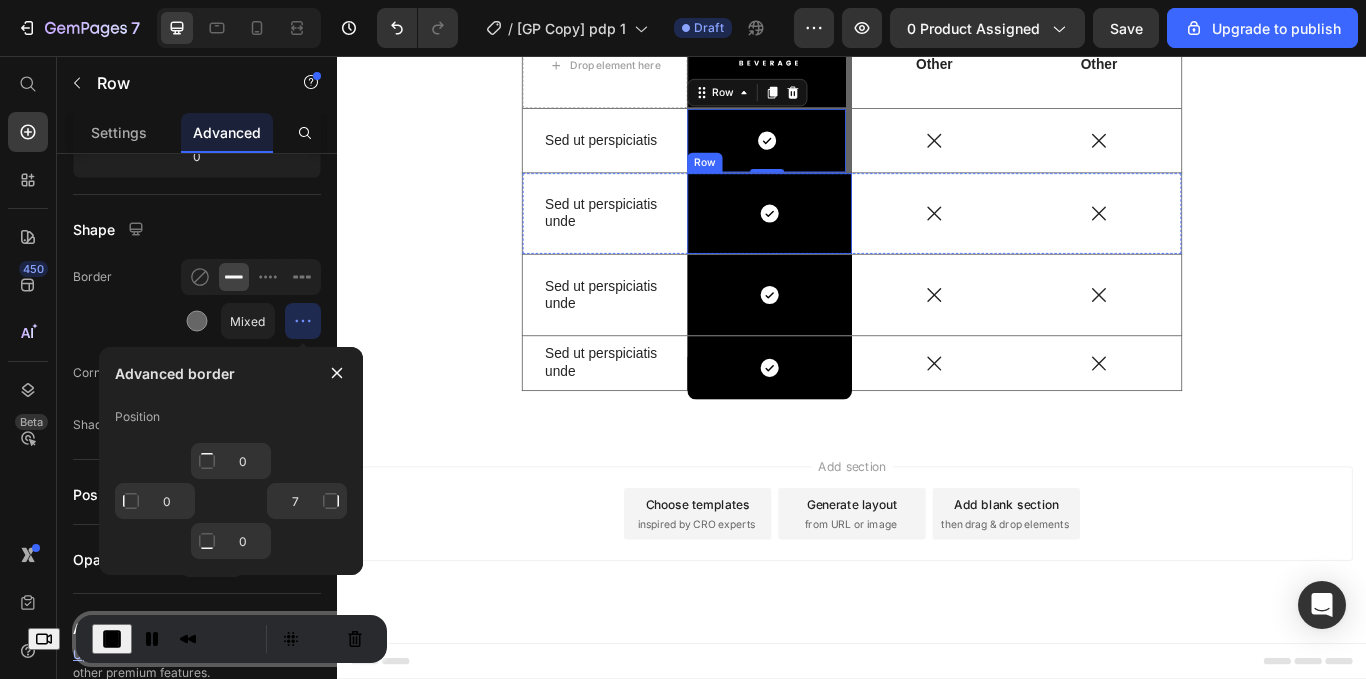 click on "Icon Row" at bounding box center [841, 240] 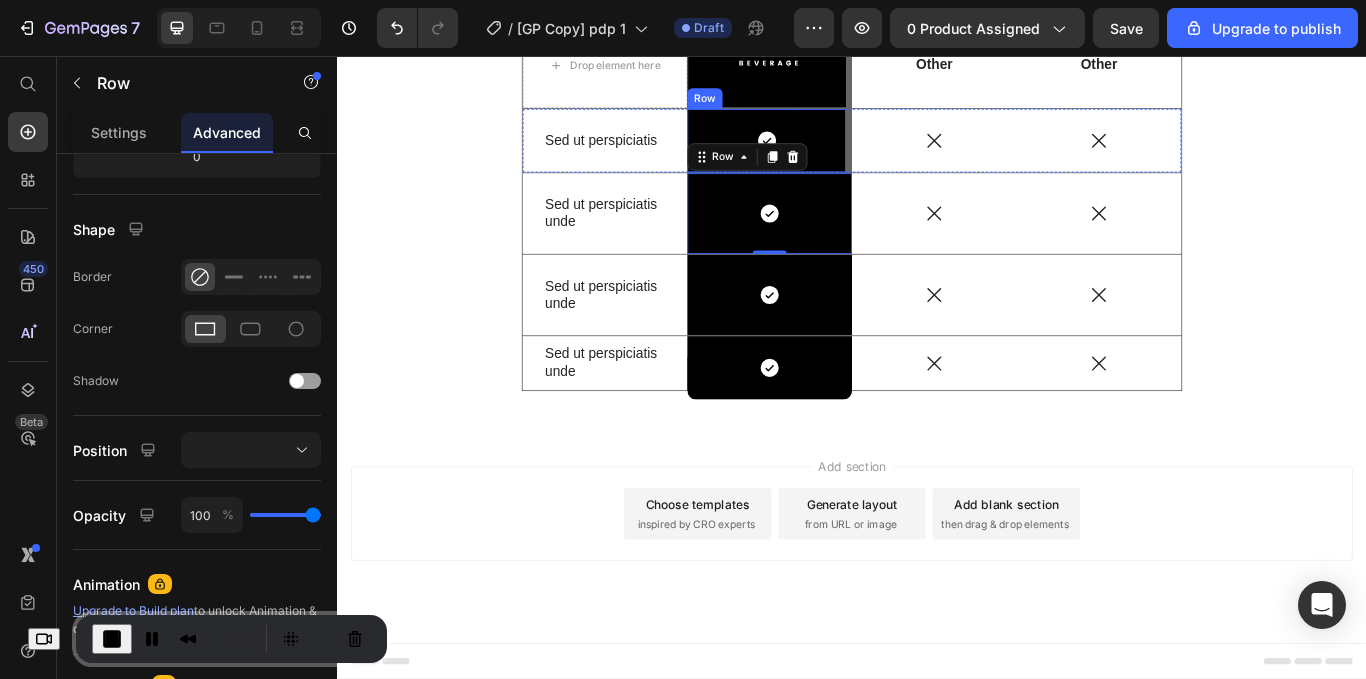 click on "Icon Row" at bounding box center [841, 155] 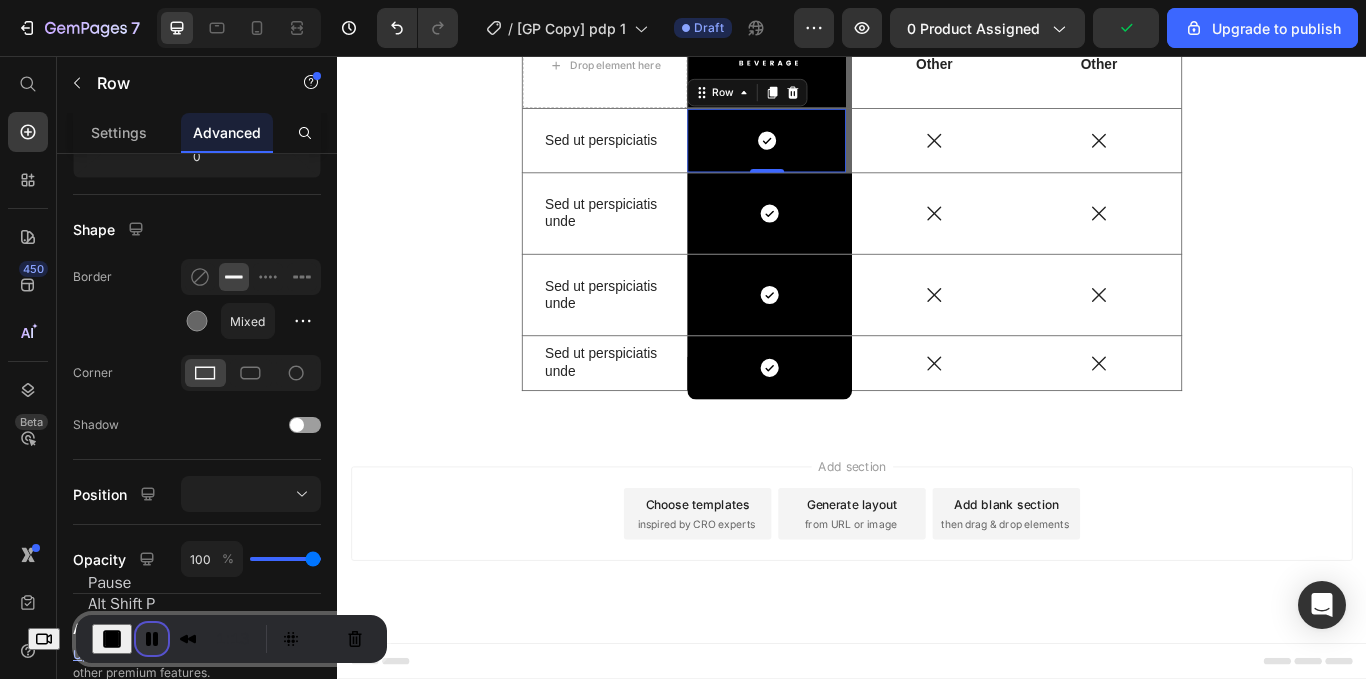 click at bounding box center [152, 639] 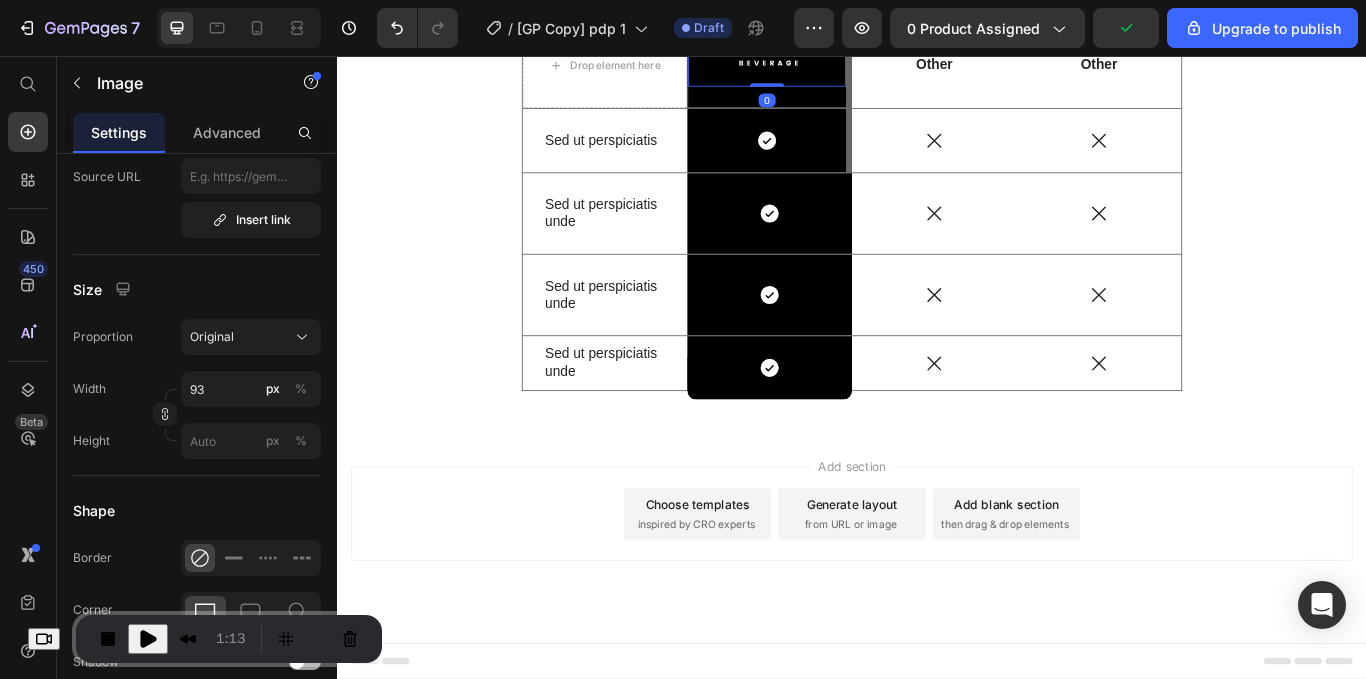 scroll, scrollTop: 0, scrollLeft: 0, axis: both 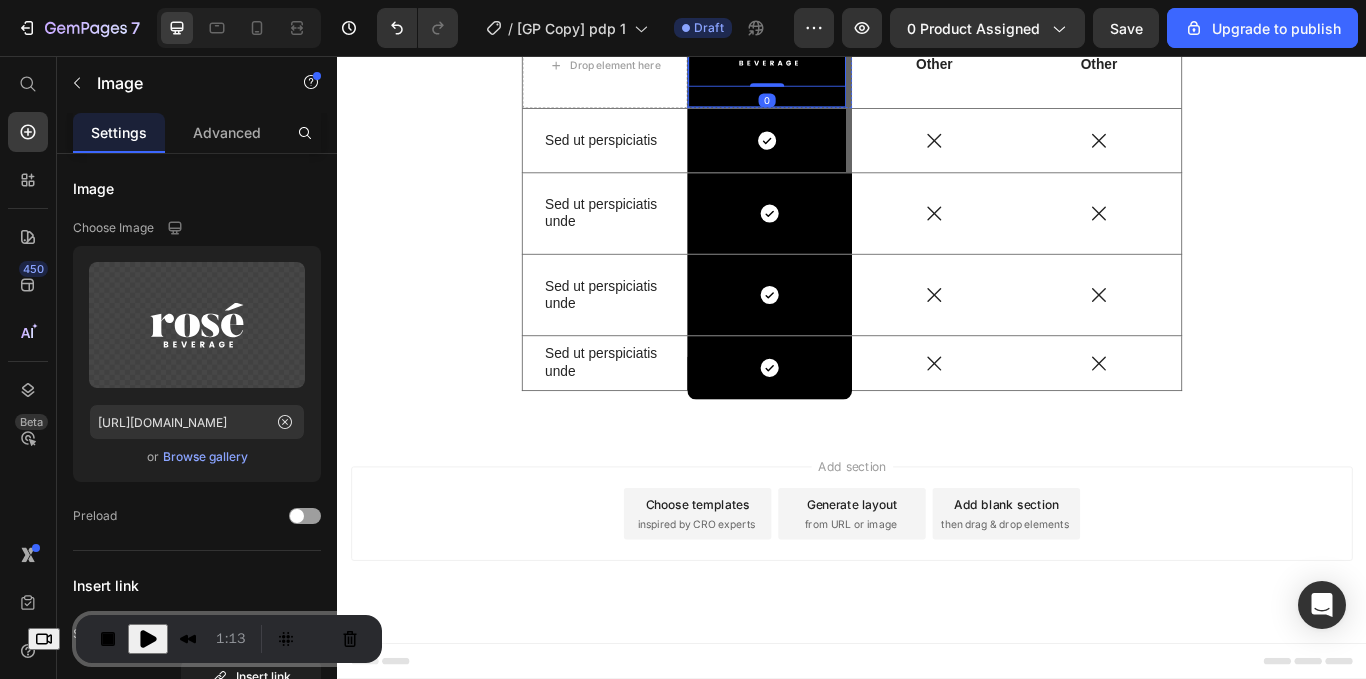 click on "Image   0 Row" at bounding box center (841, 58) 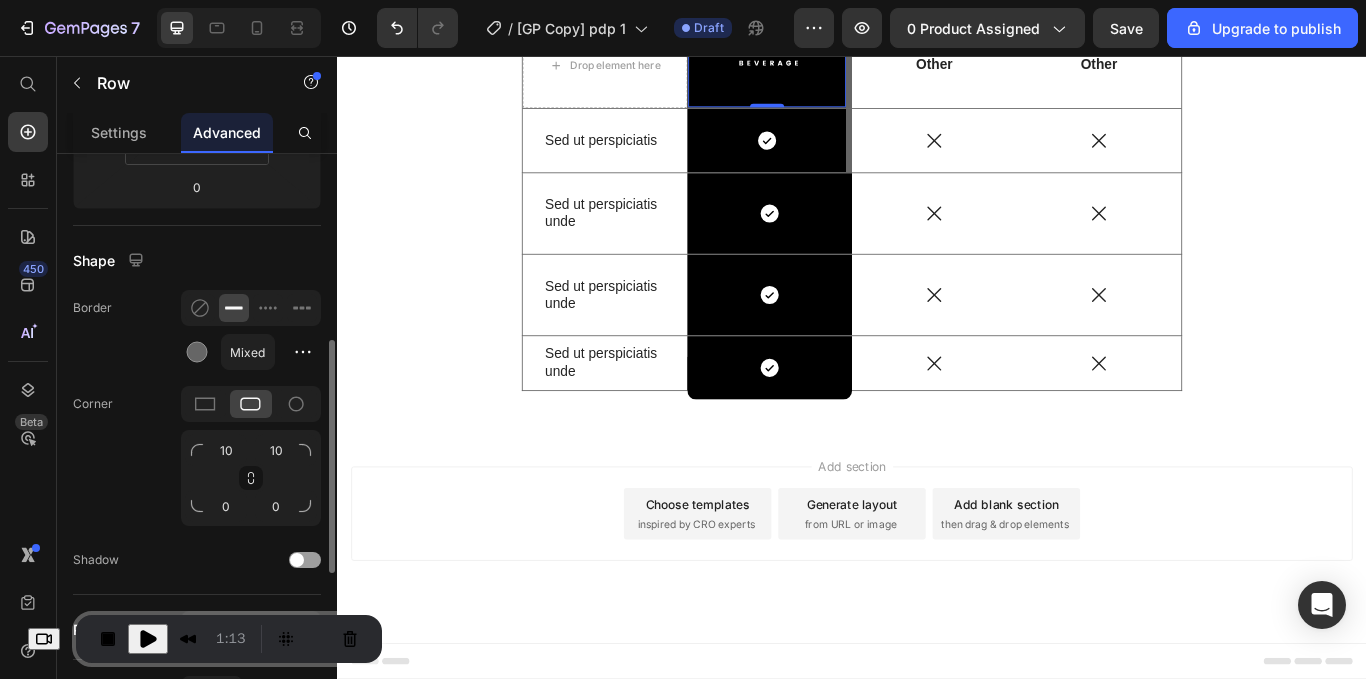 scroll, scrollTop: 438, scrollLeft: 0, axis: vertical 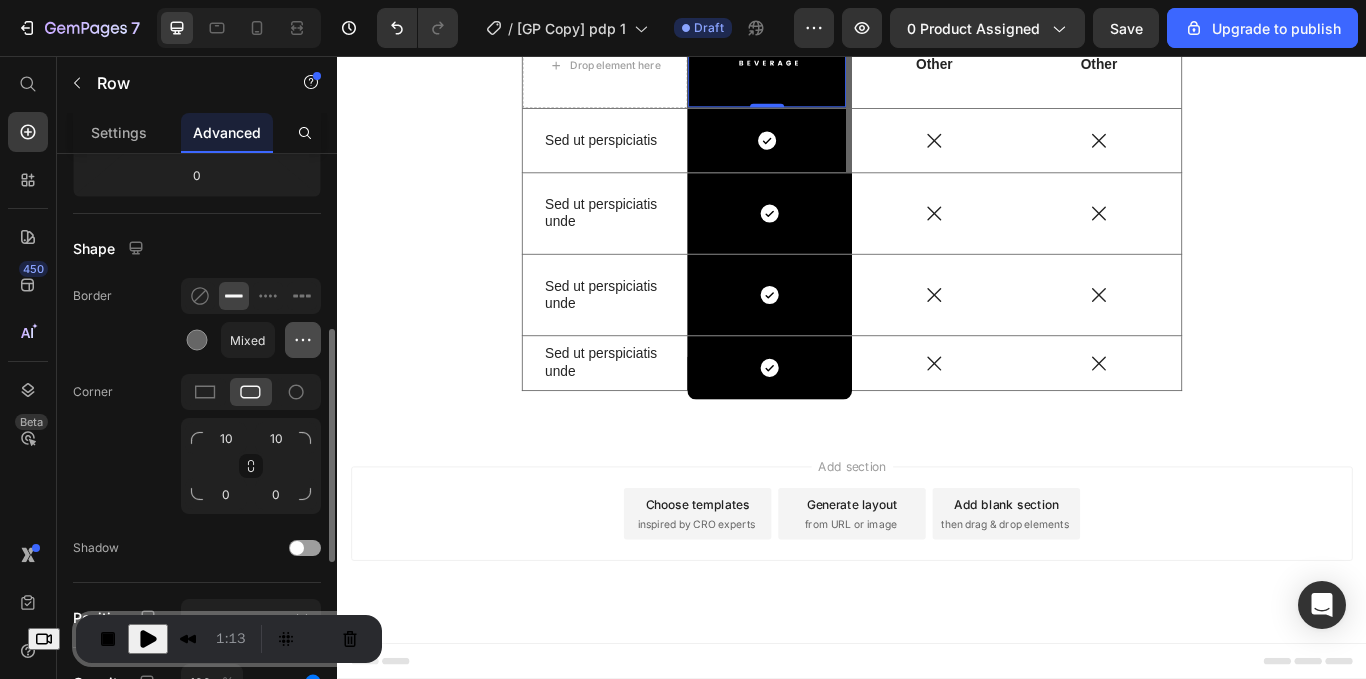 click 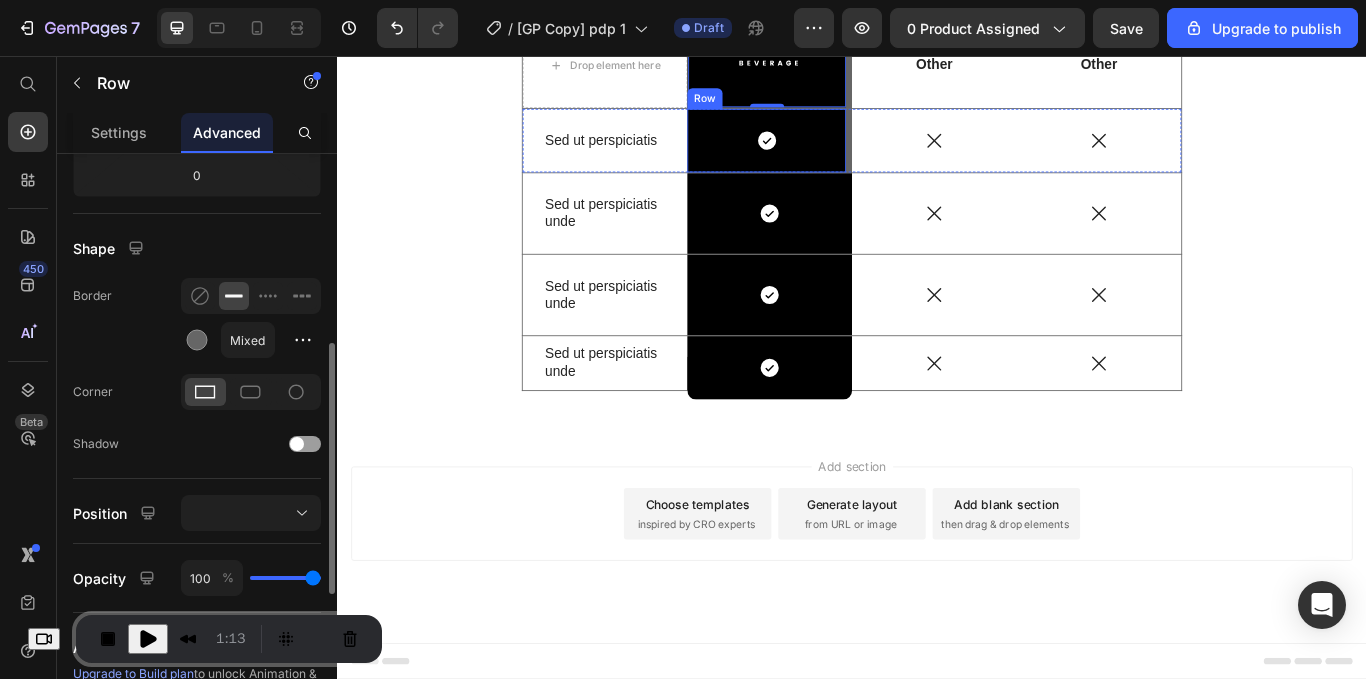 click on "Icon Row" at bounding box center (841, 155) 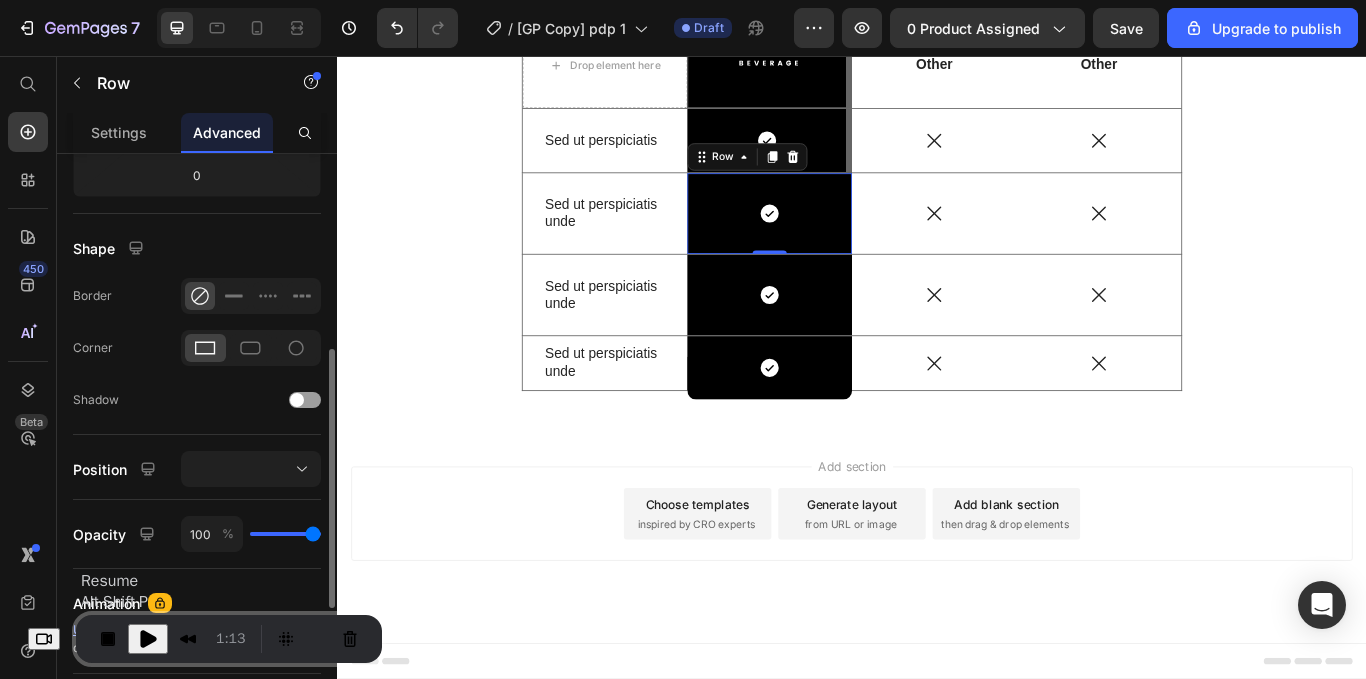 click at bounding box center [148, 639] 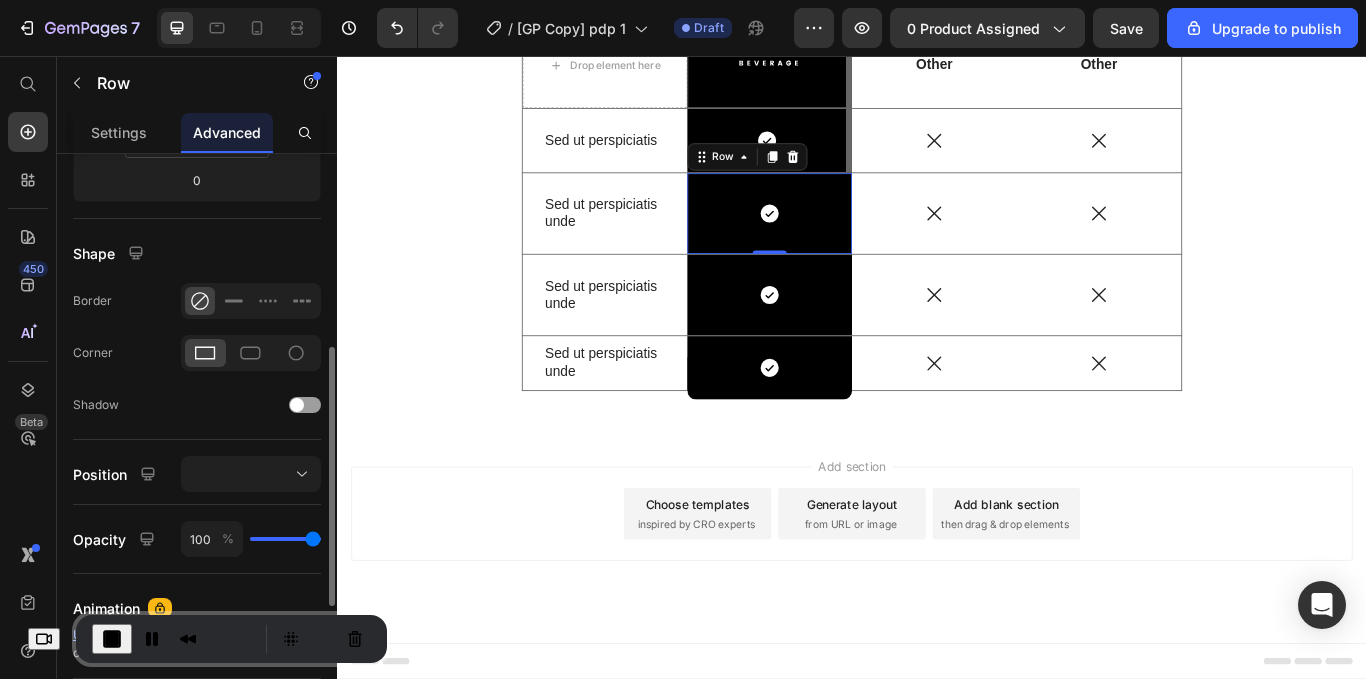 scroll, scrollTop: 428, scrollLeft: 0, axis: vertical 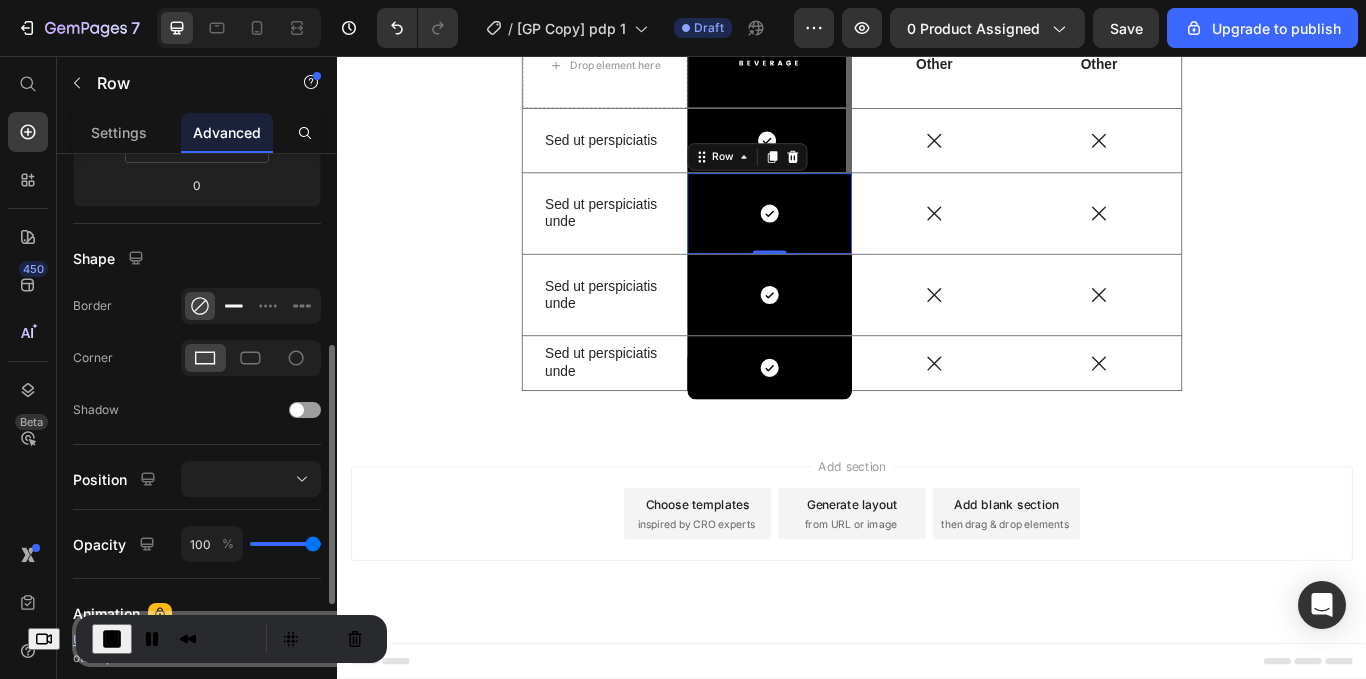 click 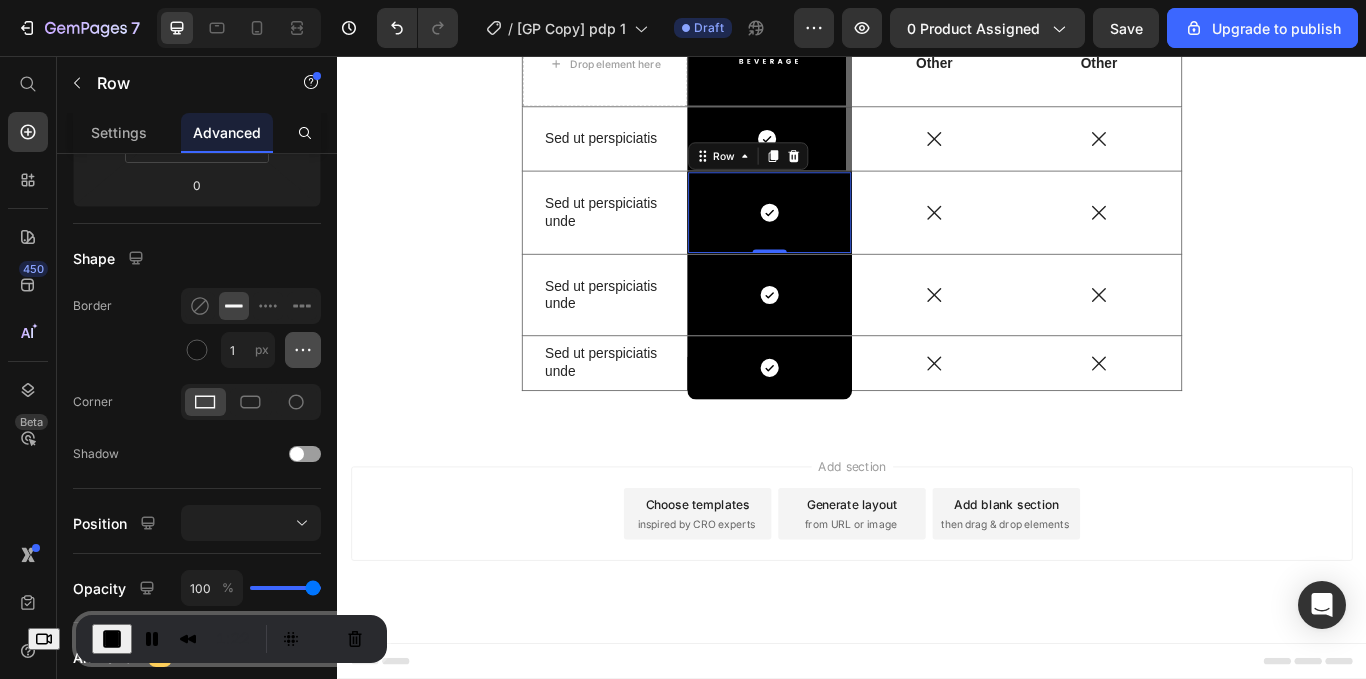 click 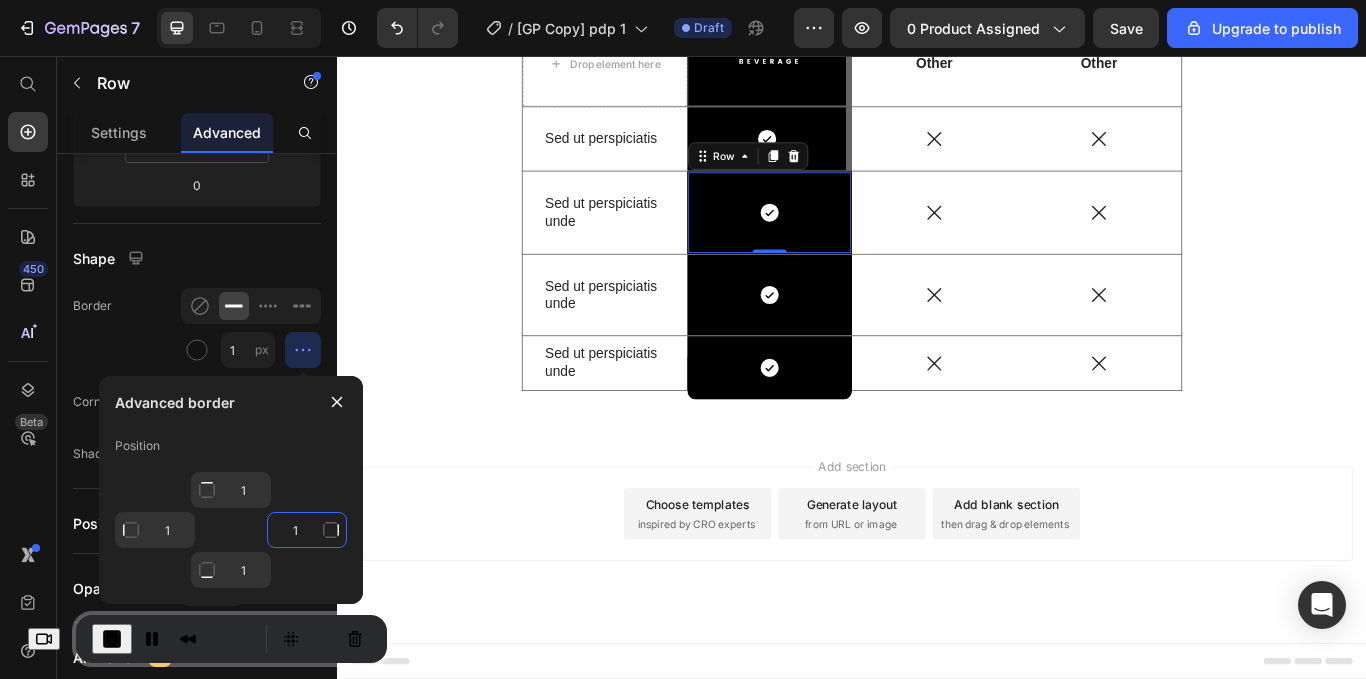 click on "1" 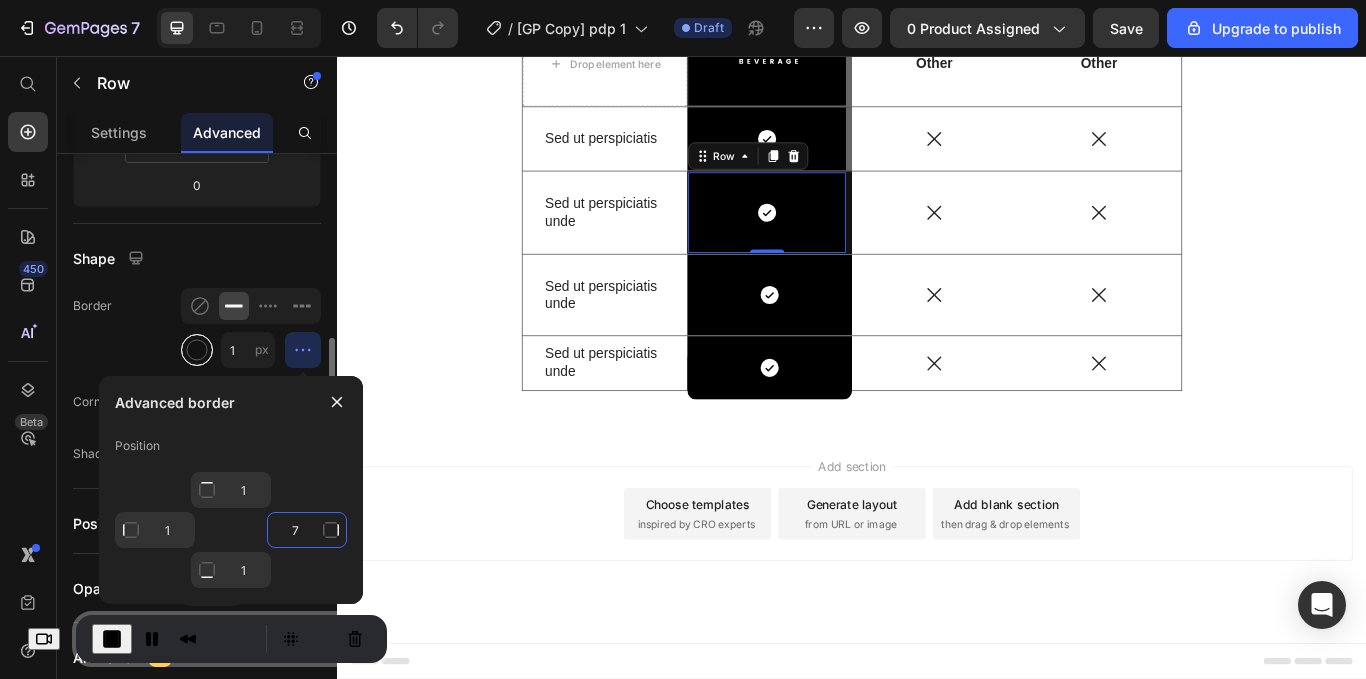 type on "7" 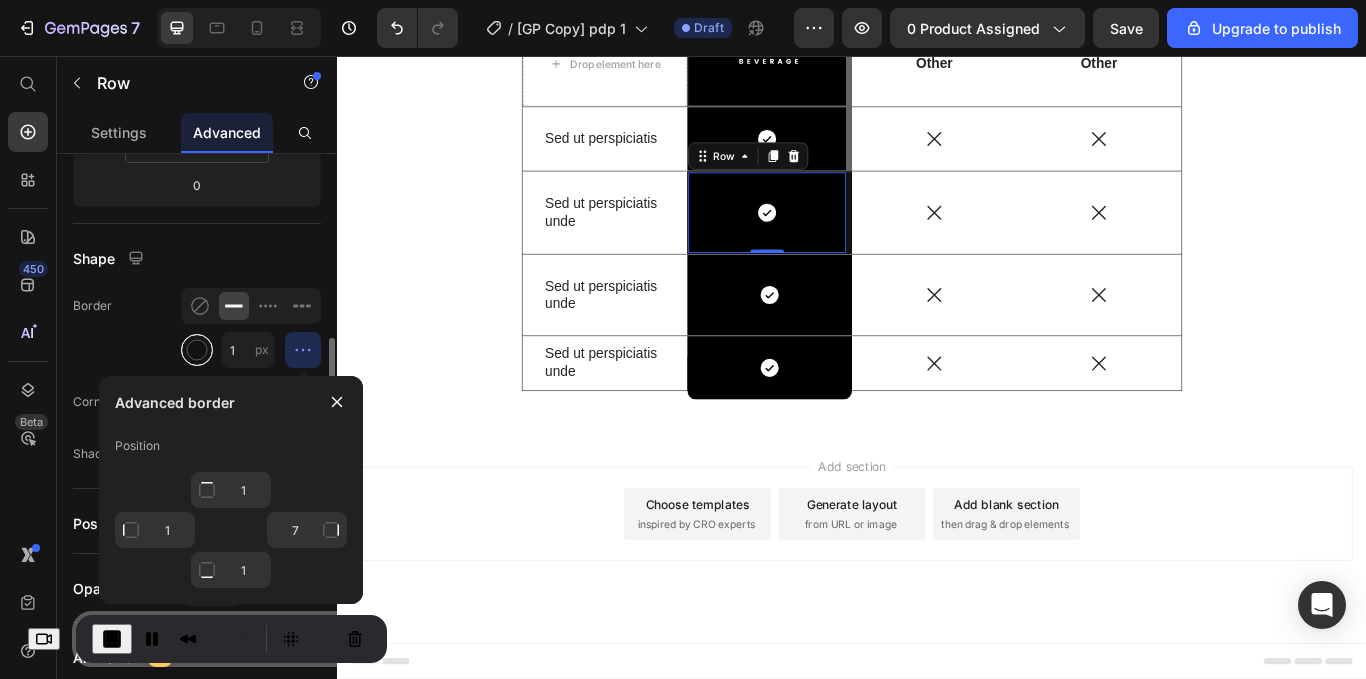 type on "Mixed" 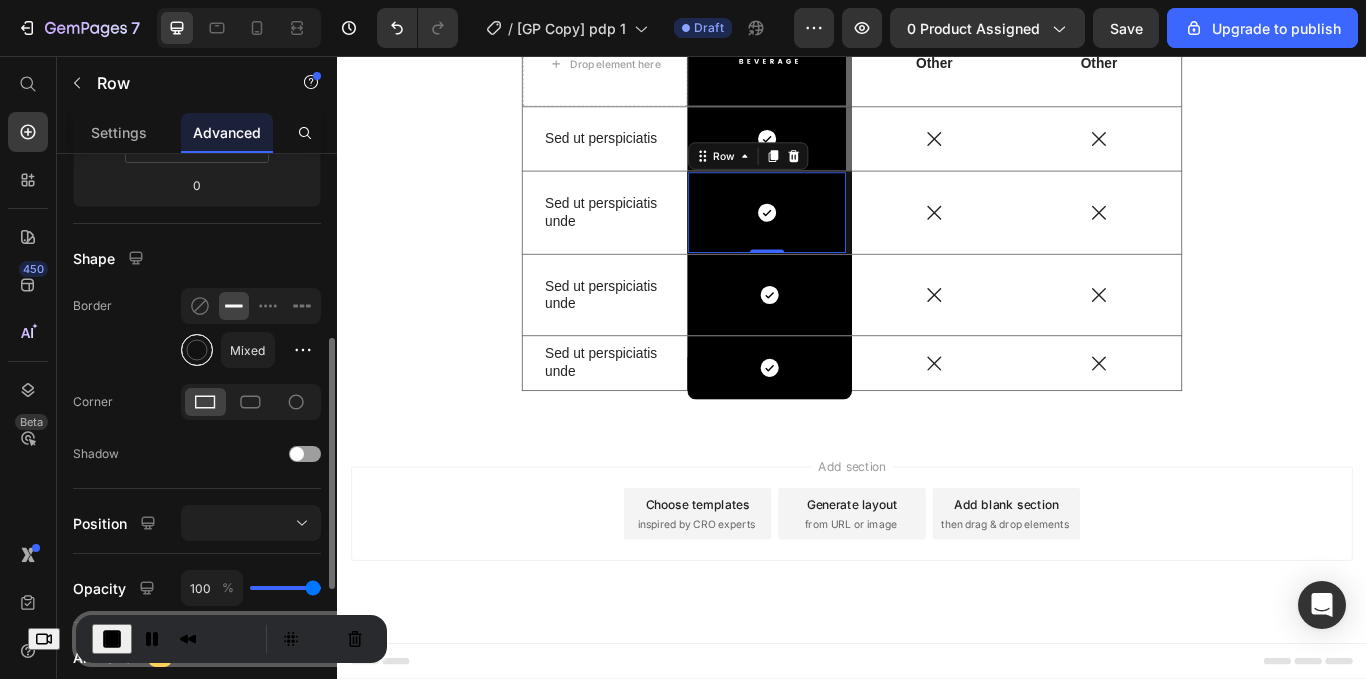 click at bounding box center [197, 350] 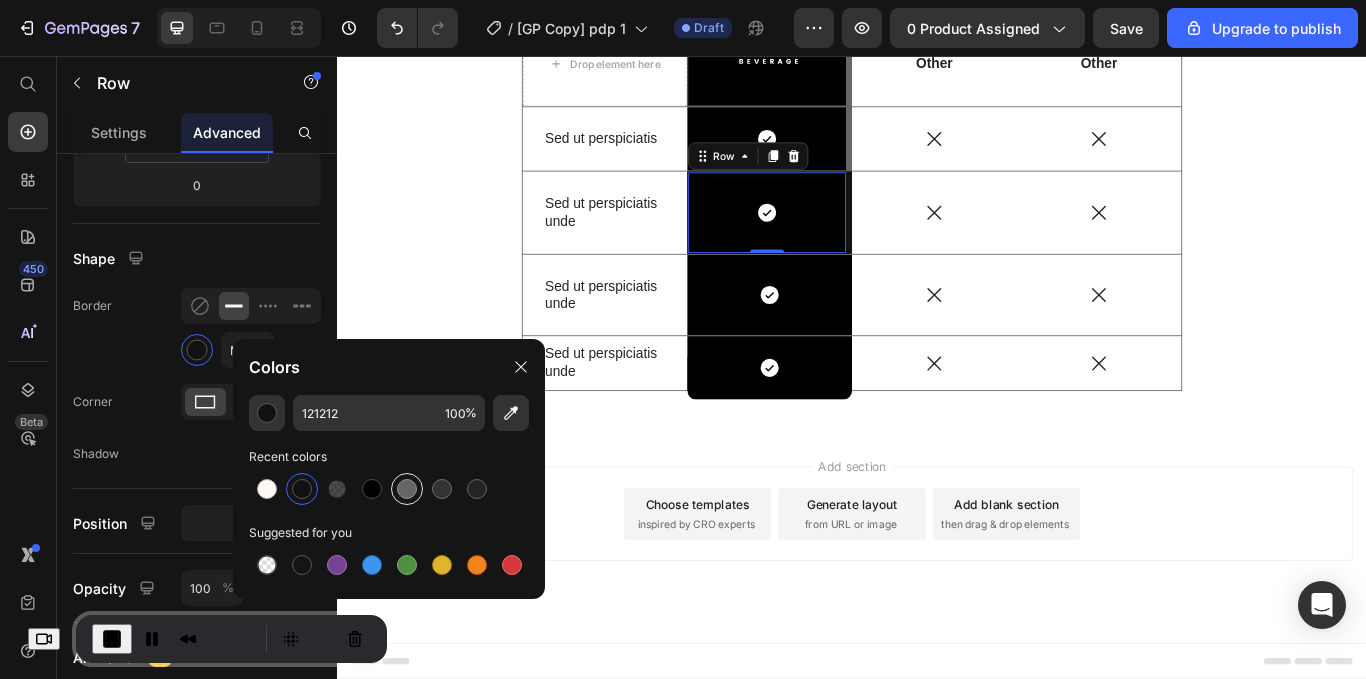 click at bounding box center (407, 489) 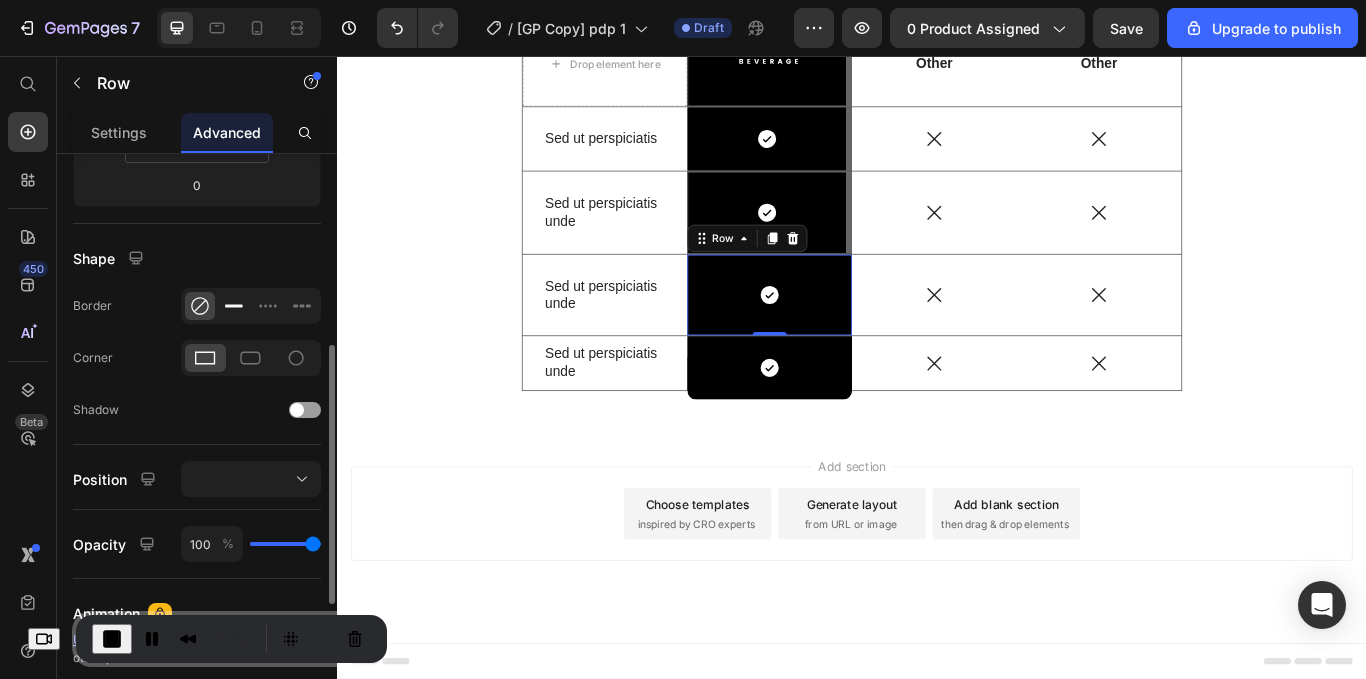 click 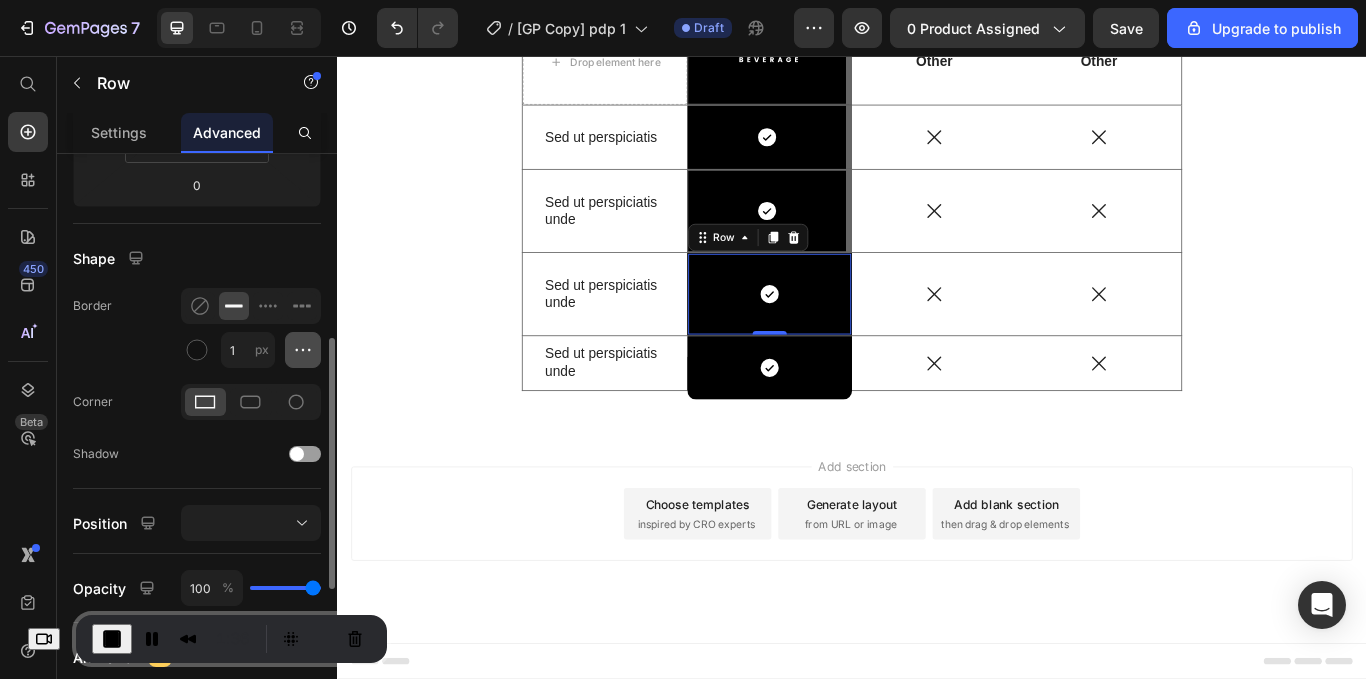 click 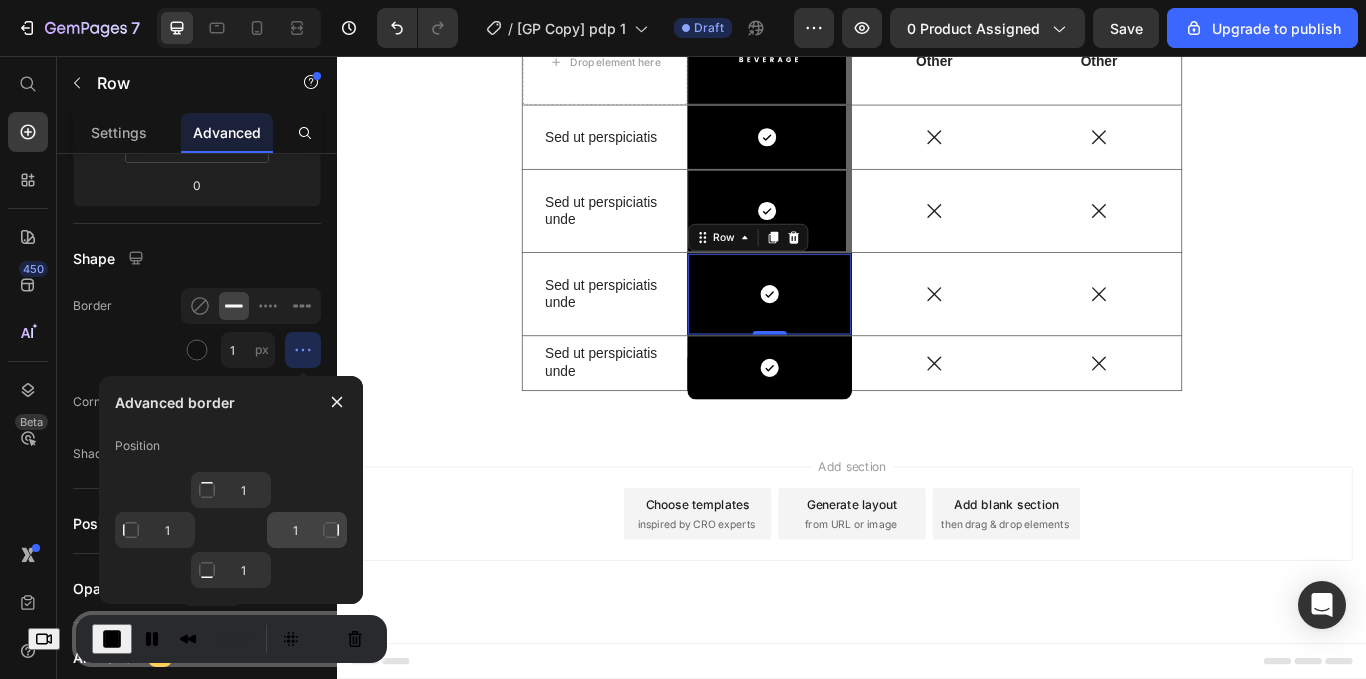 click on "1" 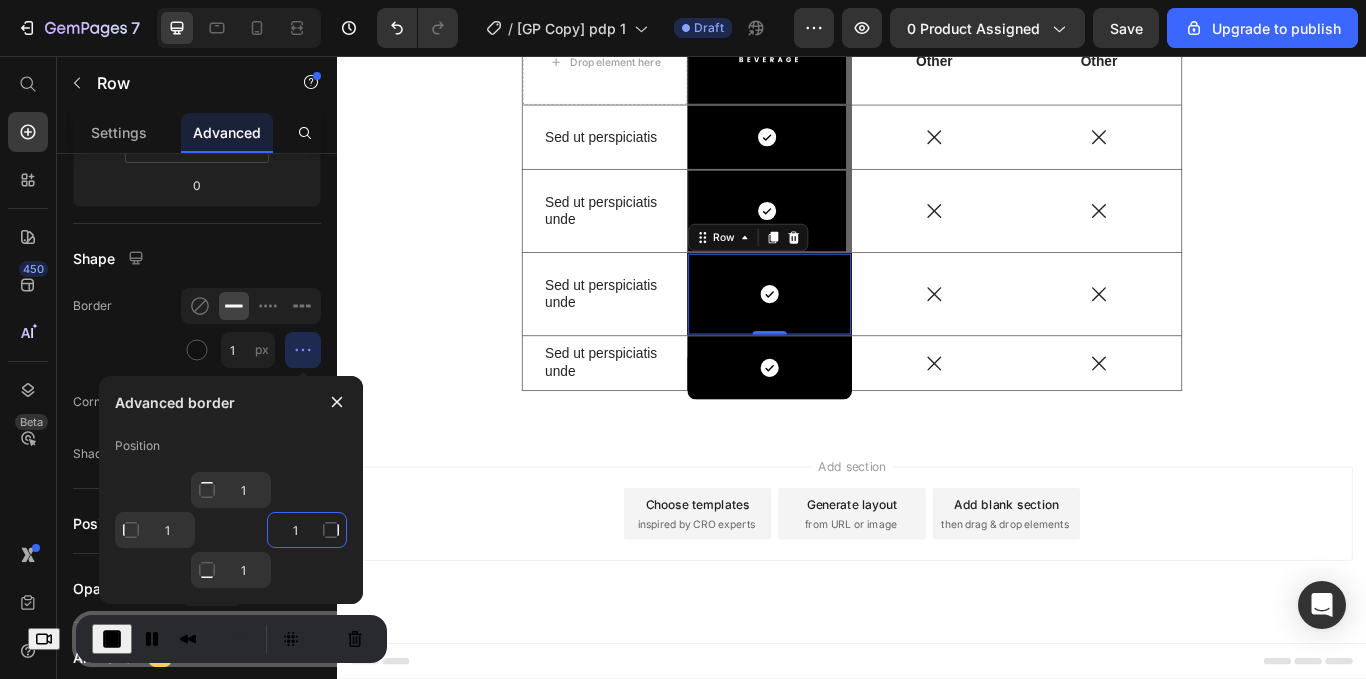 click on "1" 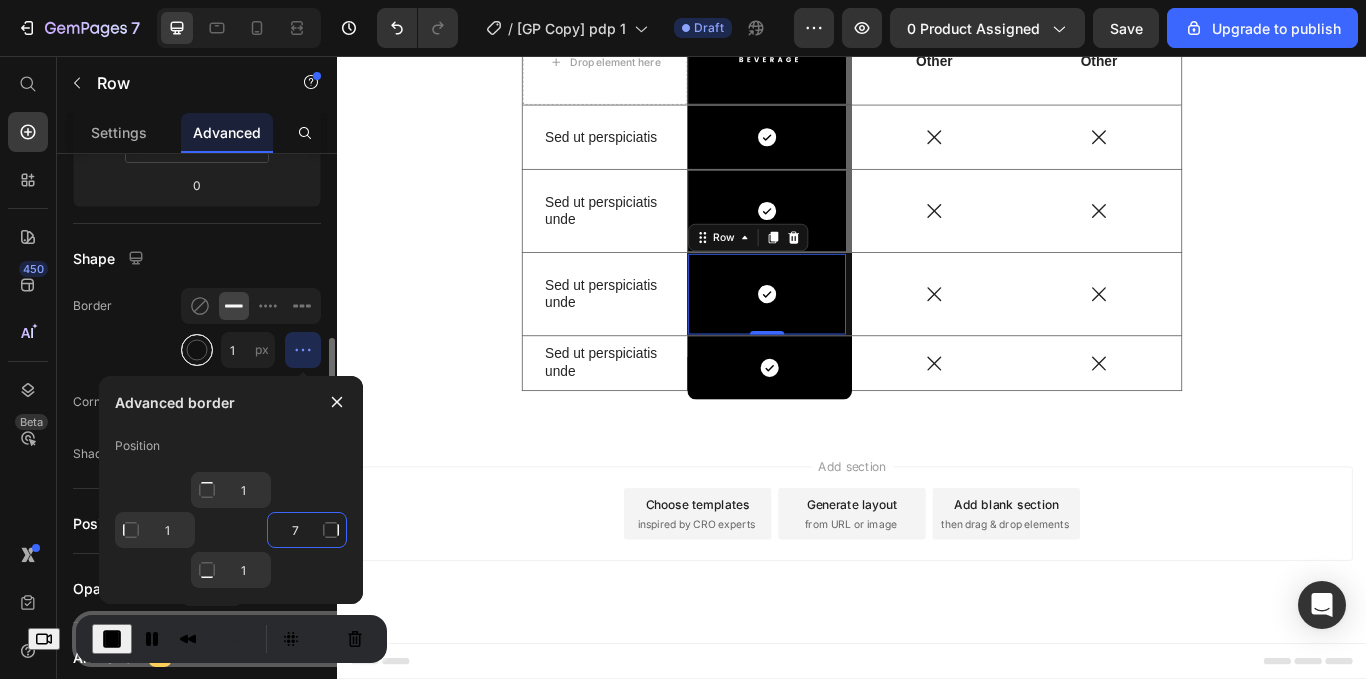 type on "7" 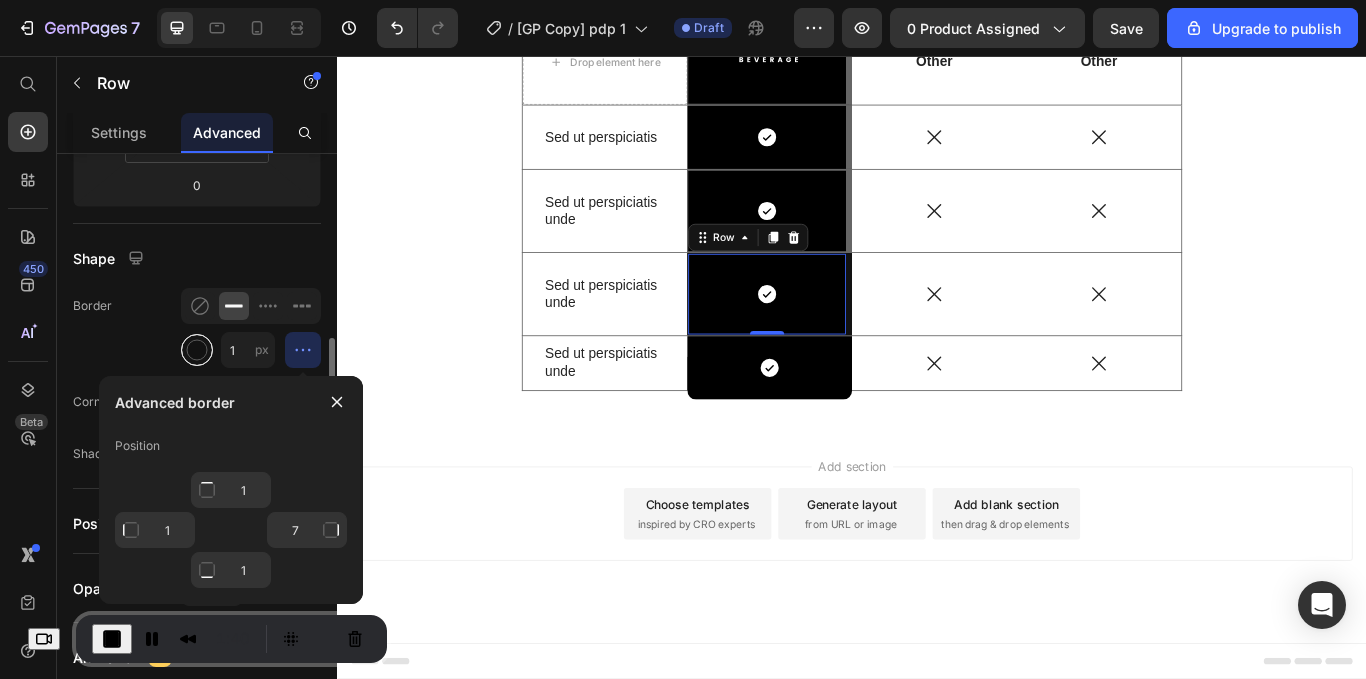 type on "Mixed" 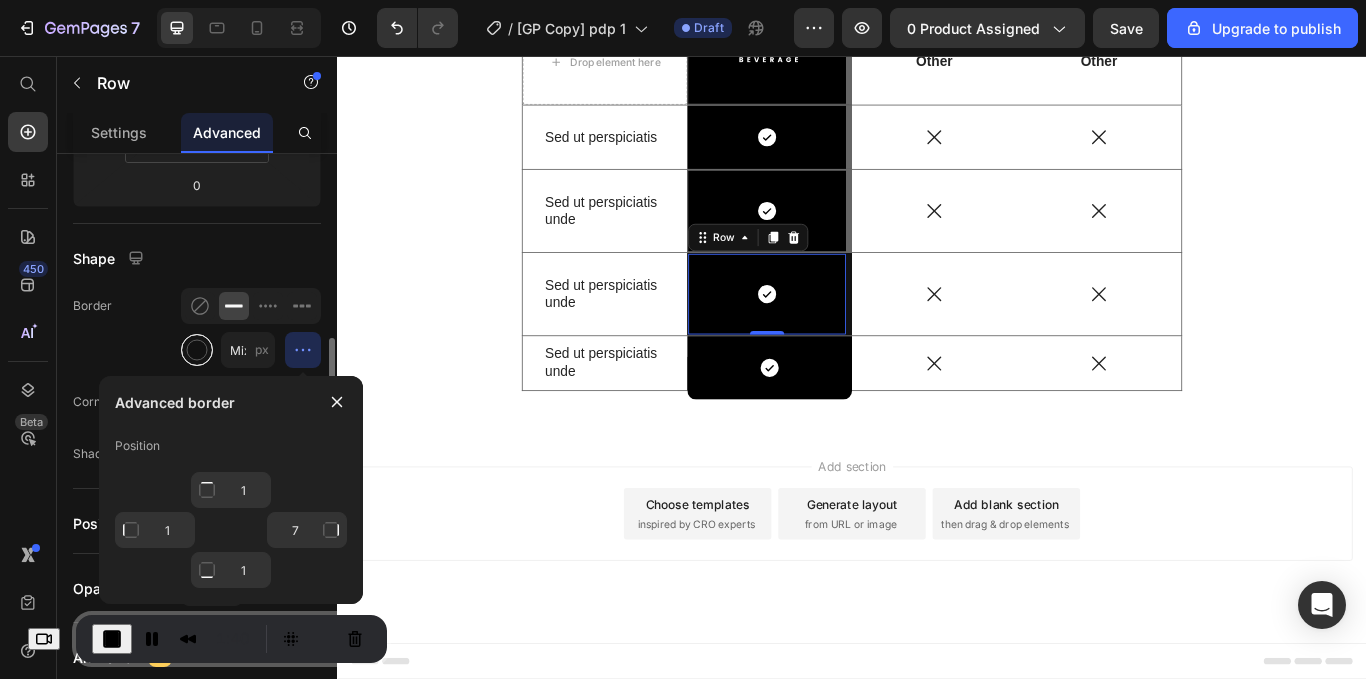click at bounding box center [197, 350] 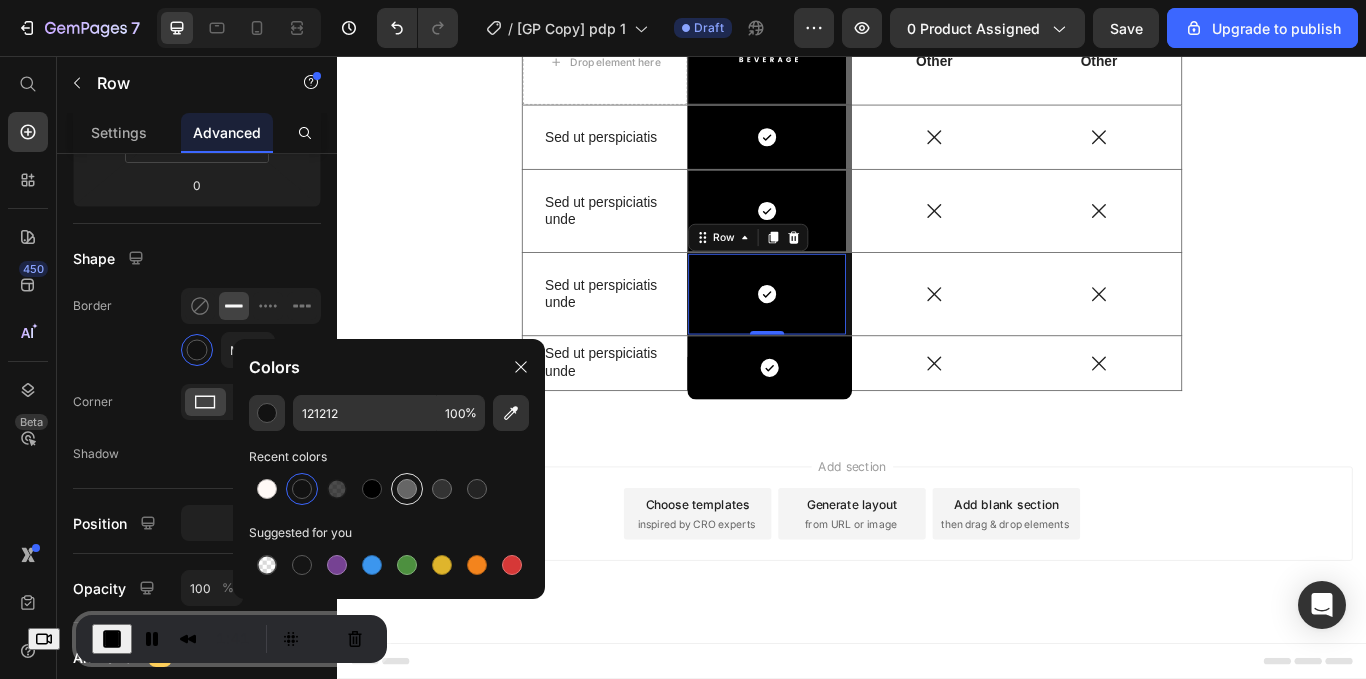click at bounding box center (407, 489) 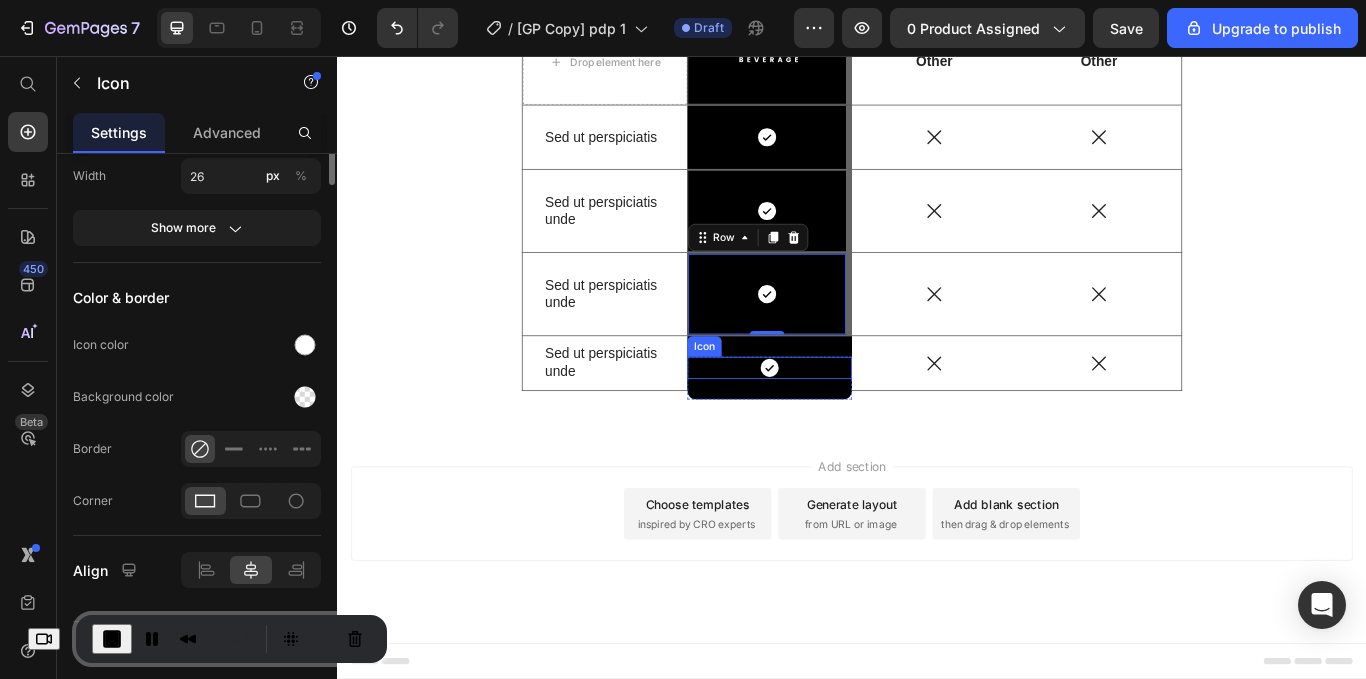 scroll, scrollTop: 0, scrollLeft: 0, axis: both 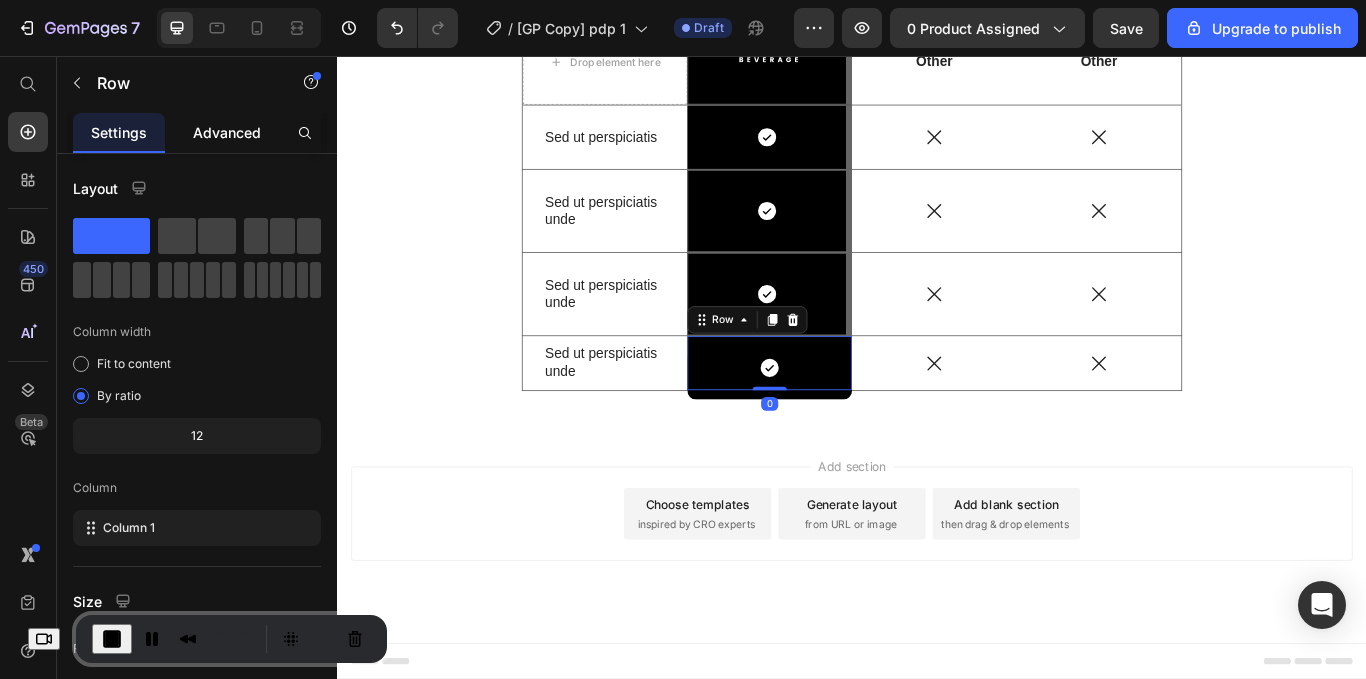 click on "Advanced" 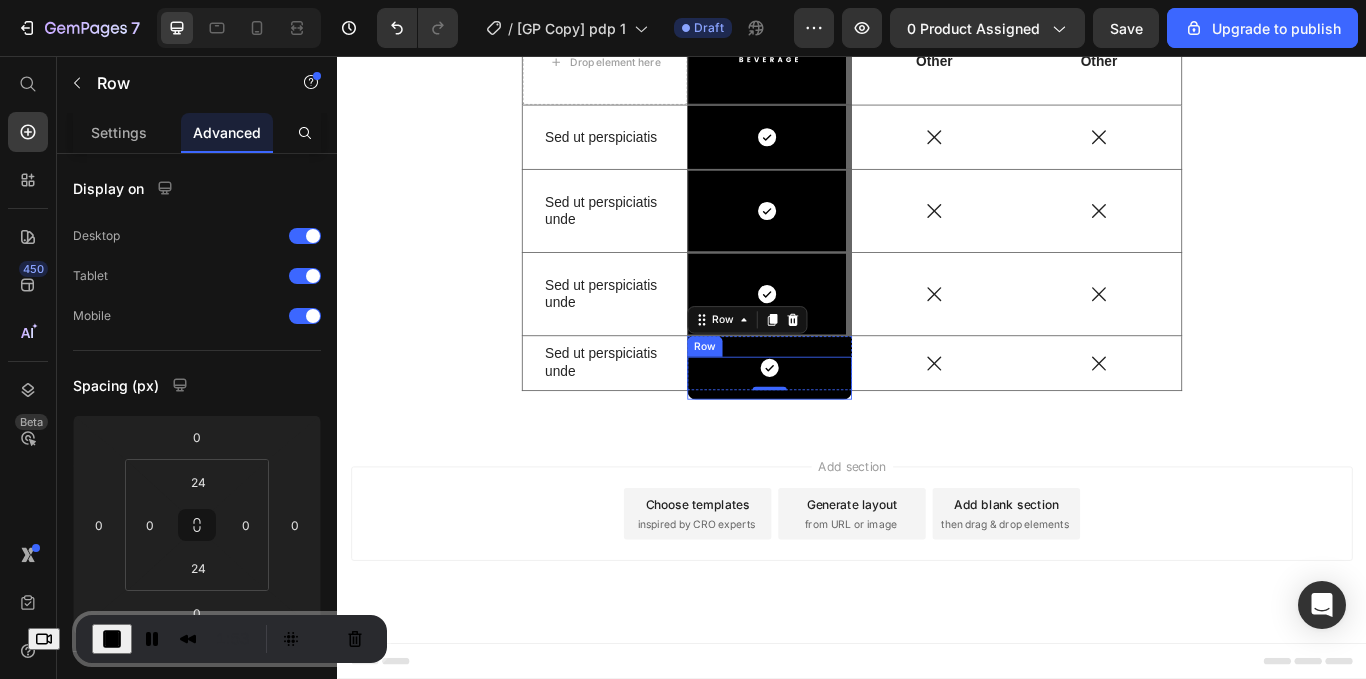 click on "Icon Row" at bounding box center [841, 432] 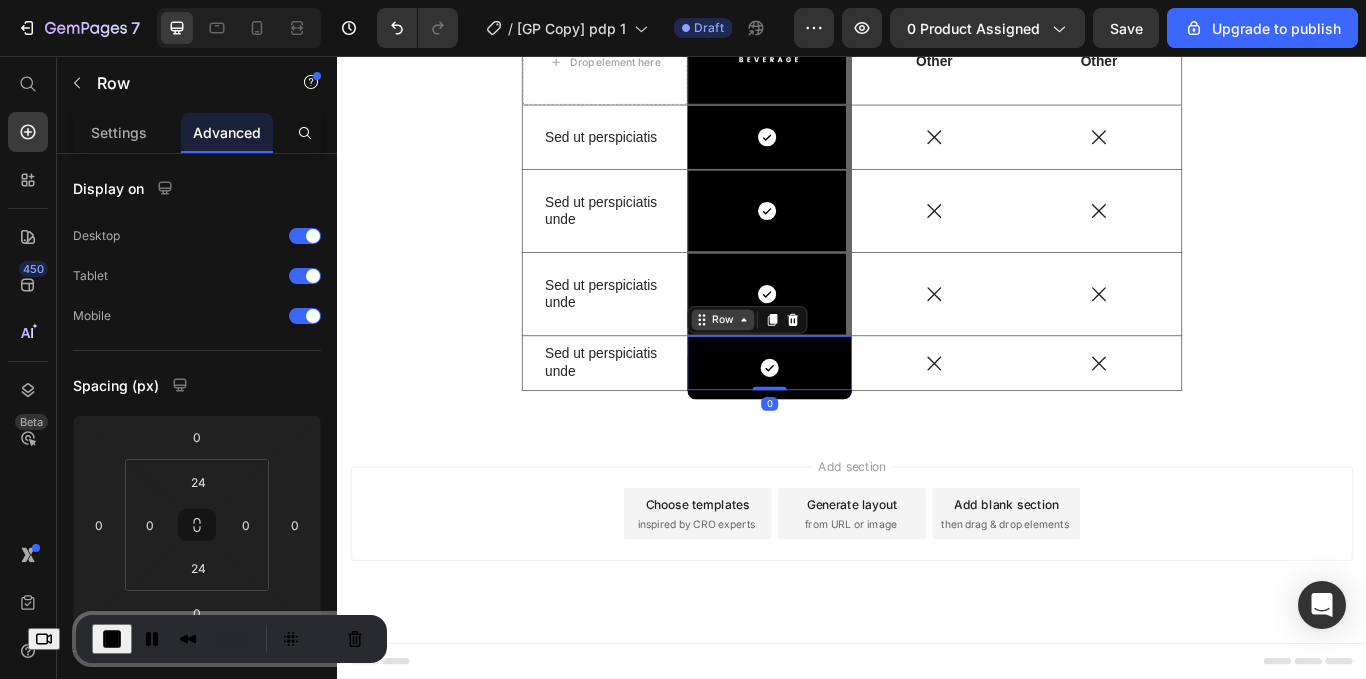 click on "Row" at bounding box center [786, 364] 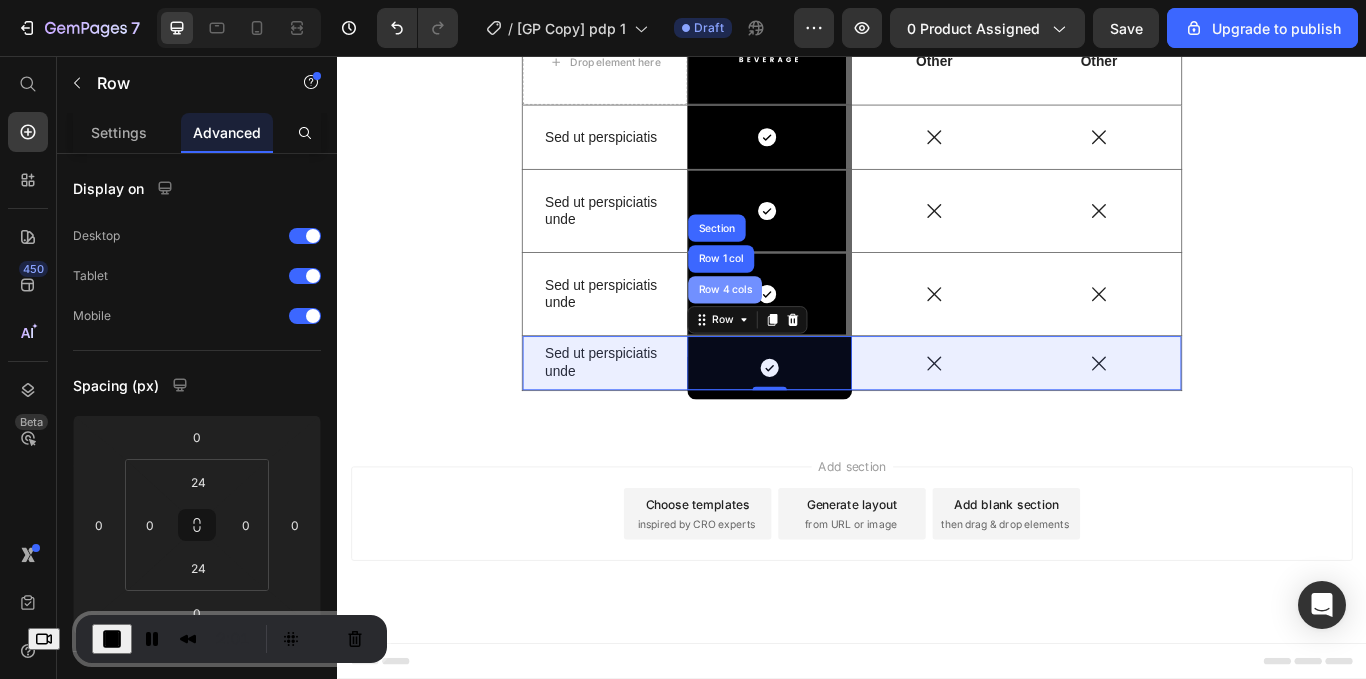 click on "Row 4 cols" at bounding box center [789, 329] 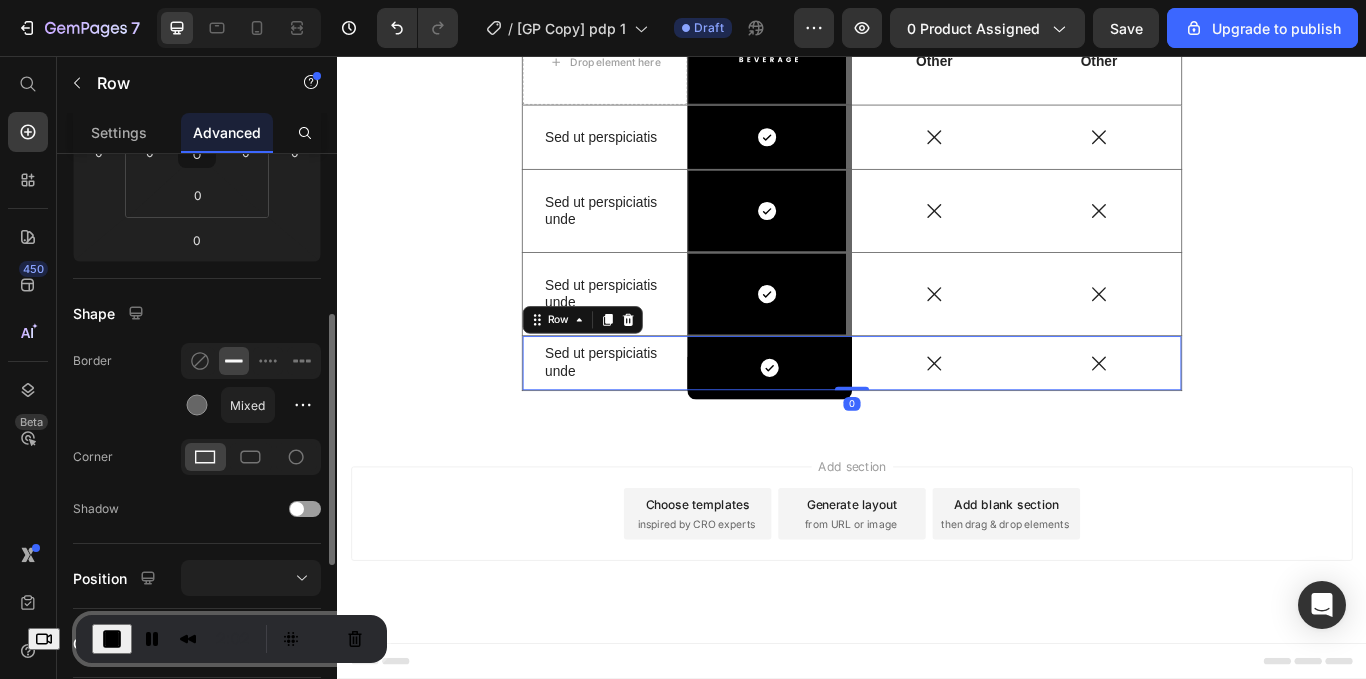 scroll, scrollTop: 376, scrollLeft: 0, axis: vertical 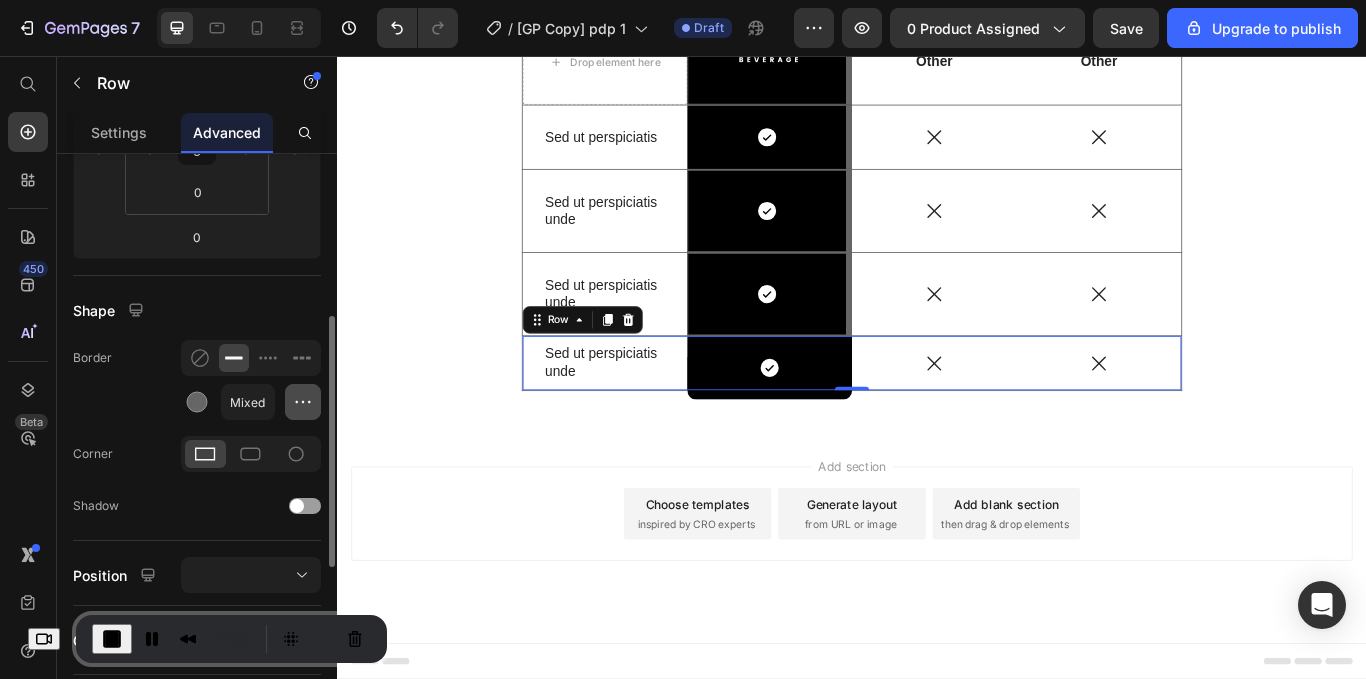 click 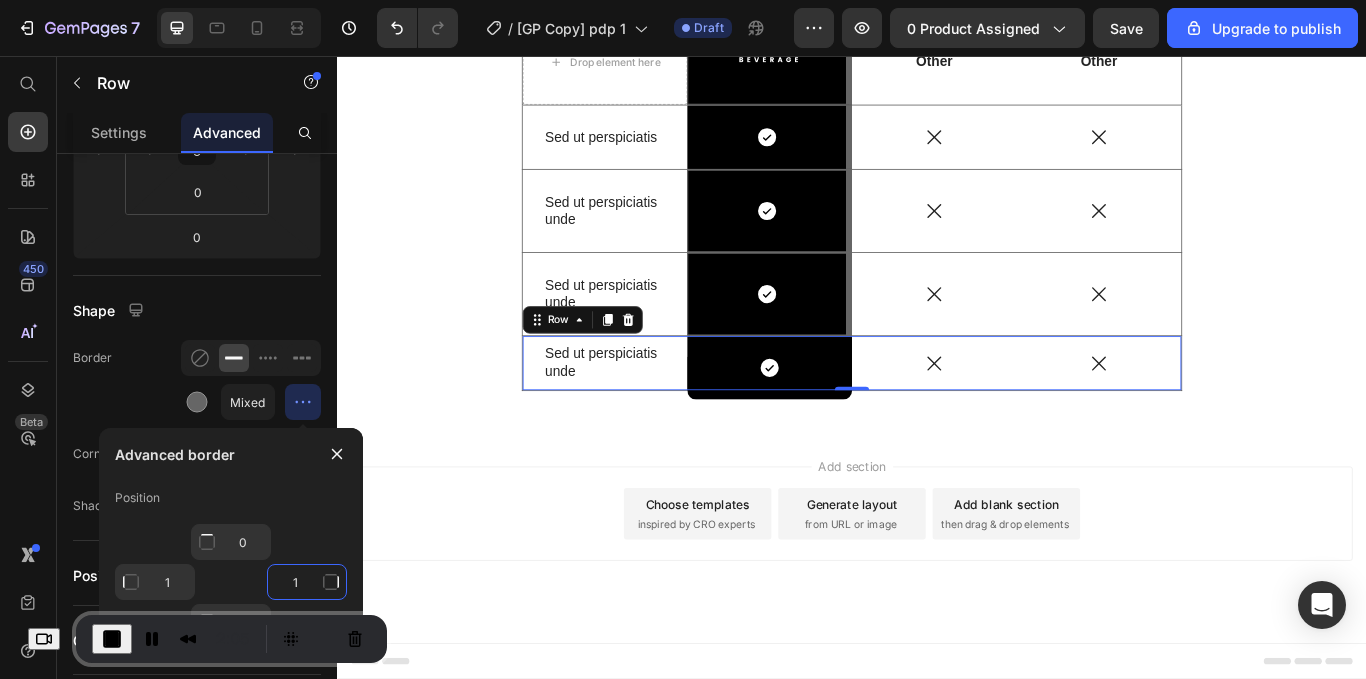 click on "1" 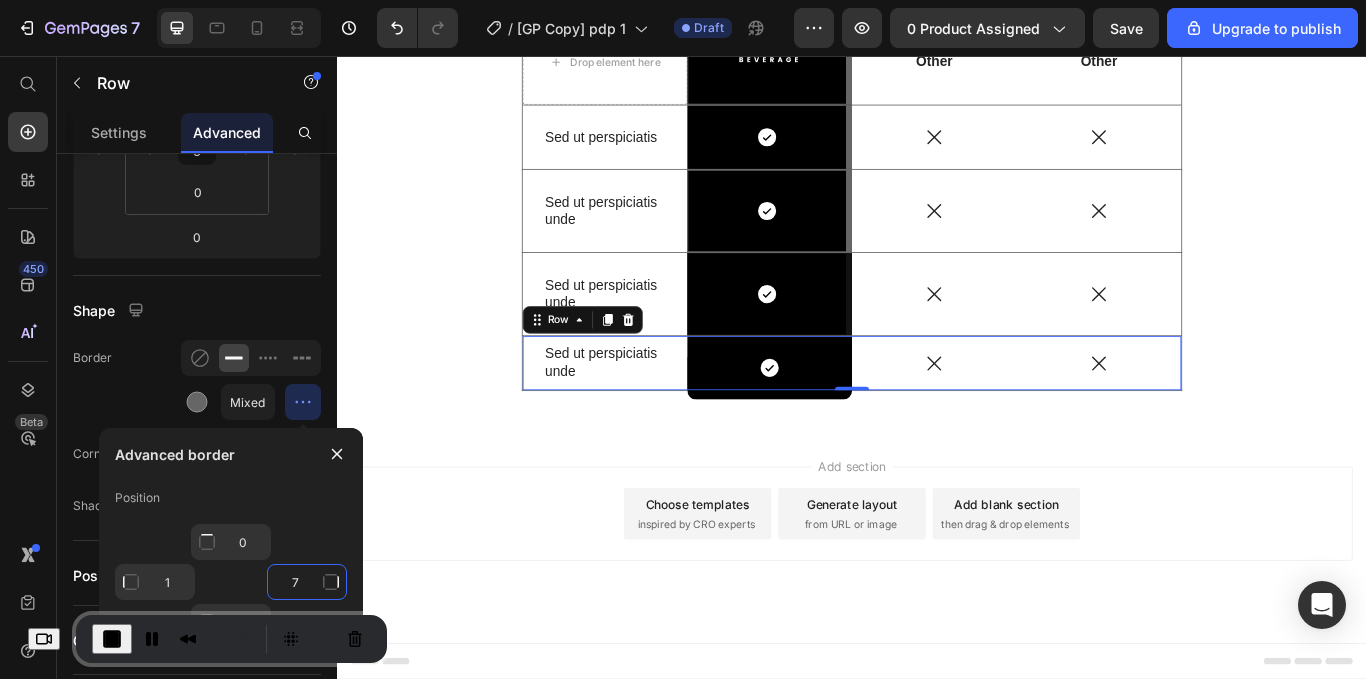 type on "1" 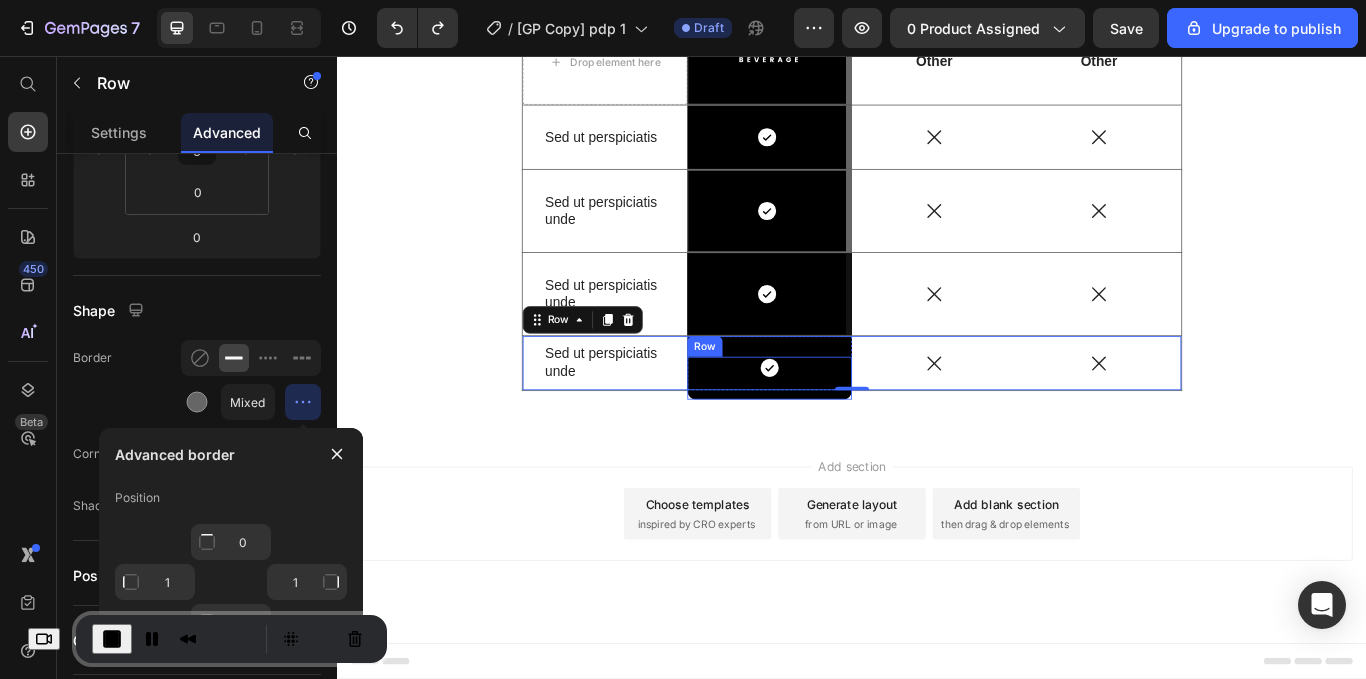 click on "Icon Row" at bounding box center (841, 432) 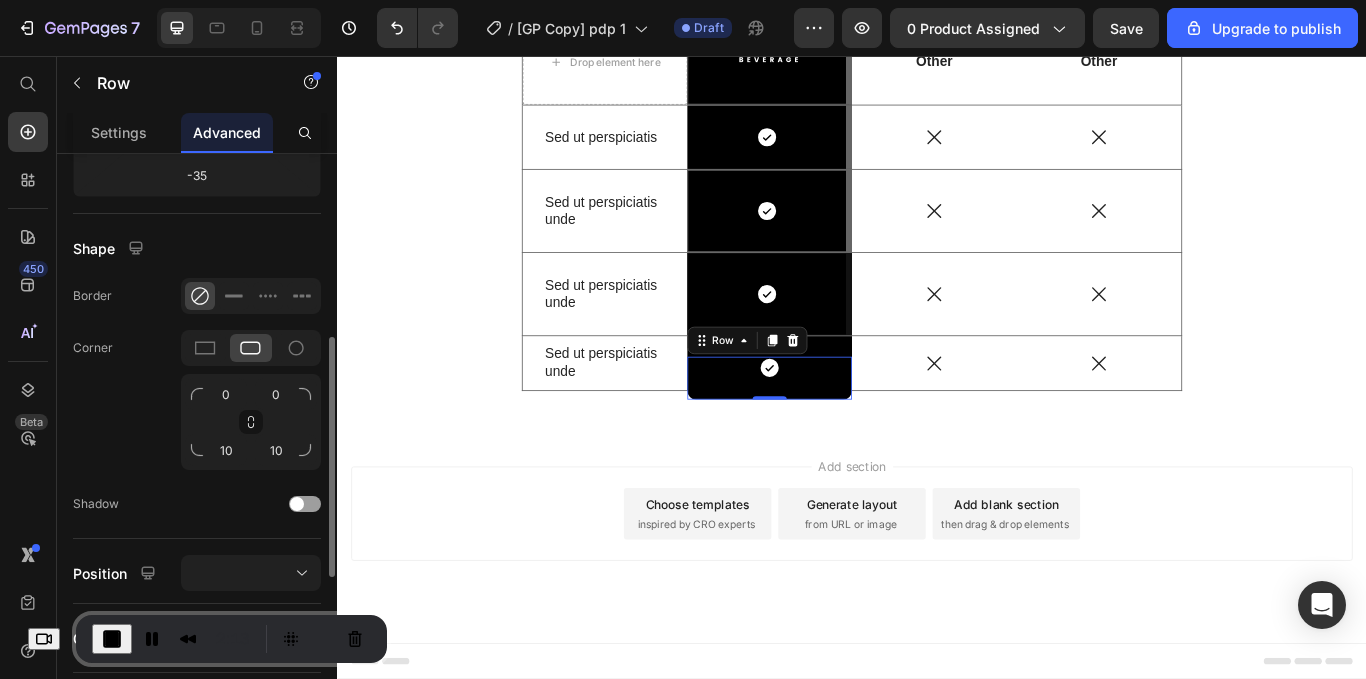 scroll, scrollTop: 440, scrollLeft: 0, axis: vertical 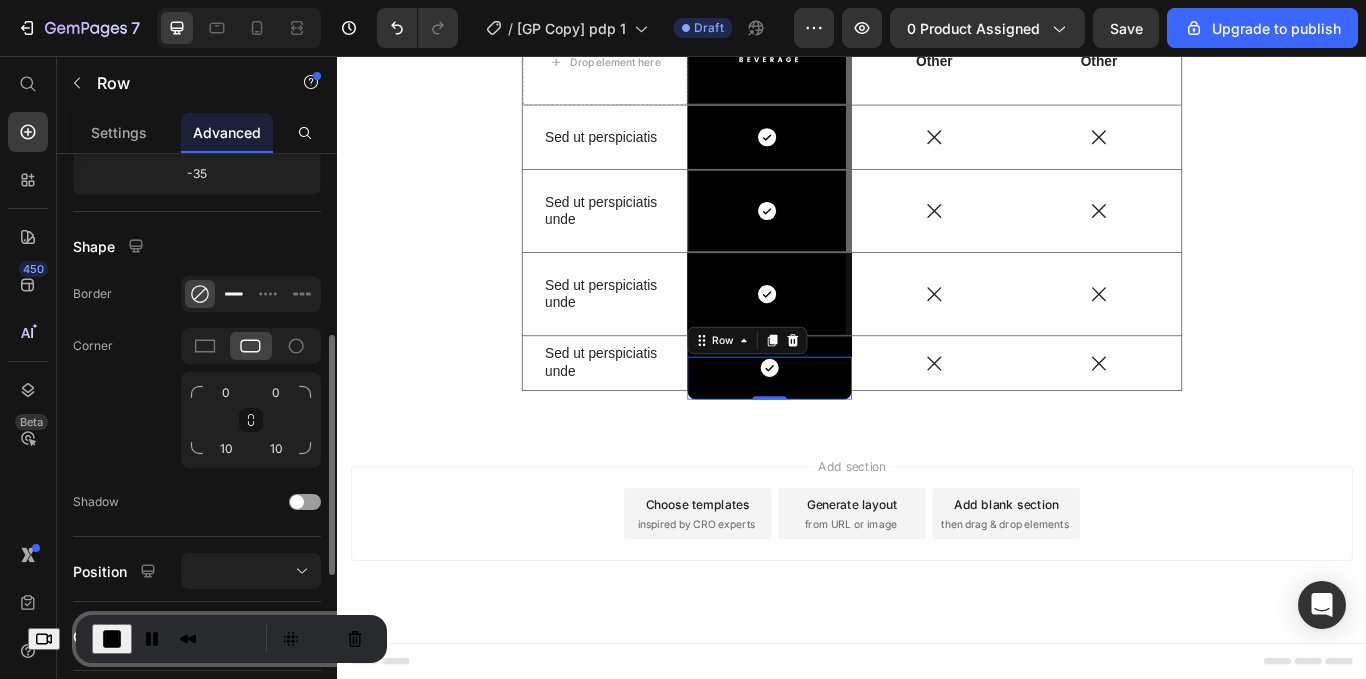 click 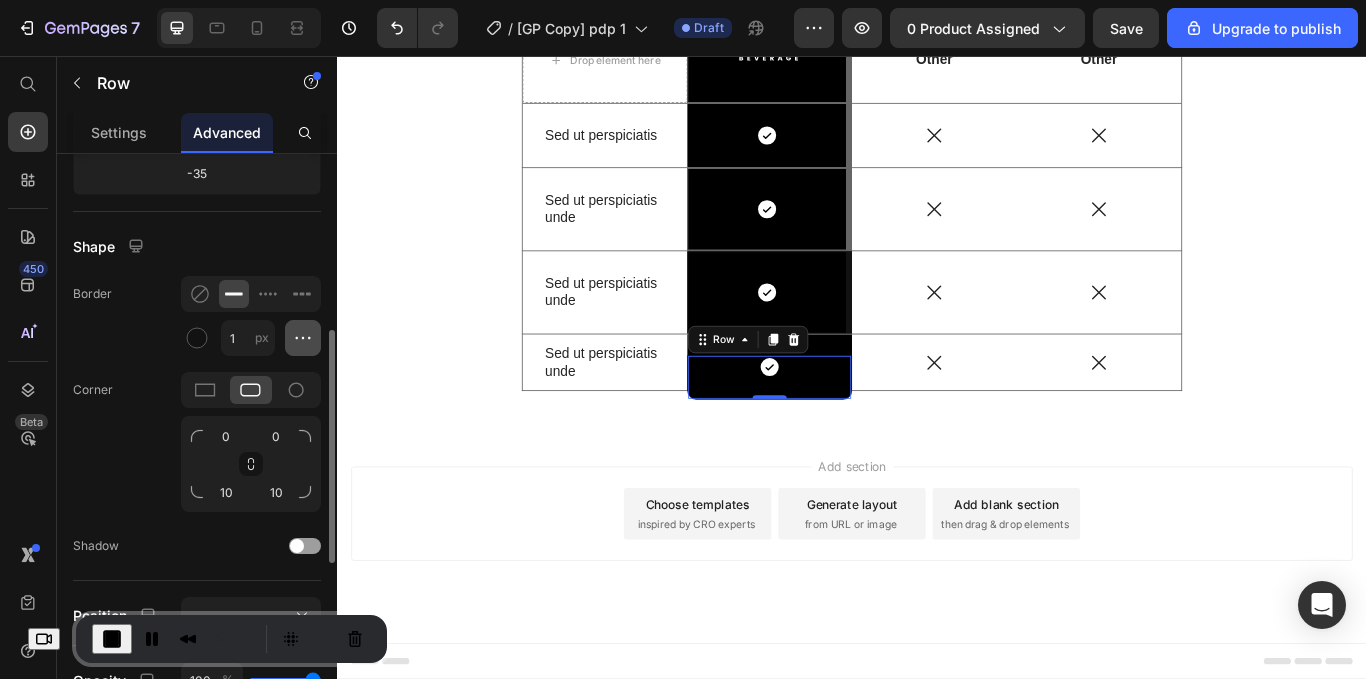 click 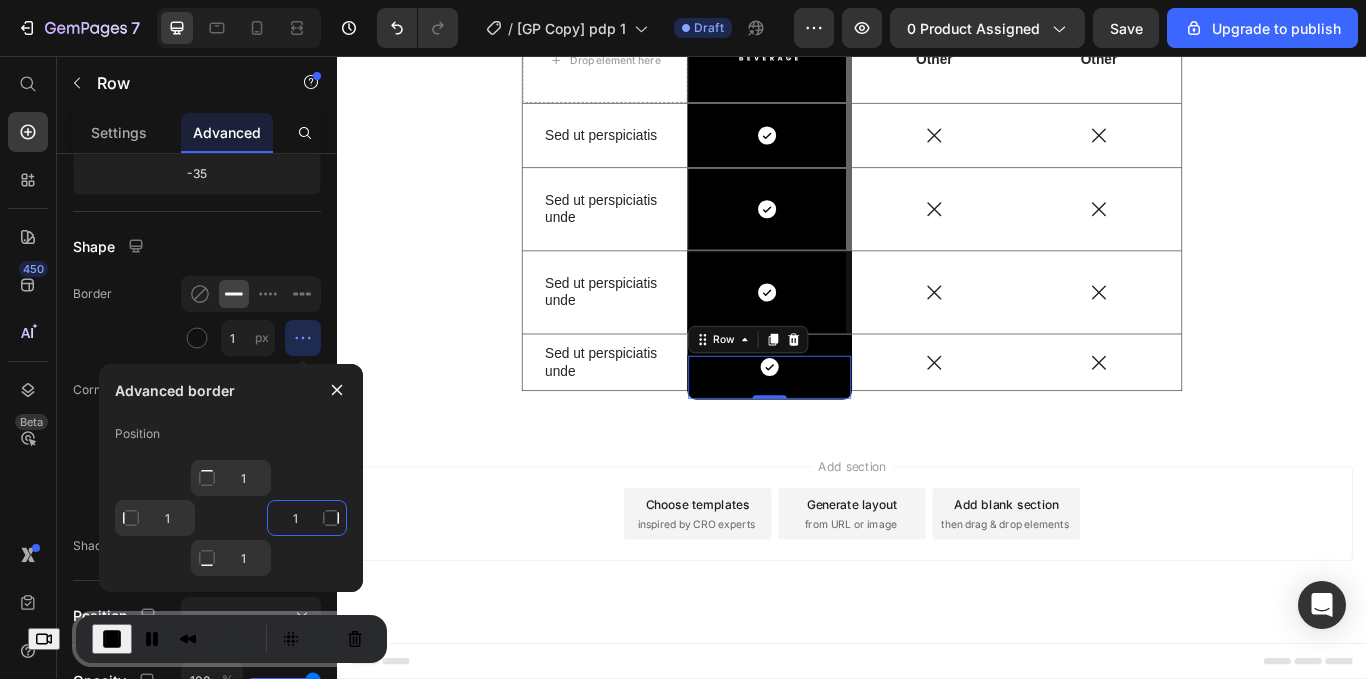 click on "1" 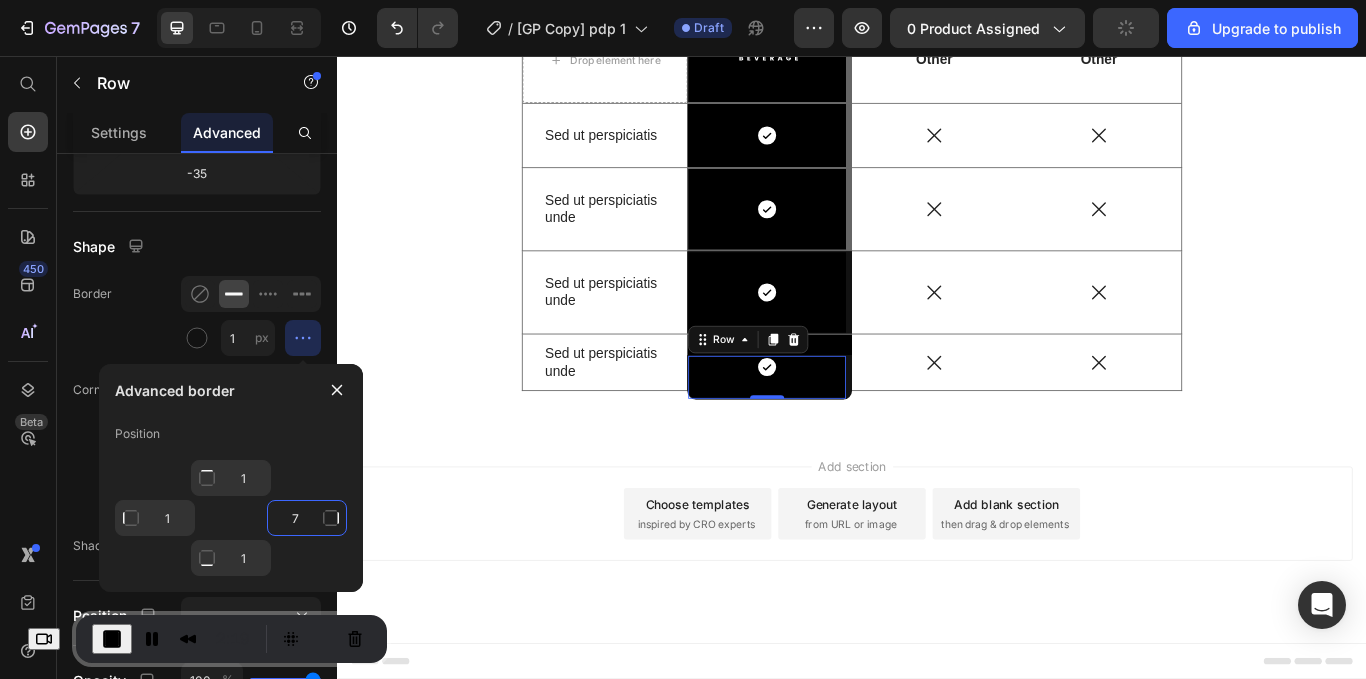 type on "1" 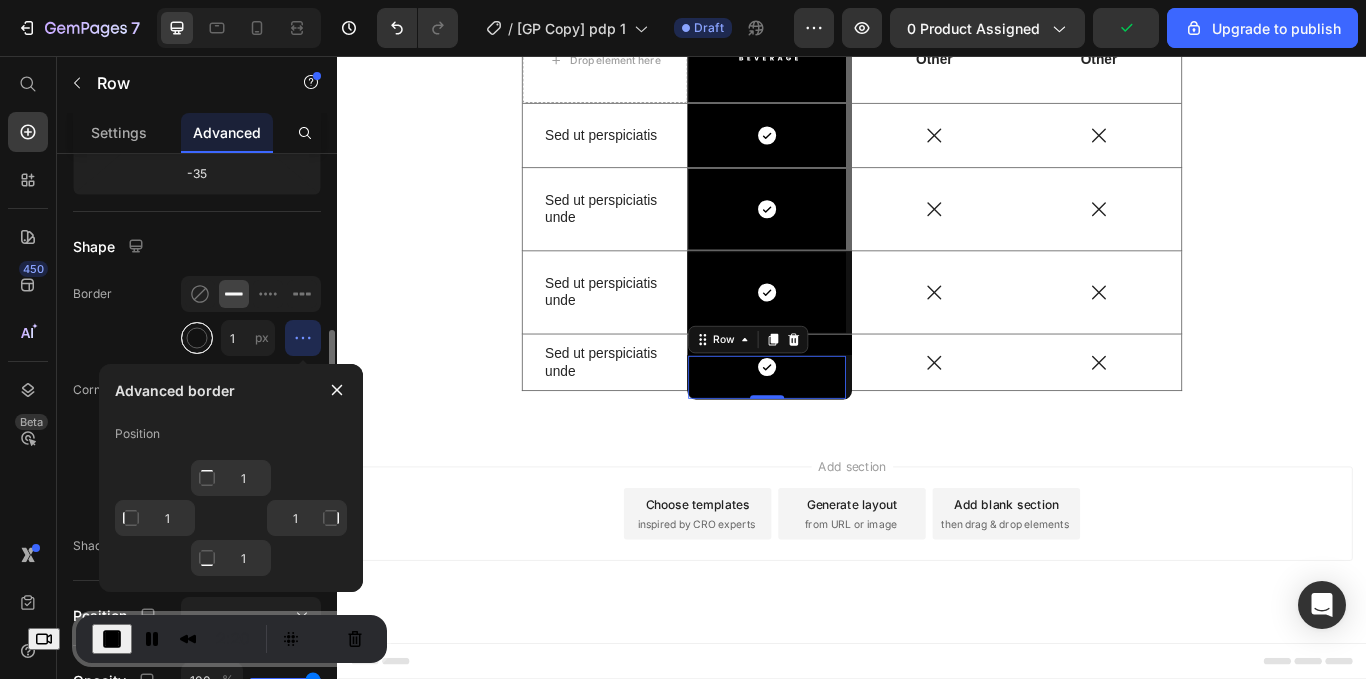 click at bounding box center [197, 338] 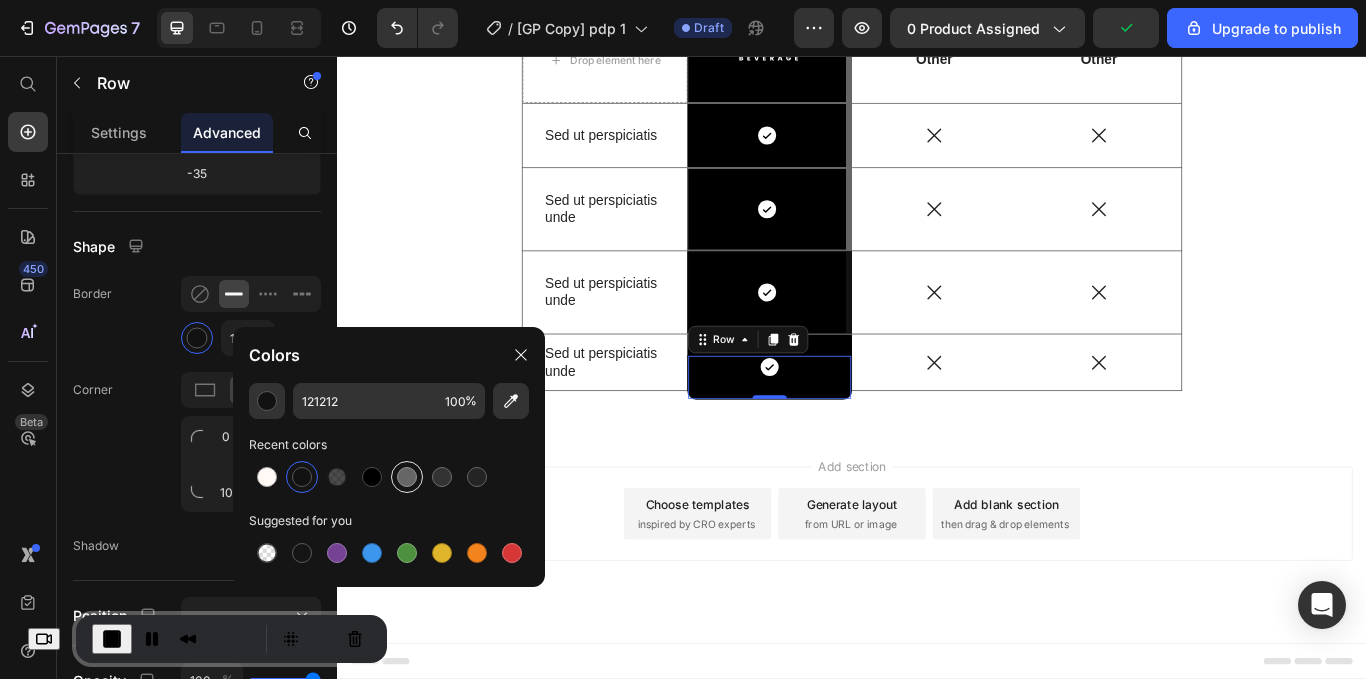 click at bounding box center (407, 477) 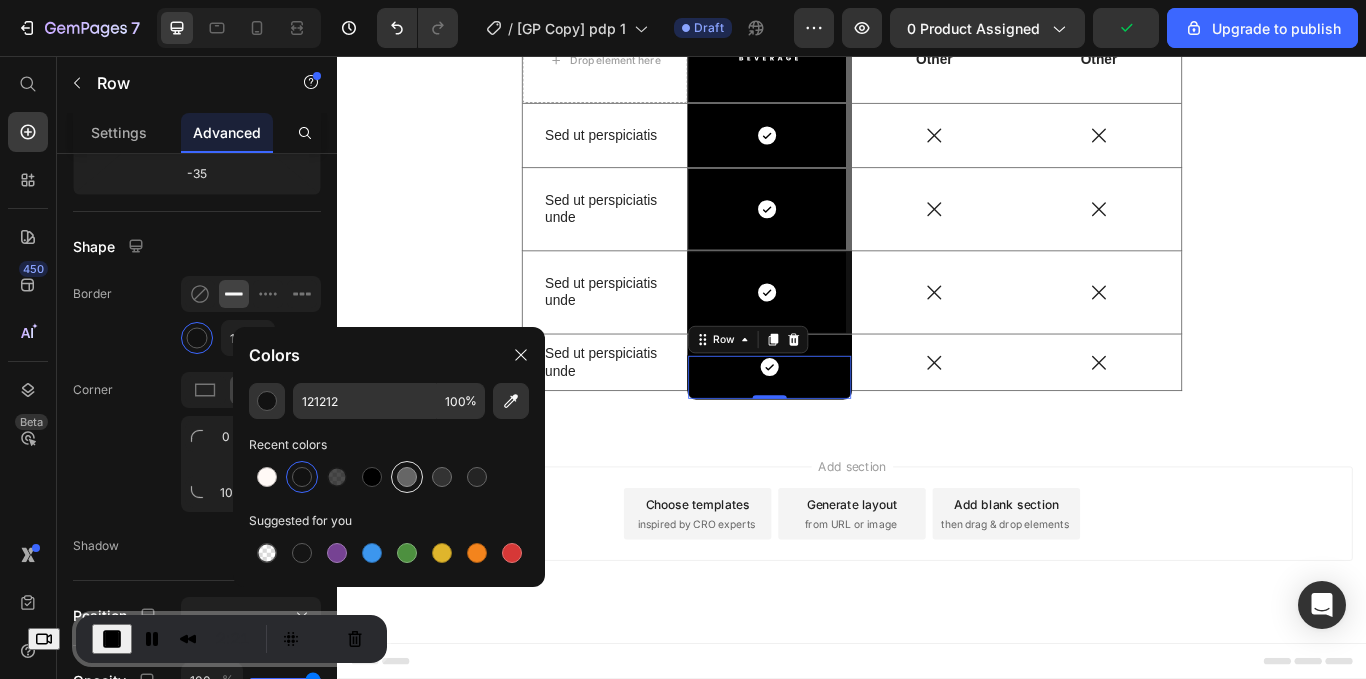 type on "666666" 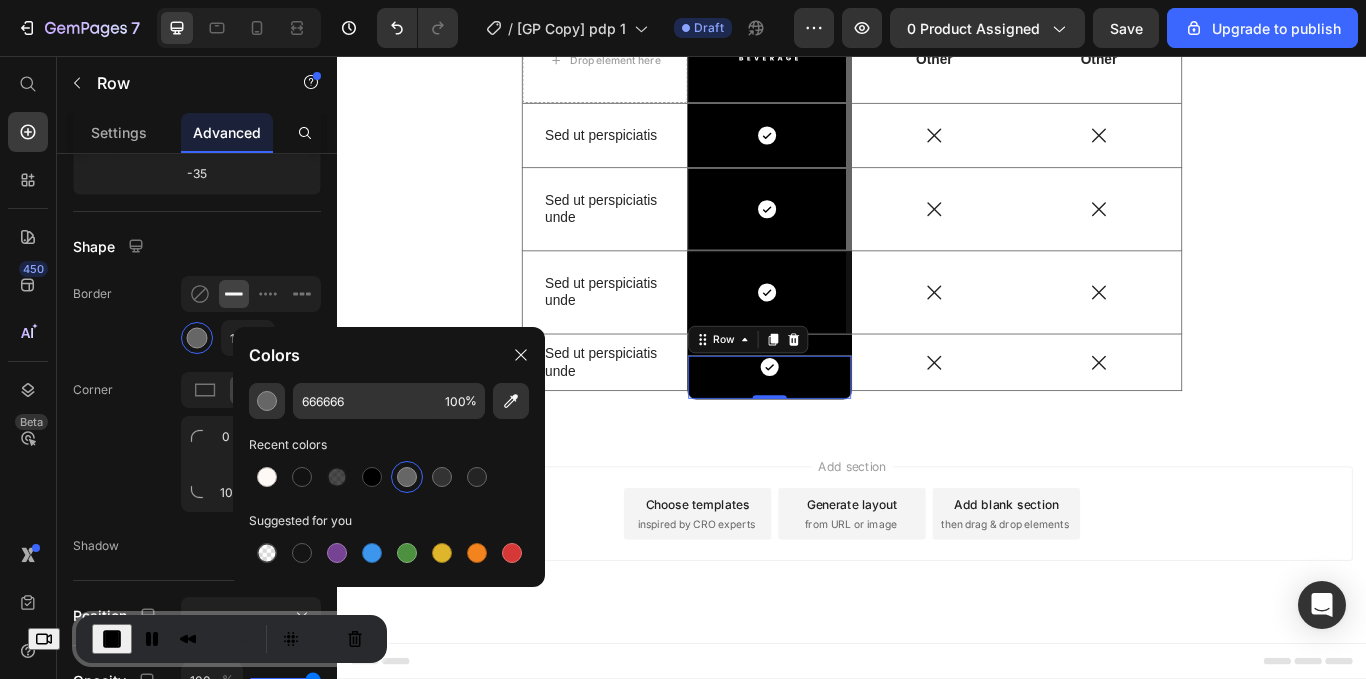 click on "Border 1 px" 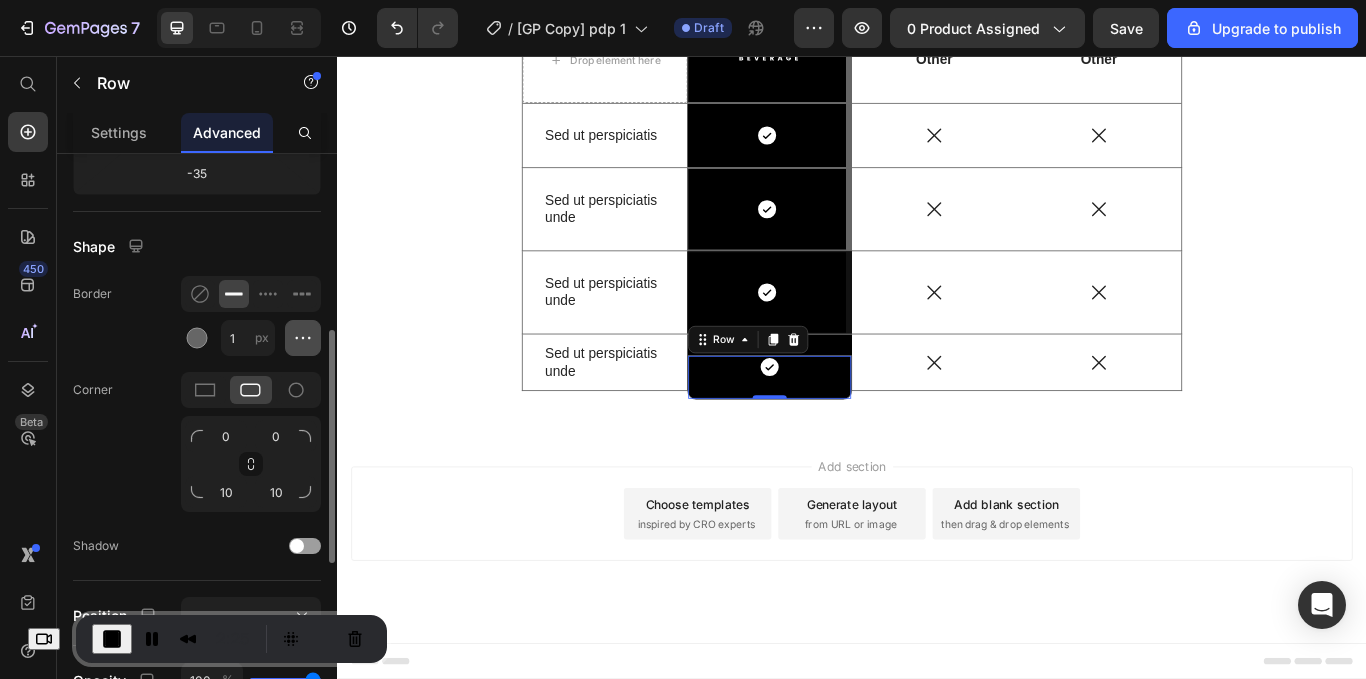 click 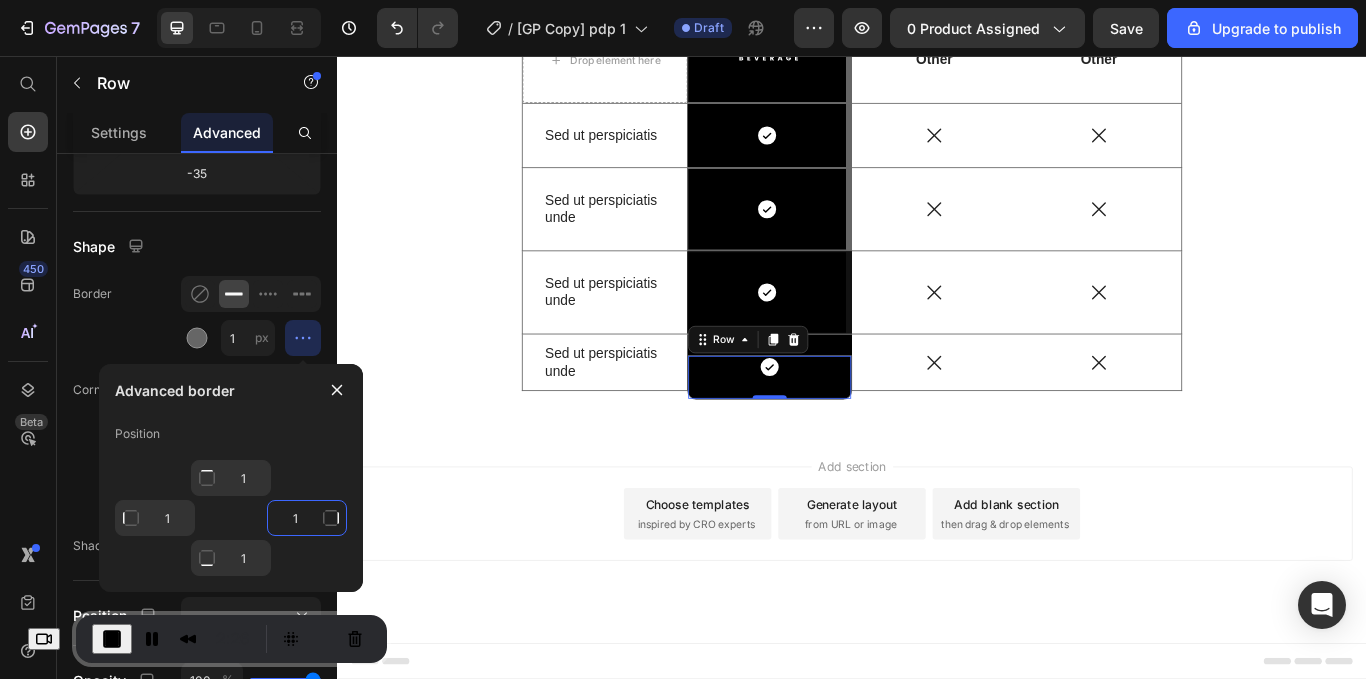 click on "1" 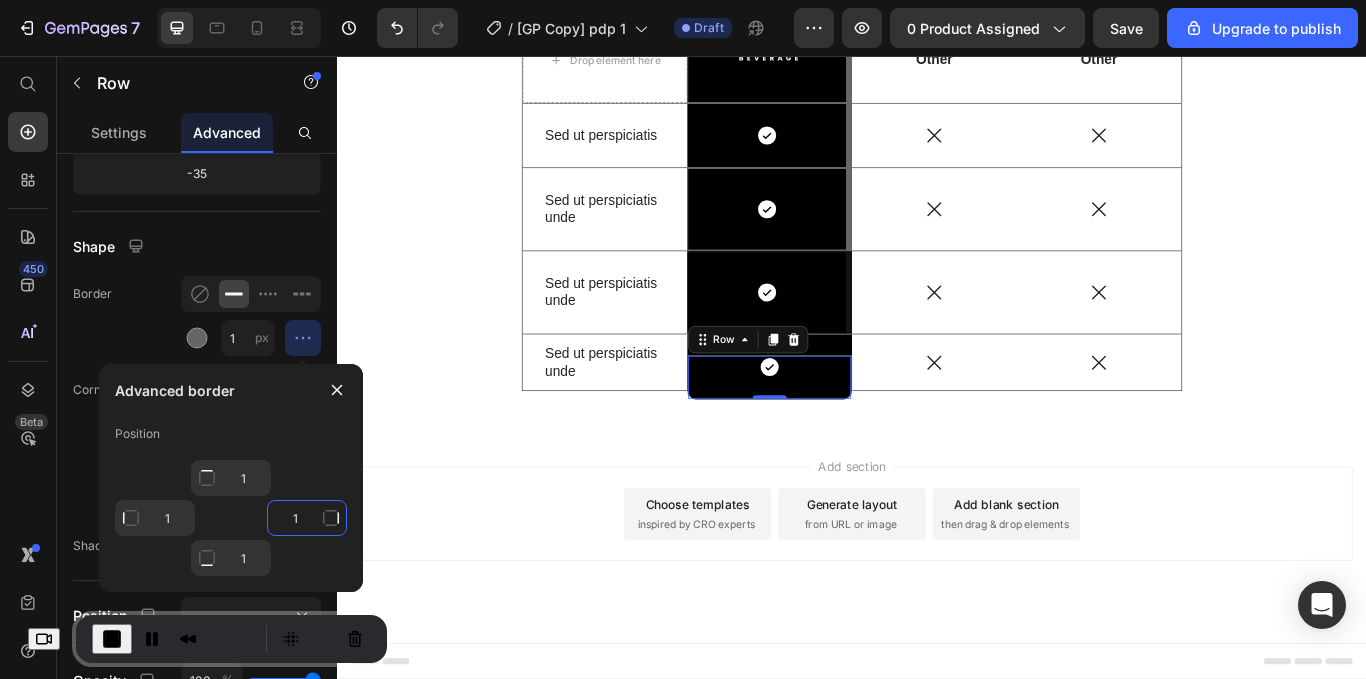 type on "7" 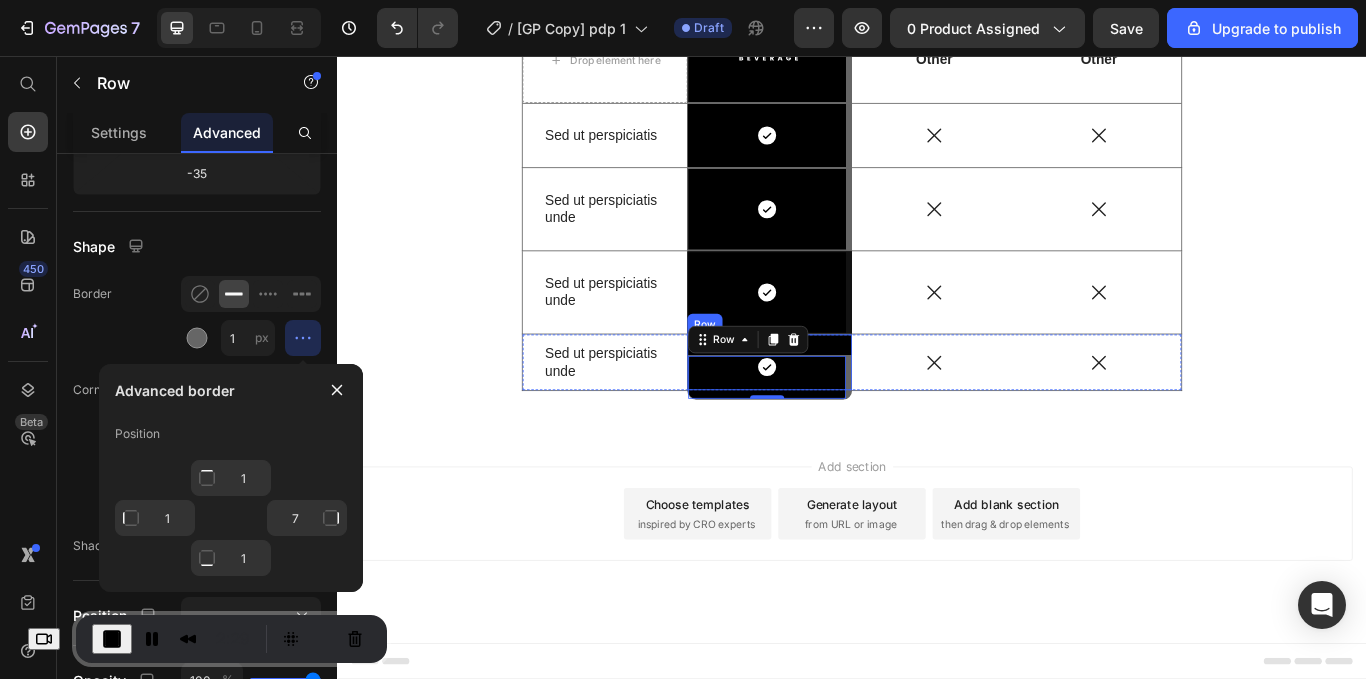 click on "Icon Row   -35 Row" at bounding box center (841, 413) 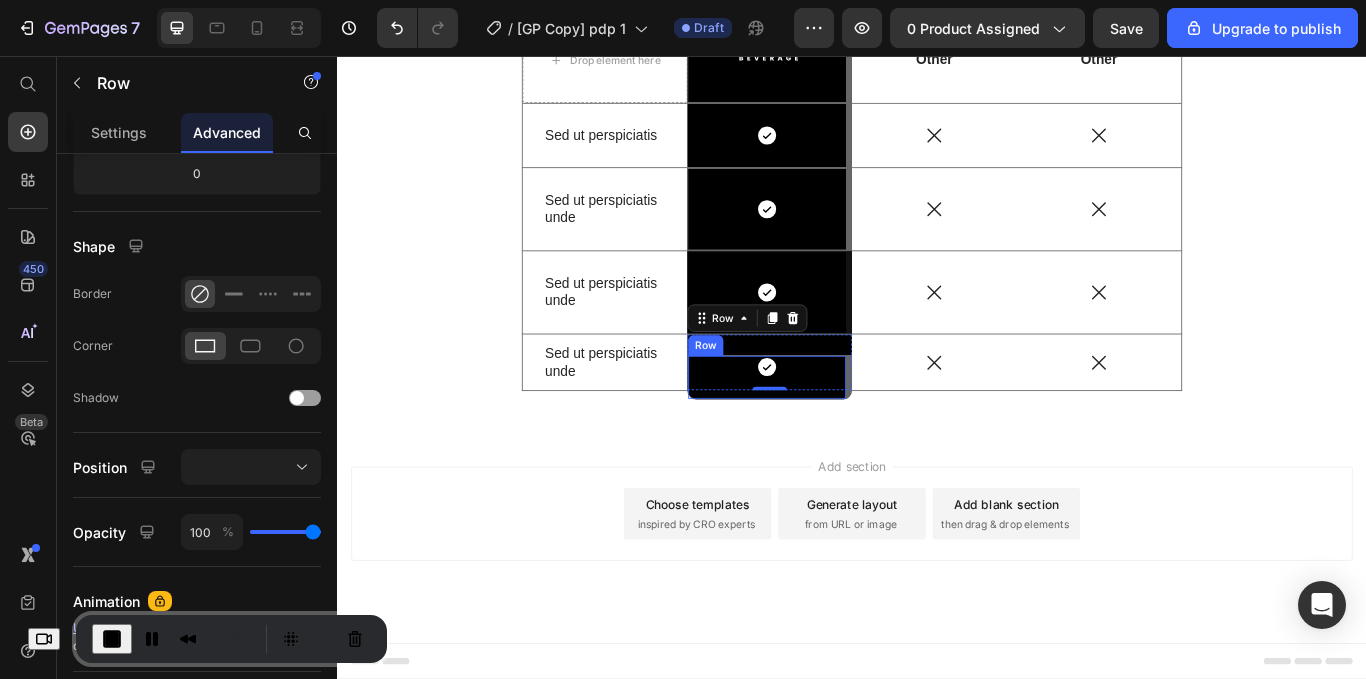 click on "Icon Row" at bounding box center (841, 431) 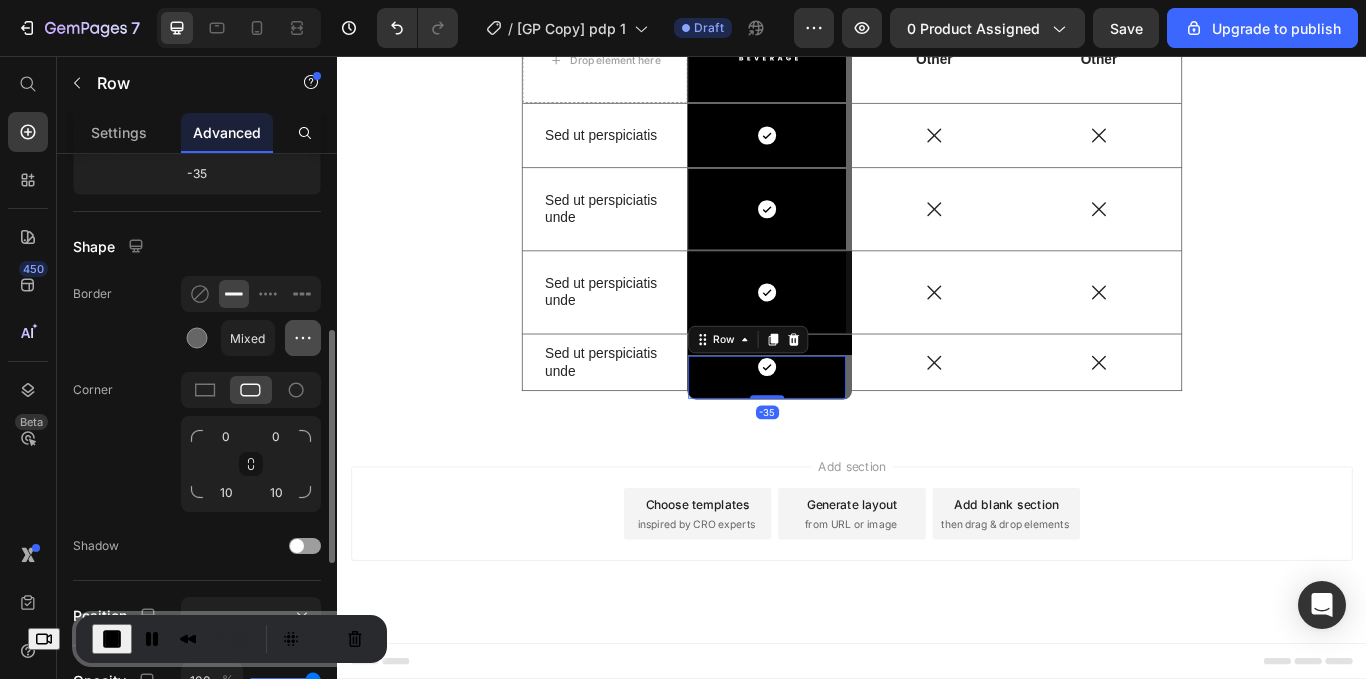 click 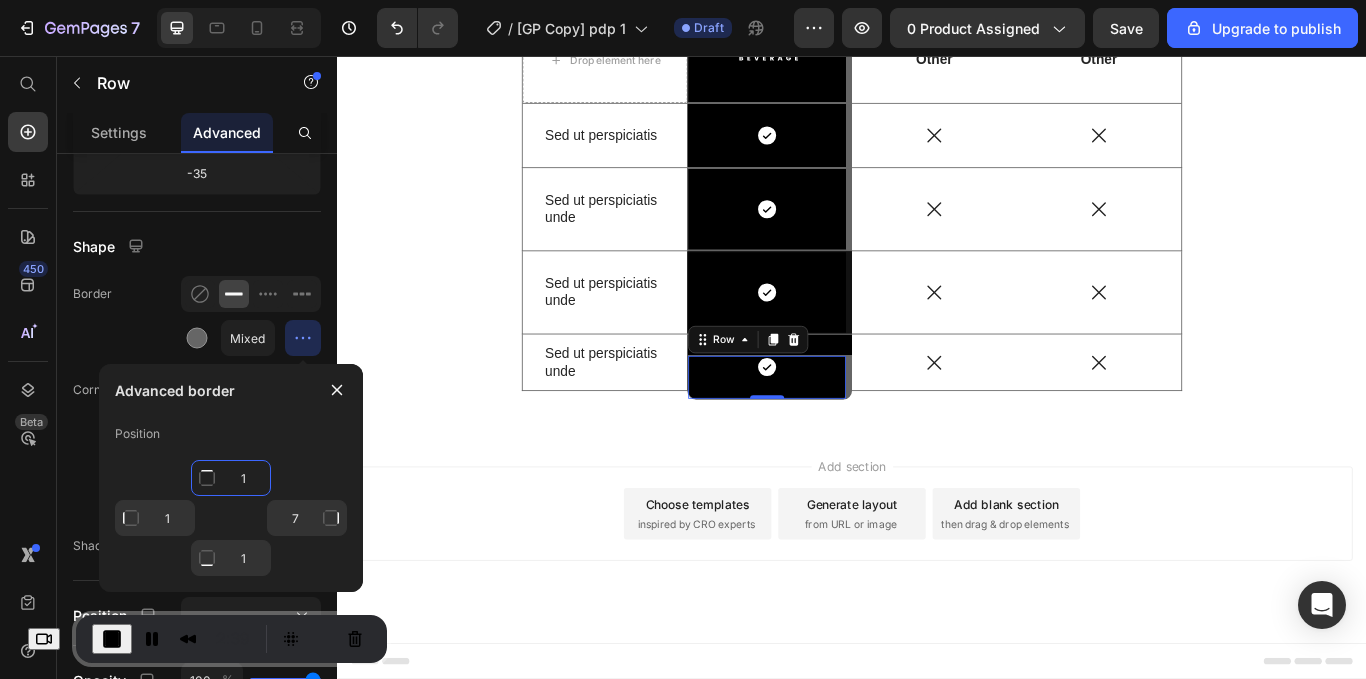 click on "1" 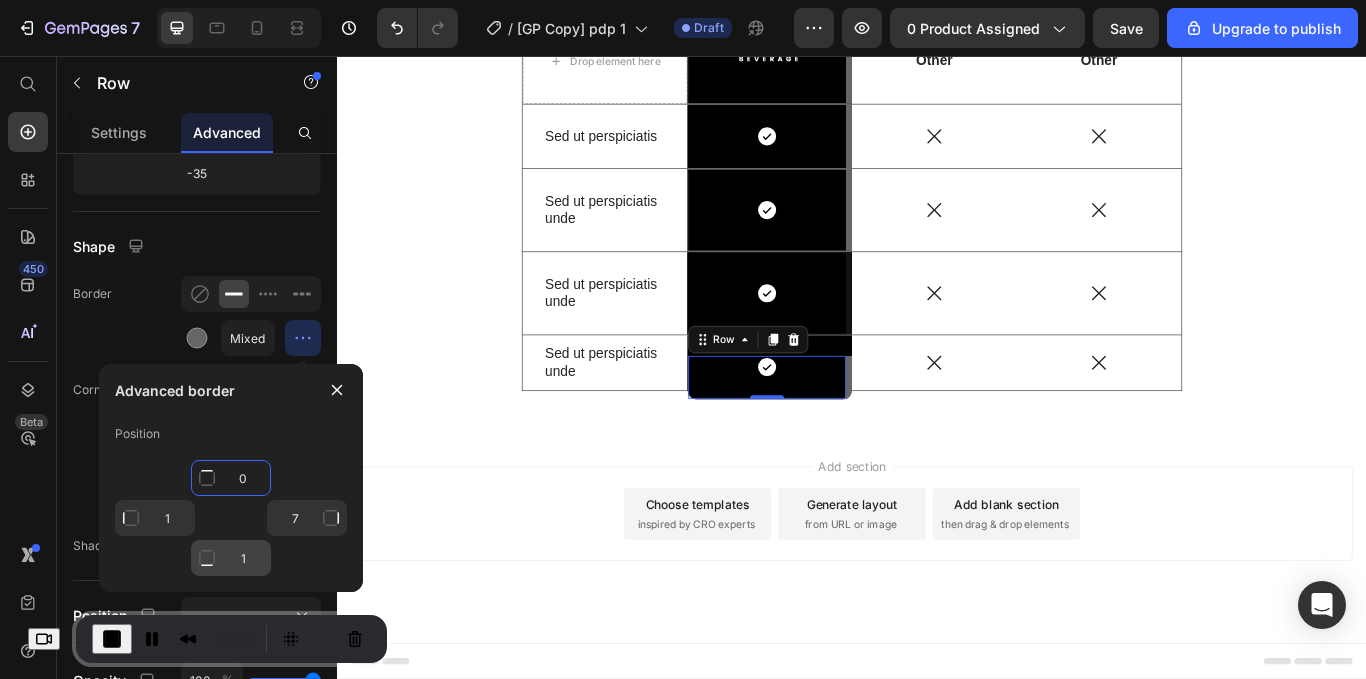 type on "0" 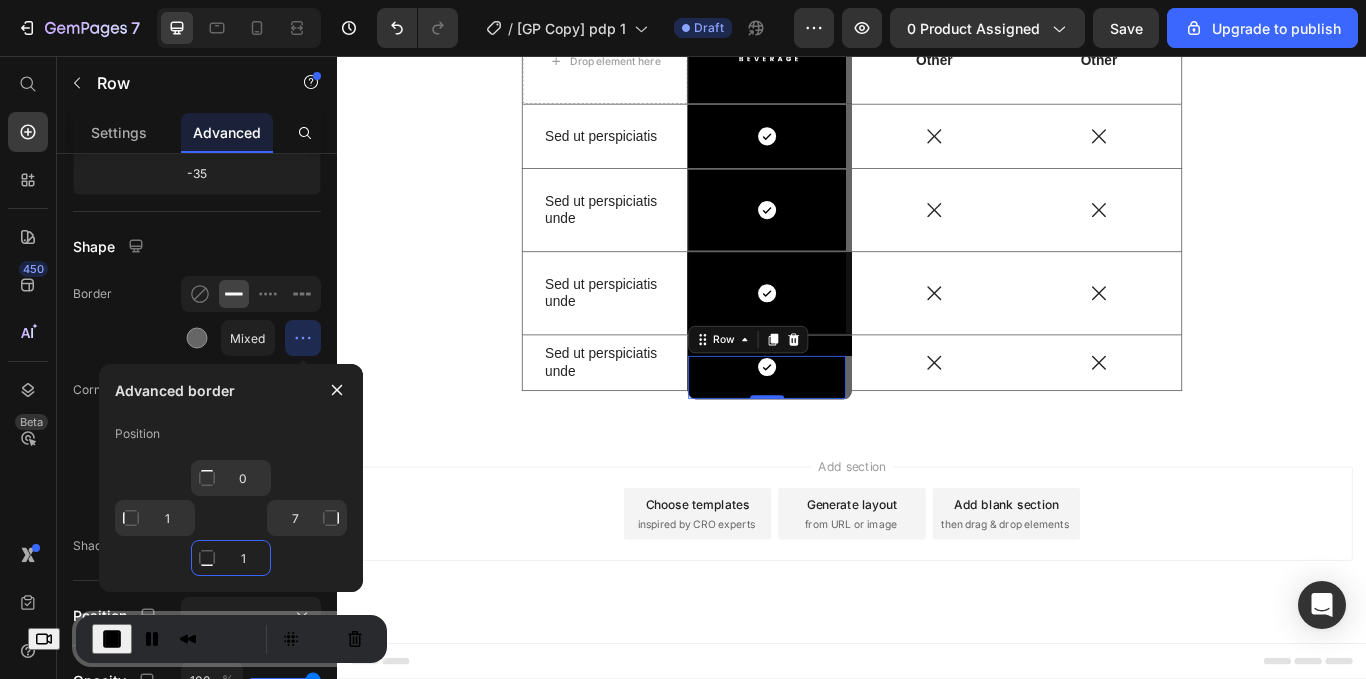 click on "1" 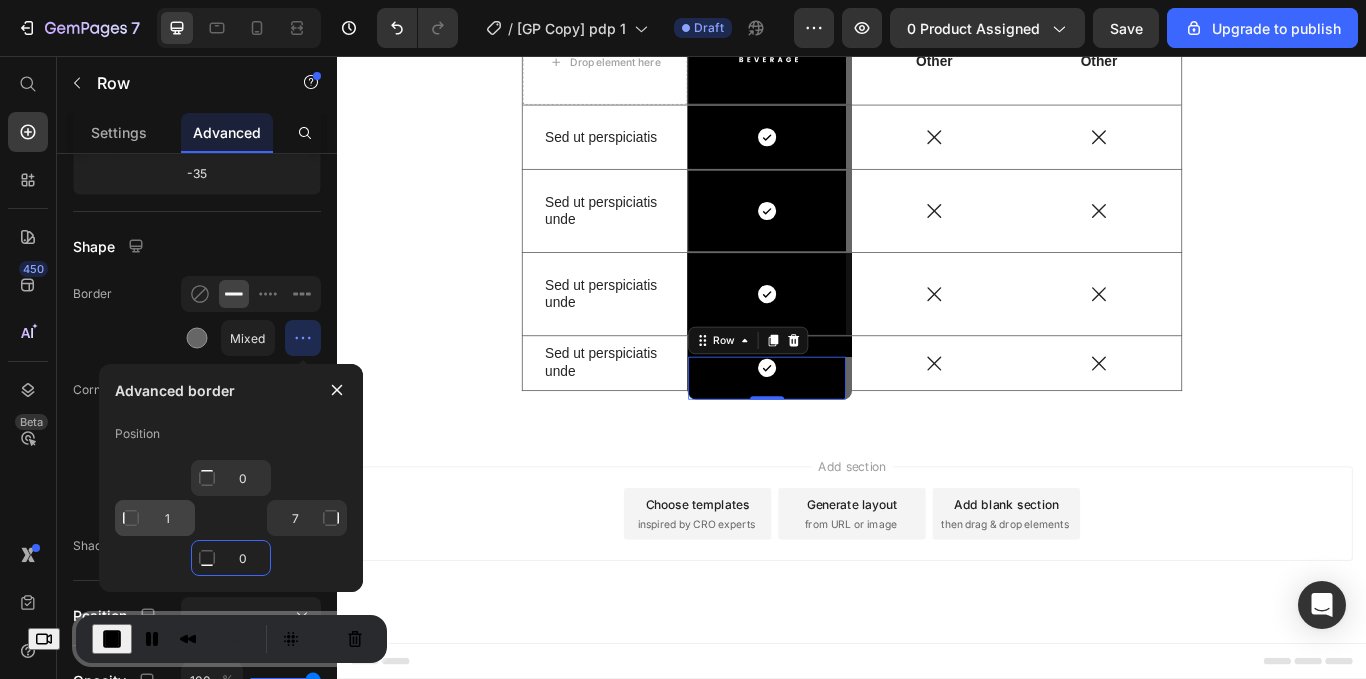 type on "0" 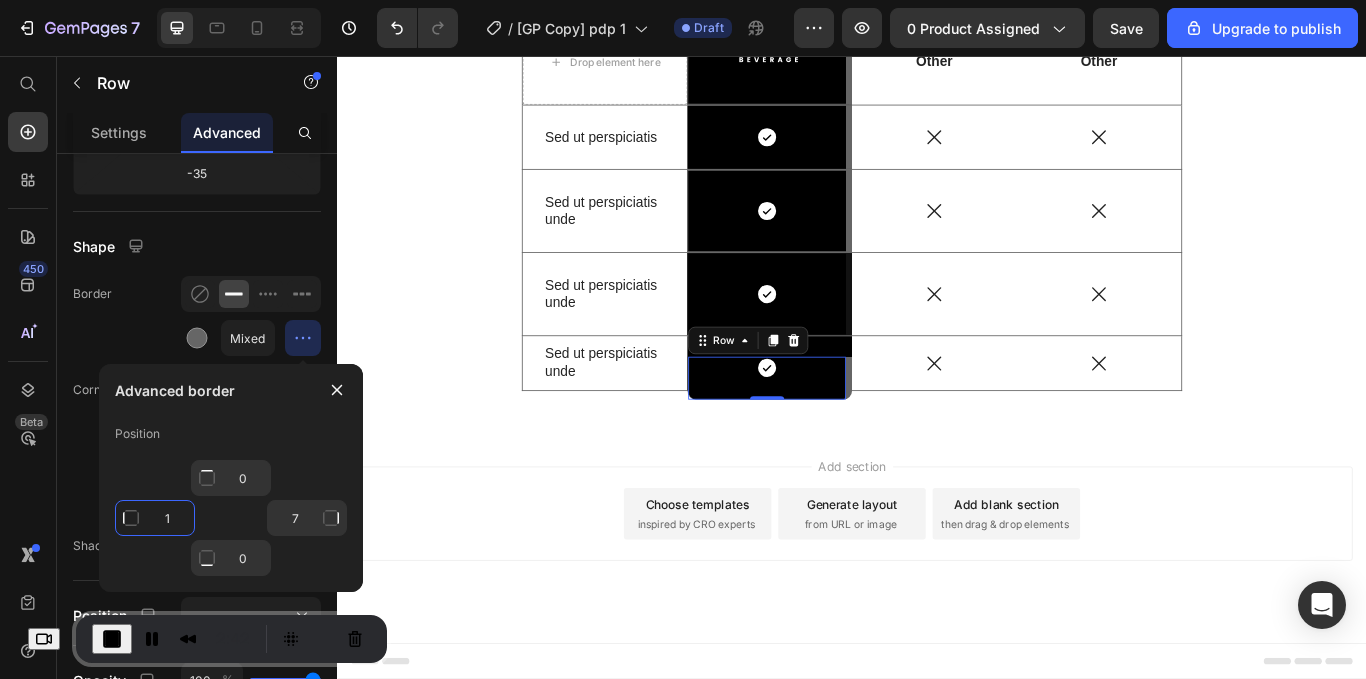 click on "1" 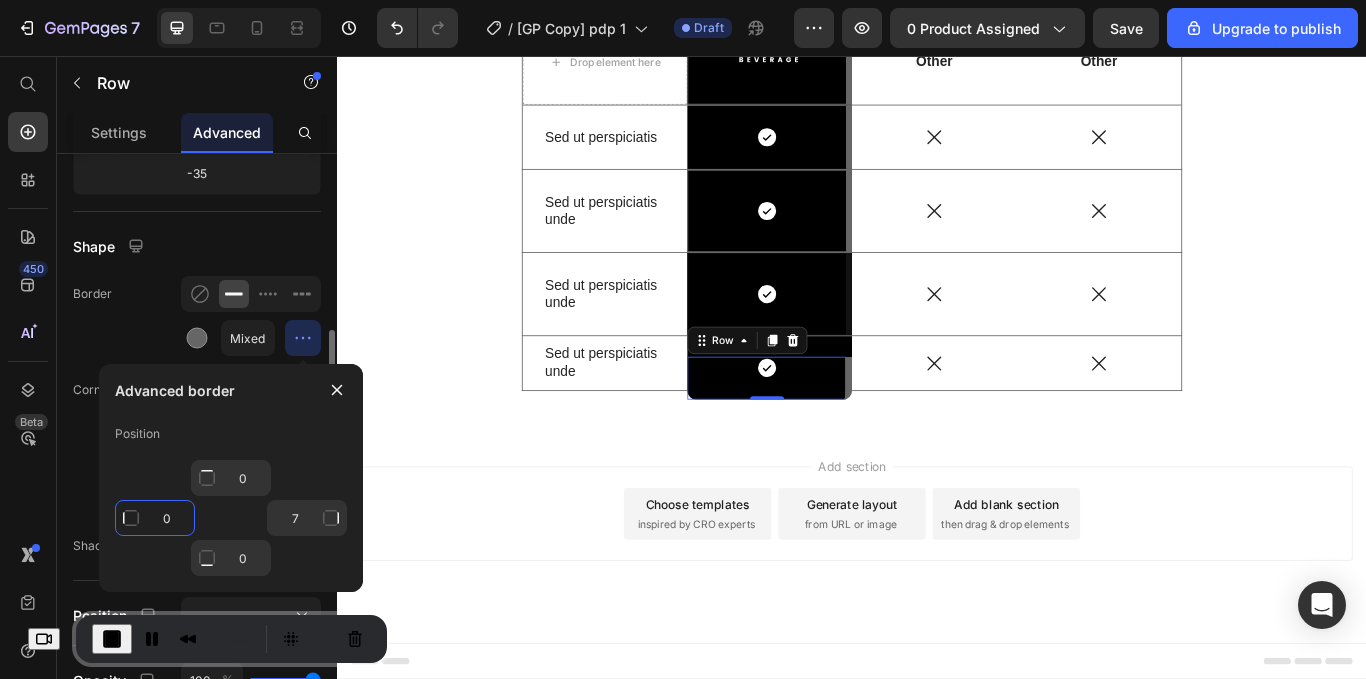 type on "0" 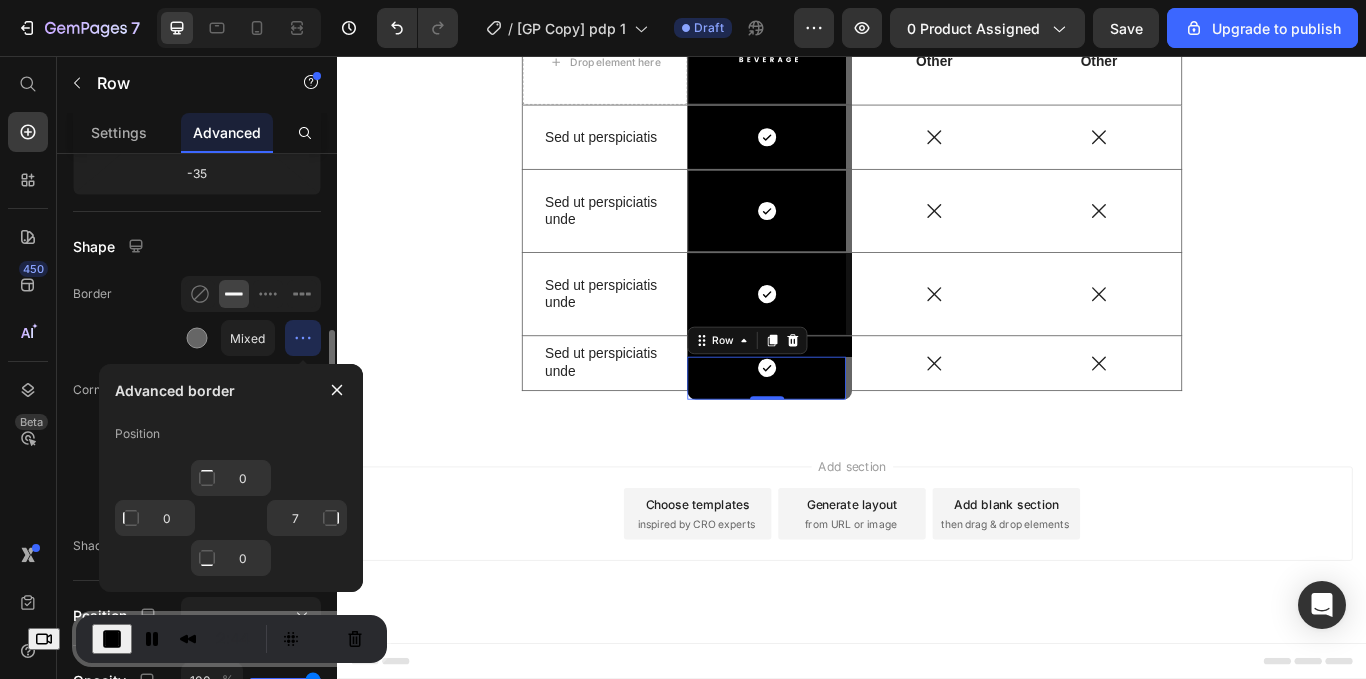 click on "Corner 0 0 10 10" 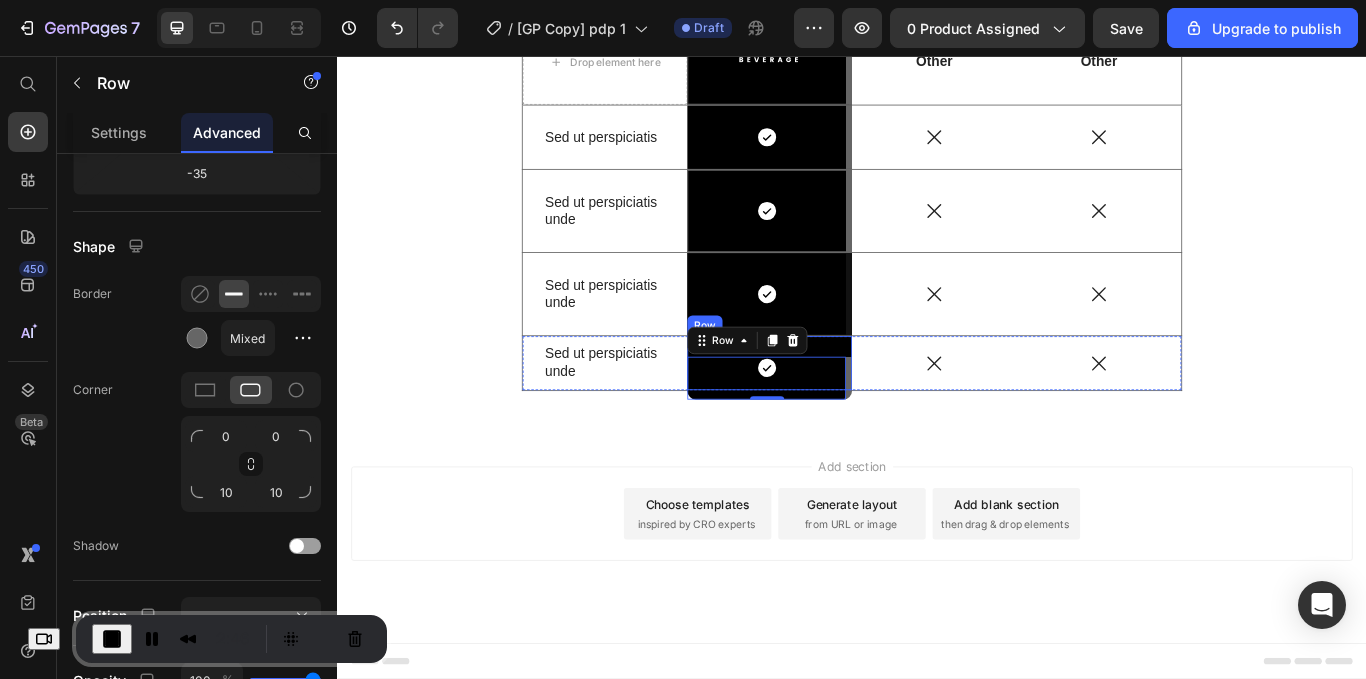 click on "Icon Row   -35 Row" at bounding box center [841, 414] 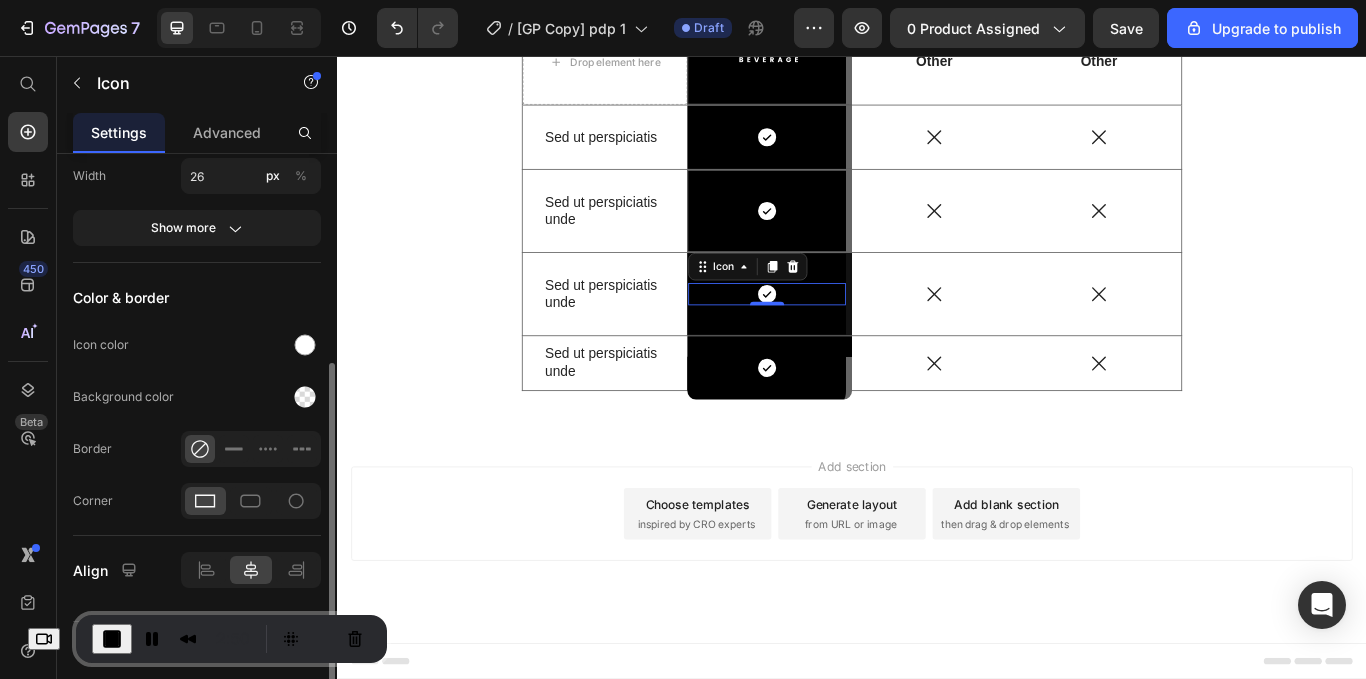 click on "Icon   0" at bounding box center (838, 334) 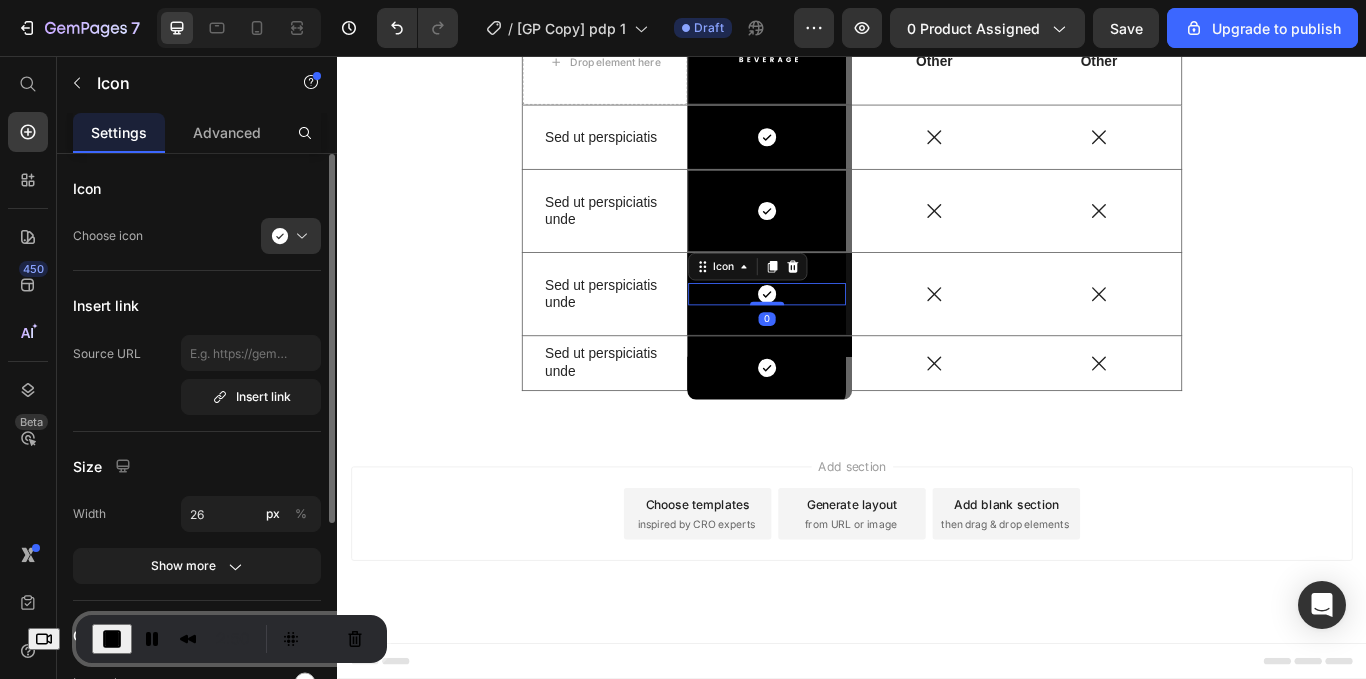 click on "Icon   0 Row" at bounding box center (841, 334) 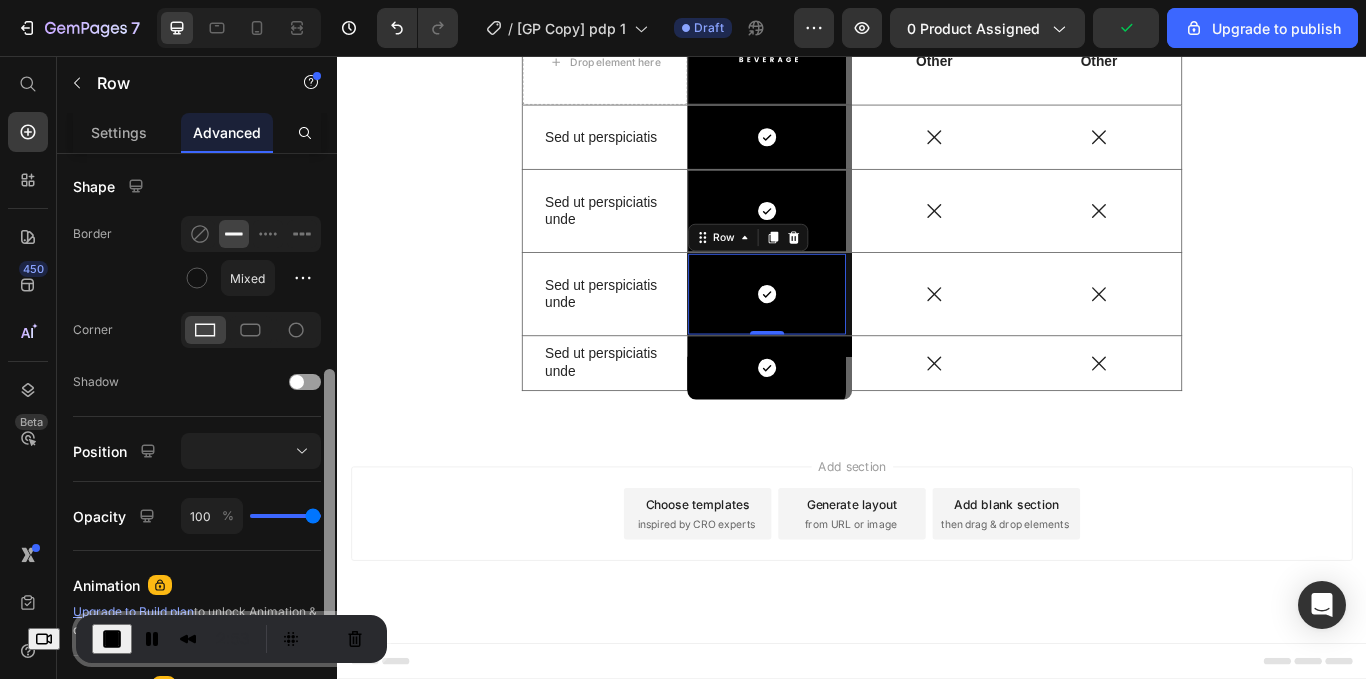scroll, scrollTop: 504, scrollLeft: 0, axis: vertical 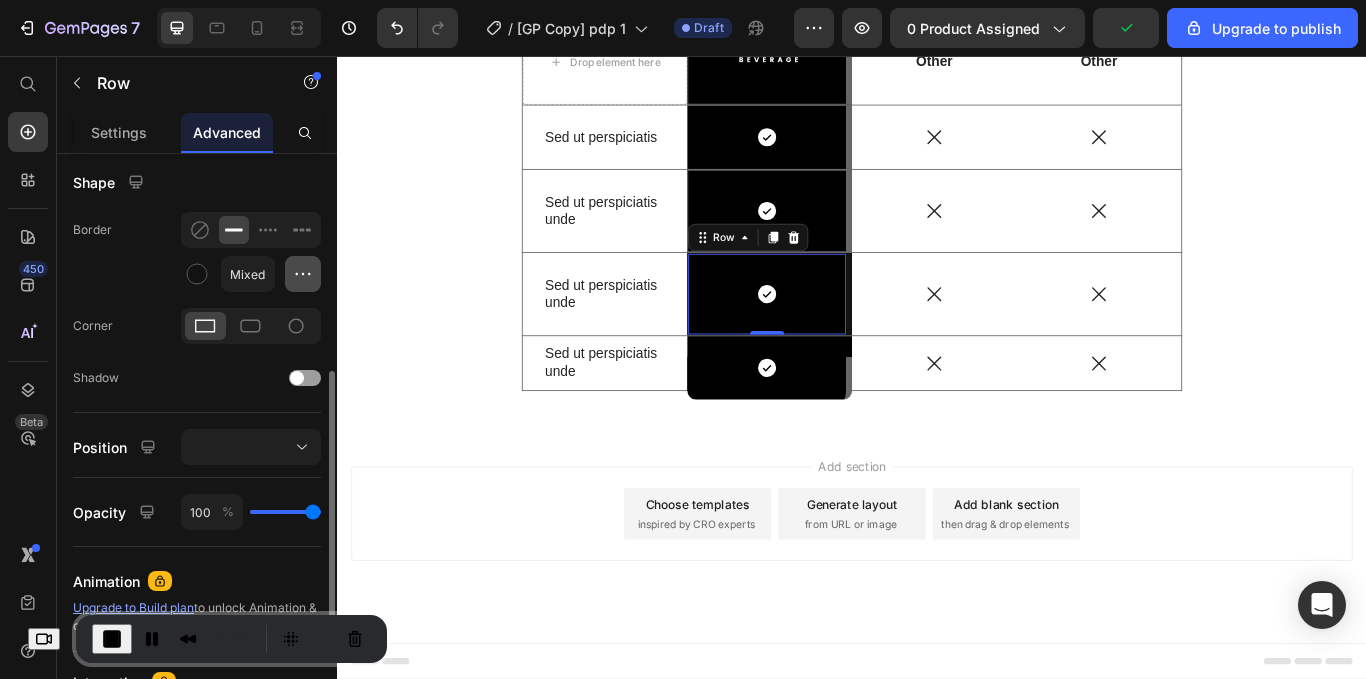 click 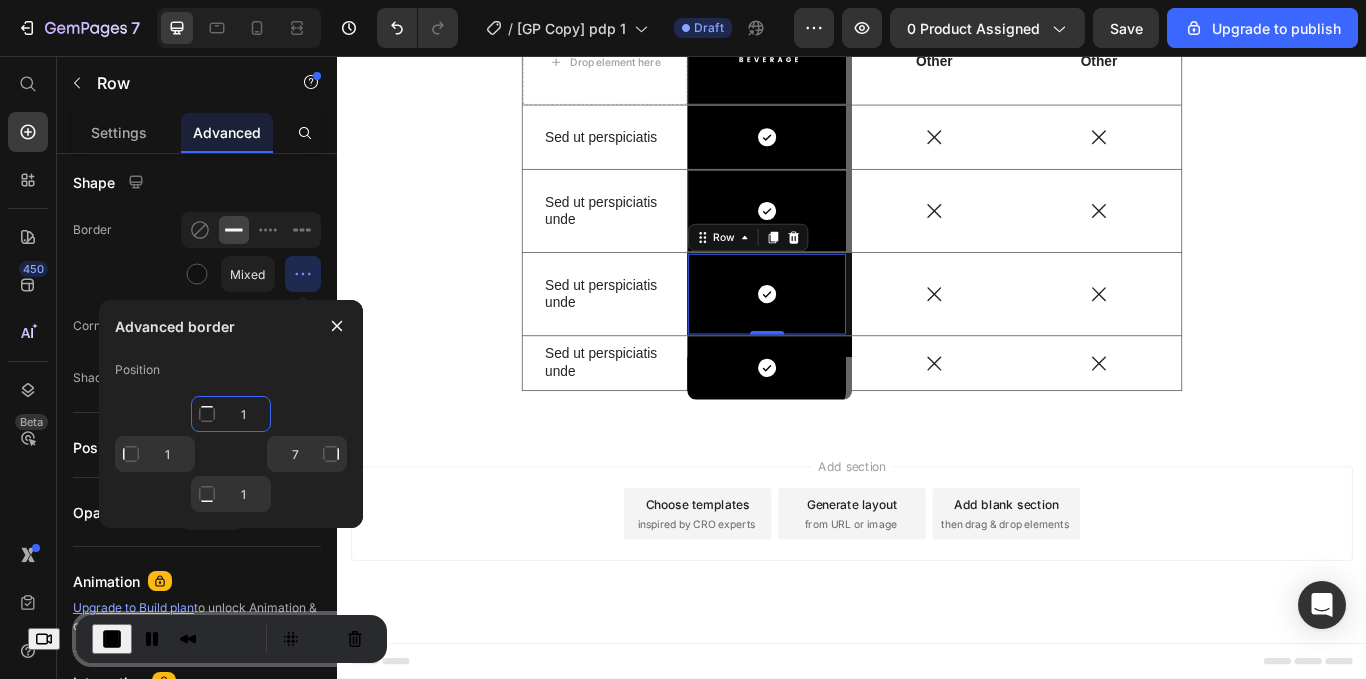 click on "1" 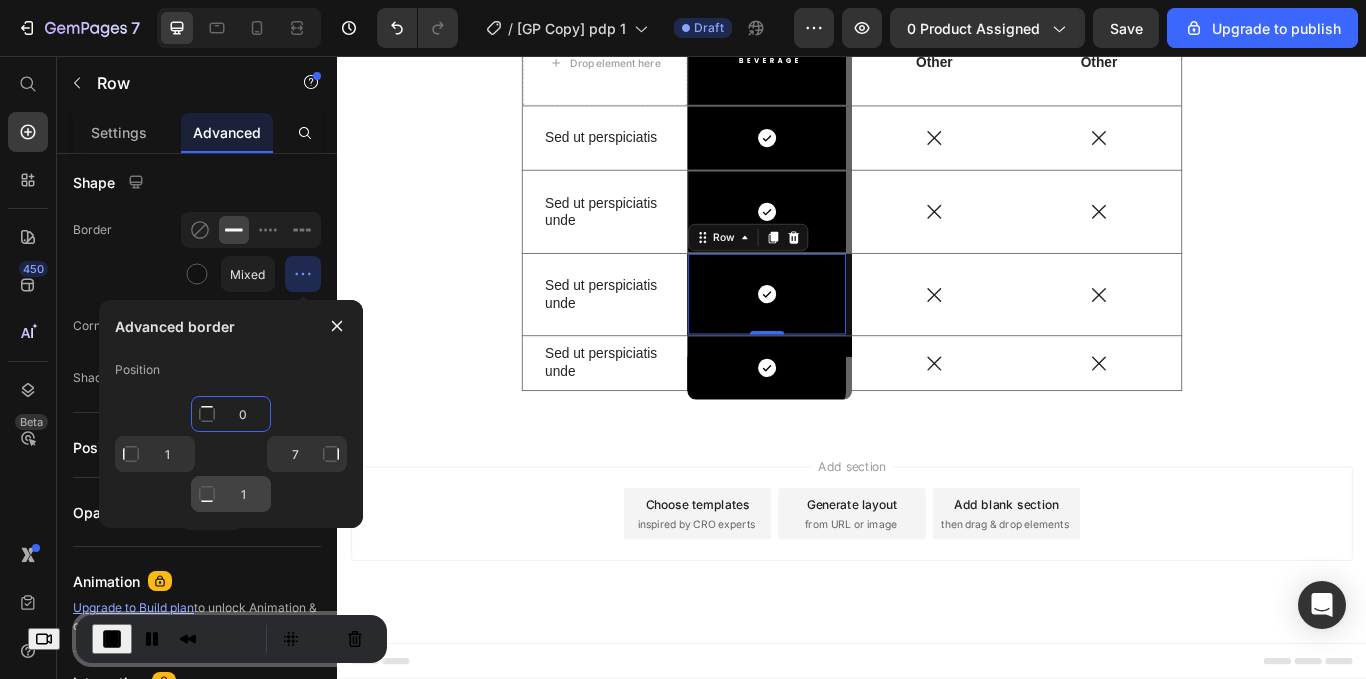 type on "0" 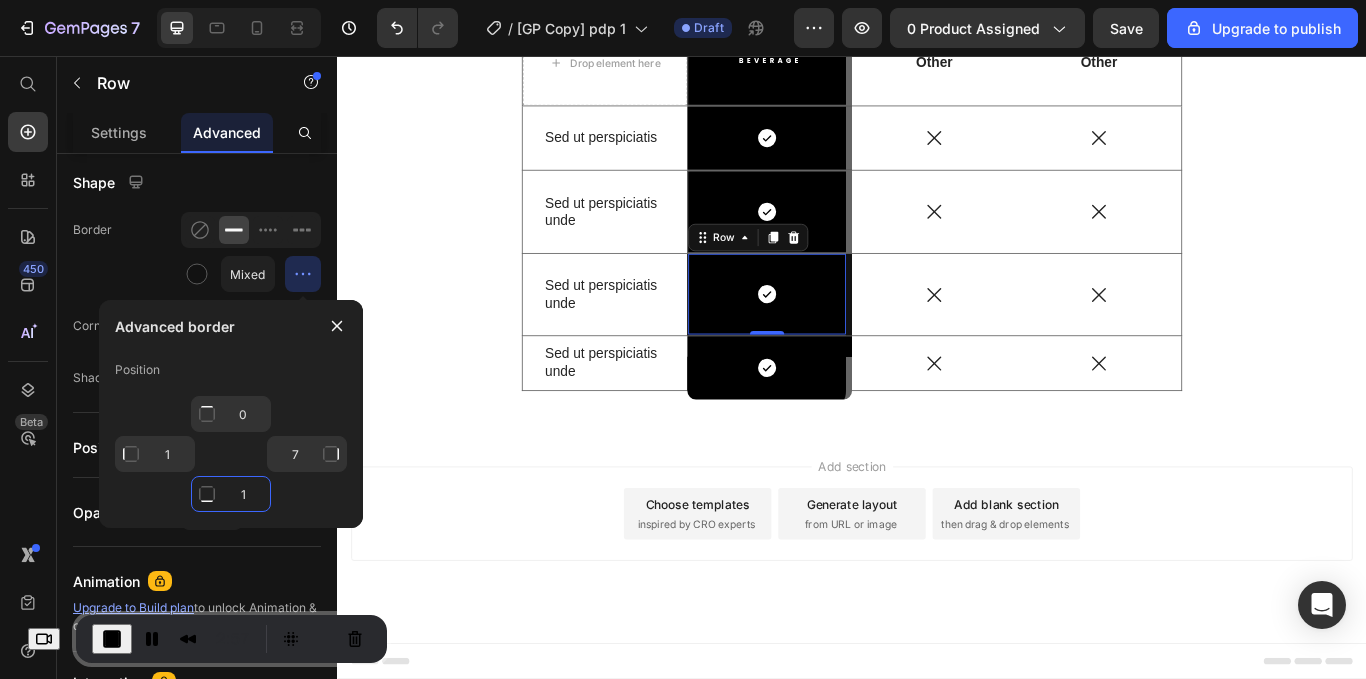 click on "1" 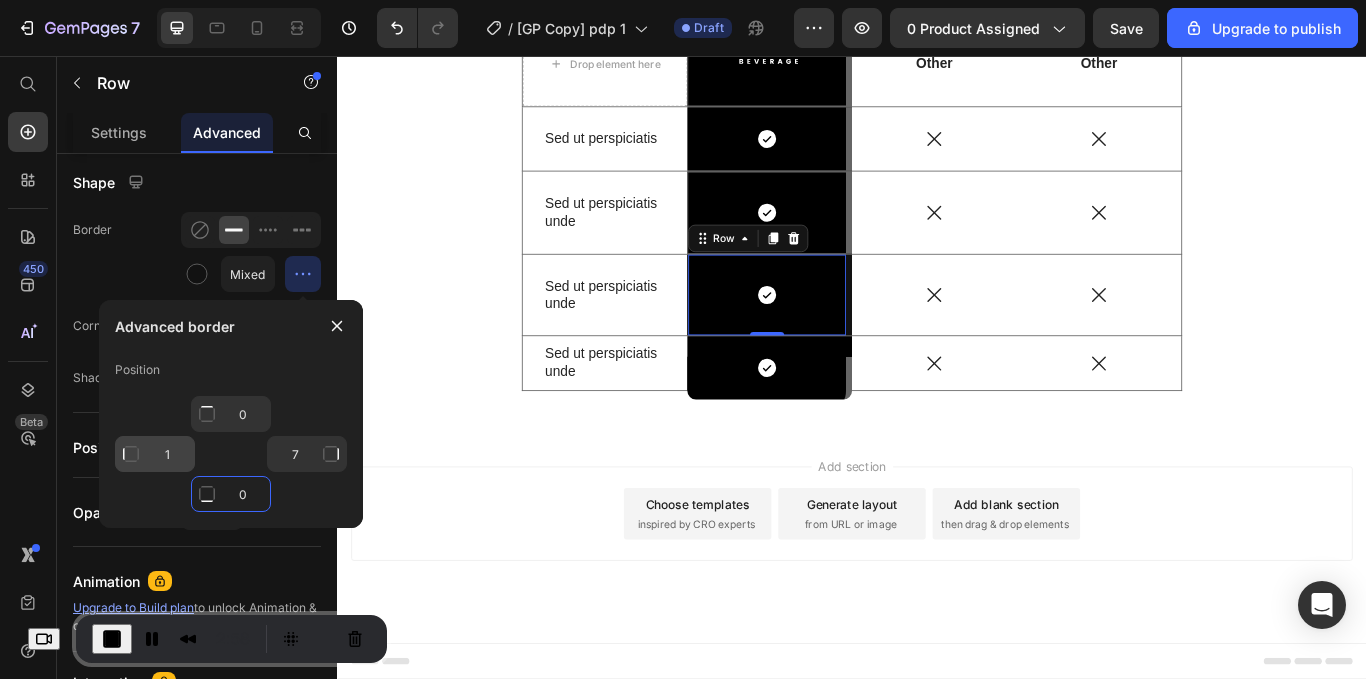 type on "0" 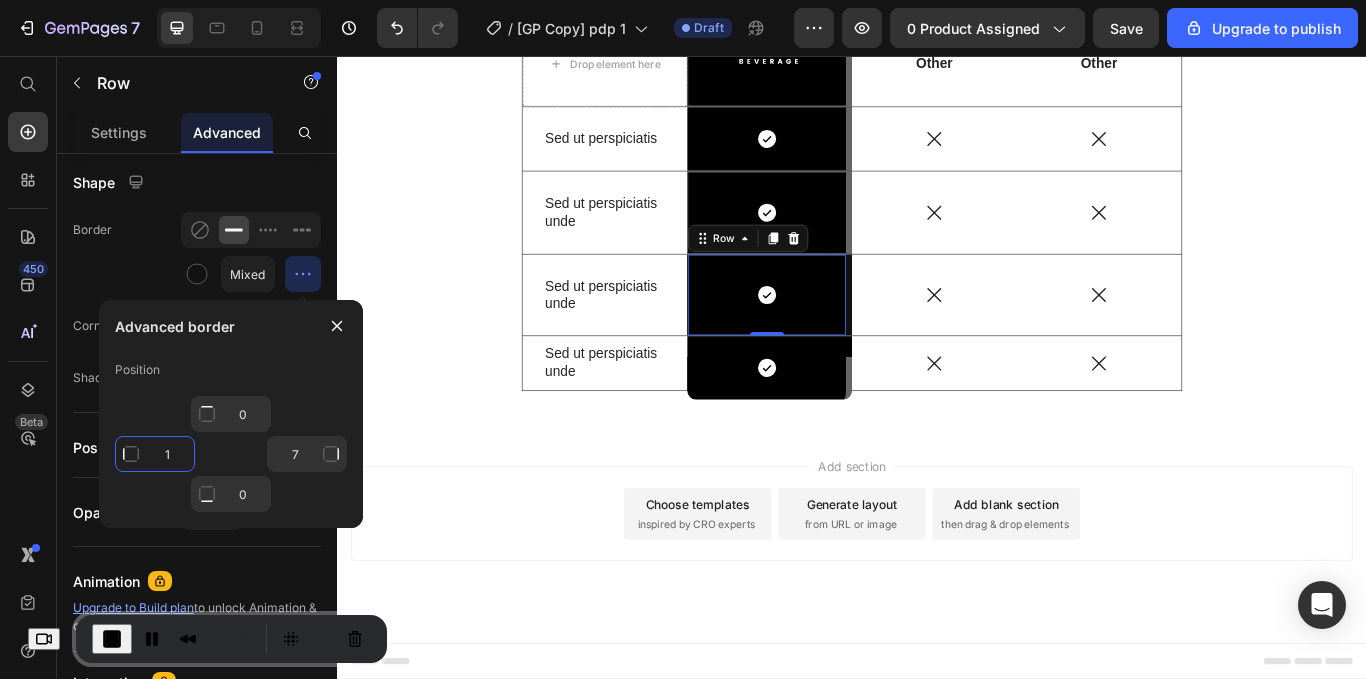 click on "1" 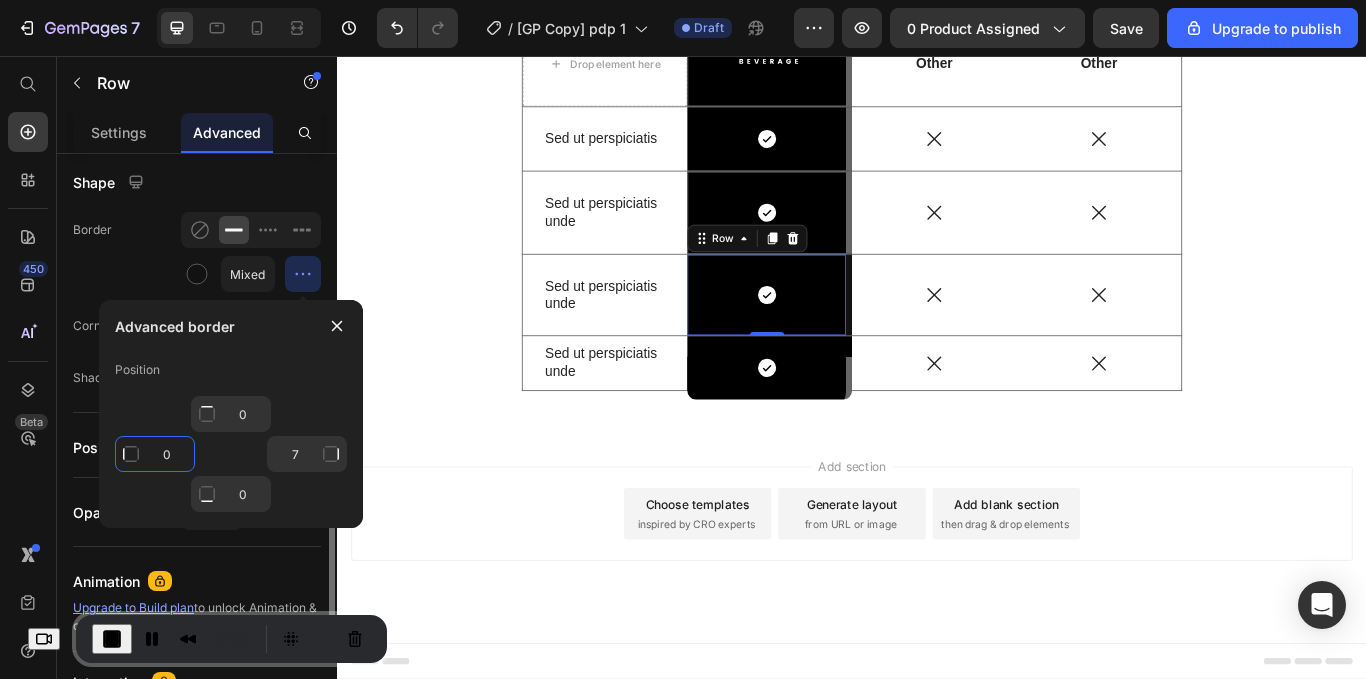 type on "0" 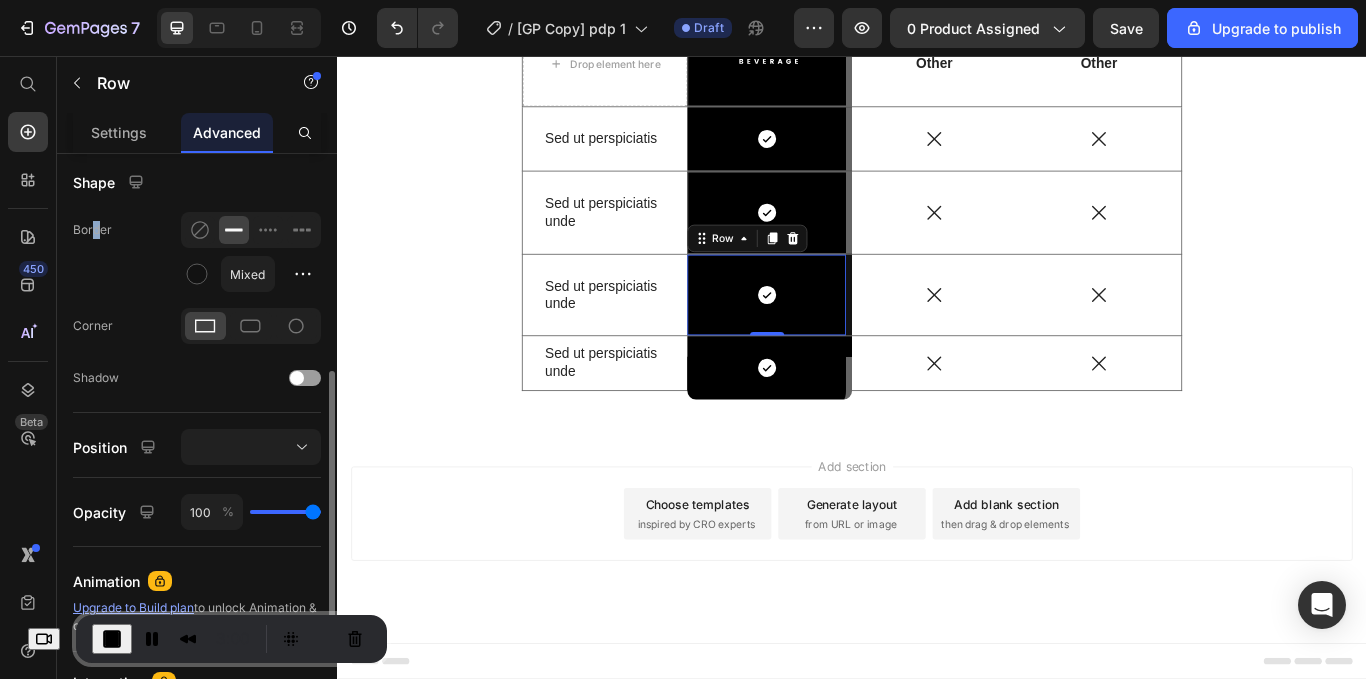 click on "Border" at bounding box center [92, 230] 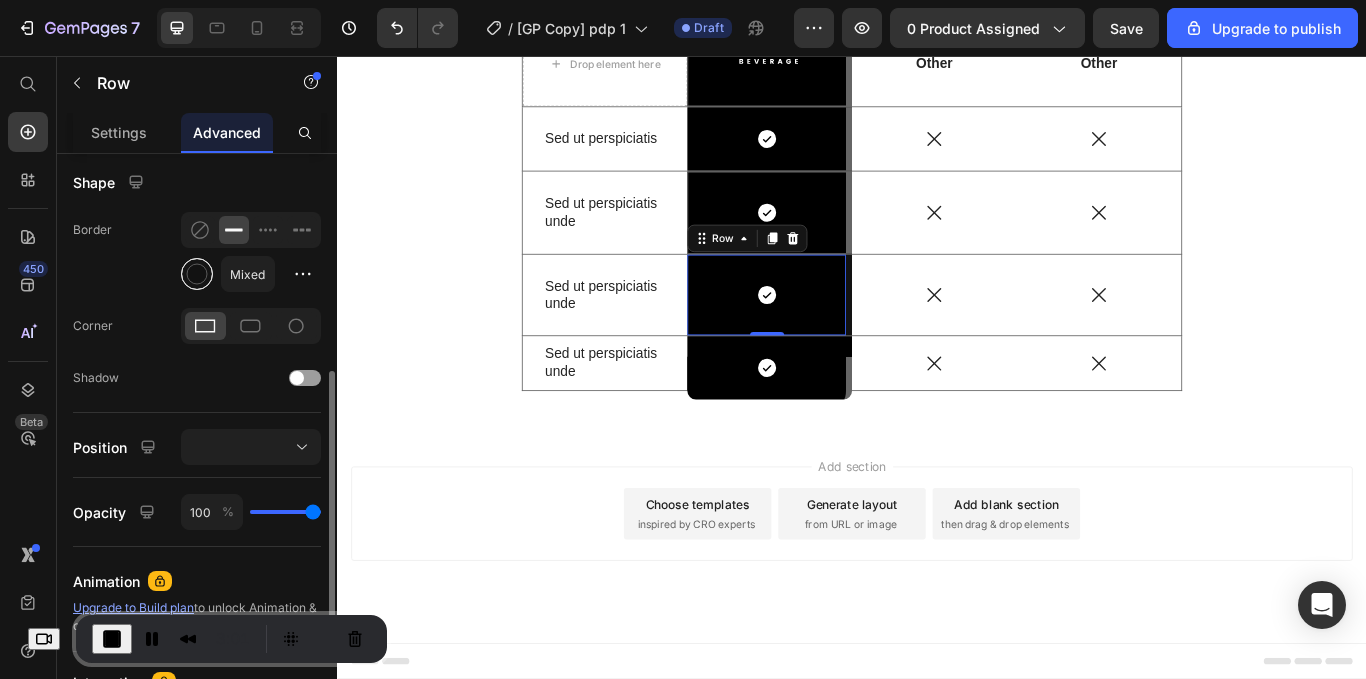 click at bounding box center [197, 274] 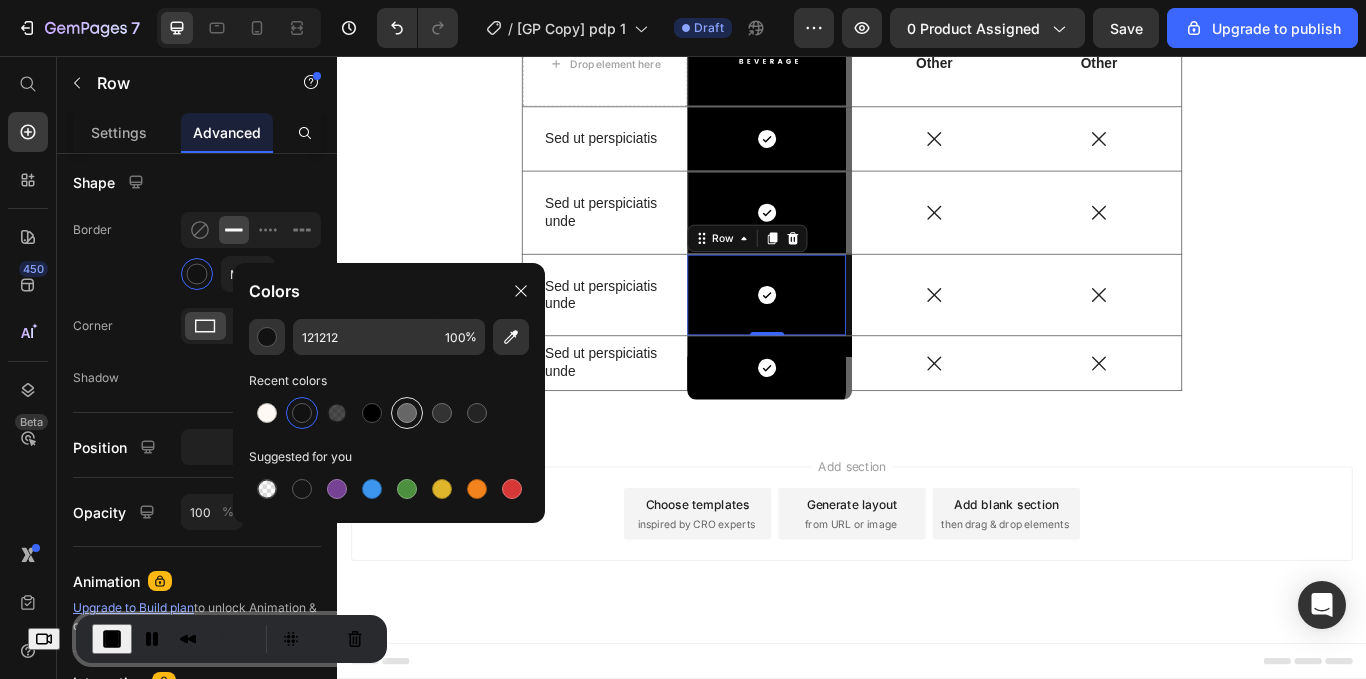 click at bounding box center [407, 413] 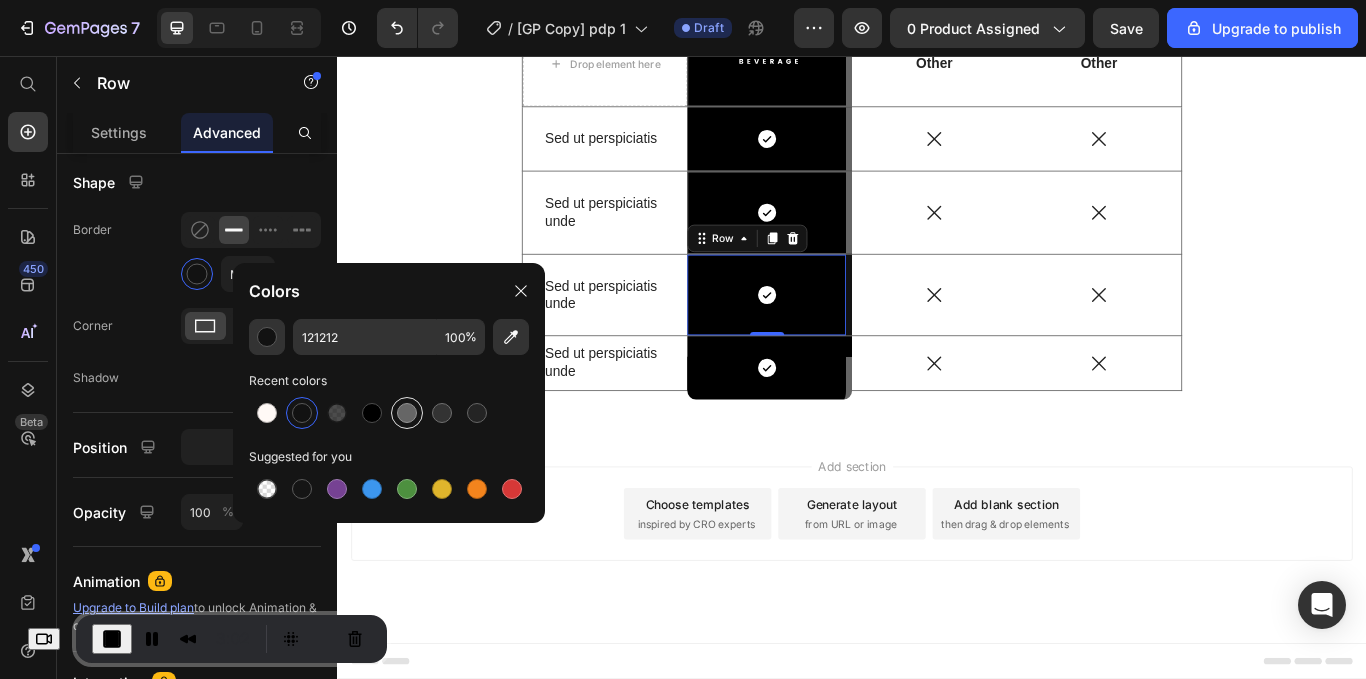 type on "666666" 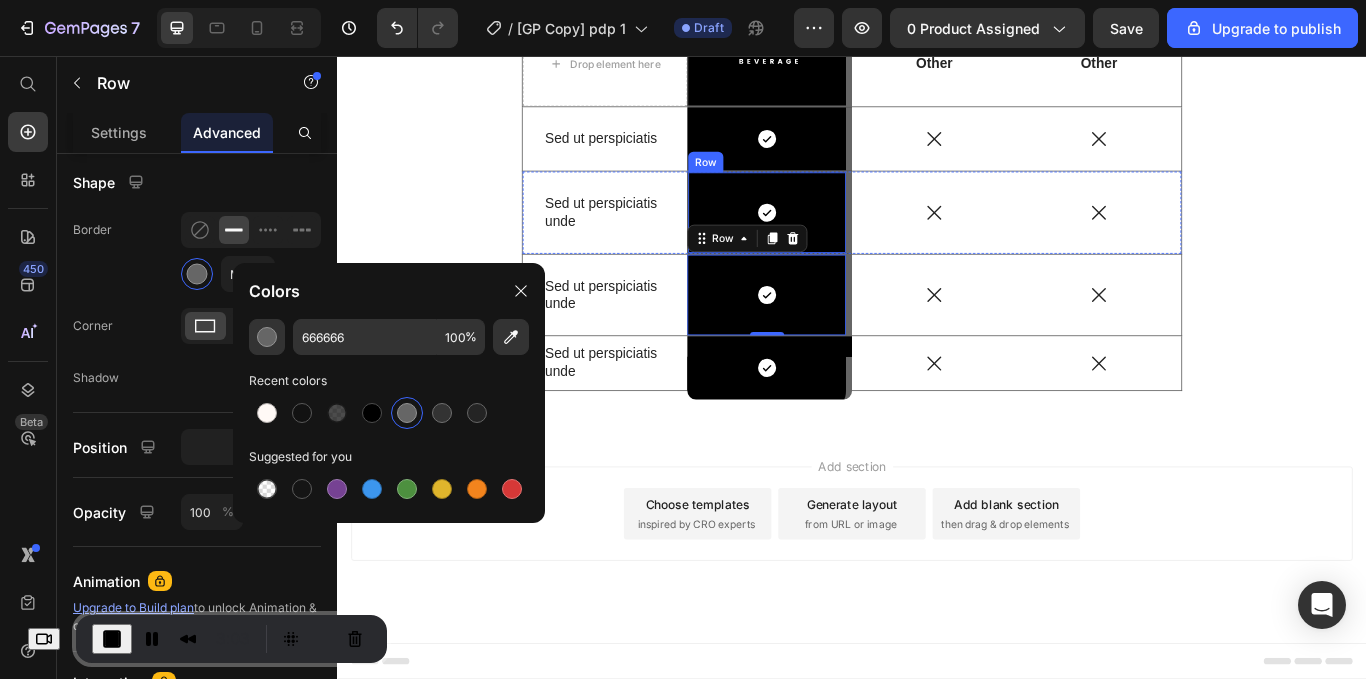 click on "Icon Row" at bounding box center (841, 239) 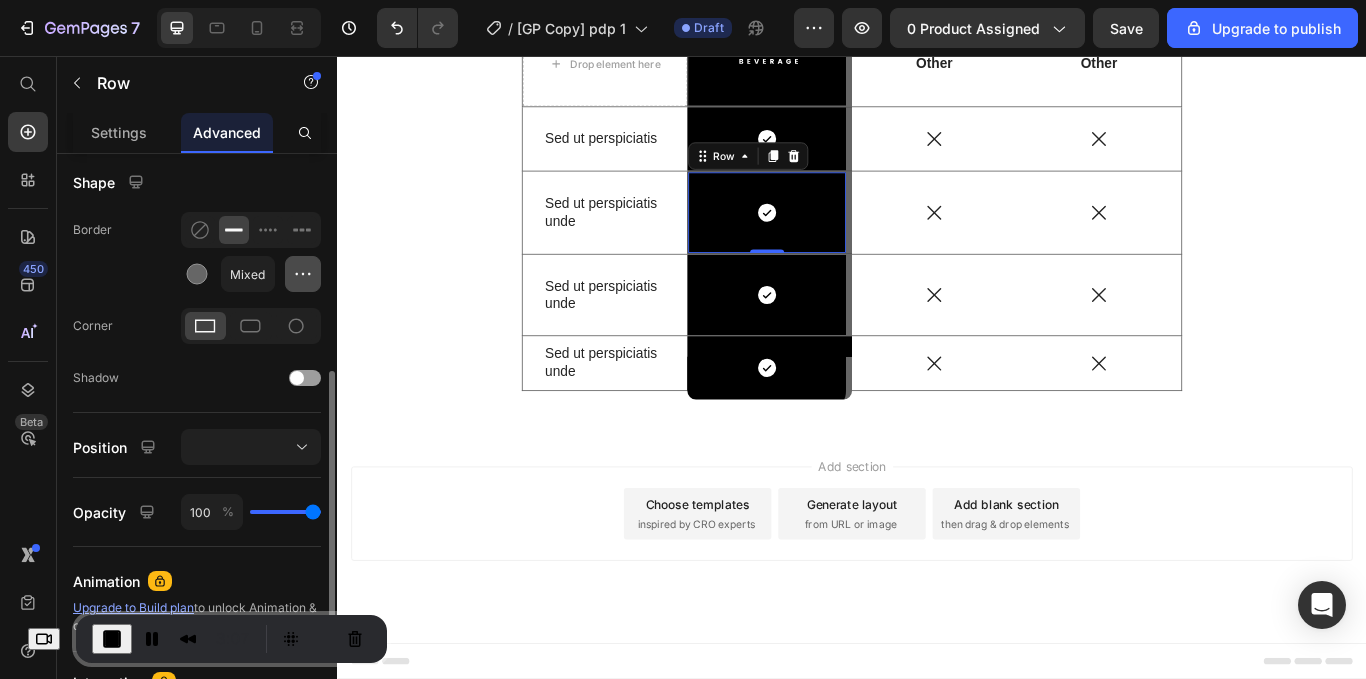 click 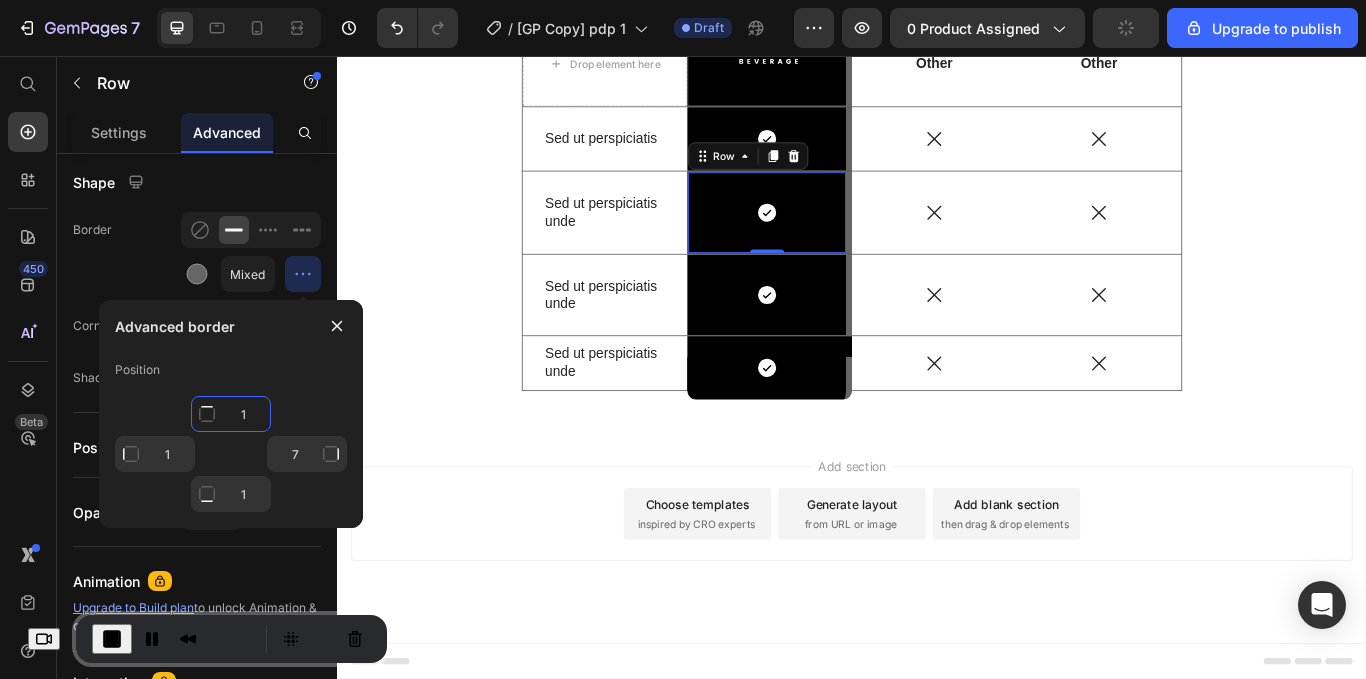 click on "1" 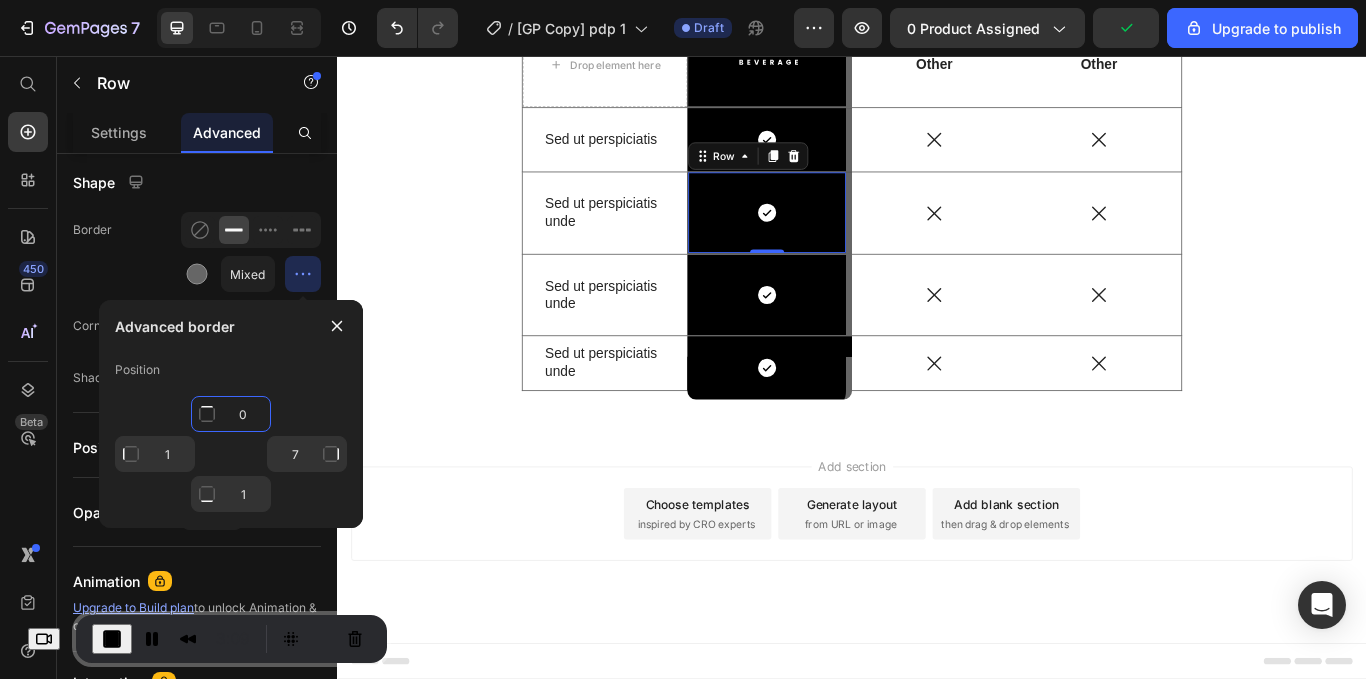 type on "0" 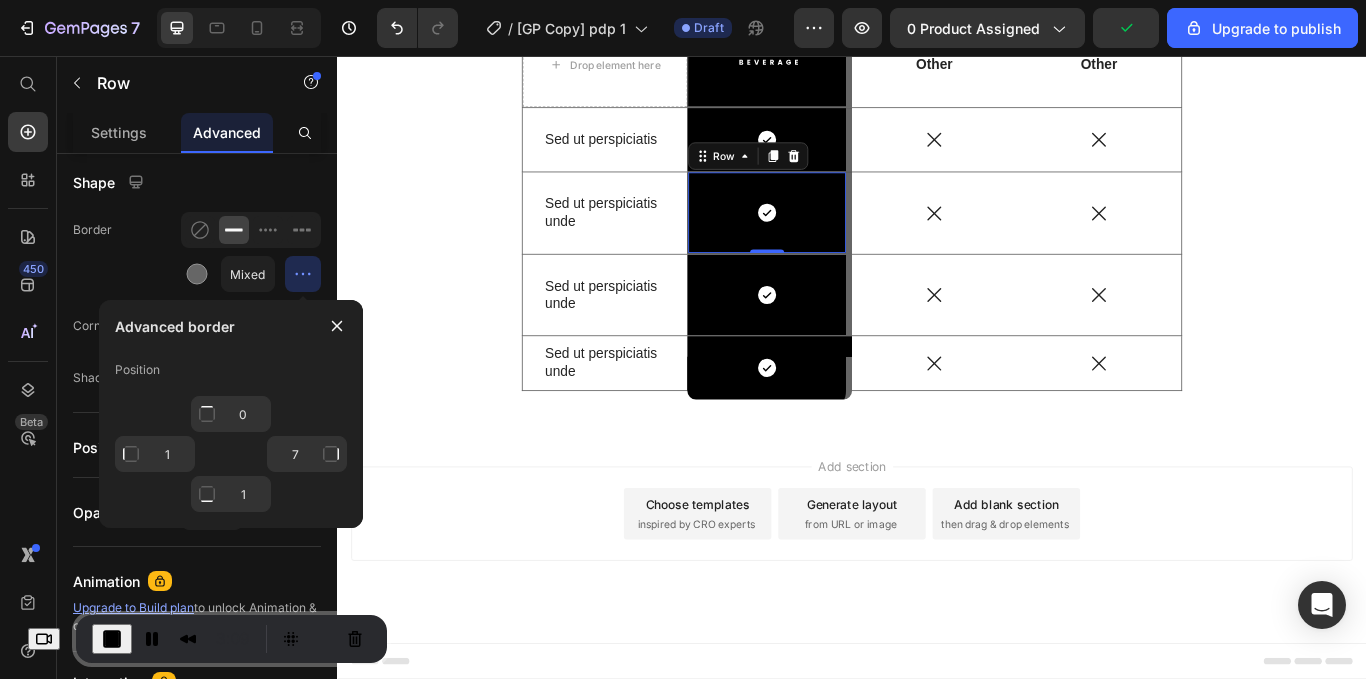 click on "Position 0 1 7 1" at bounding box center [231, 440] 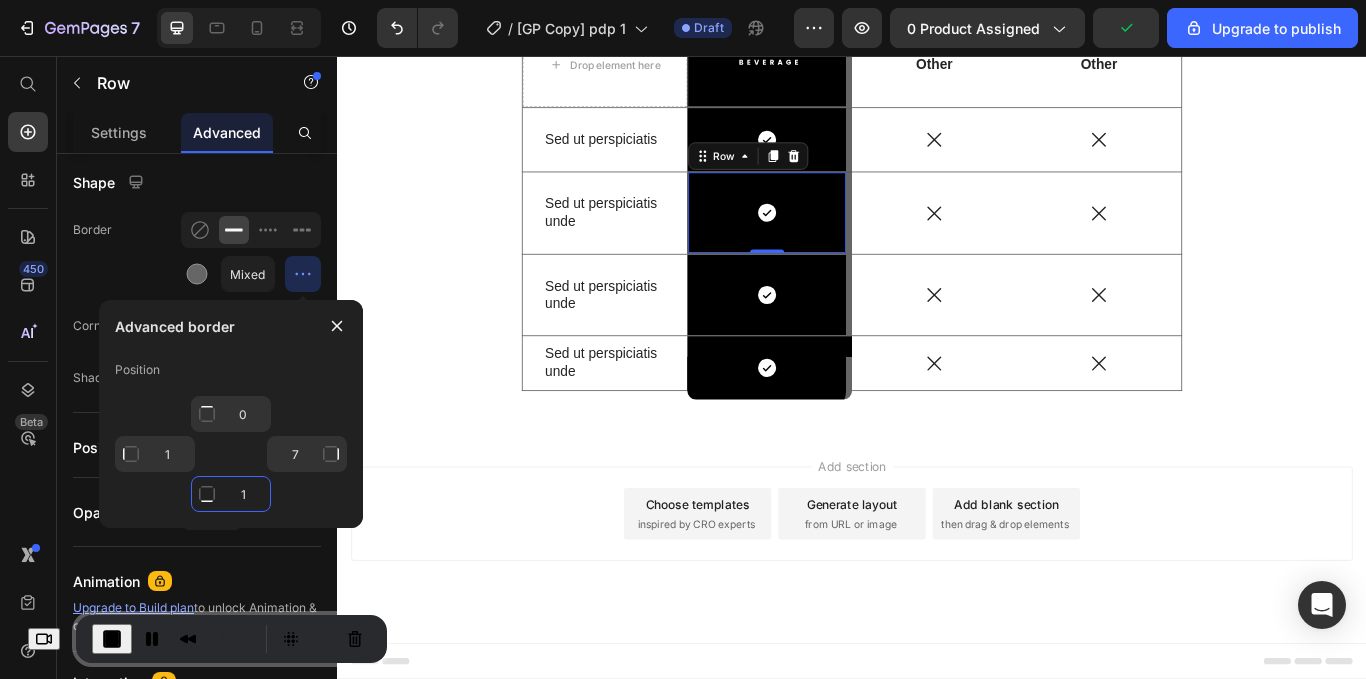 click on "1" 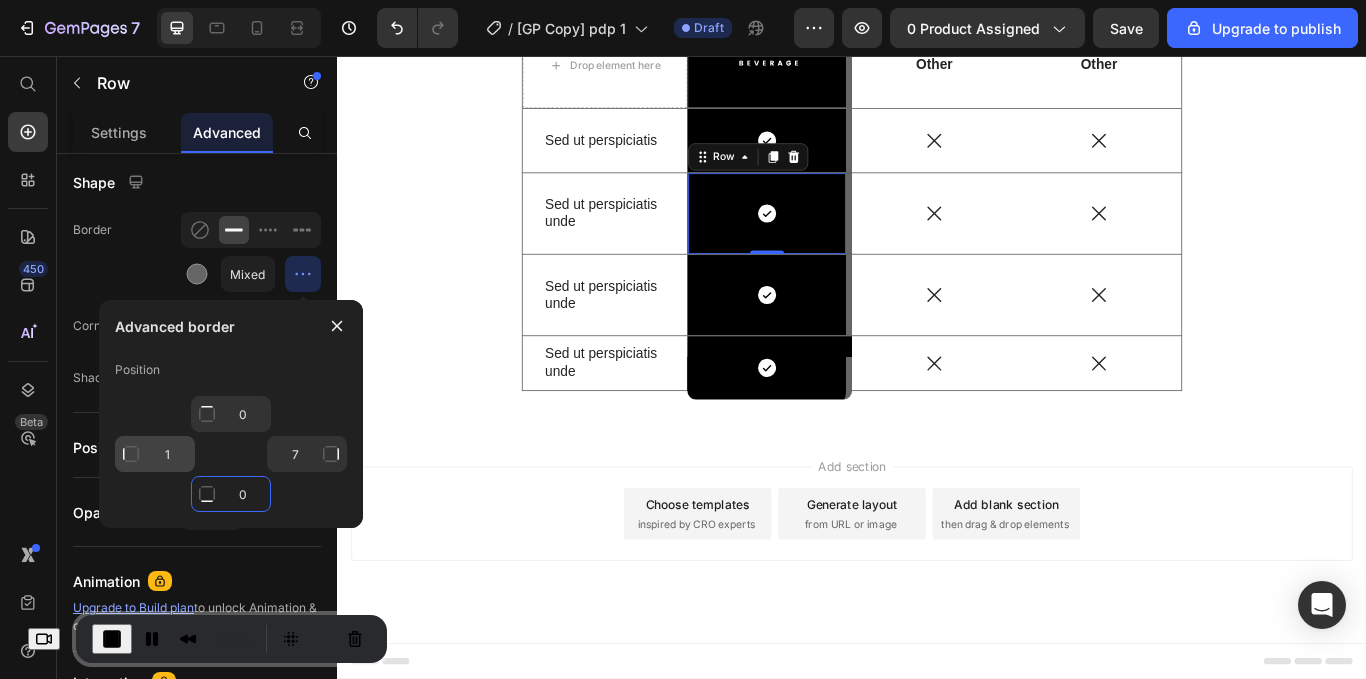 type on "0" 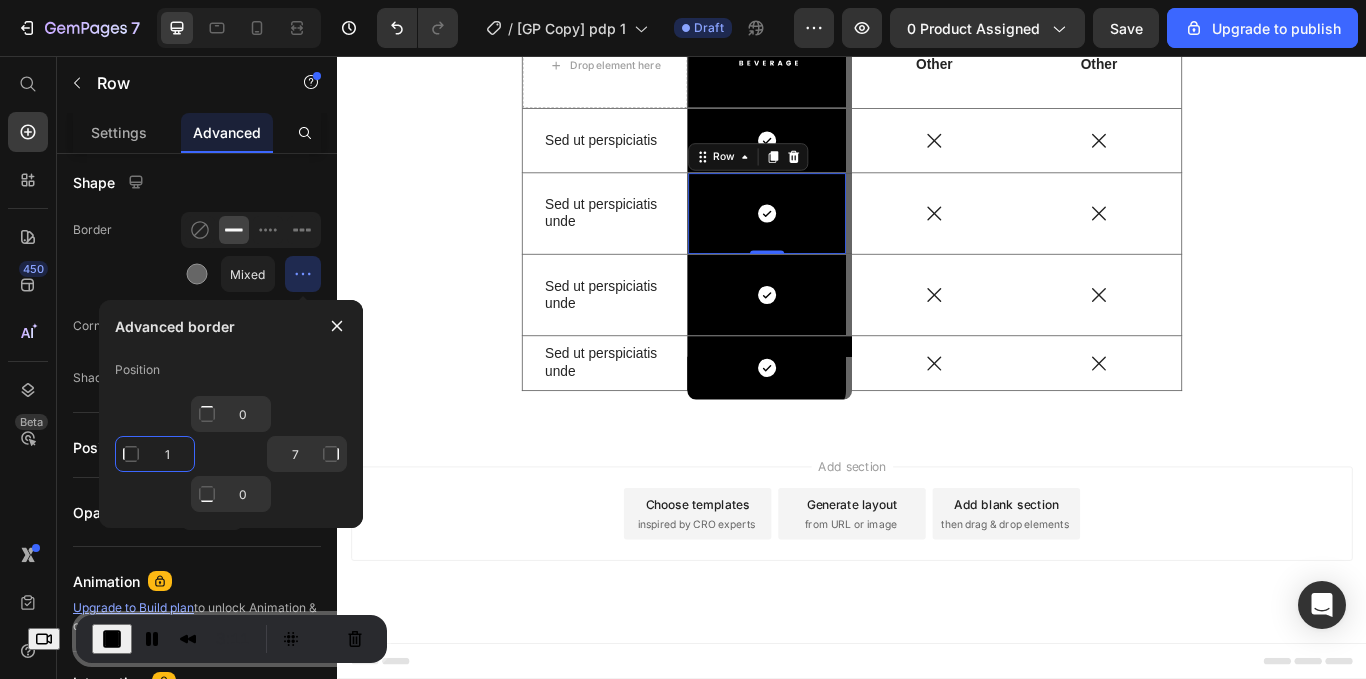click on "1" 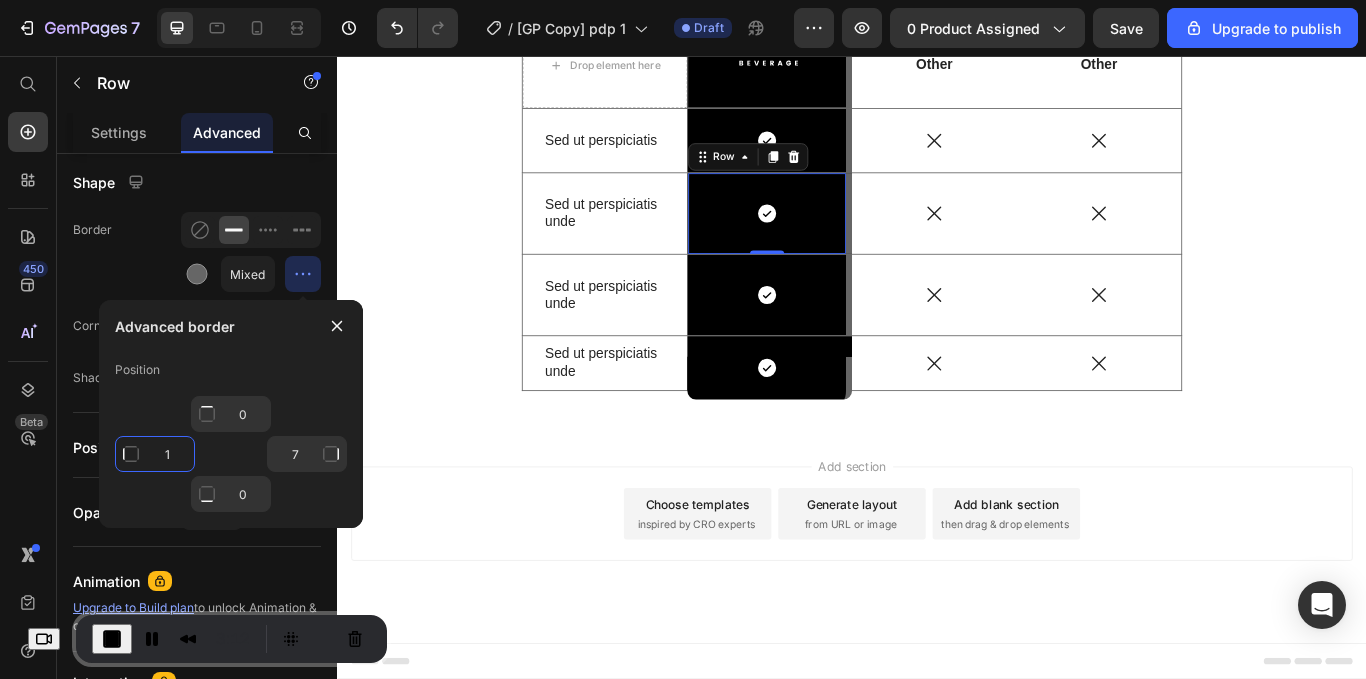 type on "0" 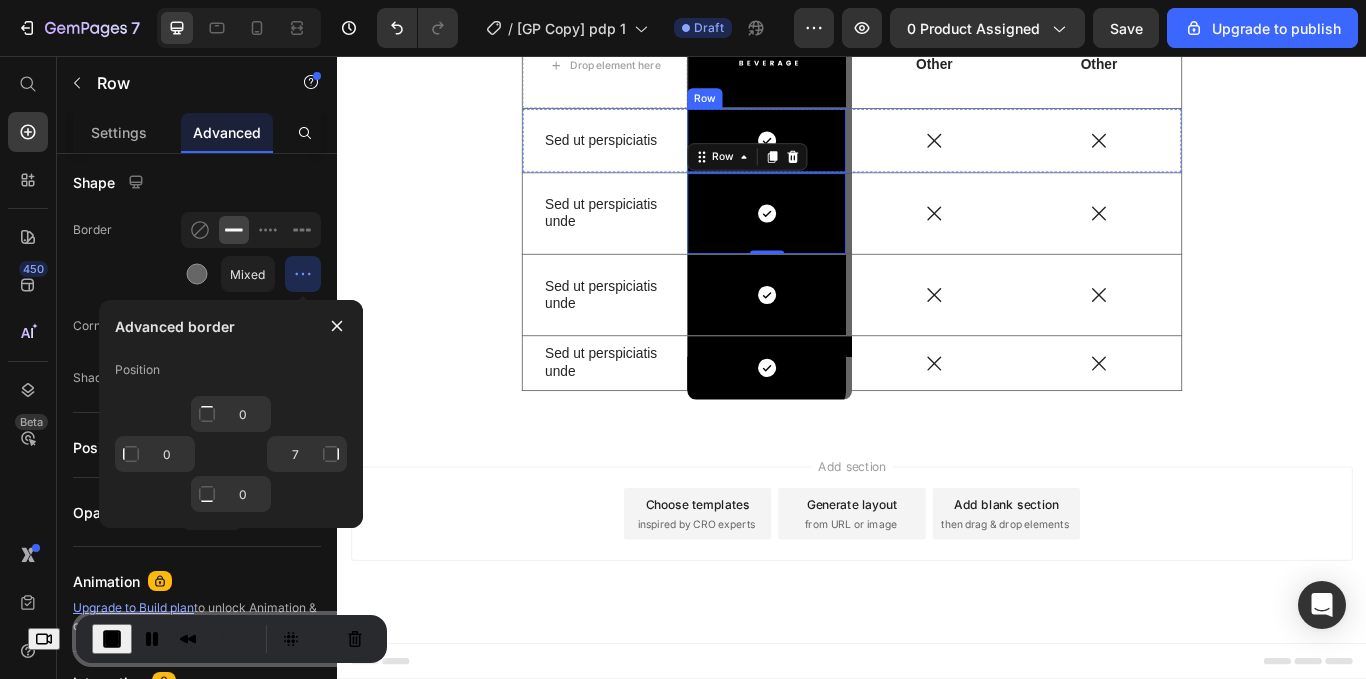 click on "Icon Row" at bounding box center [841, 155] 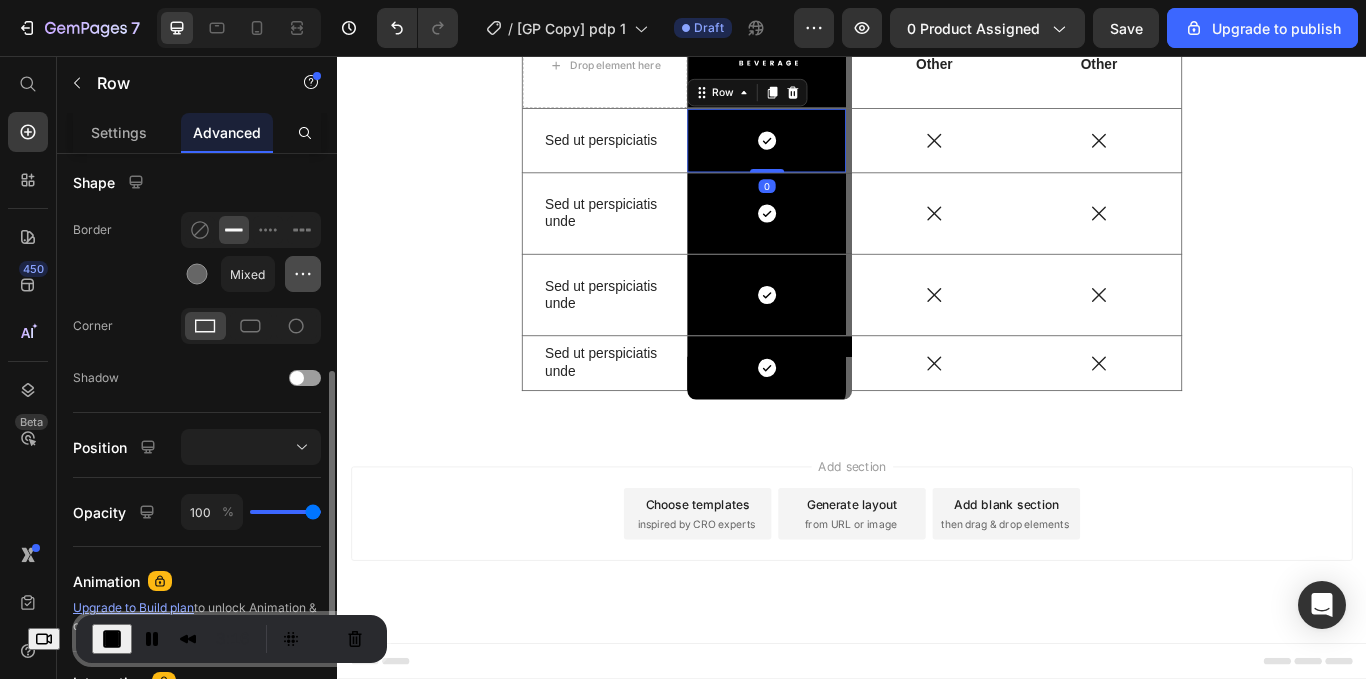 click 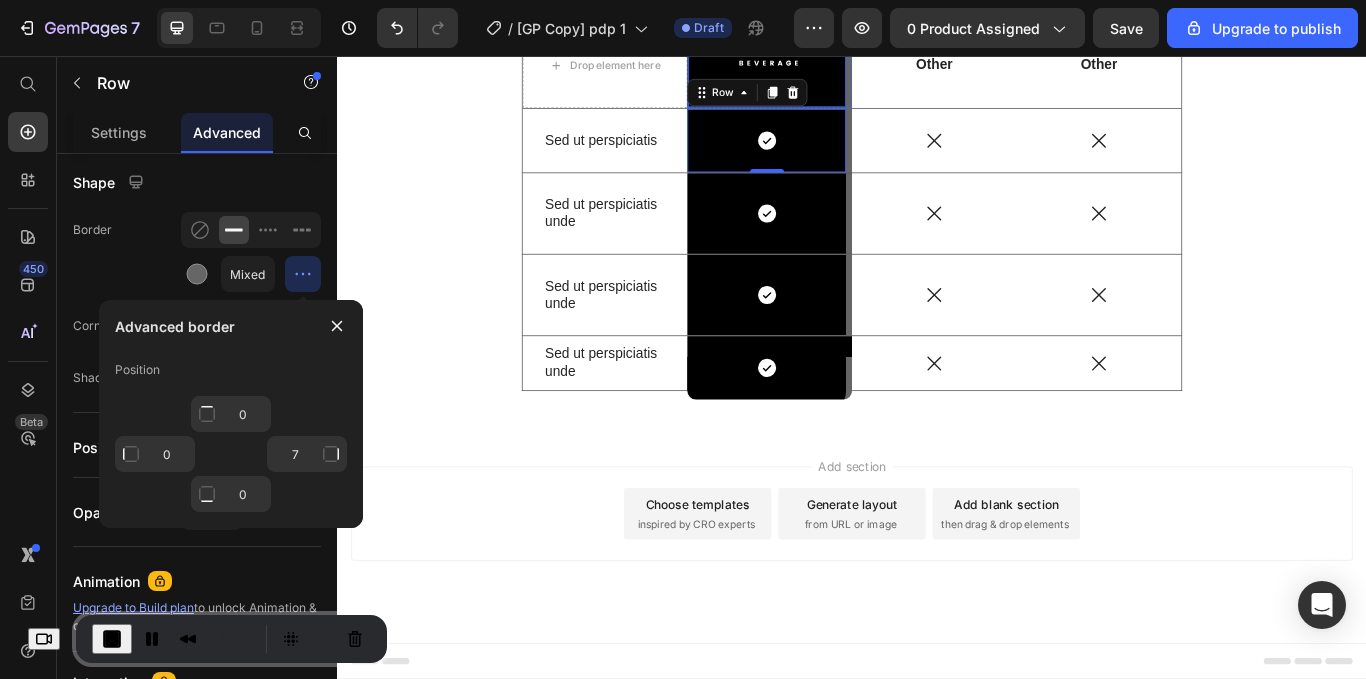 click on "Image Row" at bounding box center [841, 58] 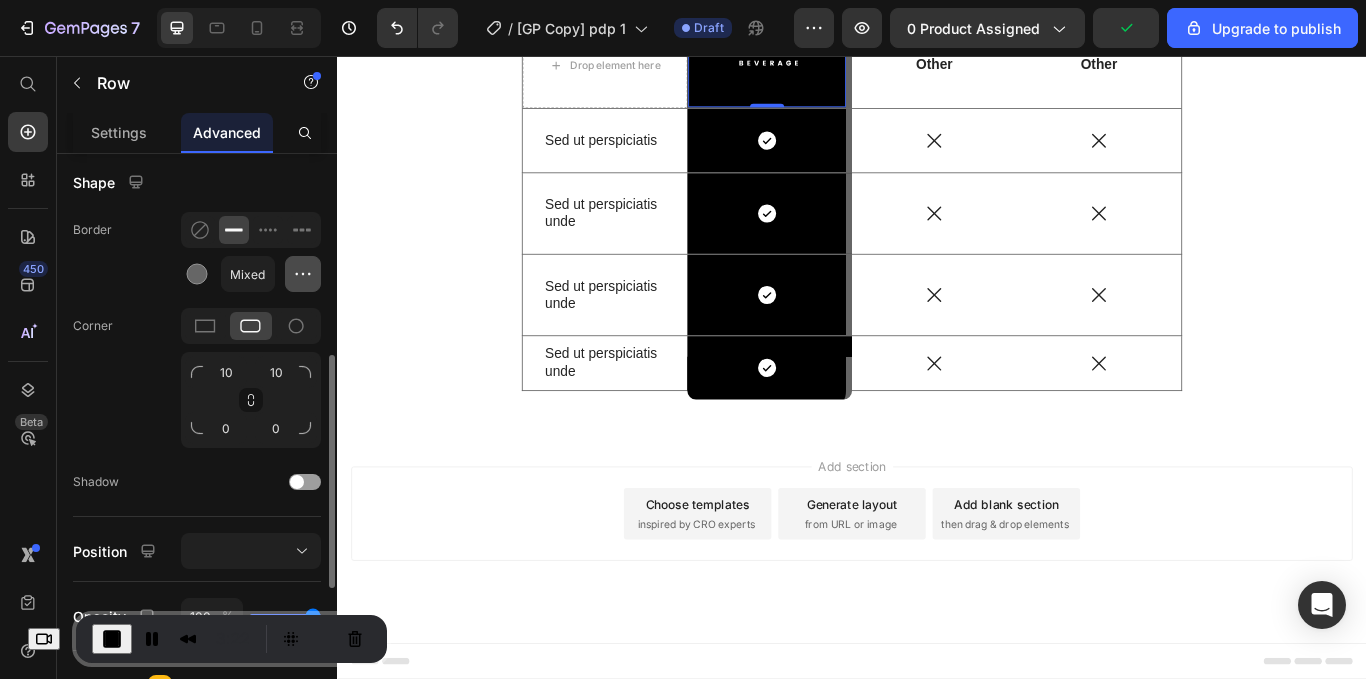click 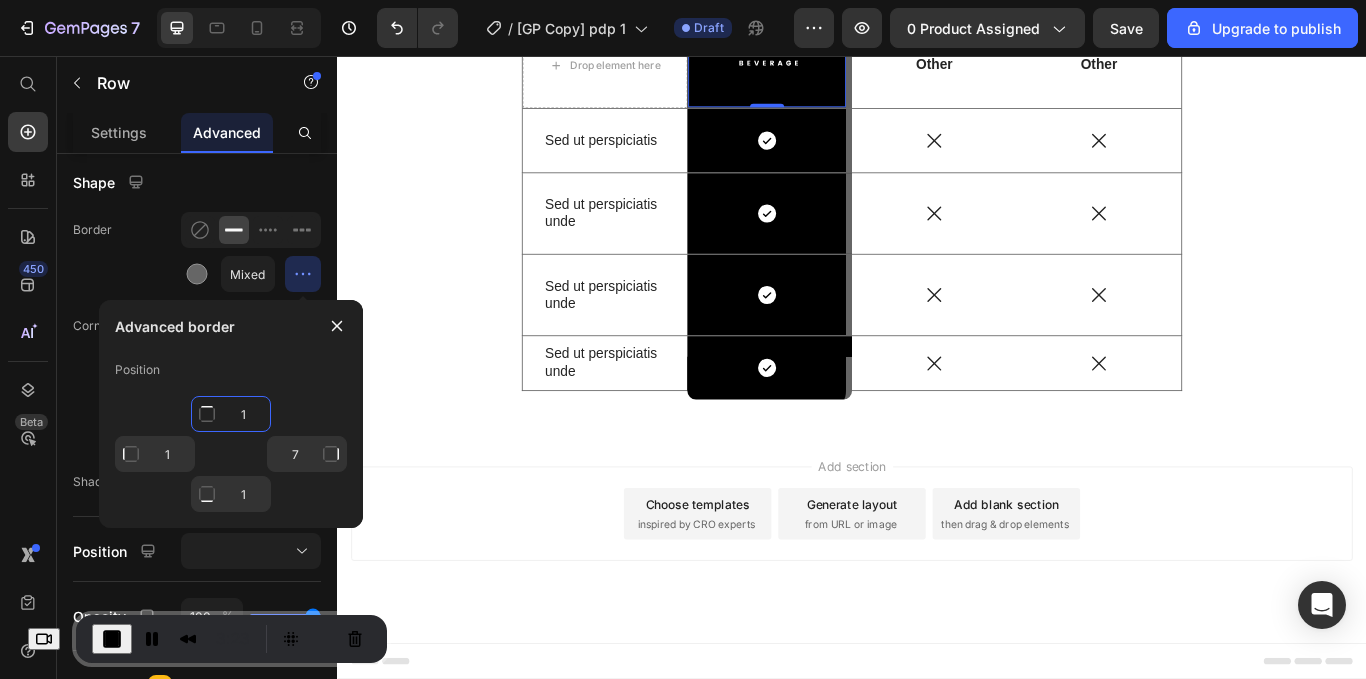 click on "1" 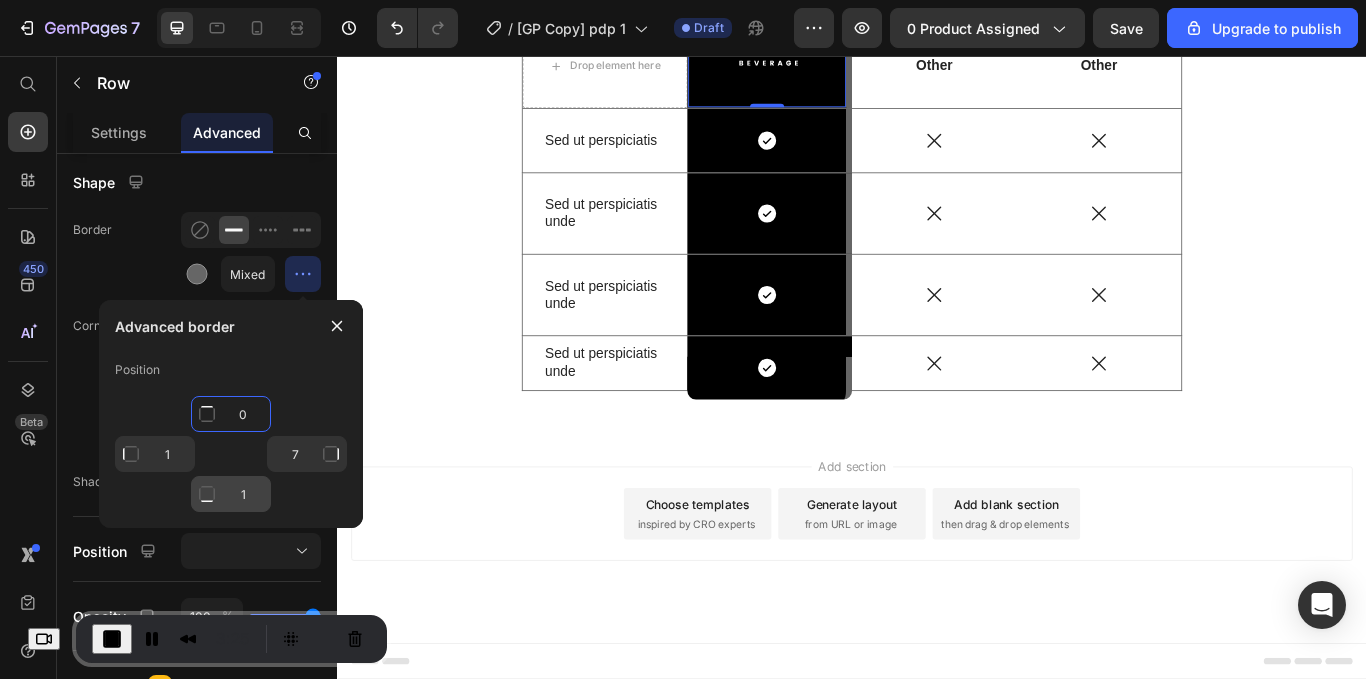 type on "0" 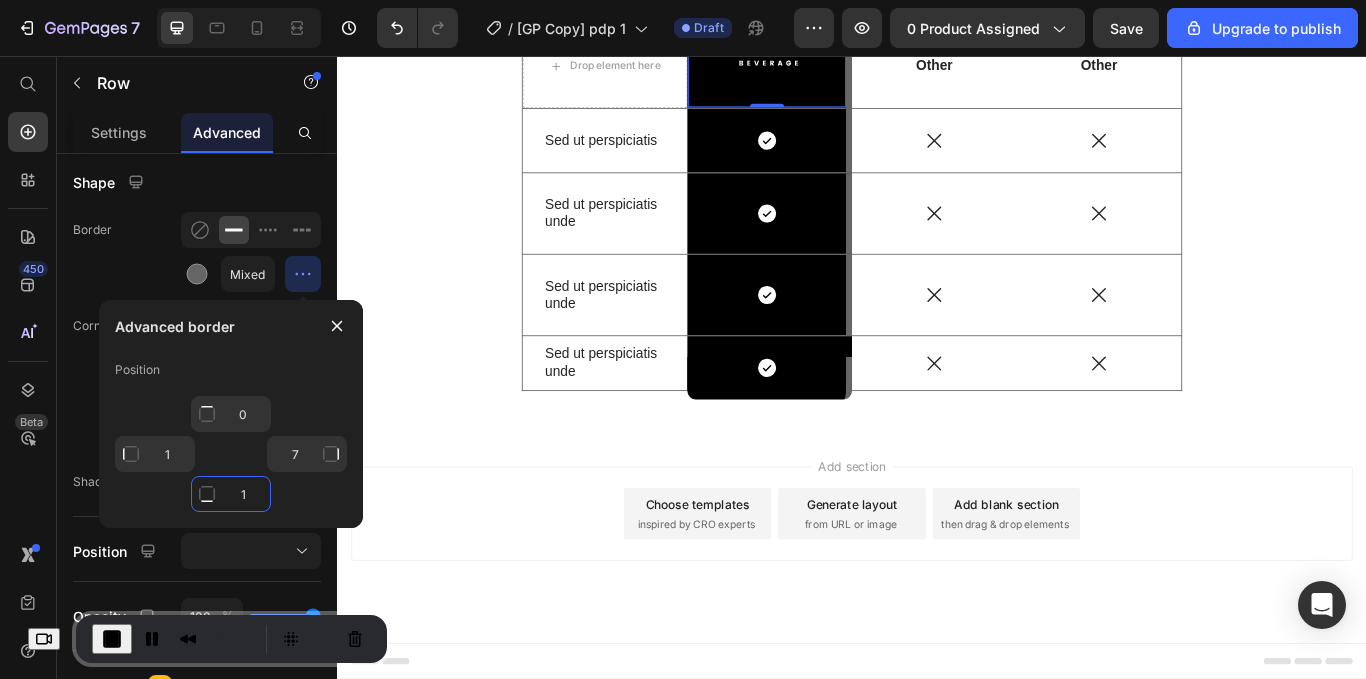 click on "1" 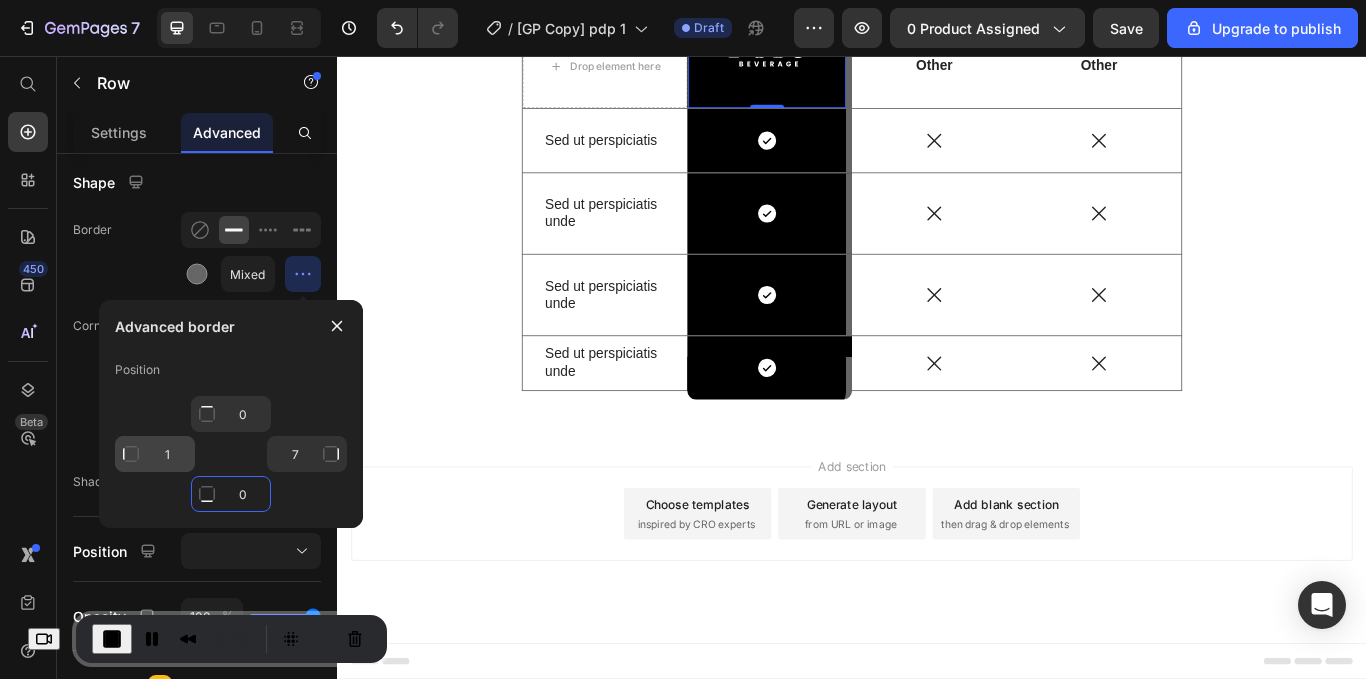 type on "0" 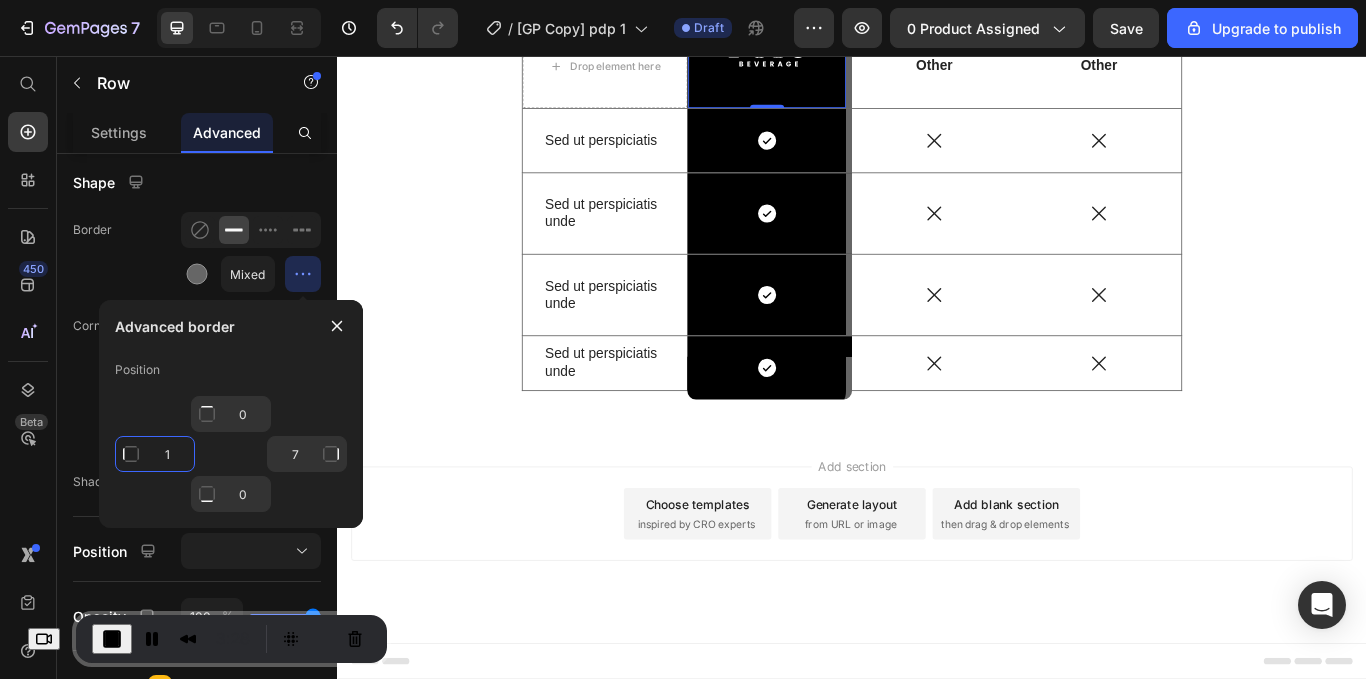 click on "1" 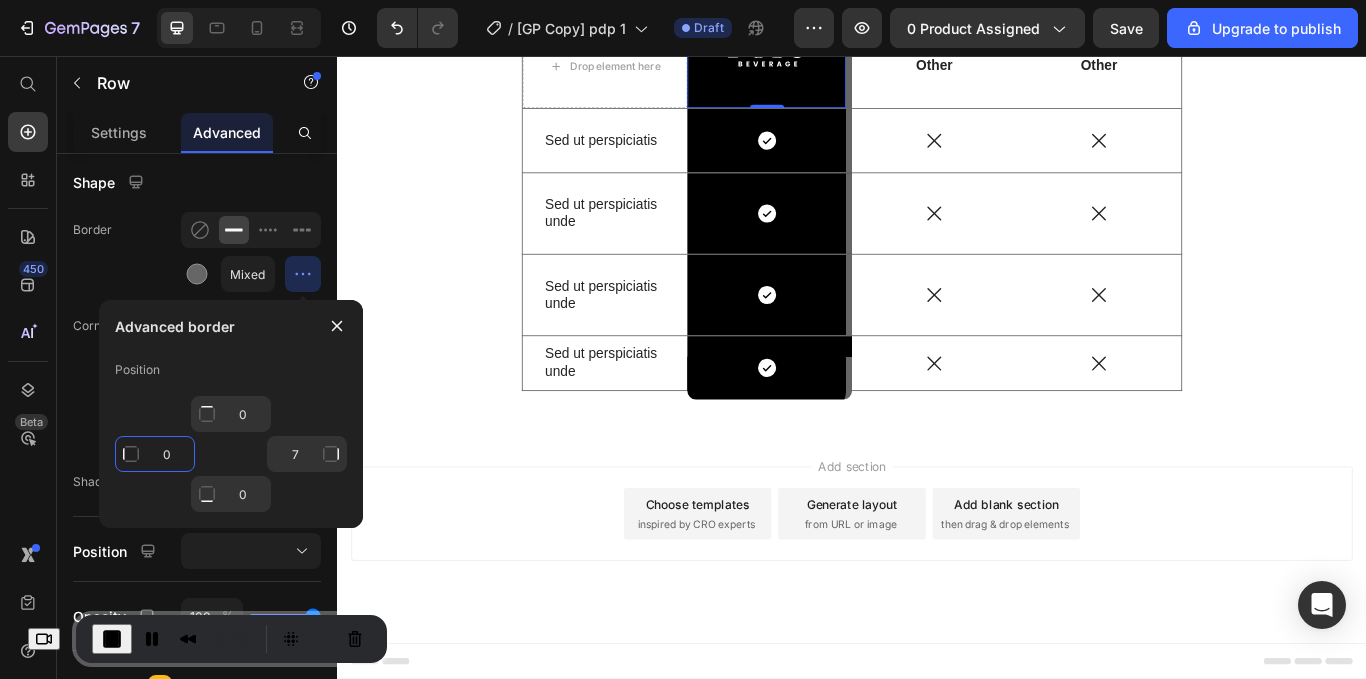 type on "0" 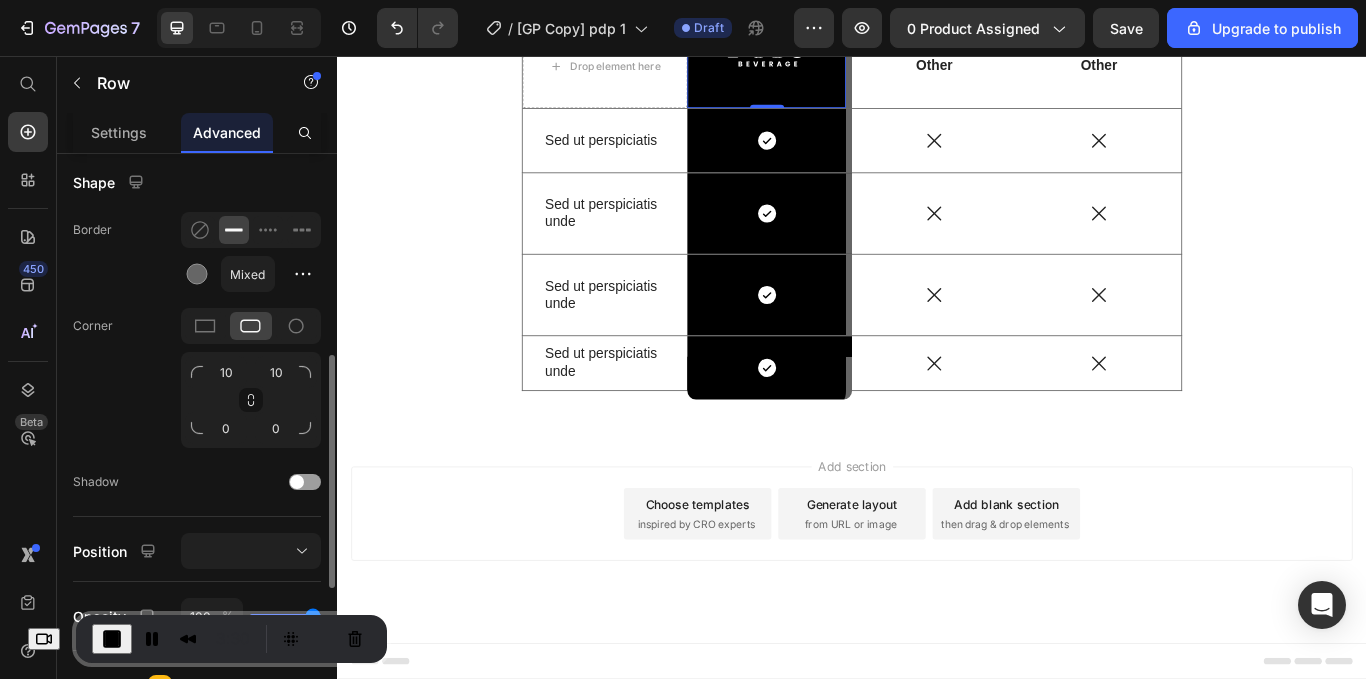 click on "Corner 10 10 0 0" 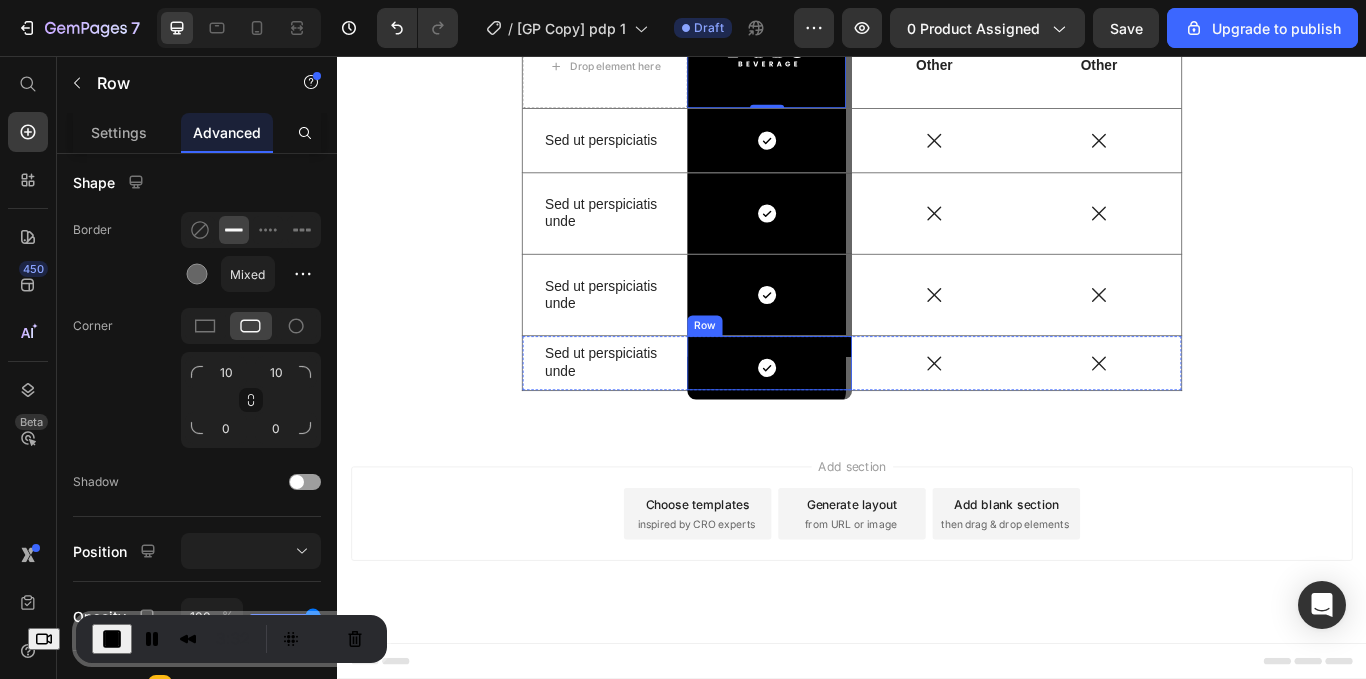 click on "Icon Row Row" at bounding box center [841, 414] 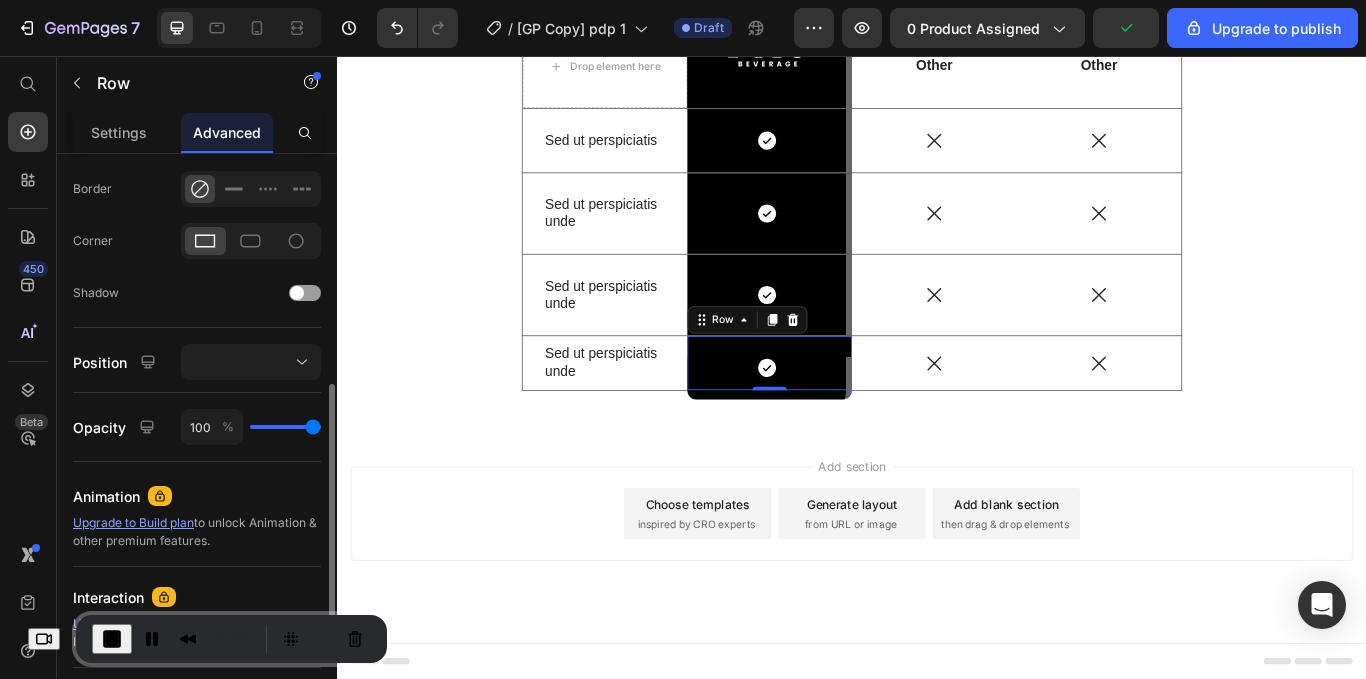 scroll, scrollTop: 447, scrollLeft: 0, axis: vertical 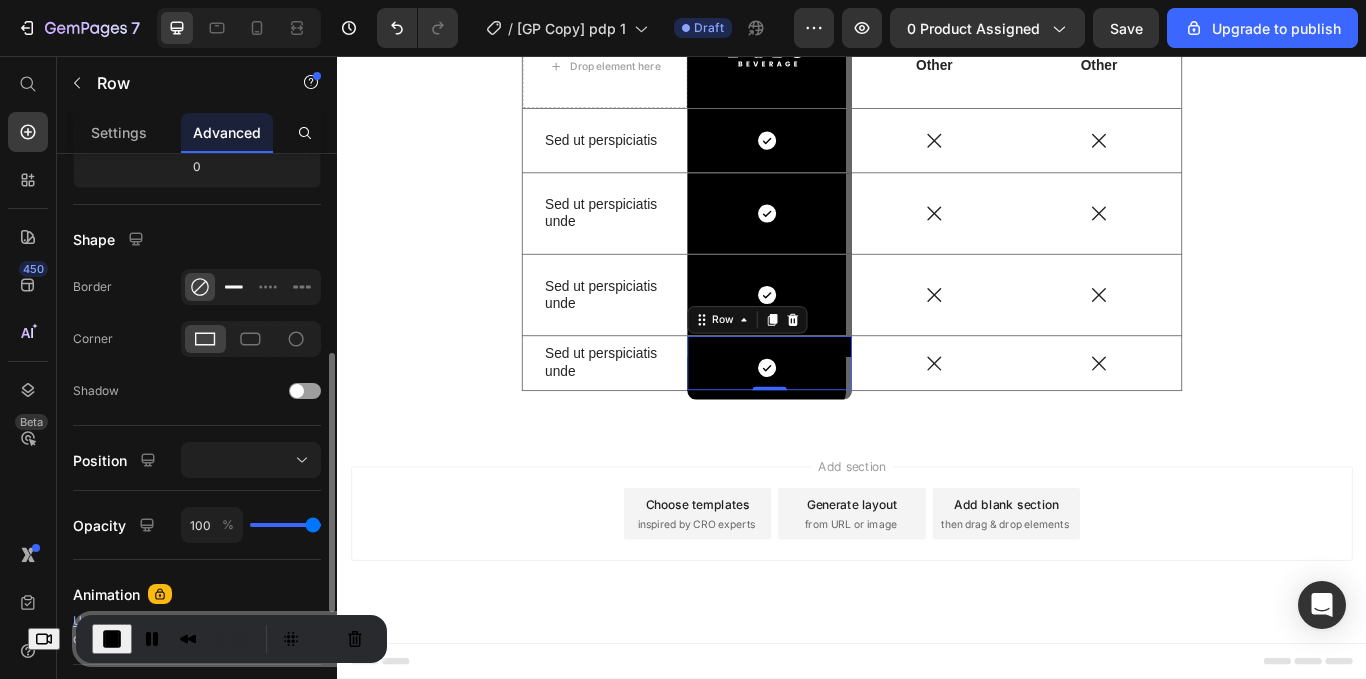 click 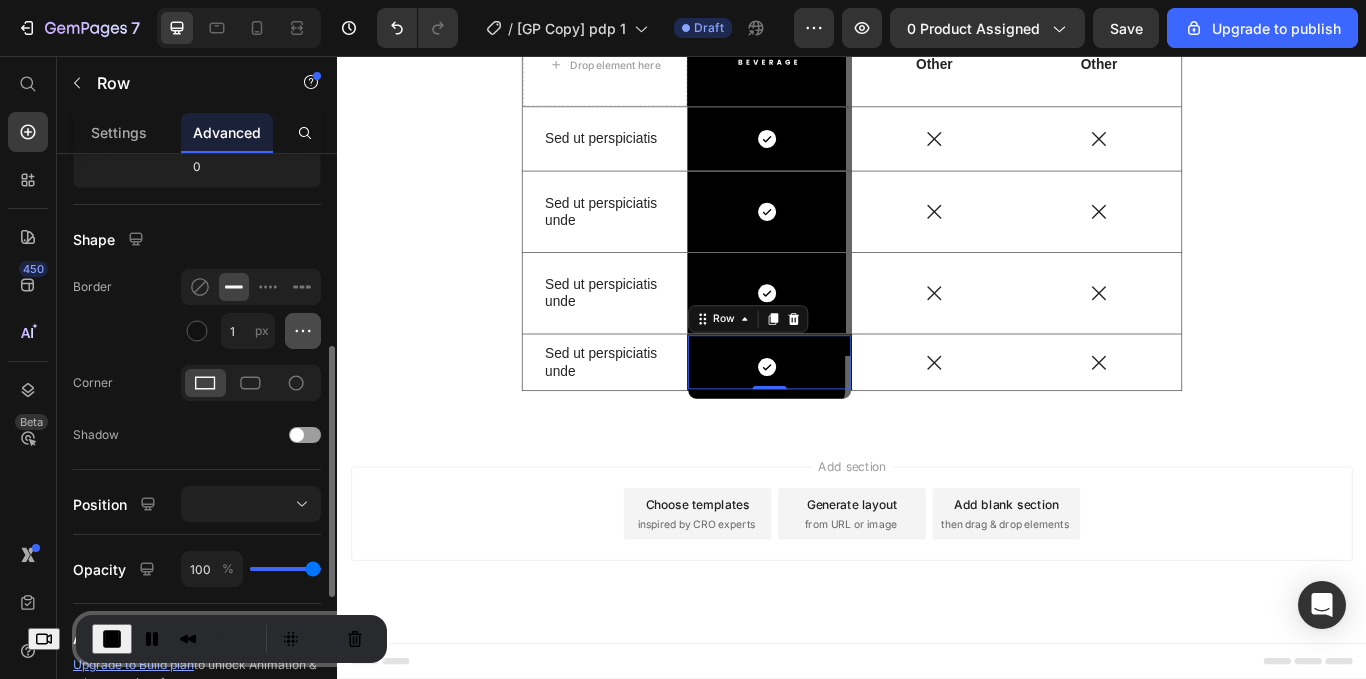 click 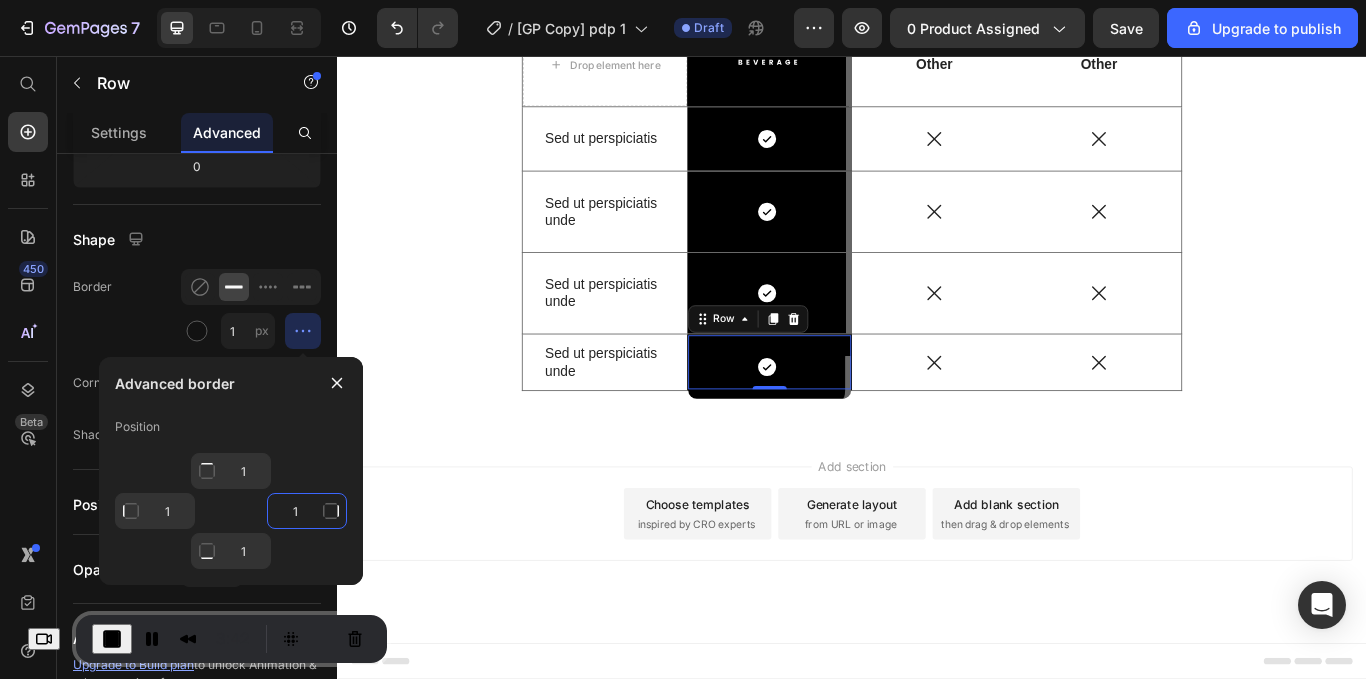 click on "1" 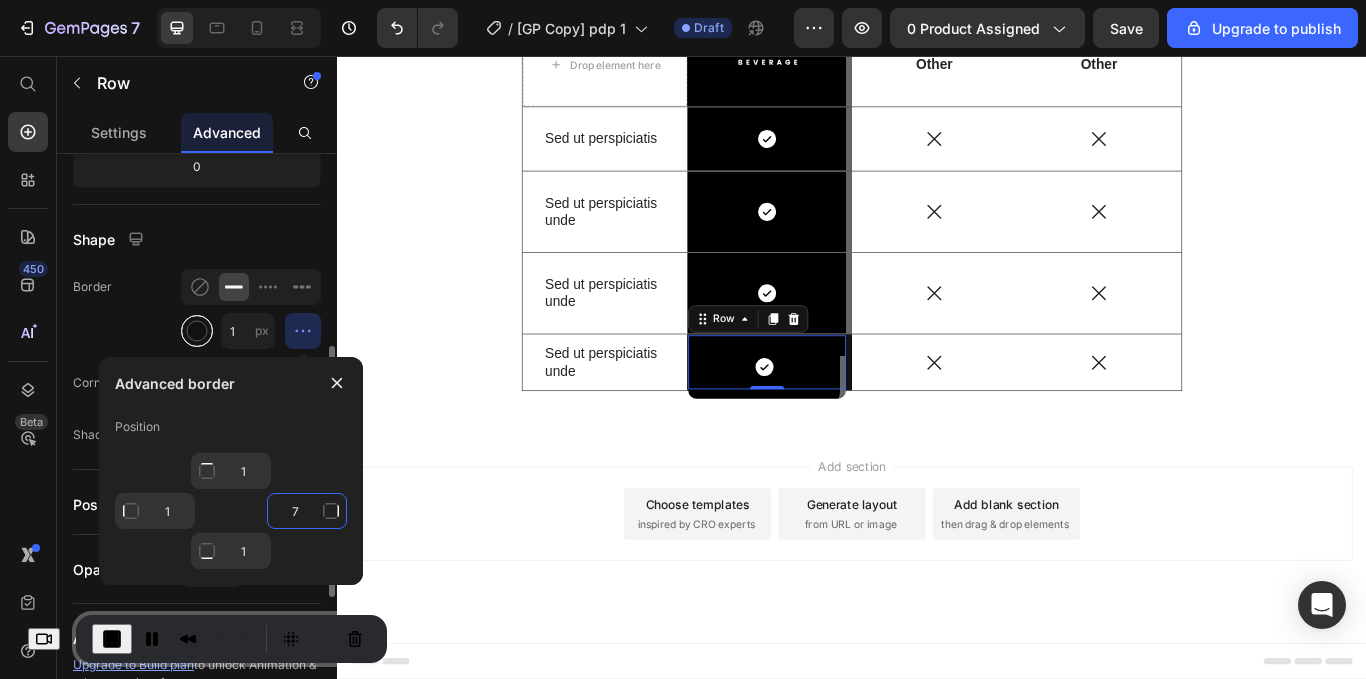 type on "7" 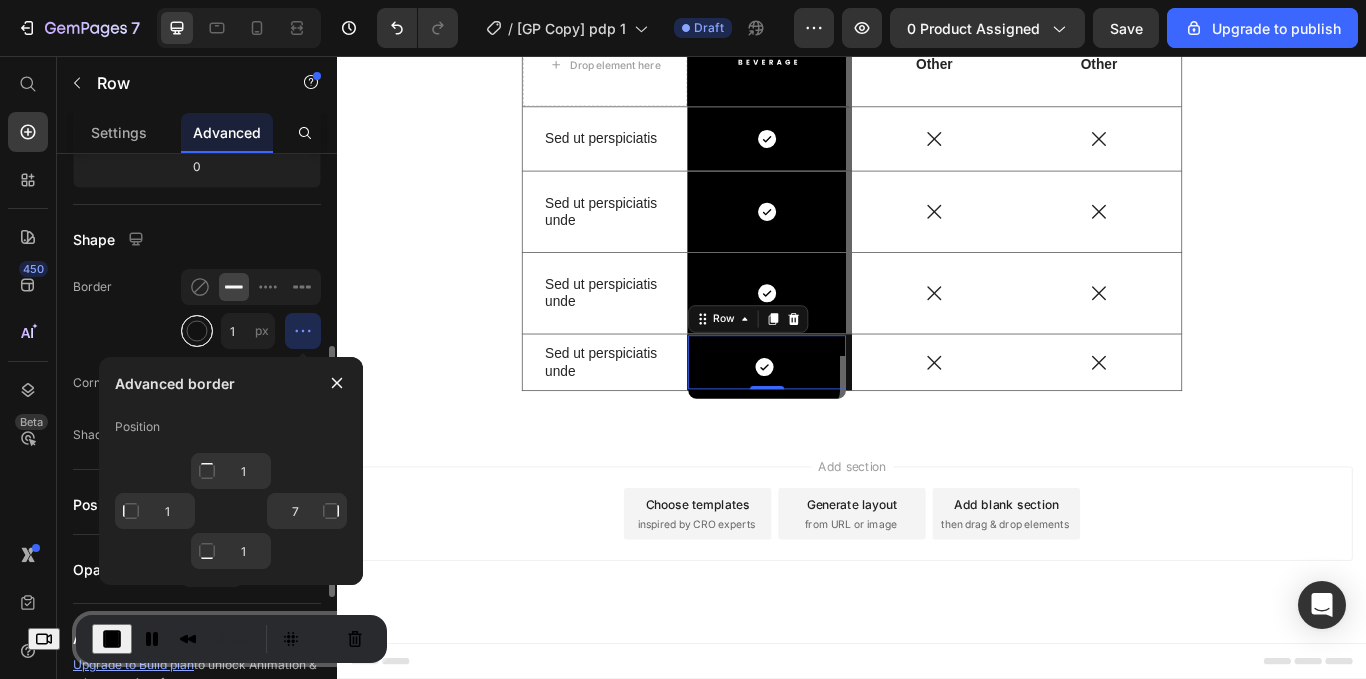 type on "Mixed" 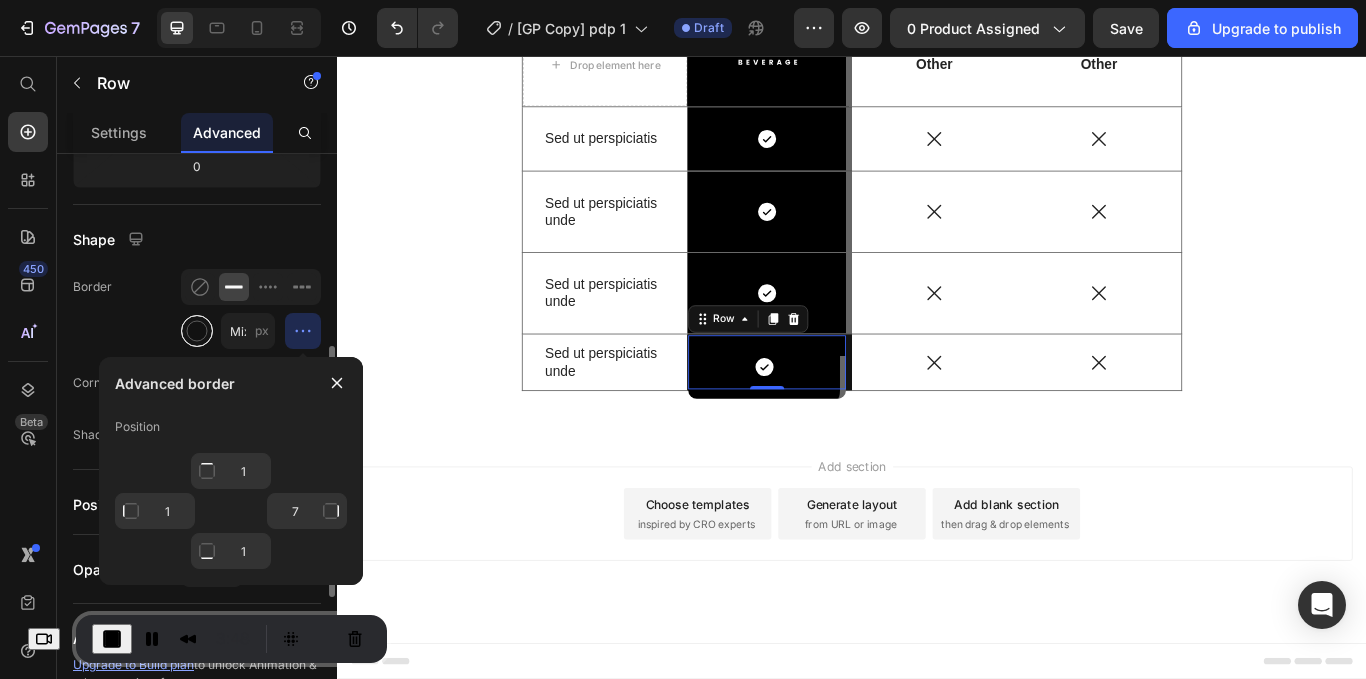 click at bounding box center [197, 331] 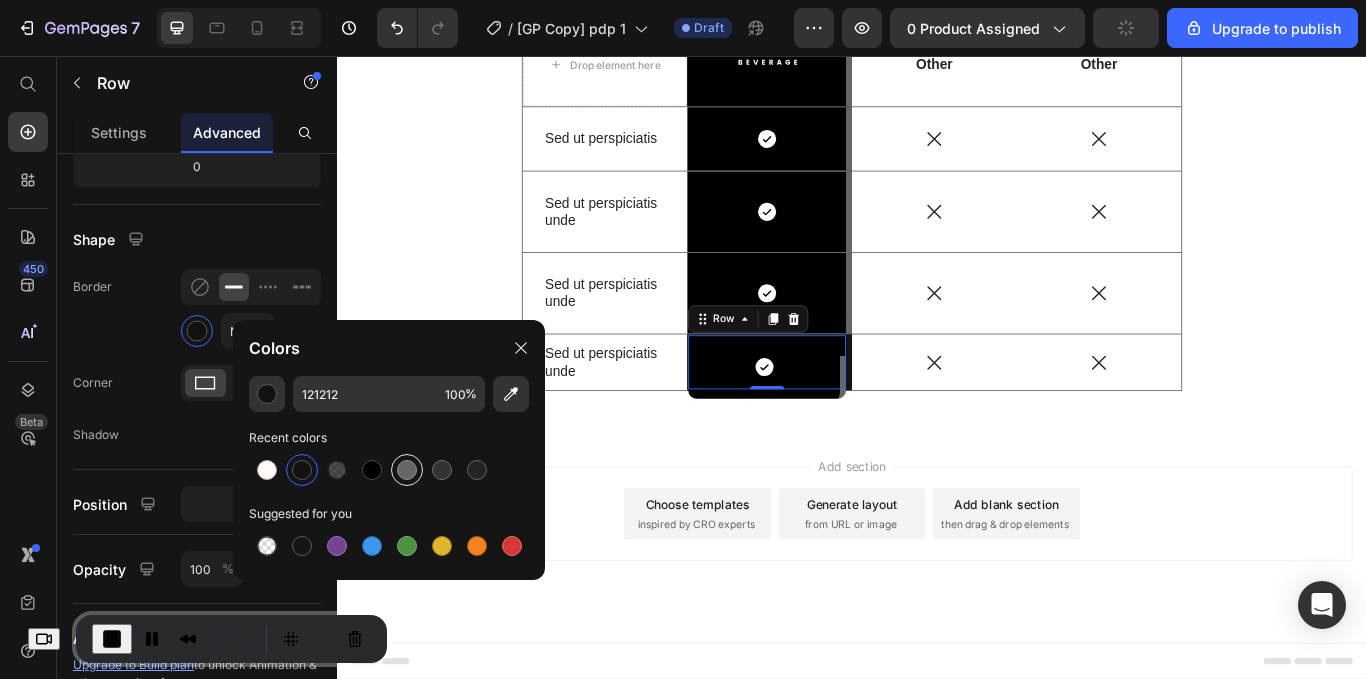 click at bounding box center [407, 470] 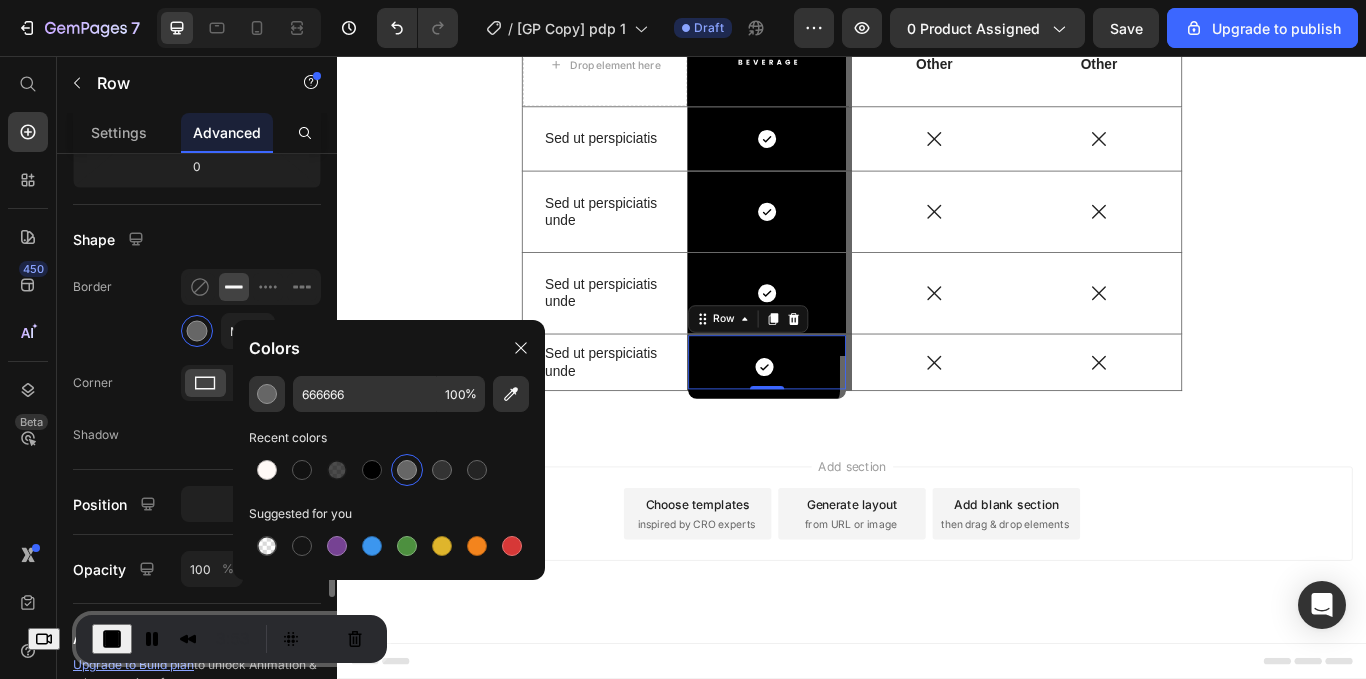 click on "Border Mixed" 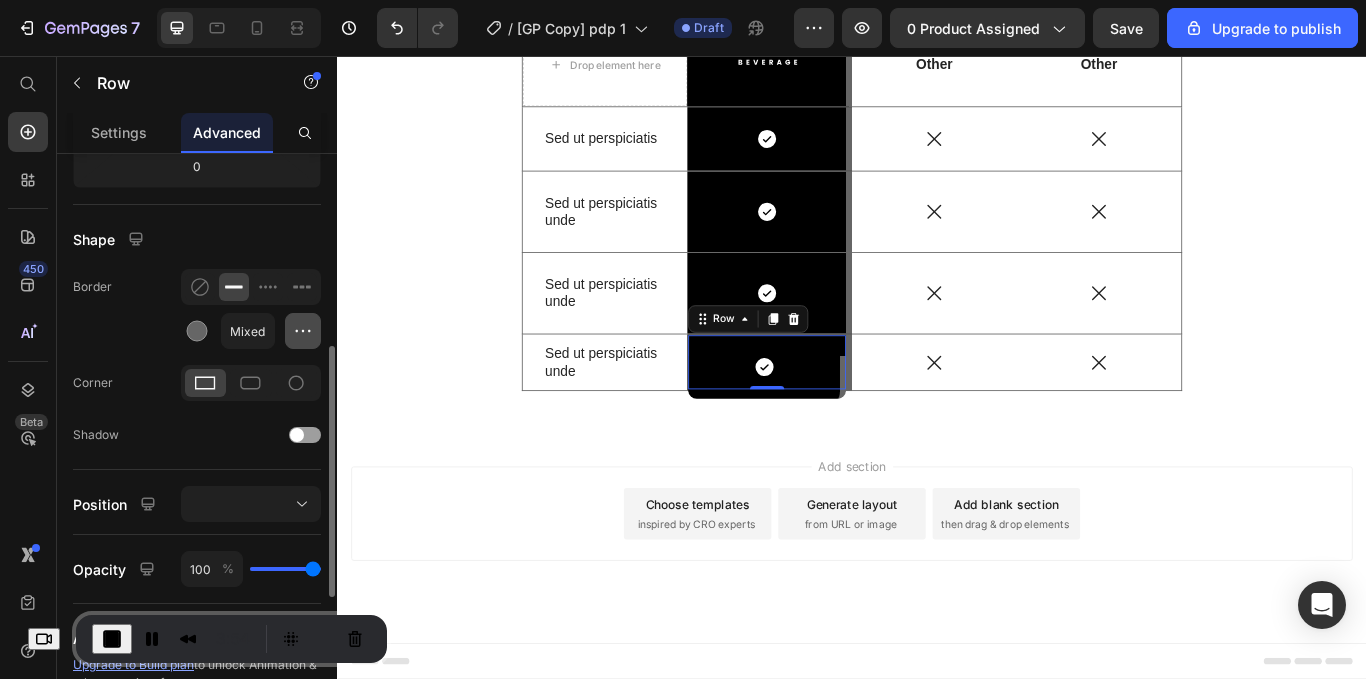 click 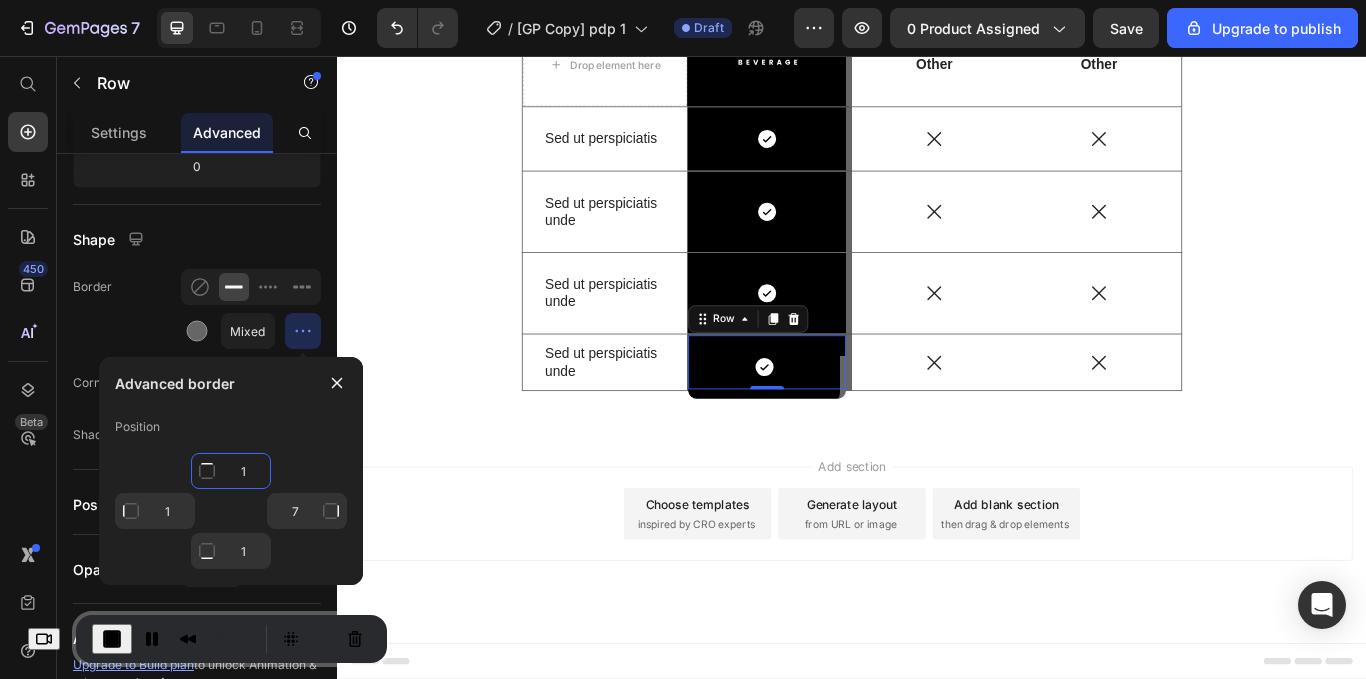 click on "1" 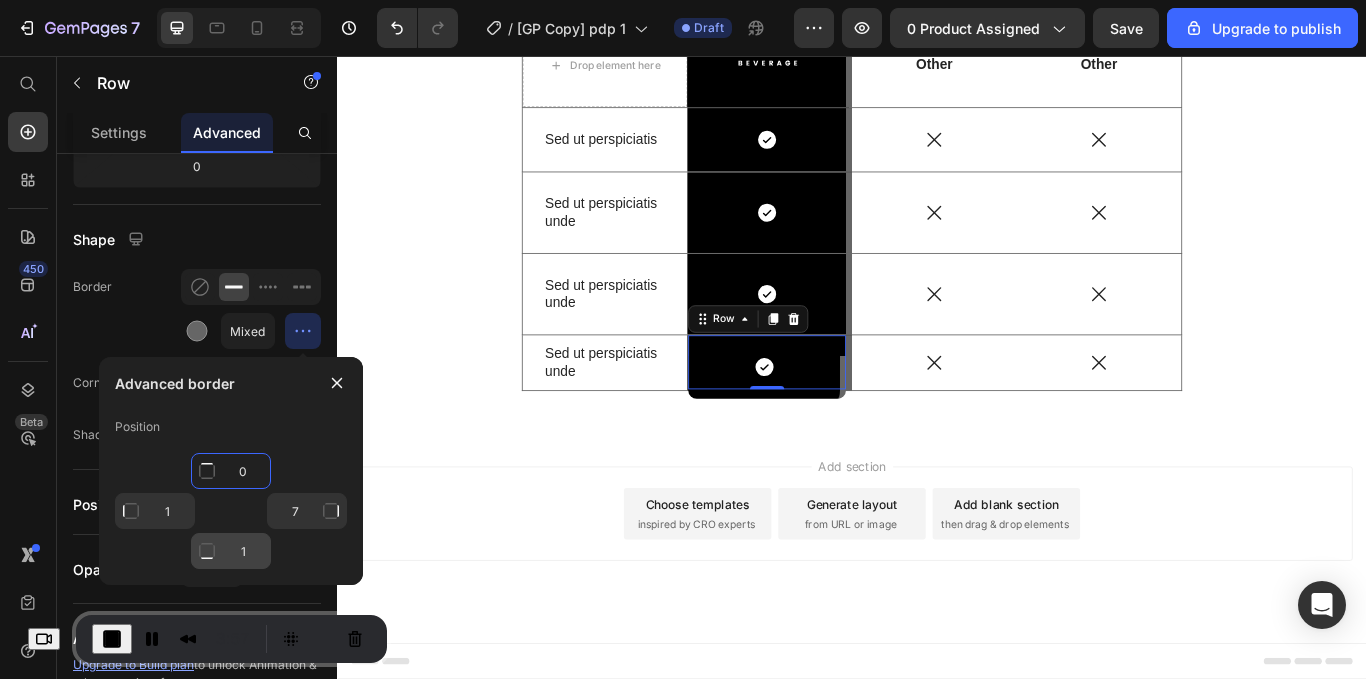 type on "0" 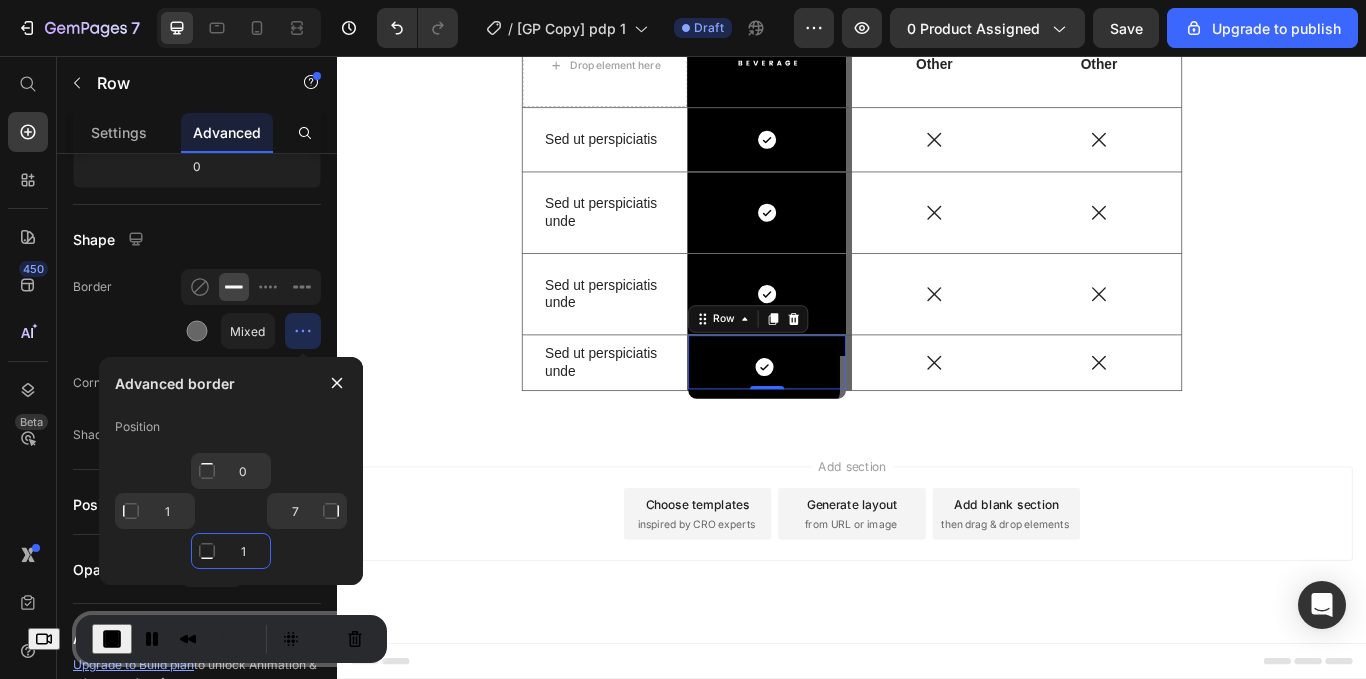 click on "1" 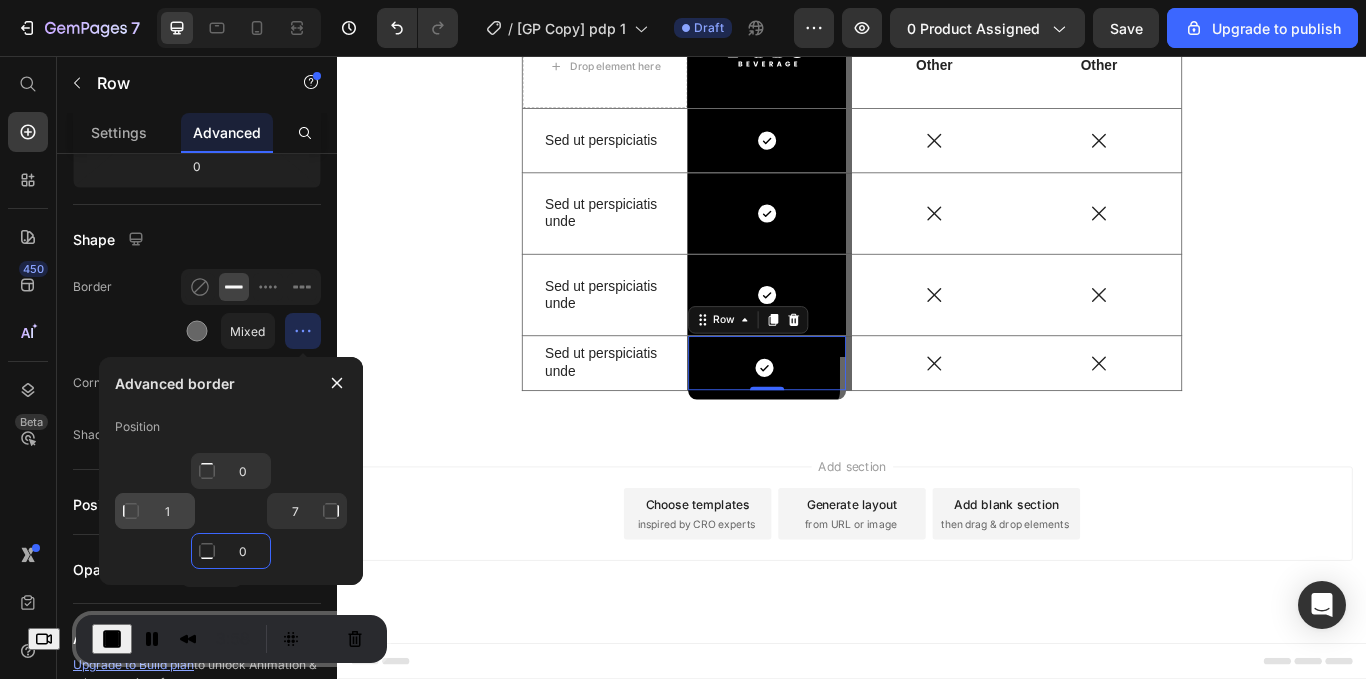 type on "0" 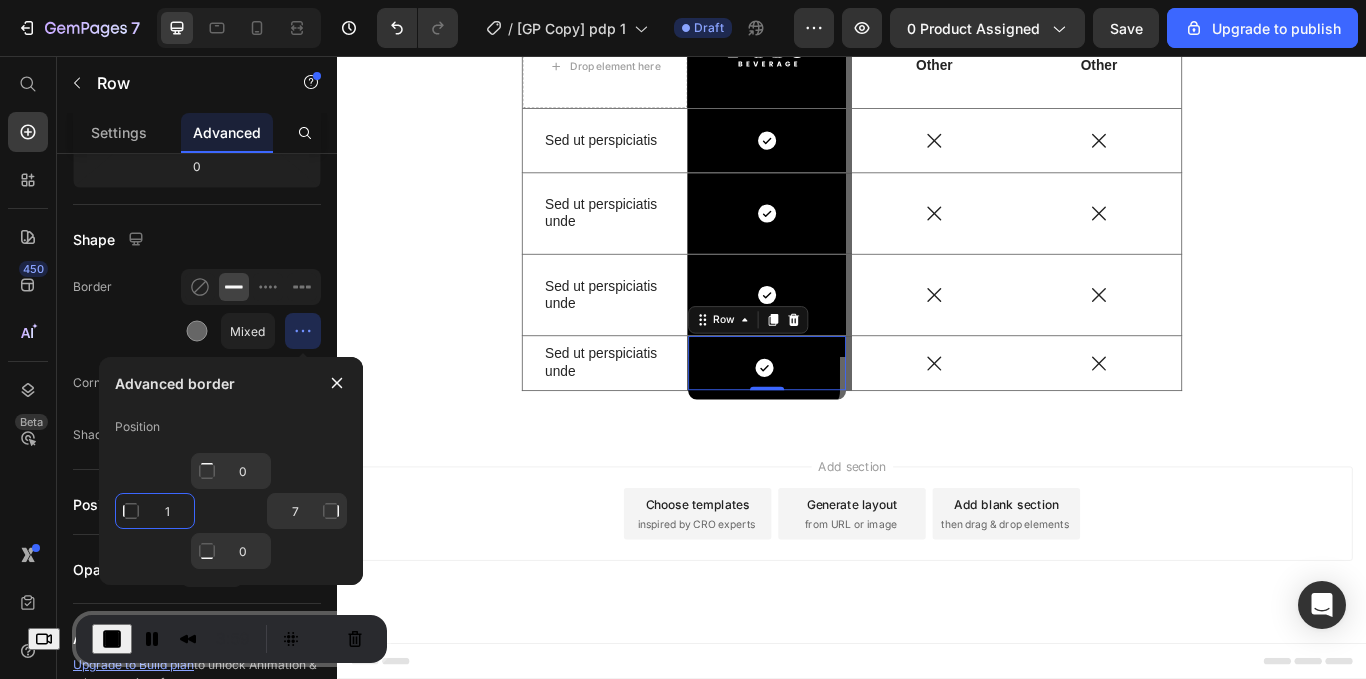 click on "1" 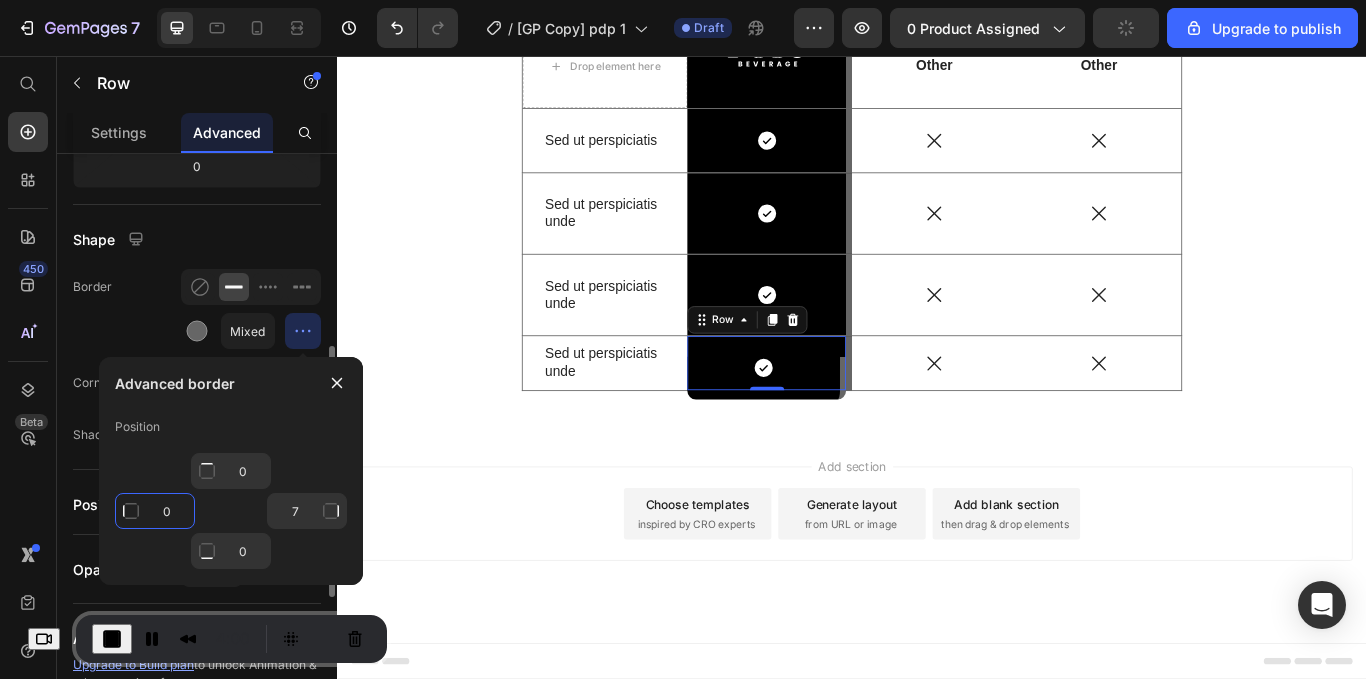 type on "1" 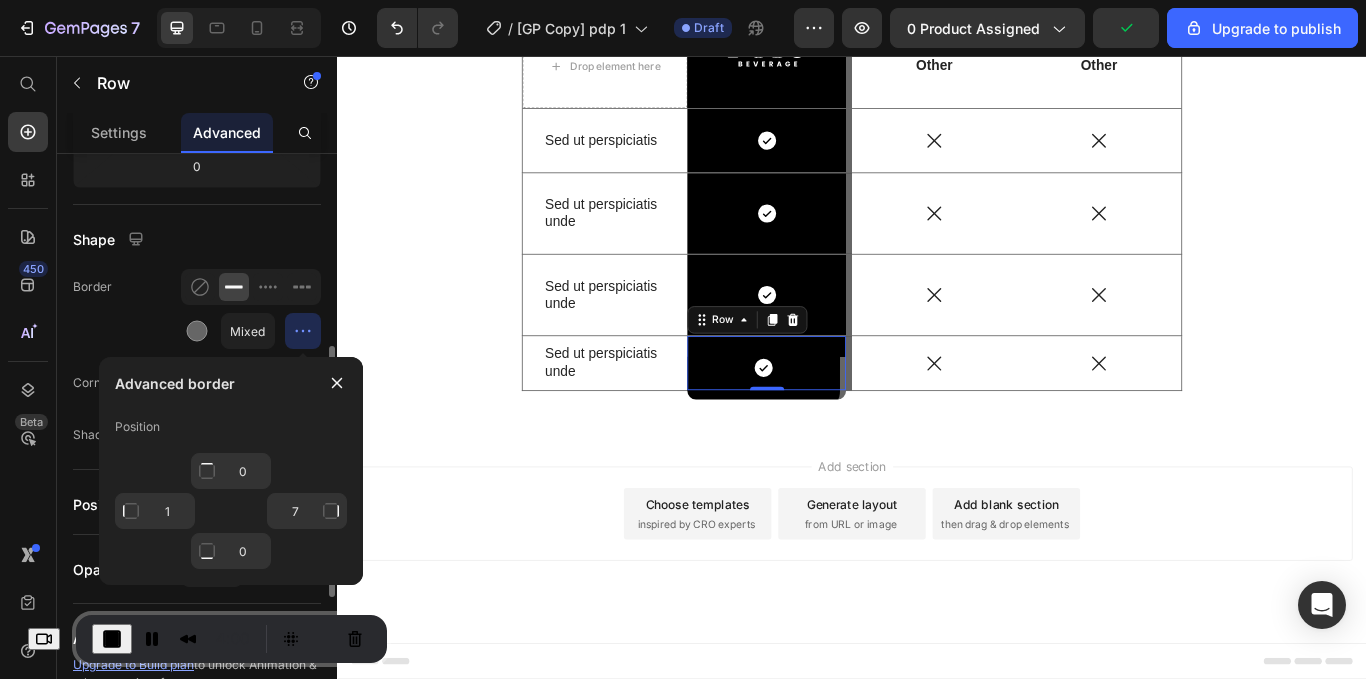 click on "Border Mixed" 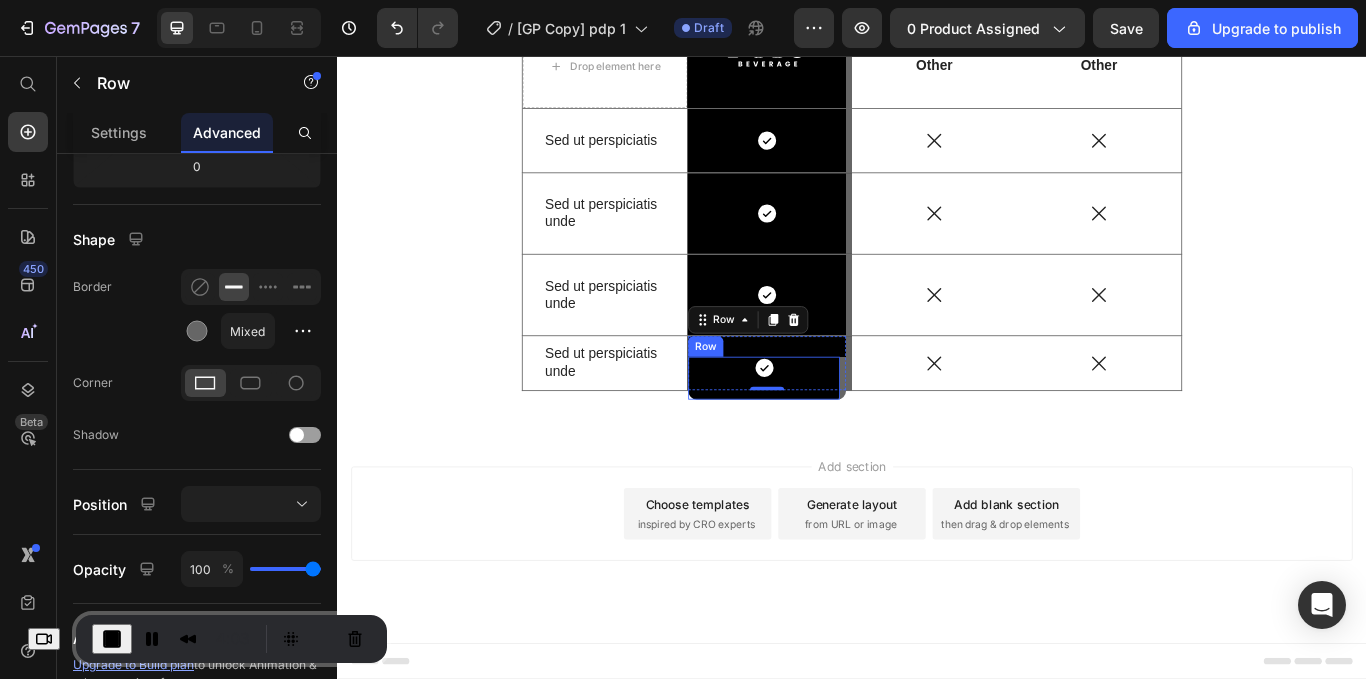 click on "Icon Row" at bounding box center (838, 432) 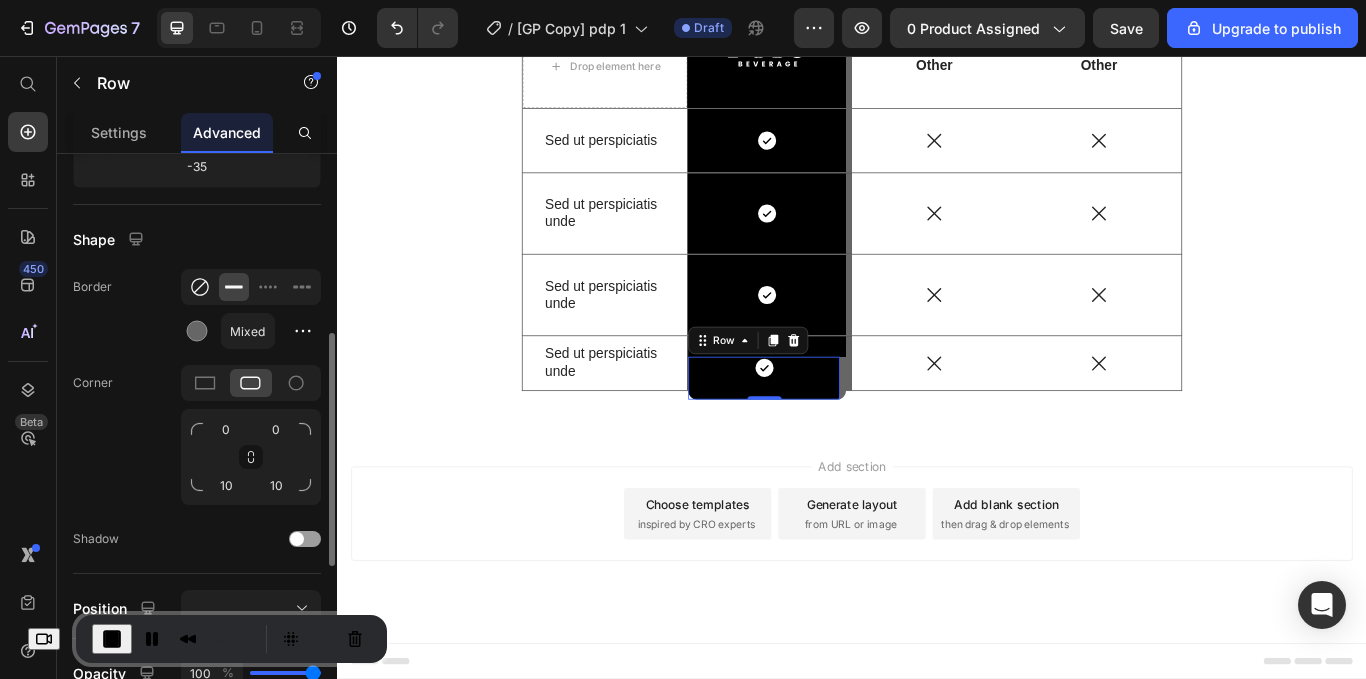 click 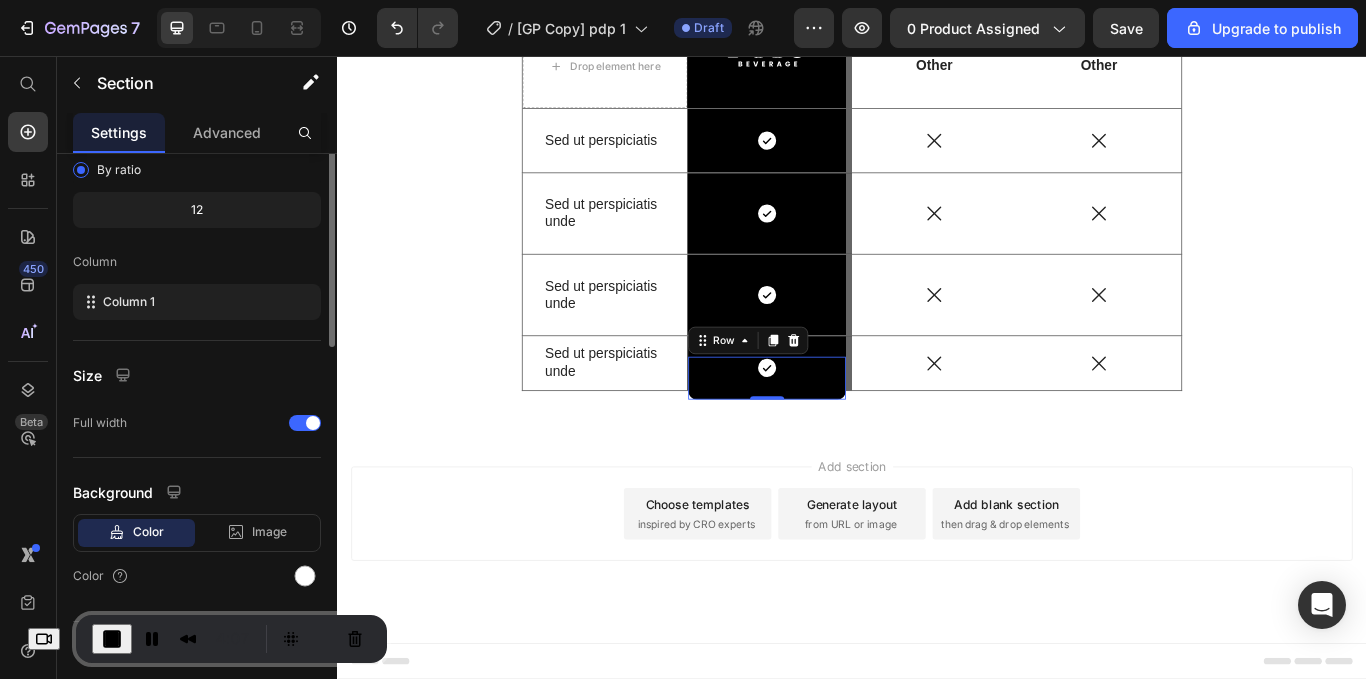 click on "Us vs Them. Heading Not over hyped or overpriced. just comprehensive nutriiton made enjoyable and for everyone Text block Row
Drop element here Image Row Row Other Text Block Other Text Block Row Sed ut perspiciatis Text Block
Icon Row
Icon
Icon Row Sed ut perspiciatis unde  Text Block
Icon Row
Icon
Icon Row Sed ut perspiciatis unde  Text Block
Icon Row
Icon
Icon Row Sed ut perspiciatis unde Text Block
Icon Row   -35 Row
Icon
Icon Row Row Section 6" at bounding box center [937, 134] 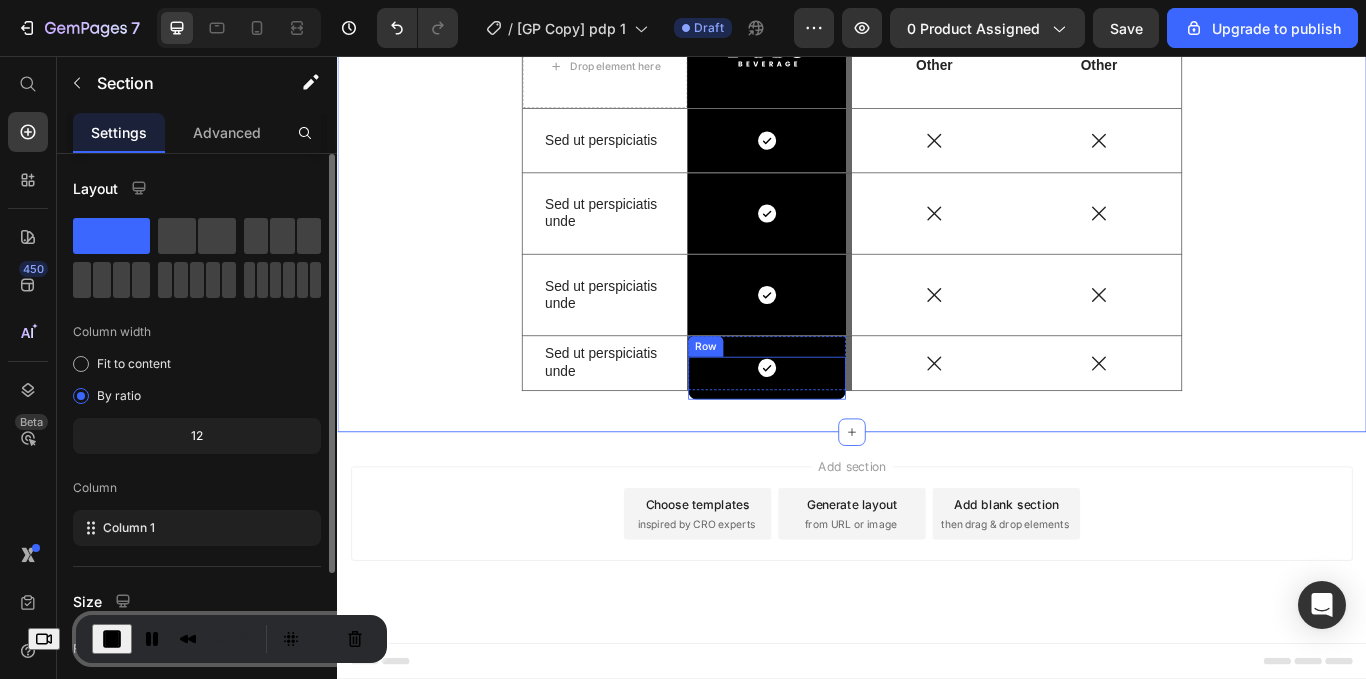 click on "Icon Row" at bounding box center [838, 432] 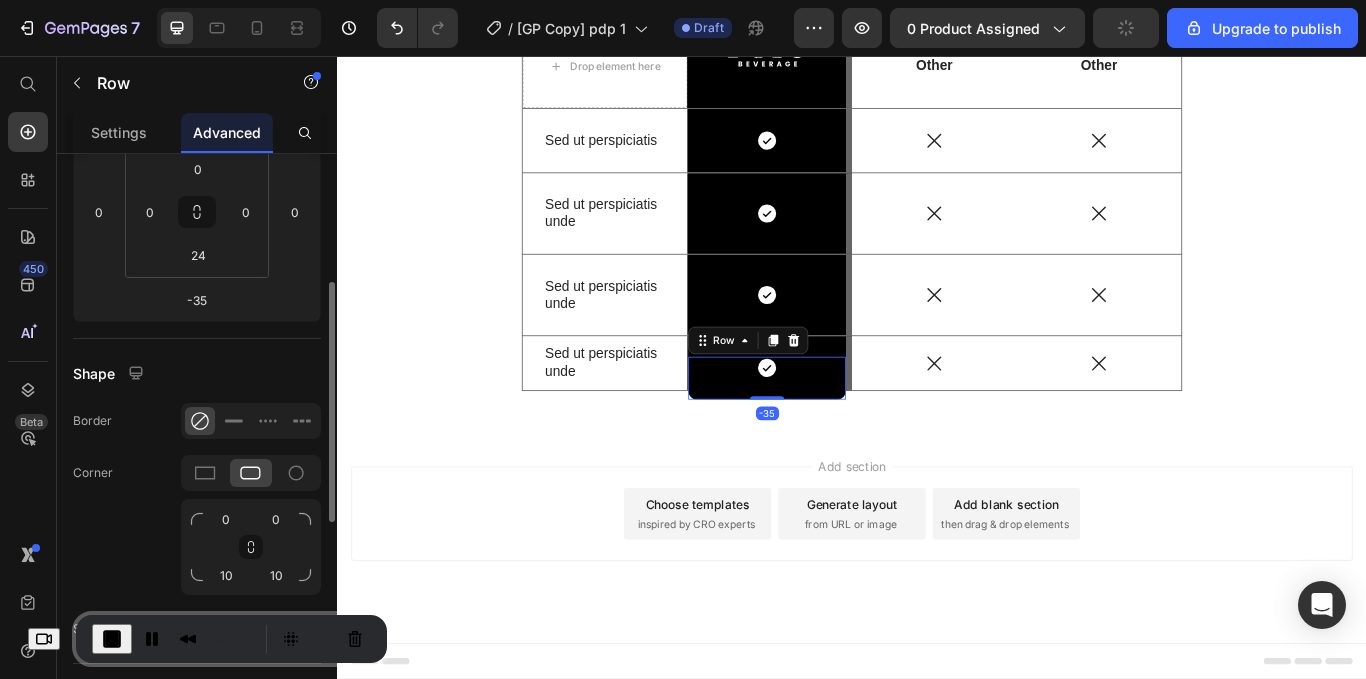 scroll, scrollTop: 315, scrollLeft: 0, axis: vertical 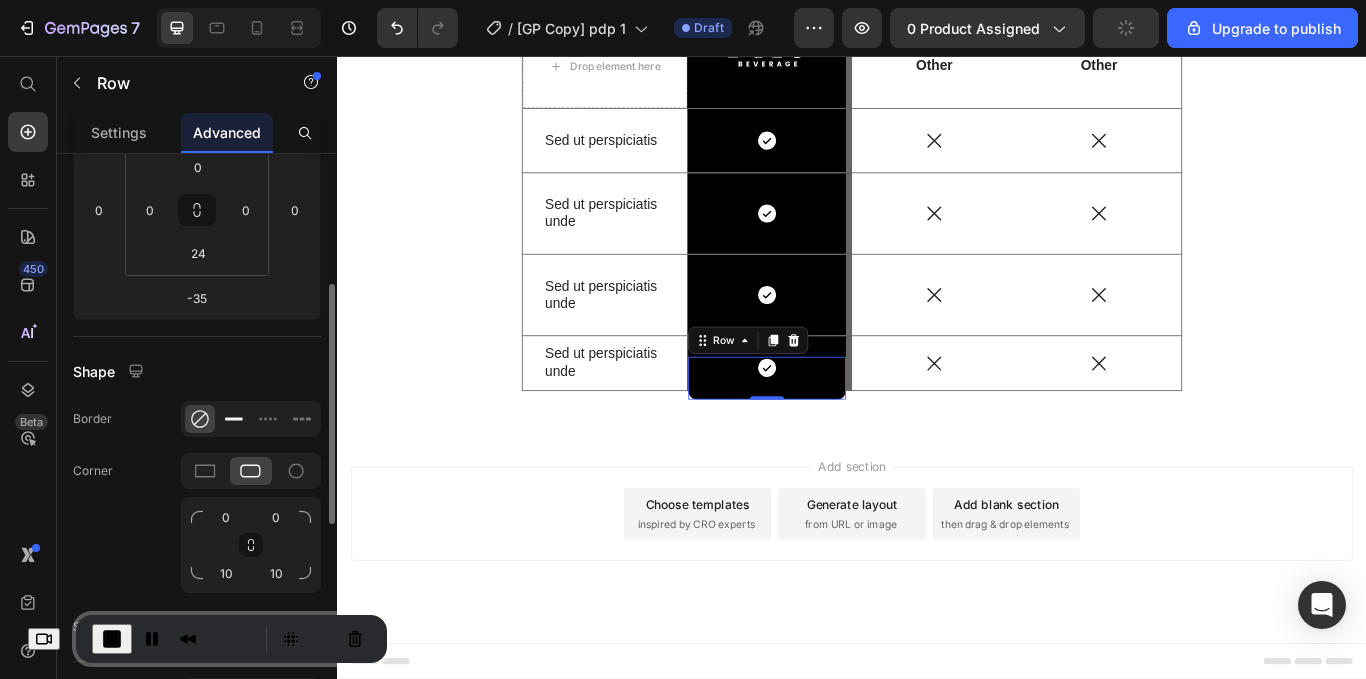 click 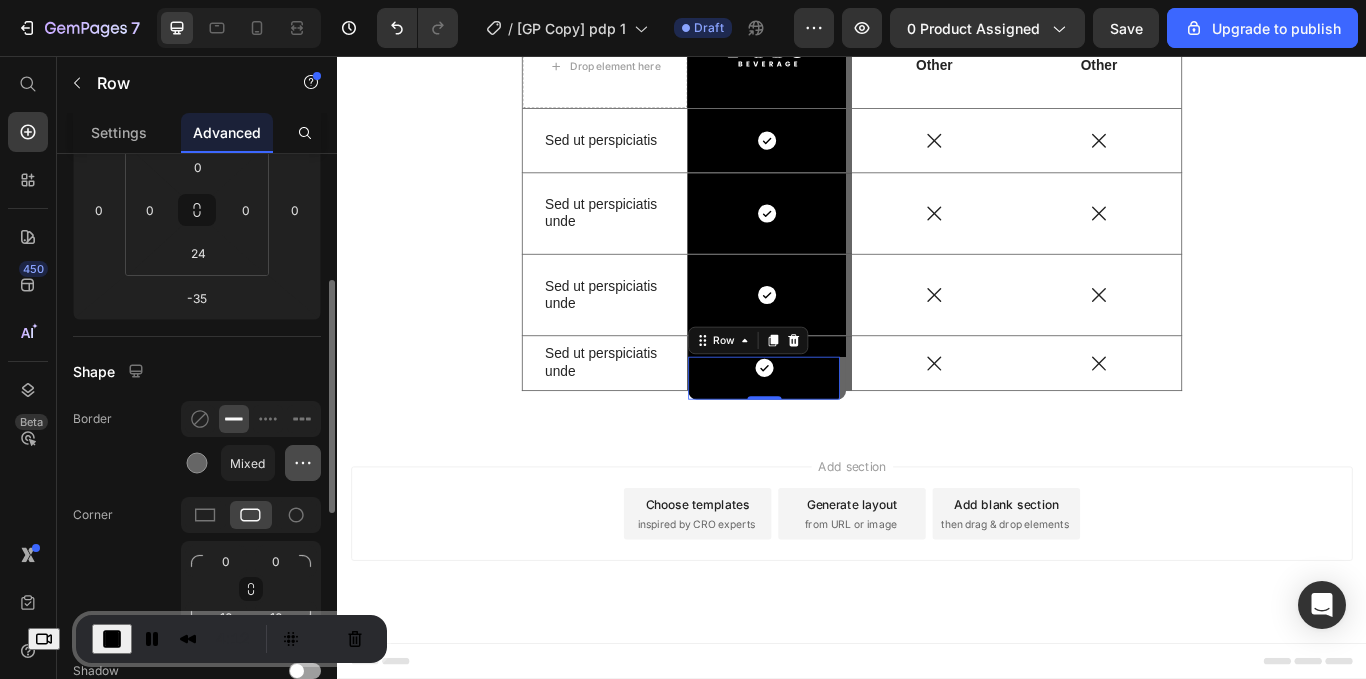 click 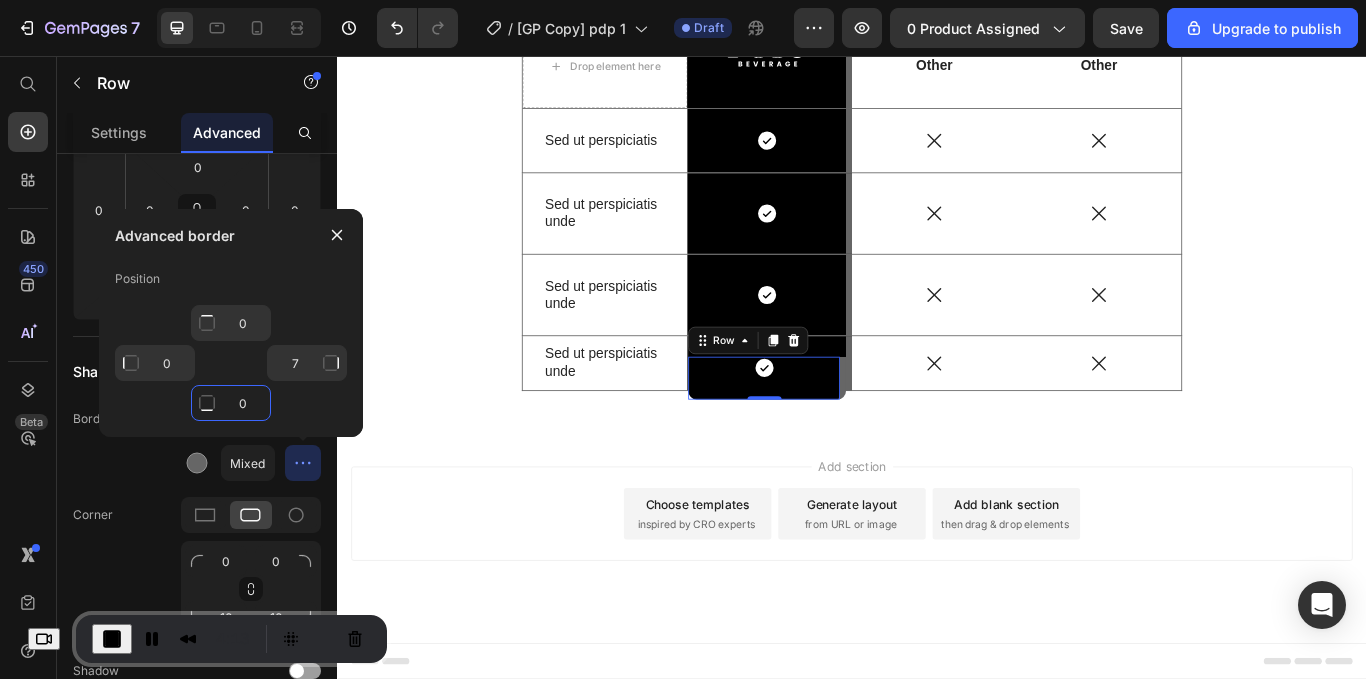 click on "0" 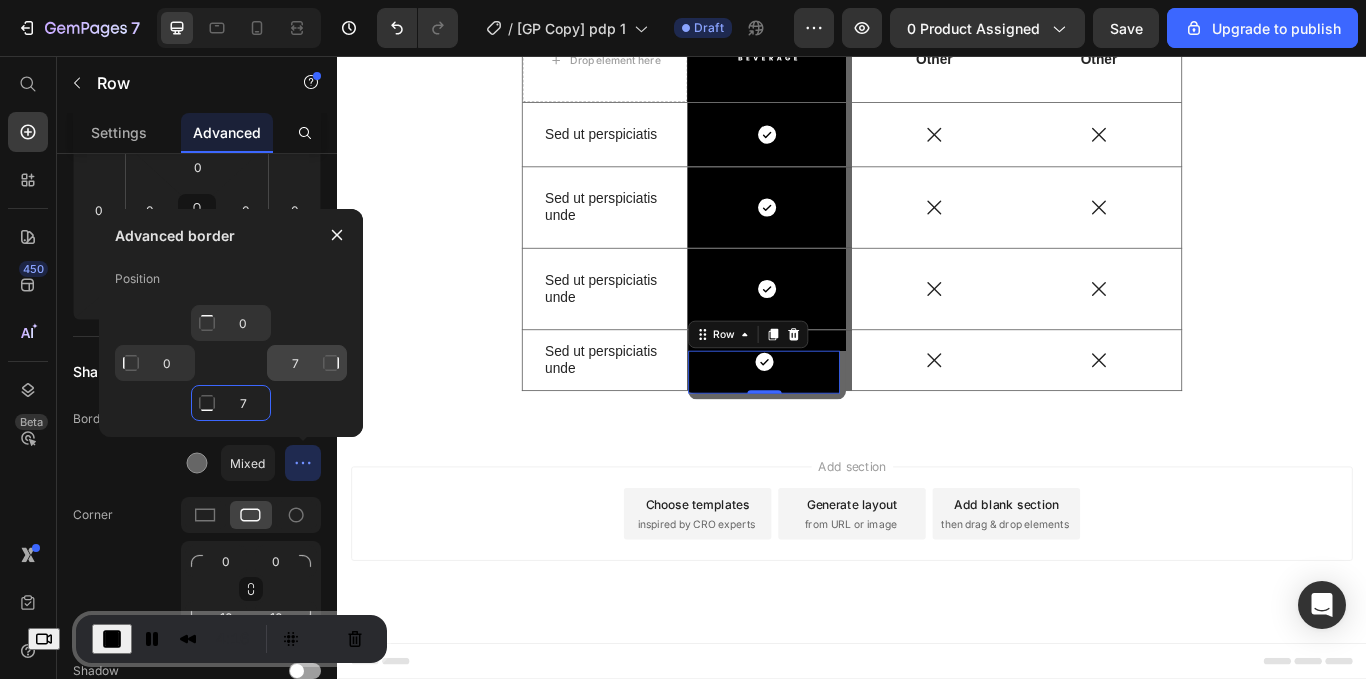 type on "7" 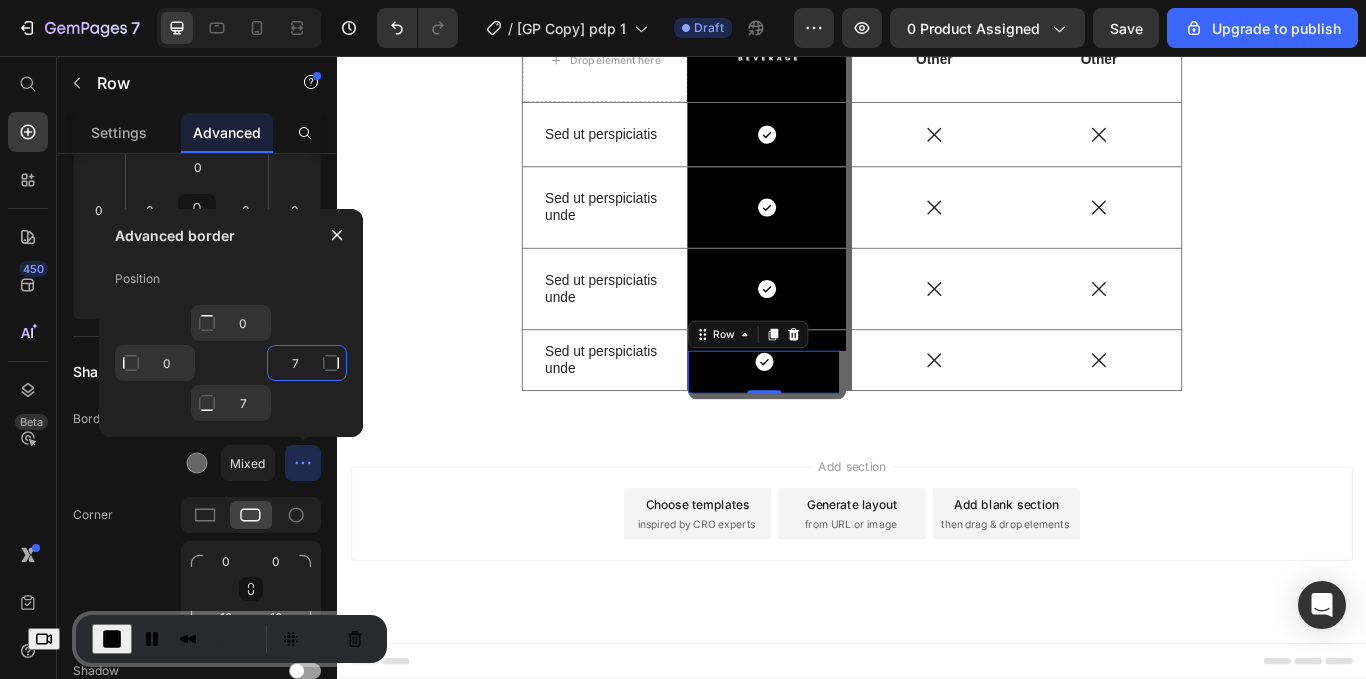 click on "7" 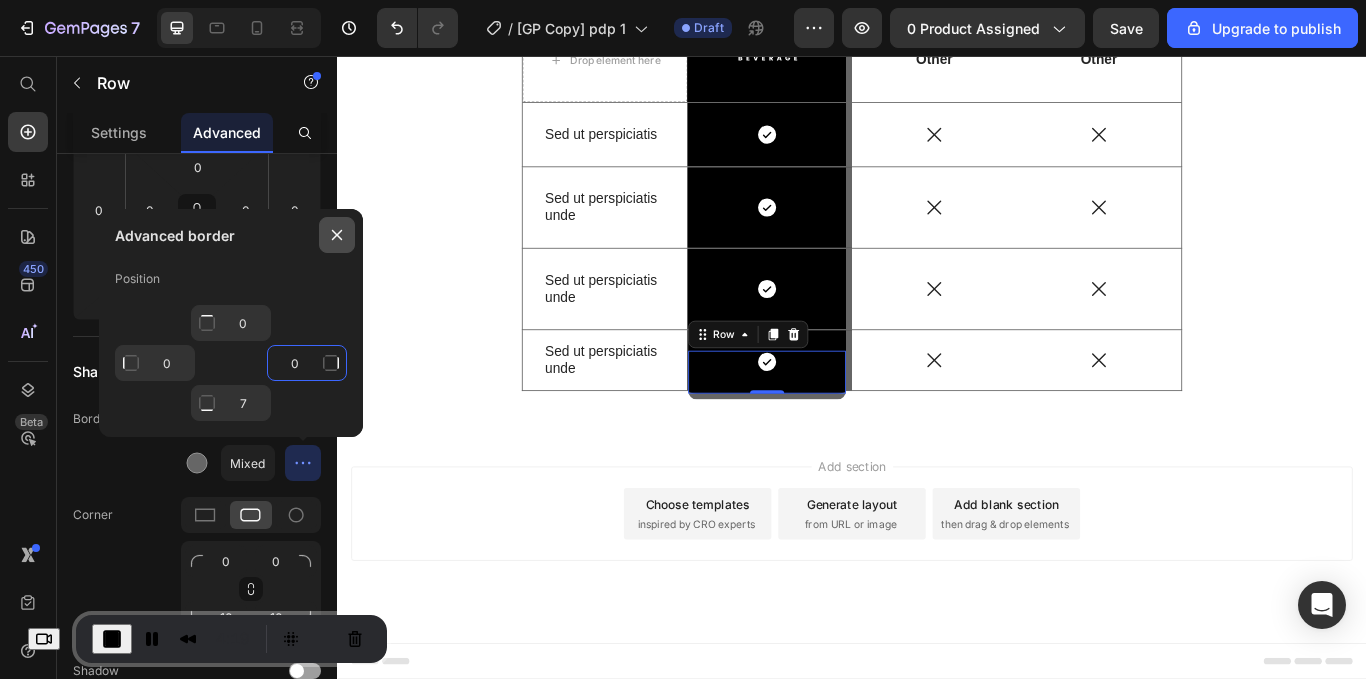 type on "0" 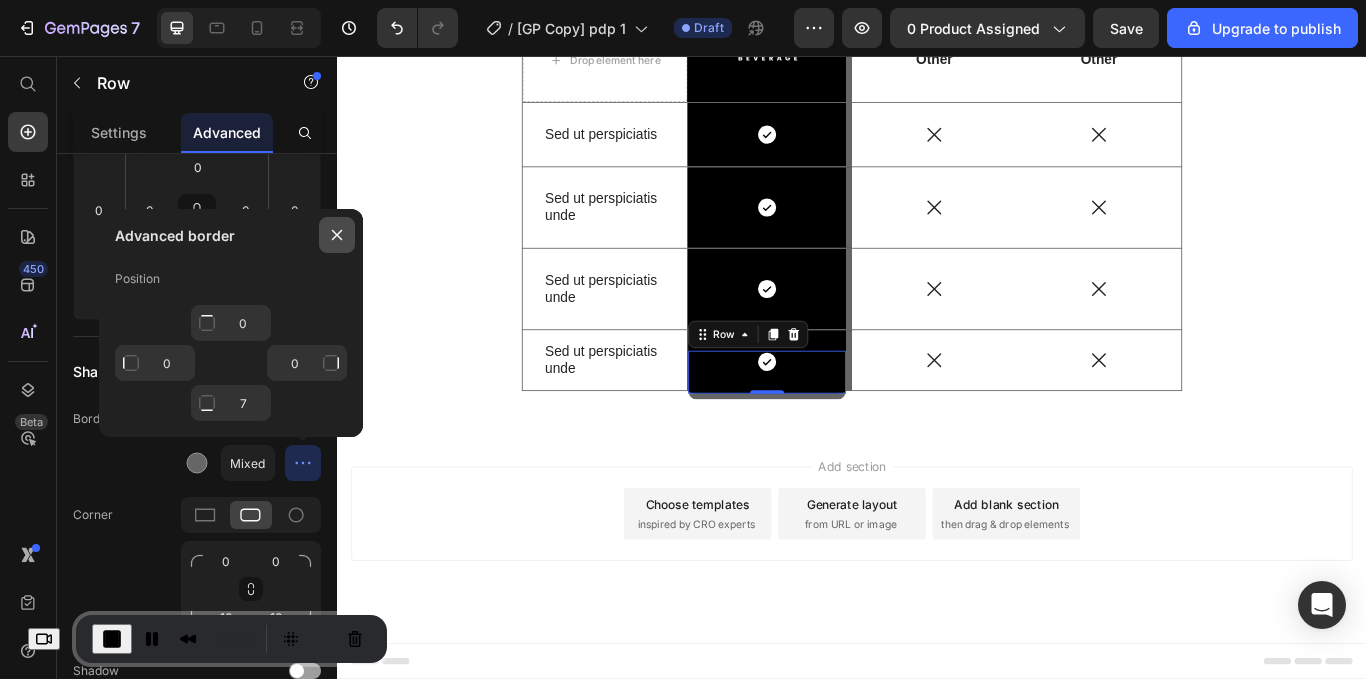 click 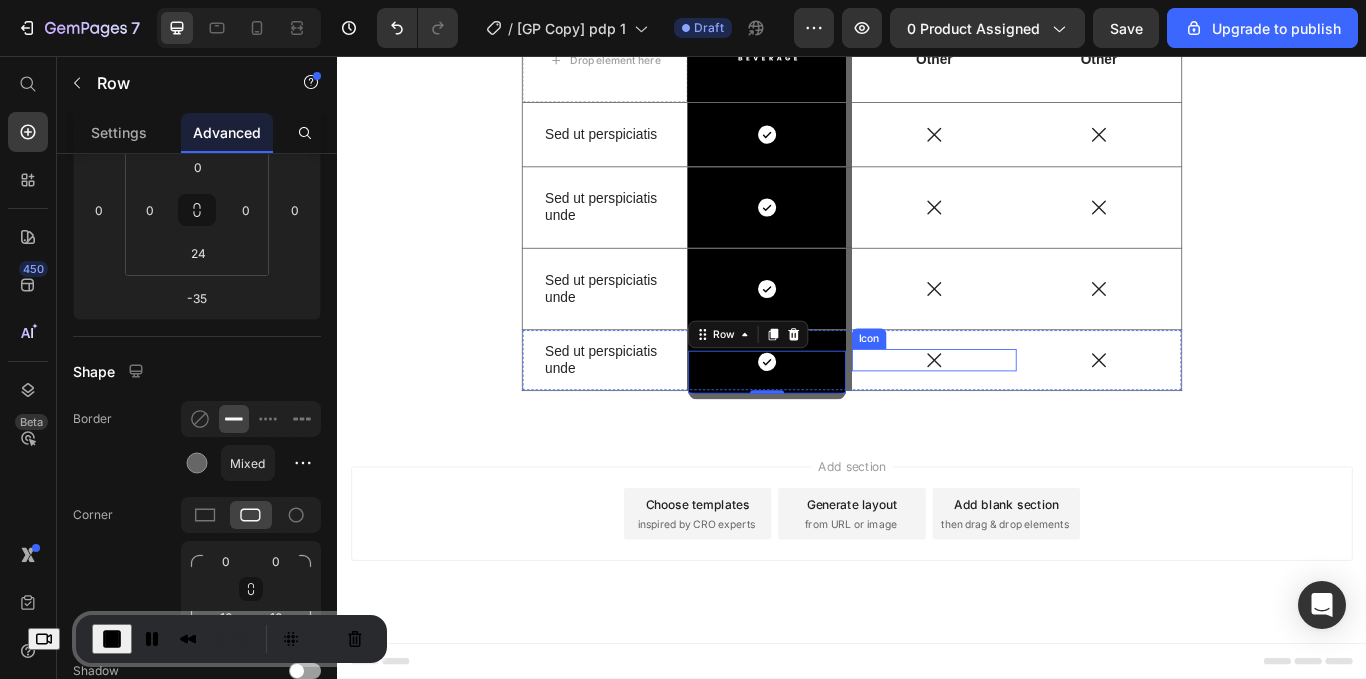 click on "Icon" at bounding box center [1033, 411] 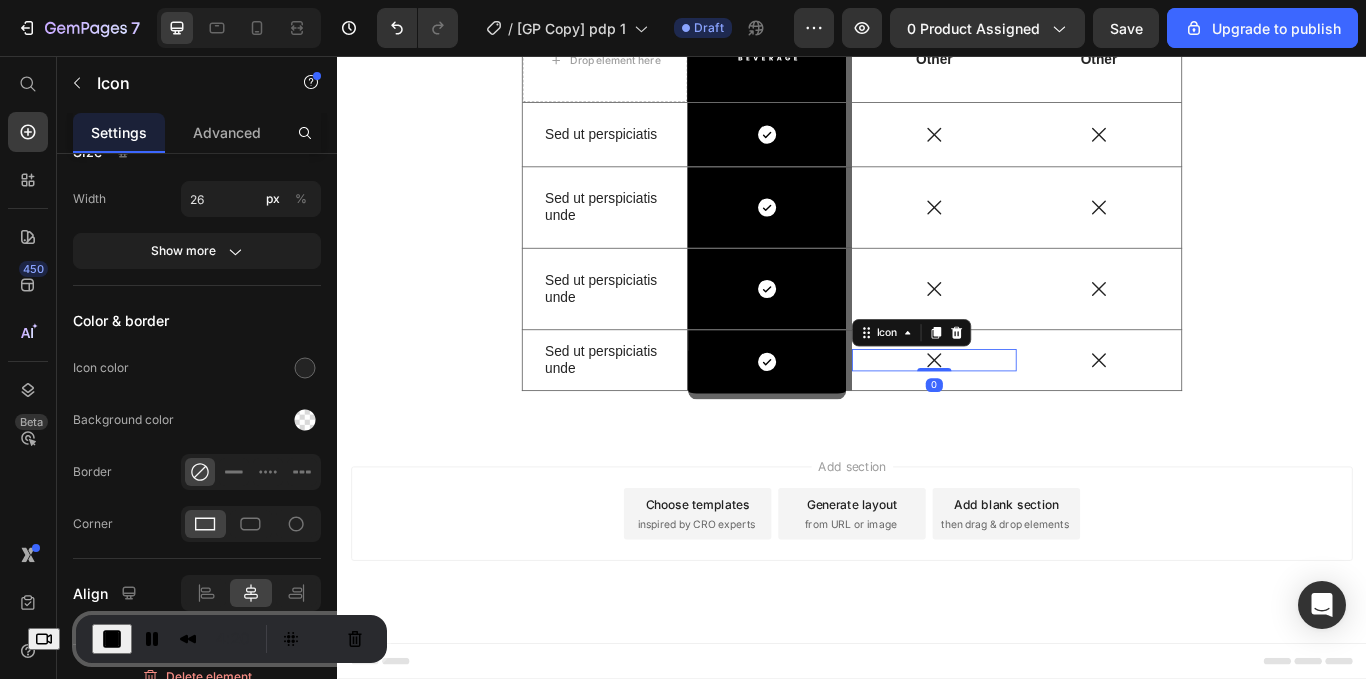 scroll, scrollTop: 0, scrollLeft: 0, axis: both 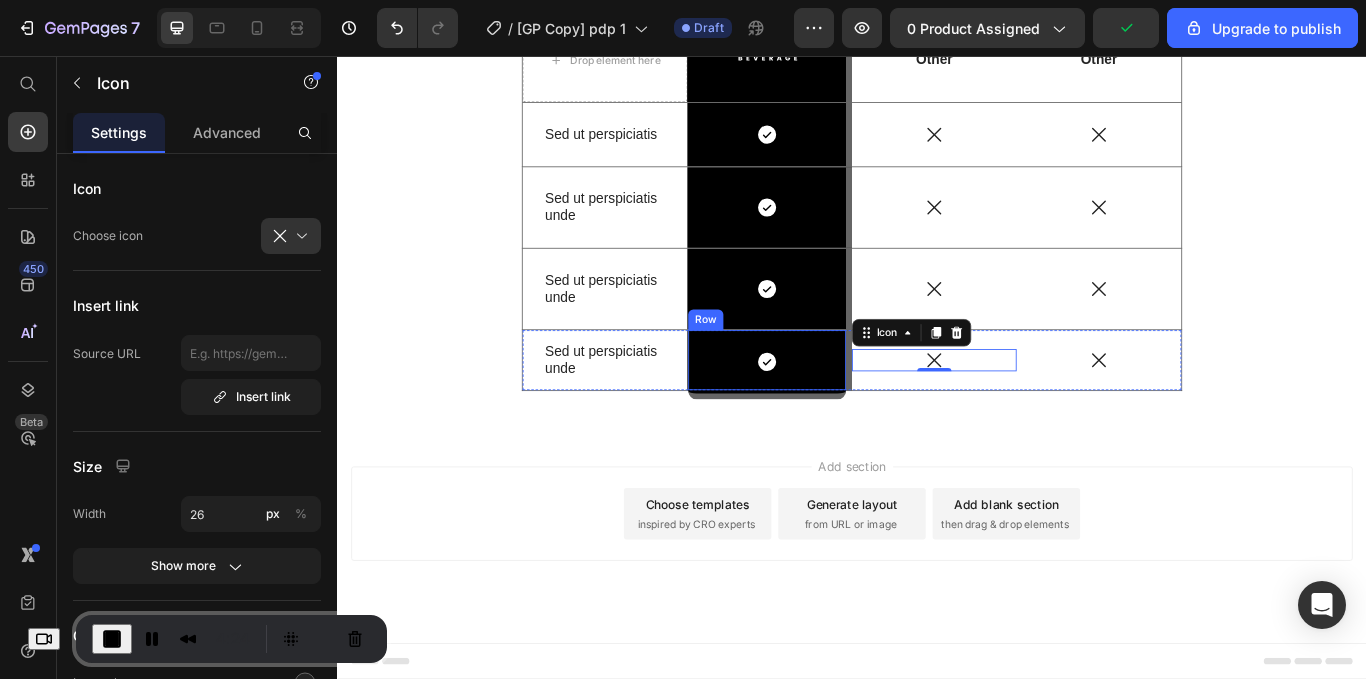 click on "Icon Row Row" at bounding box center (841, 411) 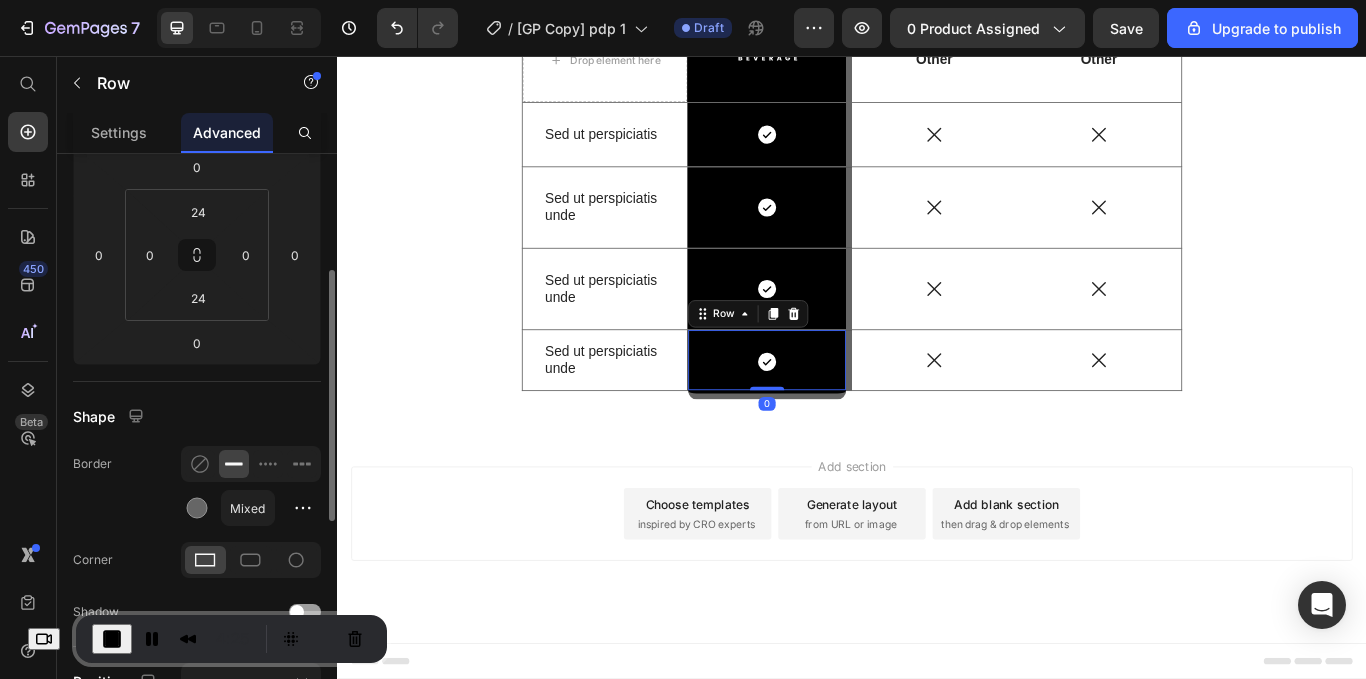 scroll, scrollTop: 272, scrollLeft: 0, axis: vertical 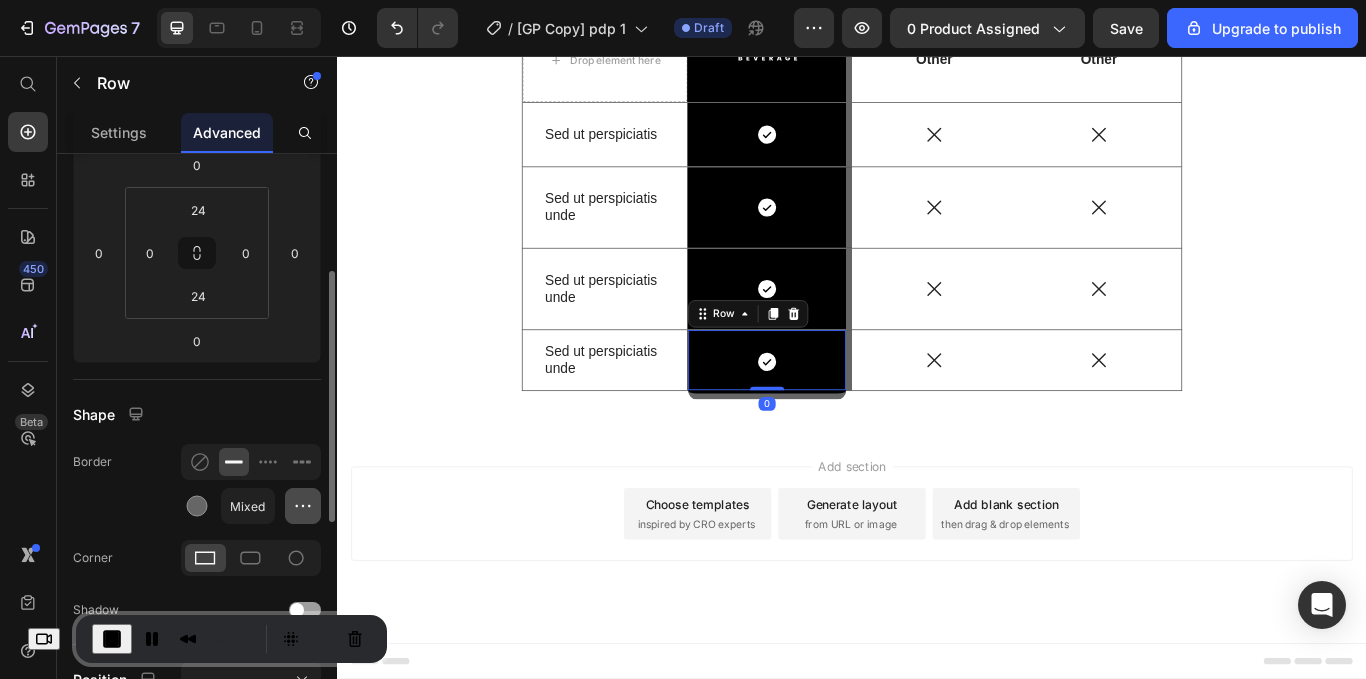 click 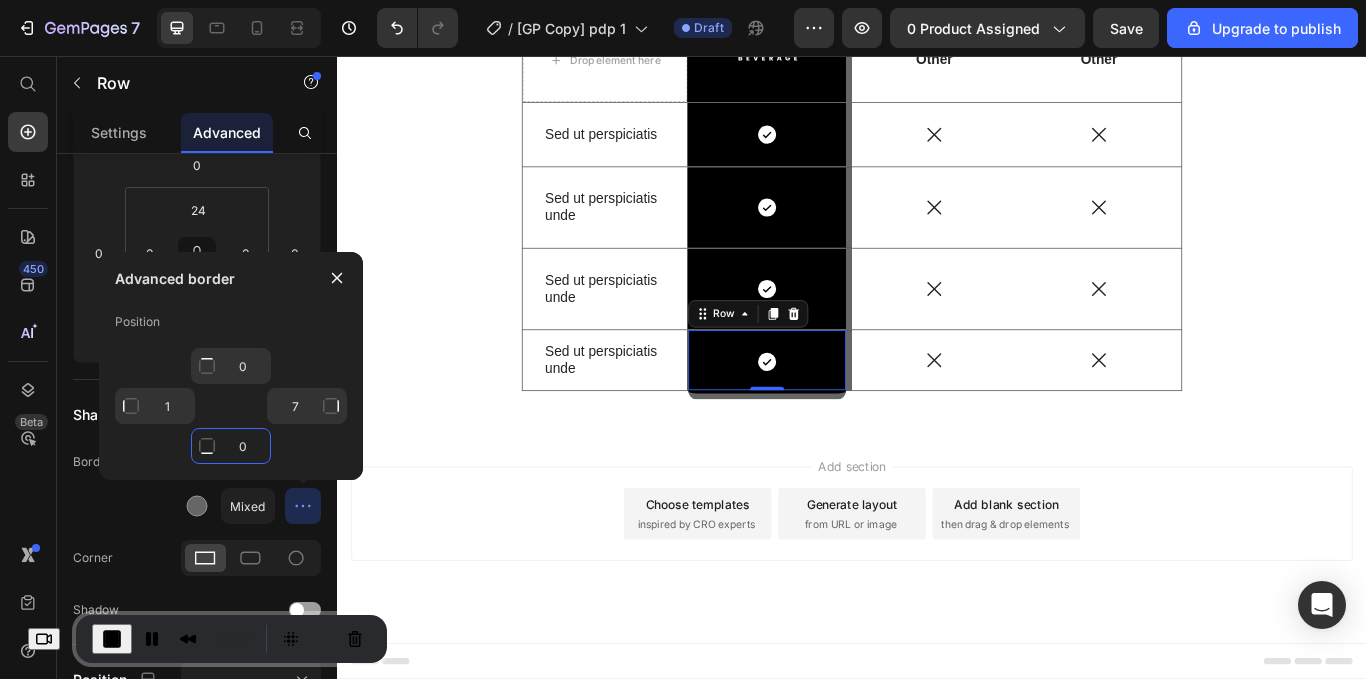 click on "0" 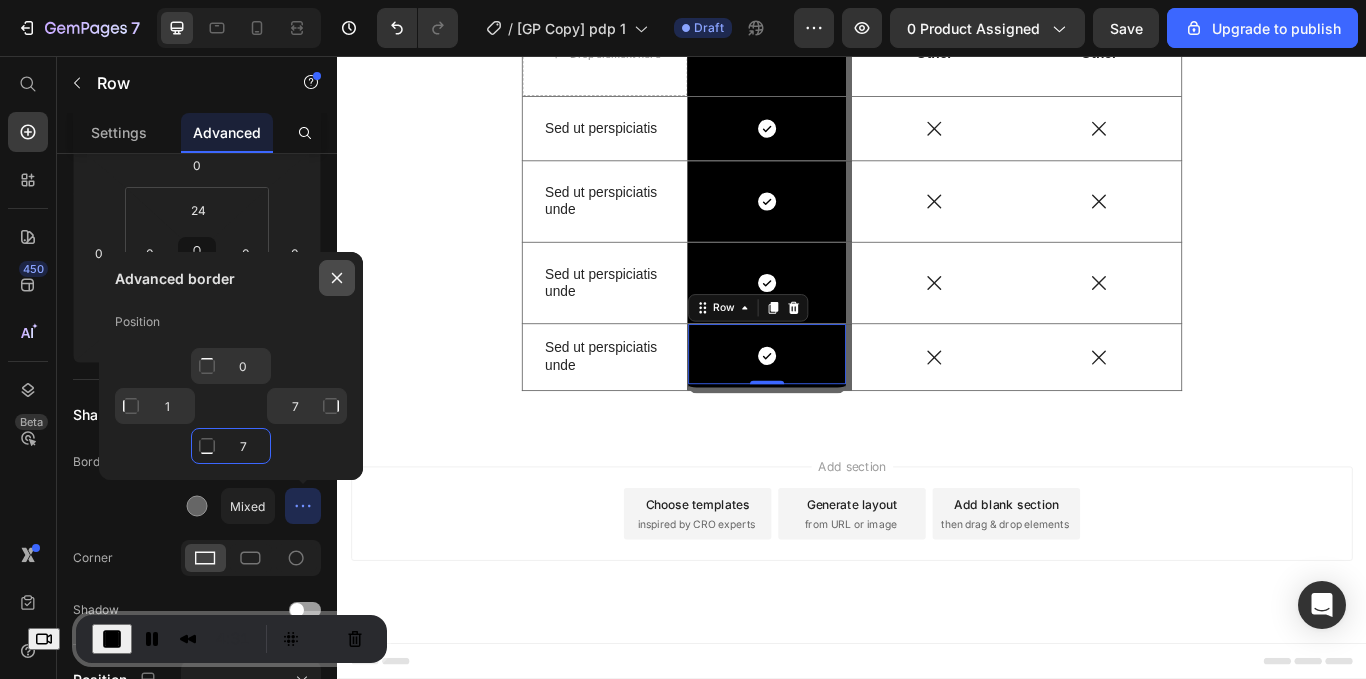 type on "7" 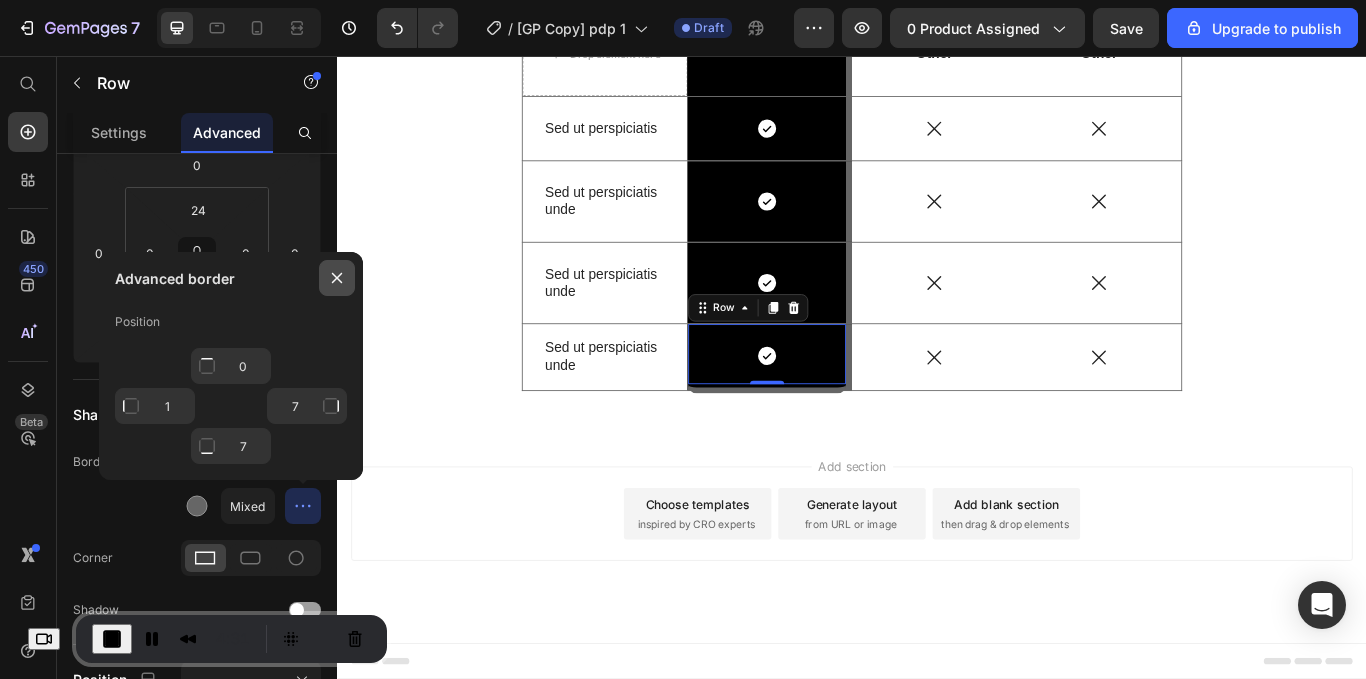click 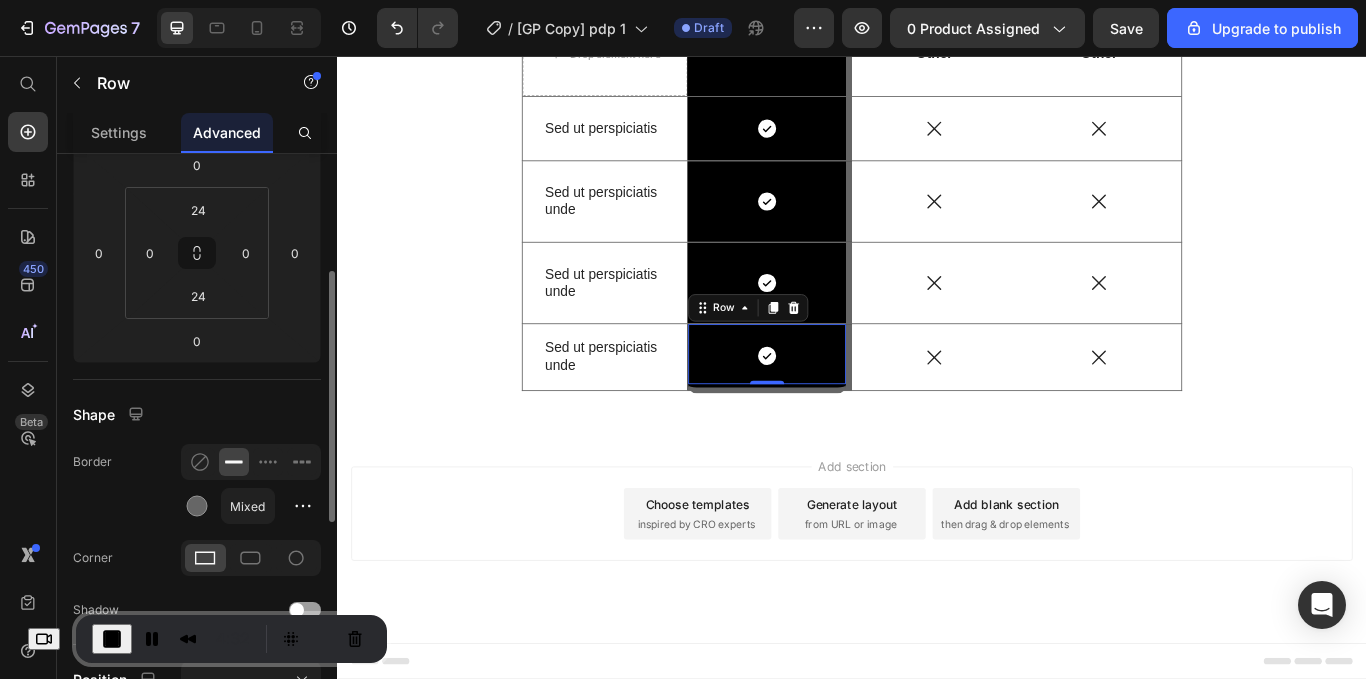 click on "Shape" at bounding box center [197, 414] 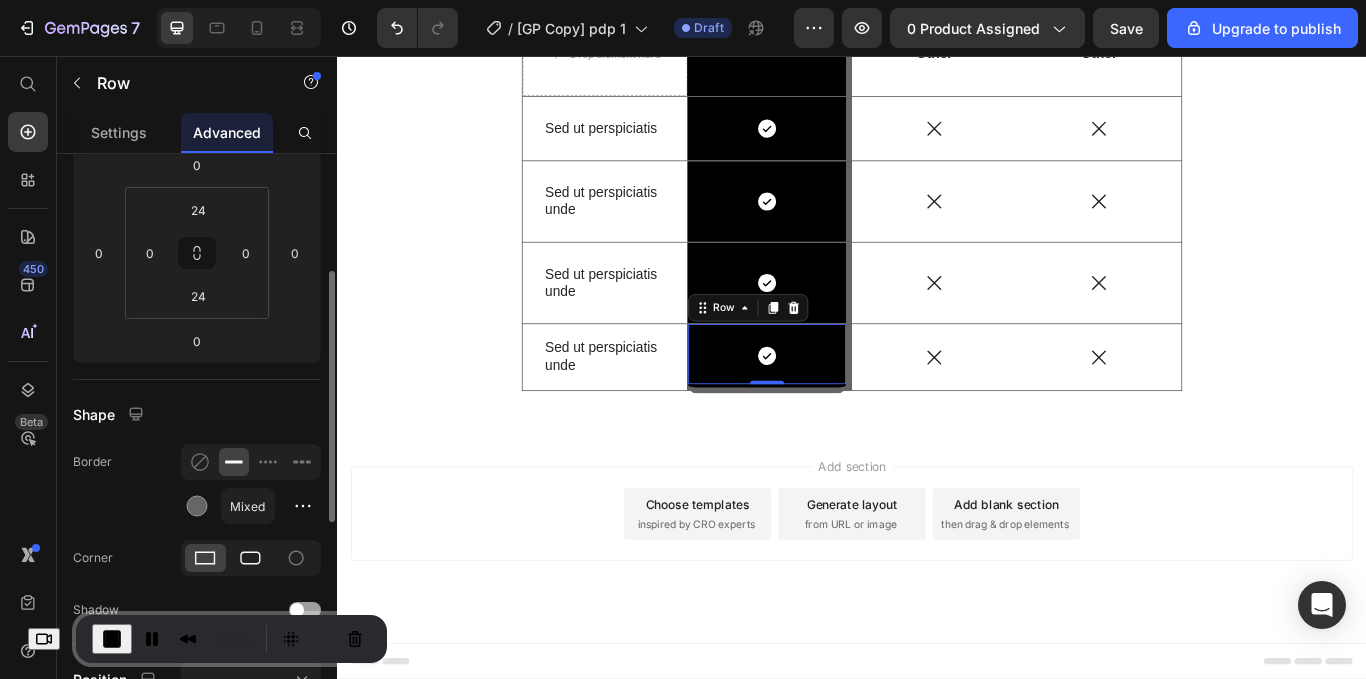 click 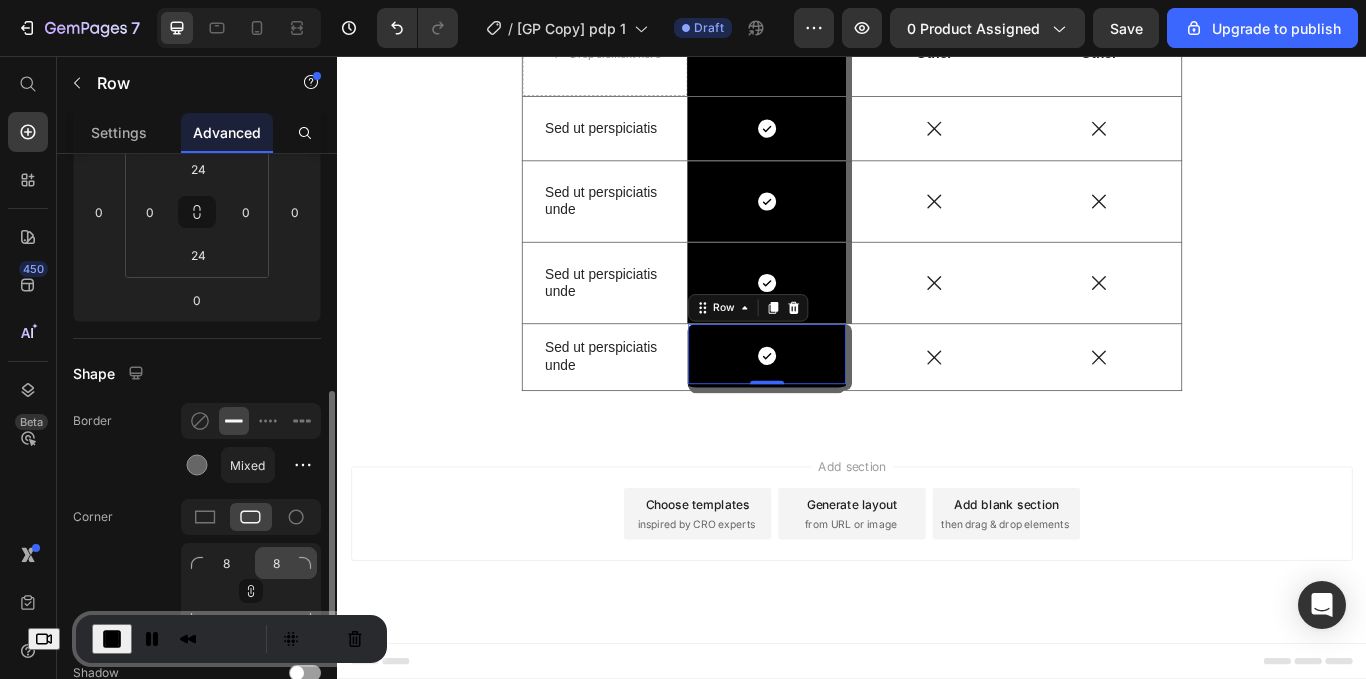 scroll, scrollTop: 395, scrollLeft: 0, axis: vertical 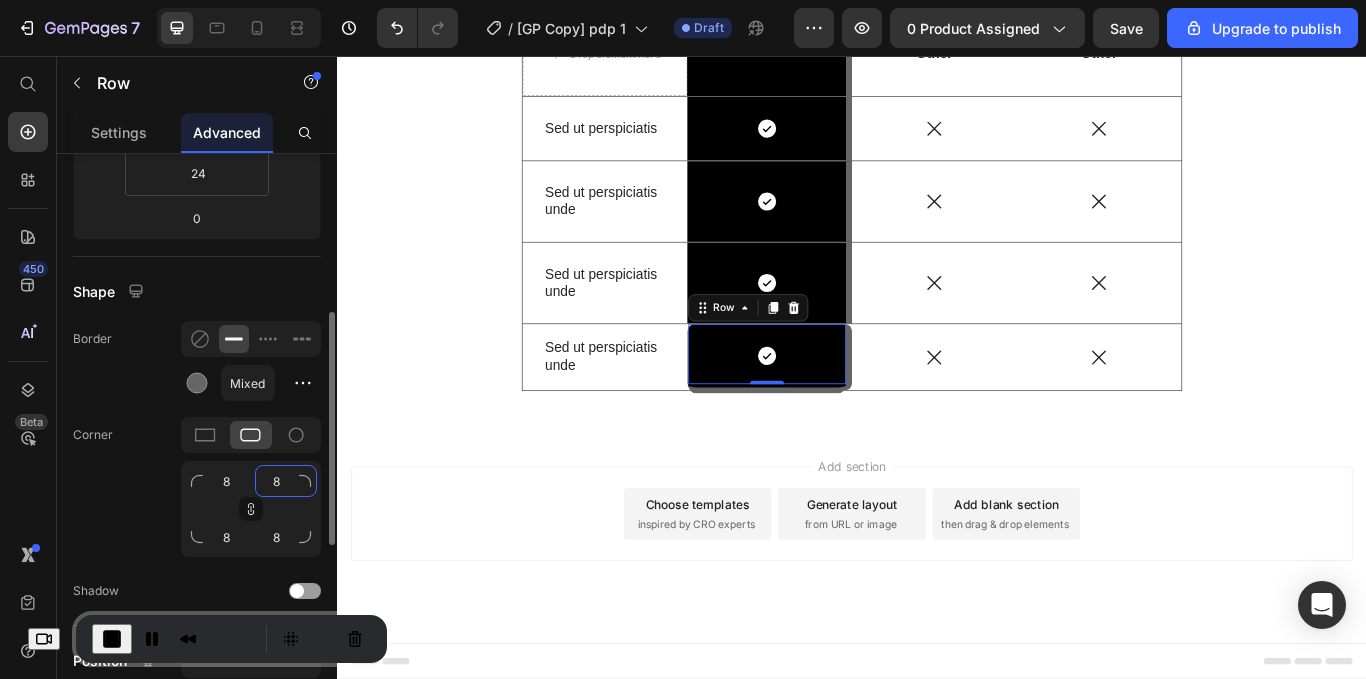 click on "8" 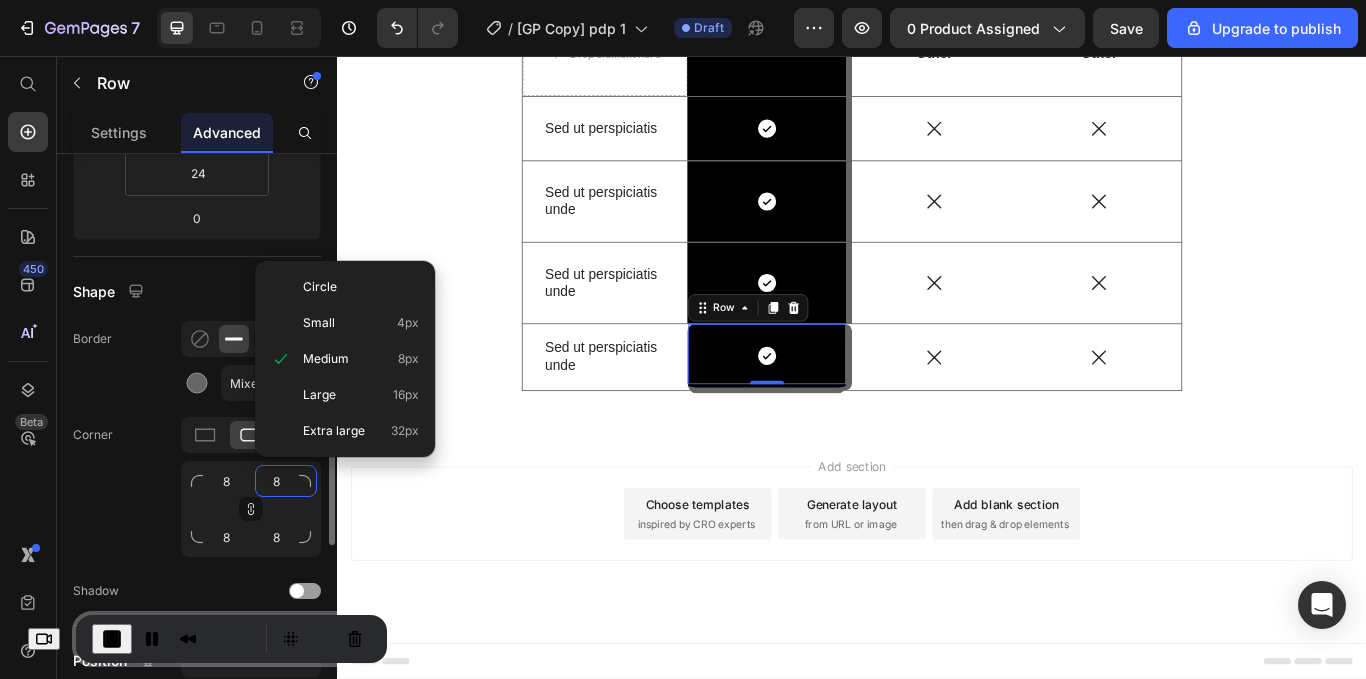 type on "0" 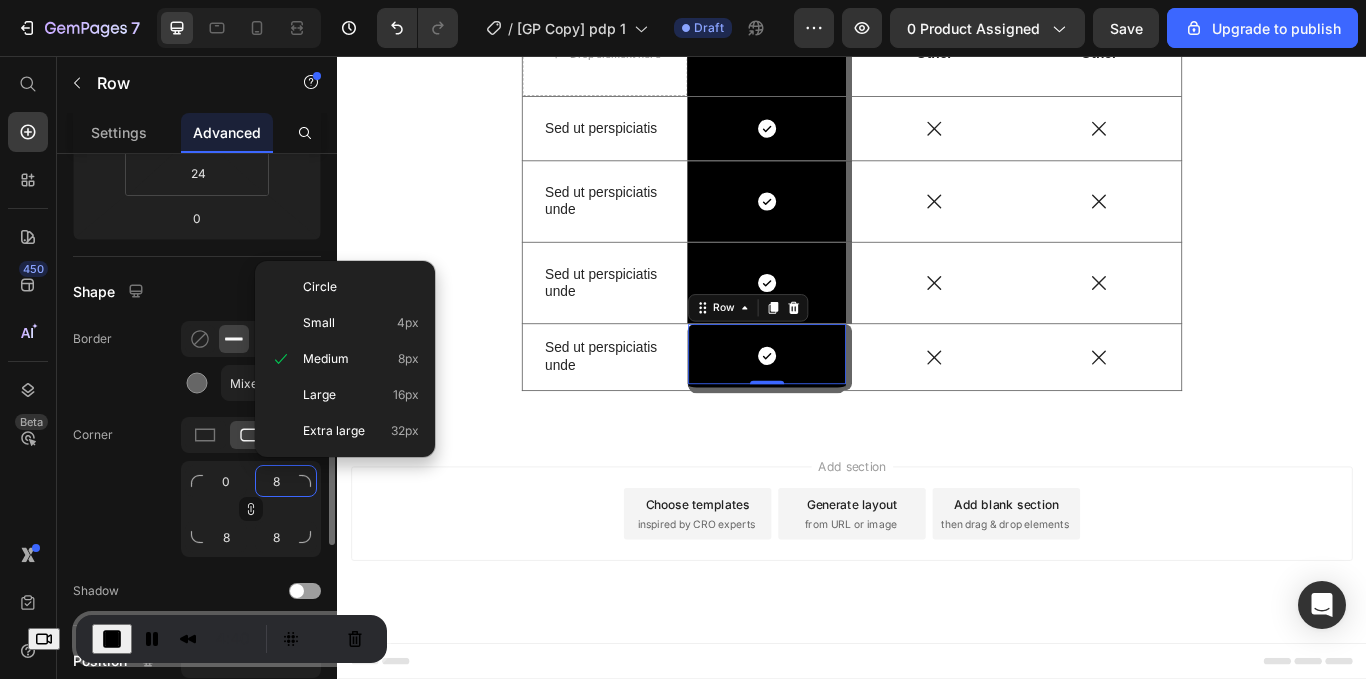 type on "0" 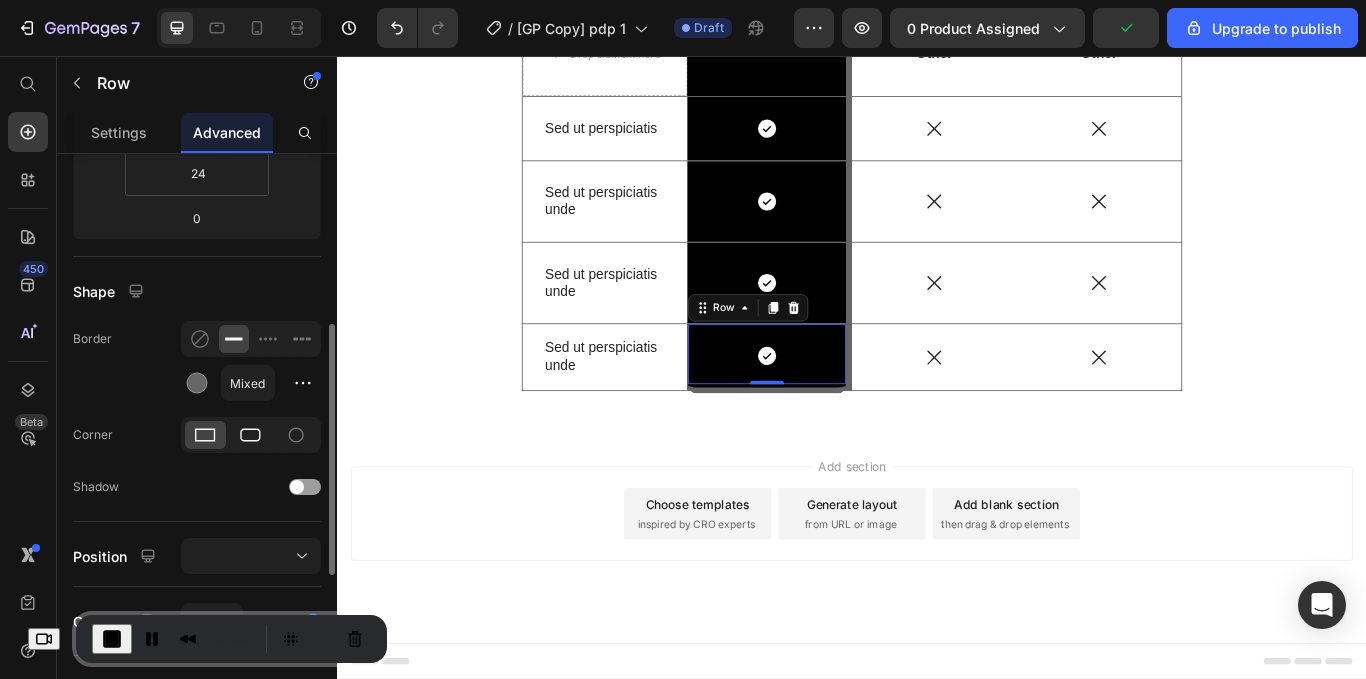 click 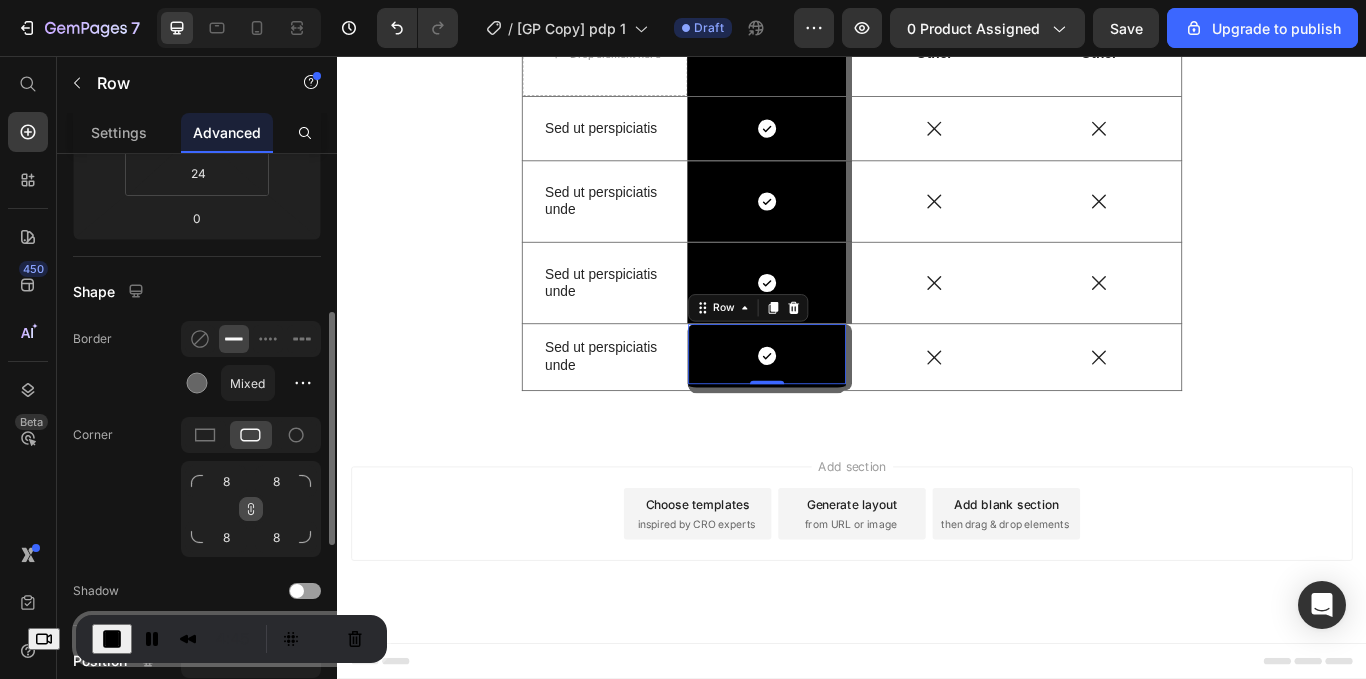 click 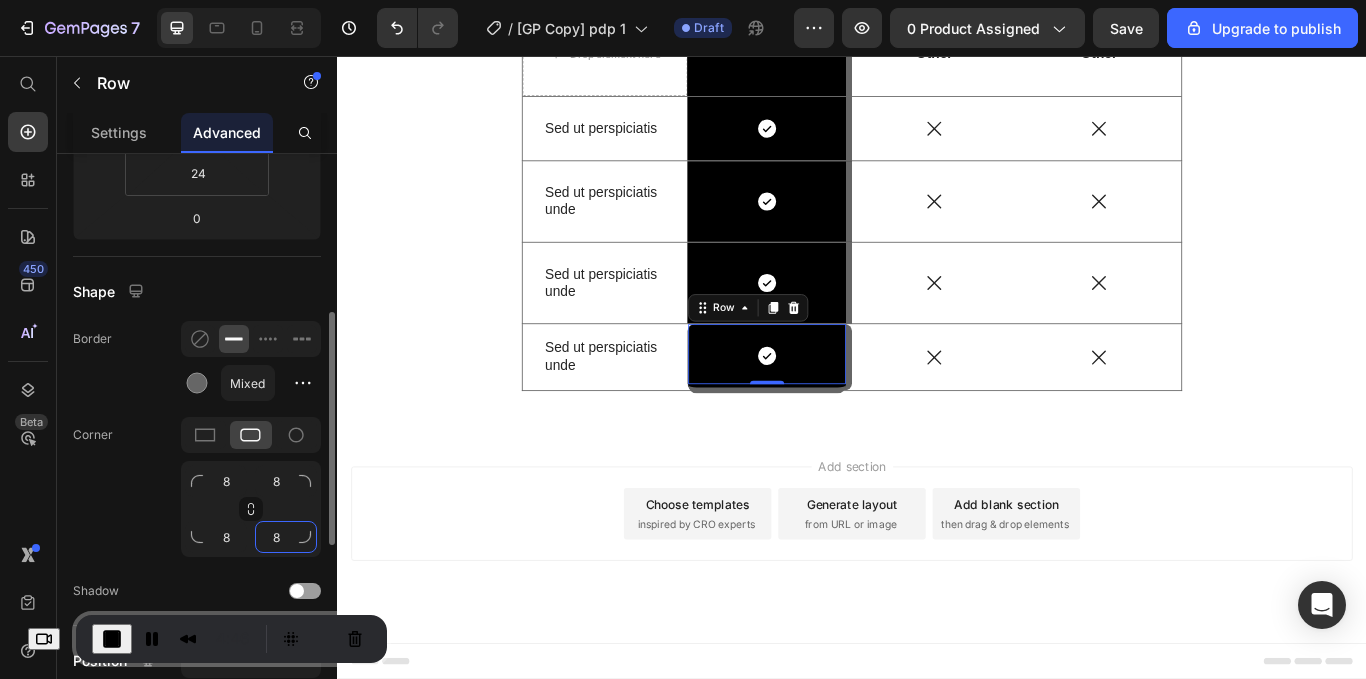 click on "8" 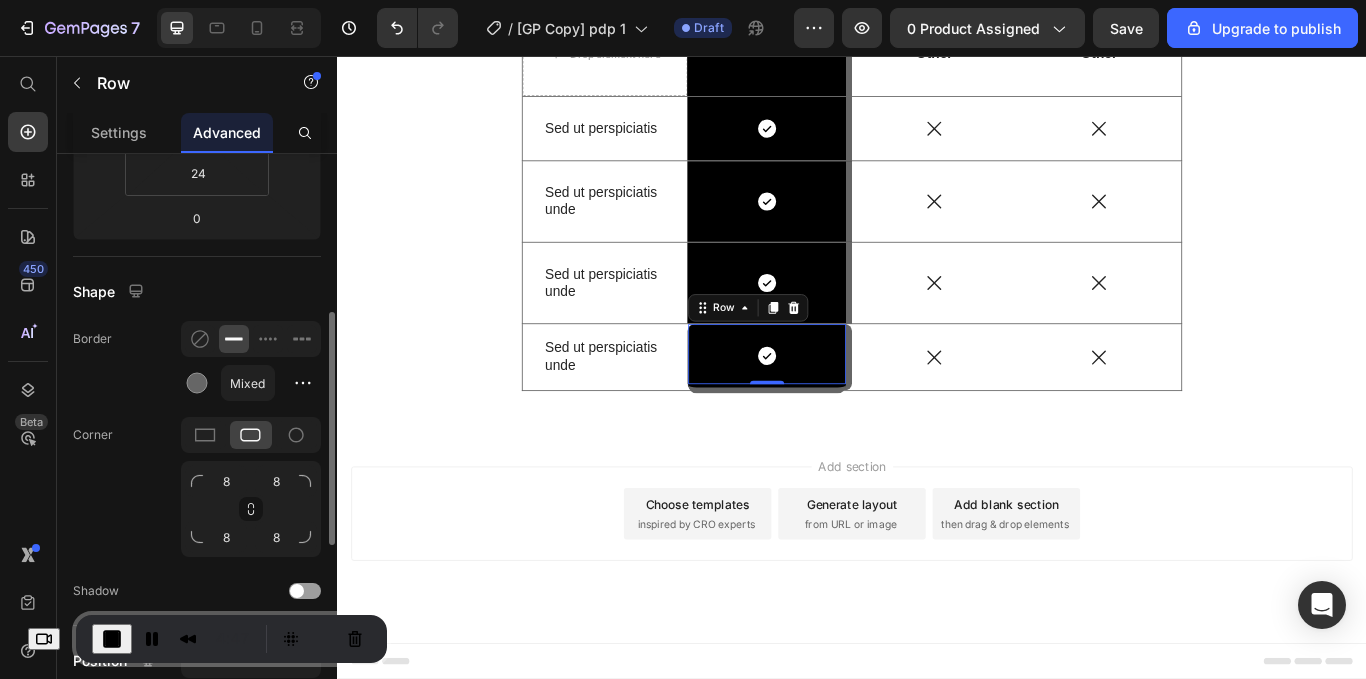 click on "8 8 8 8" at bounding box center [251, 509] 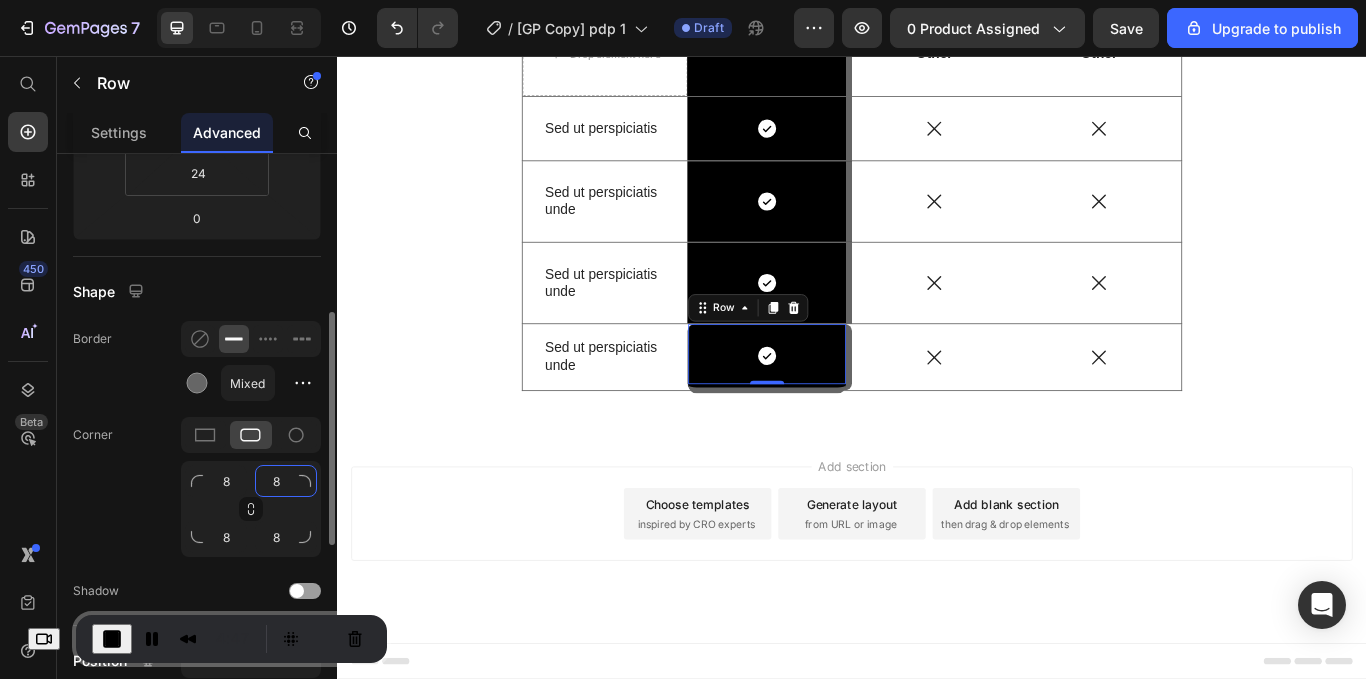 click on "8" 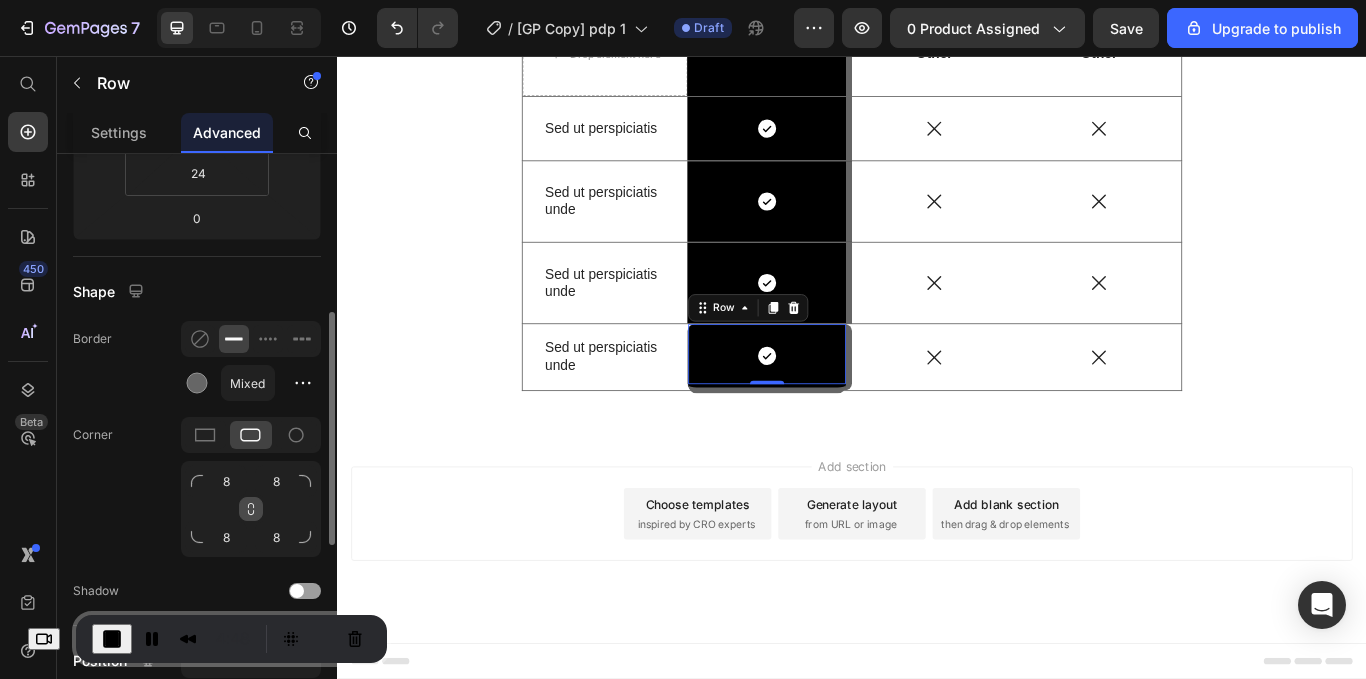 click 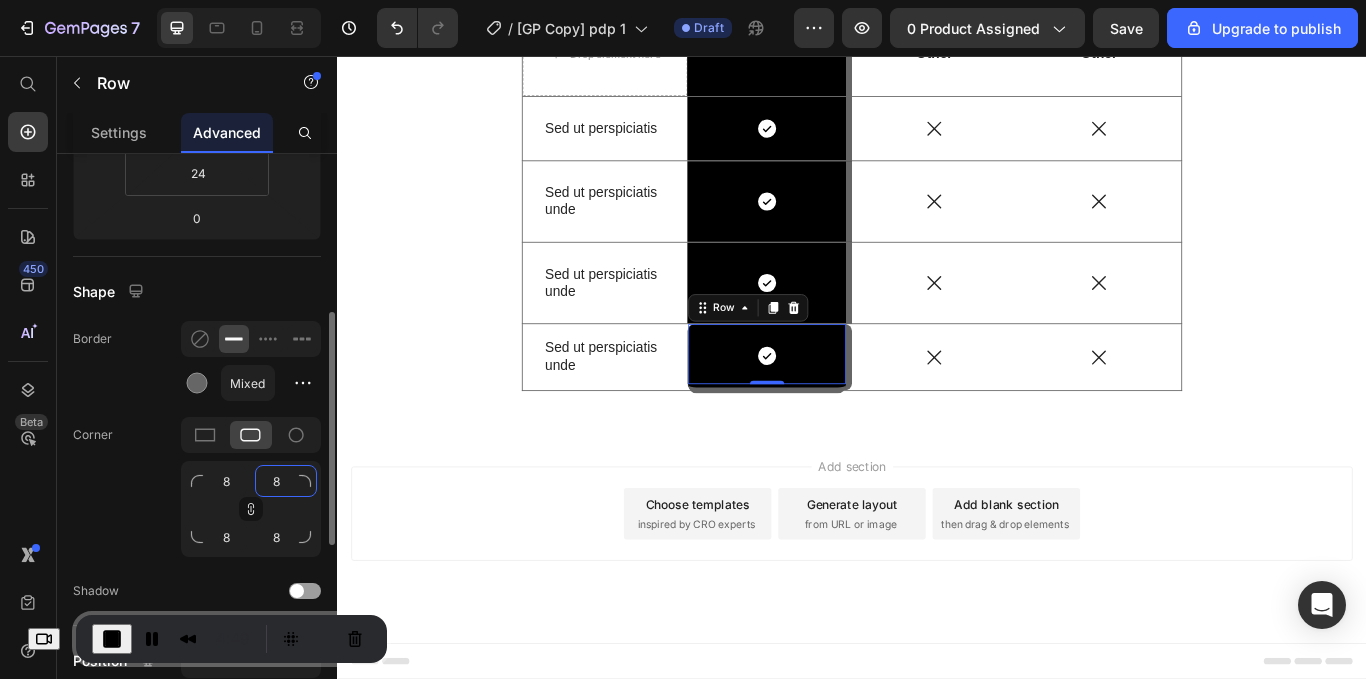 click on "8" 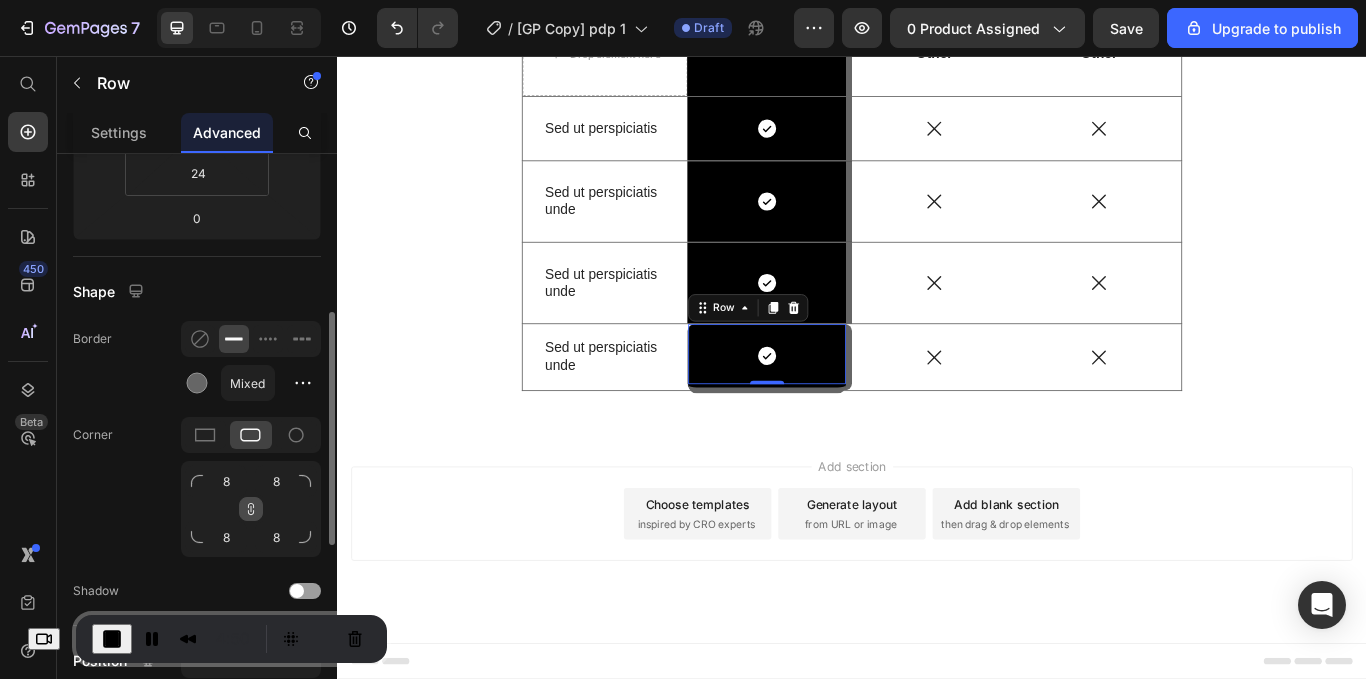 click at bounding box center (251, 509) 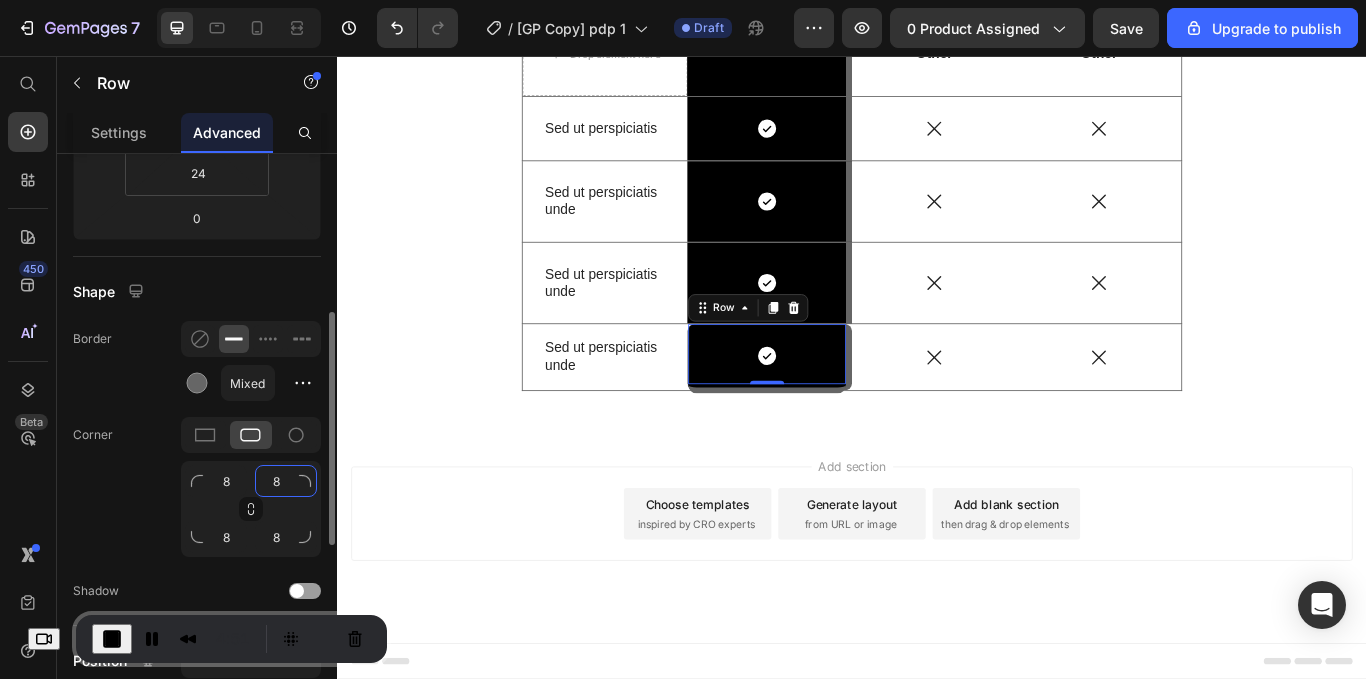 click on "8" 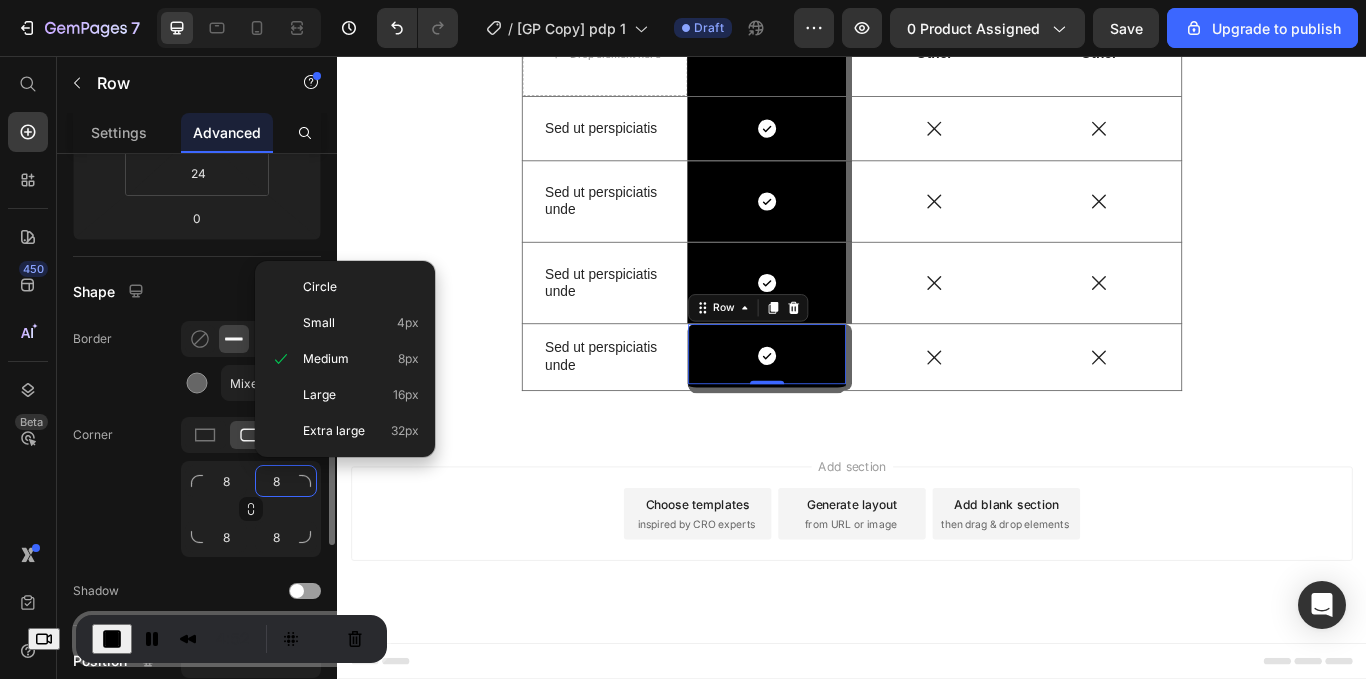 type on "0" 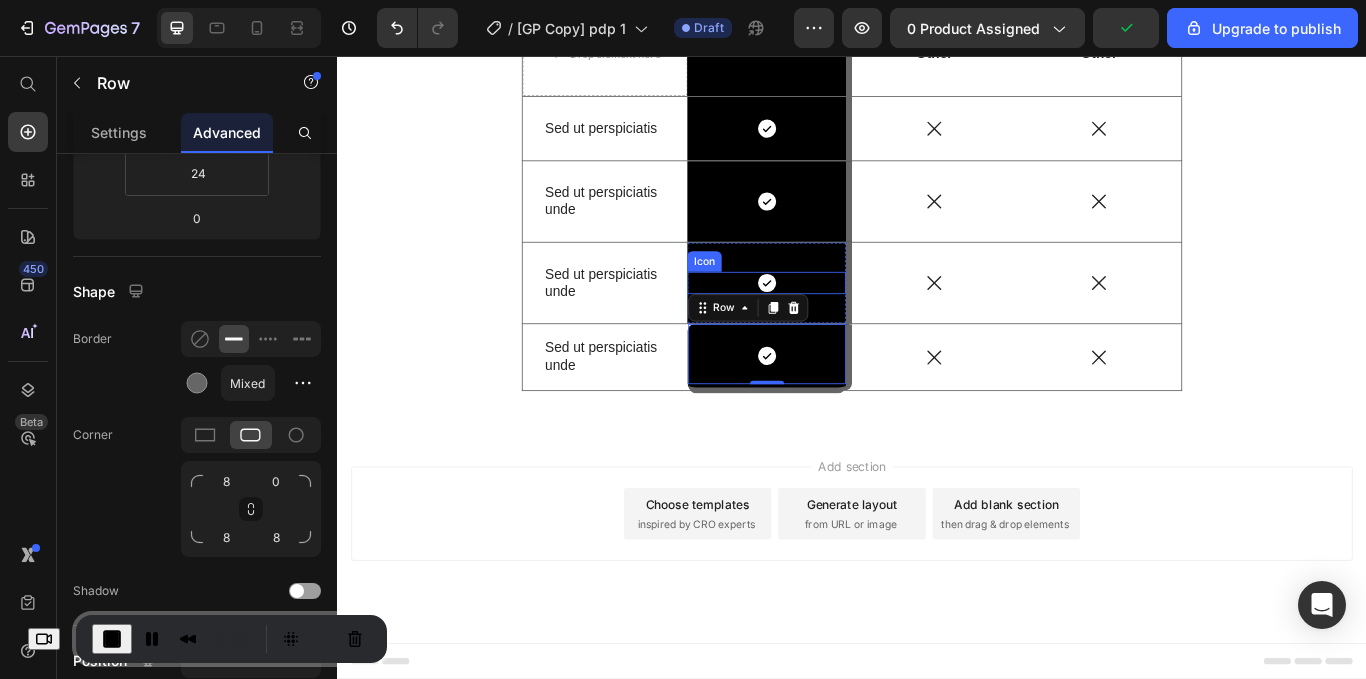 click on "Icon" at bounding box center [837, 321] 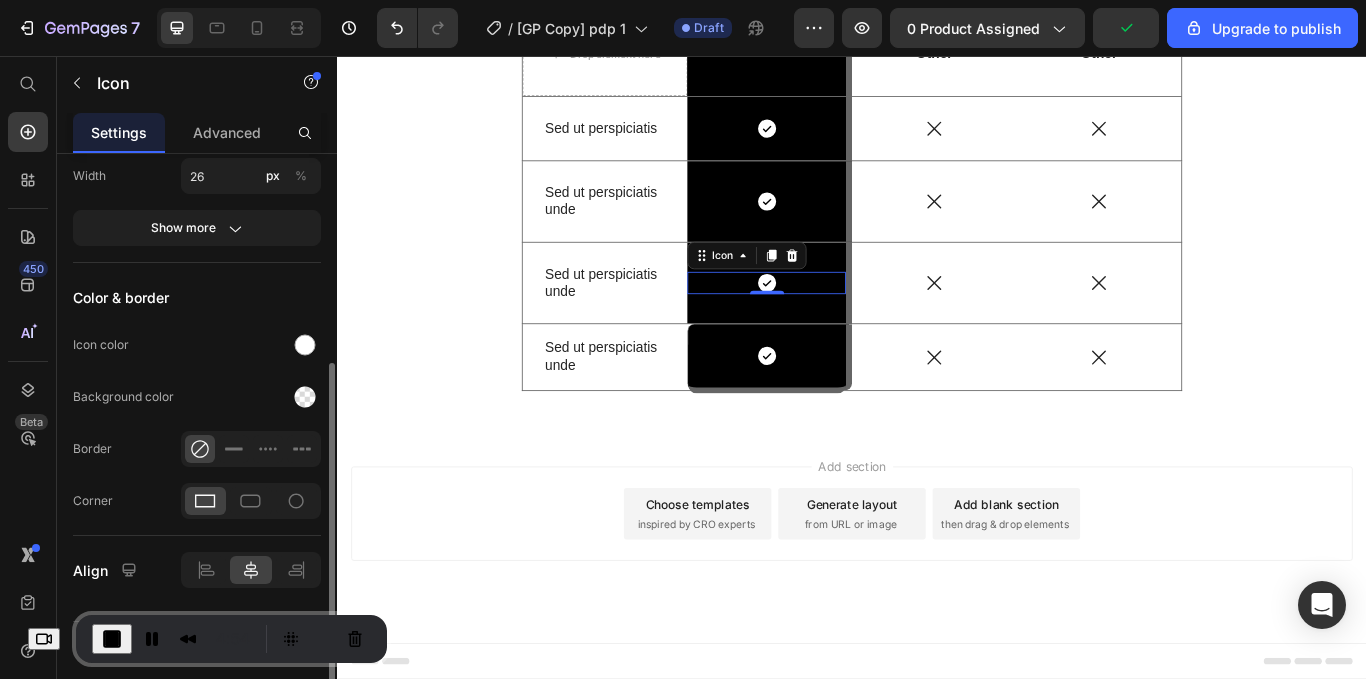 scroll, scrollTop: 0, scrollLeft: 0, axis: both 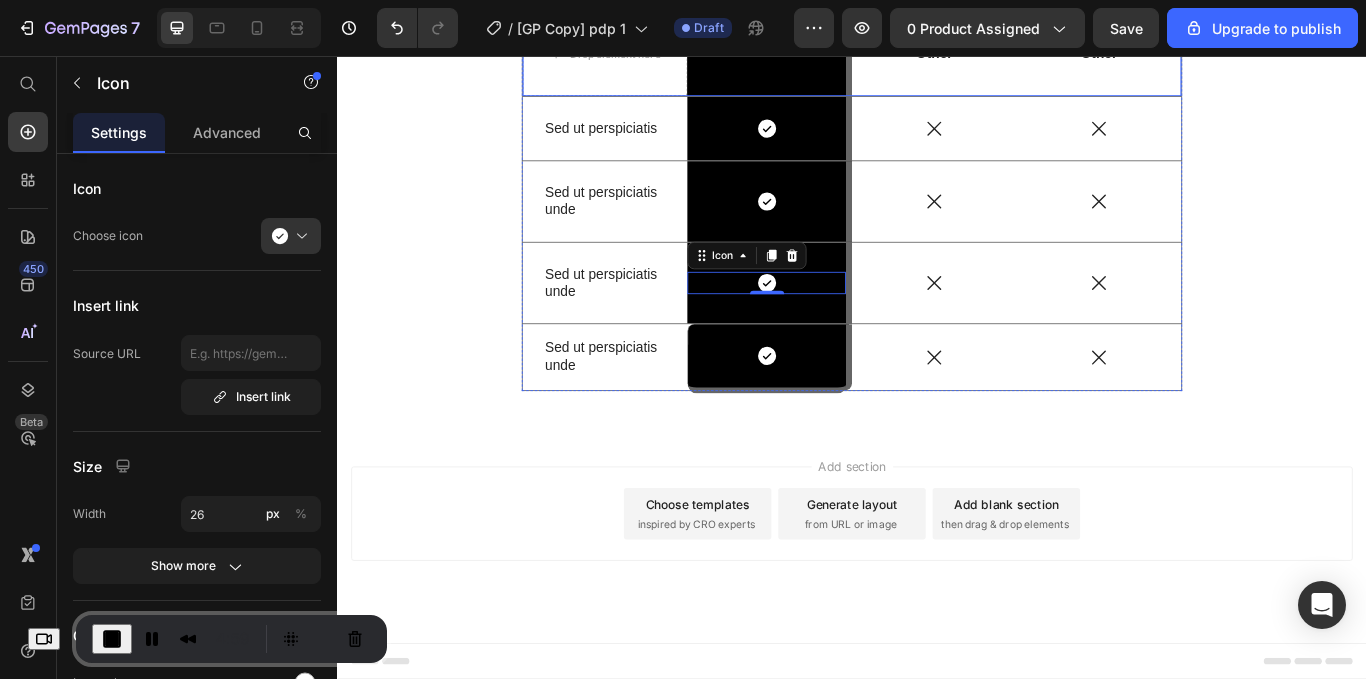 click on "Other Text Block" at bounding box center (1225, 55) 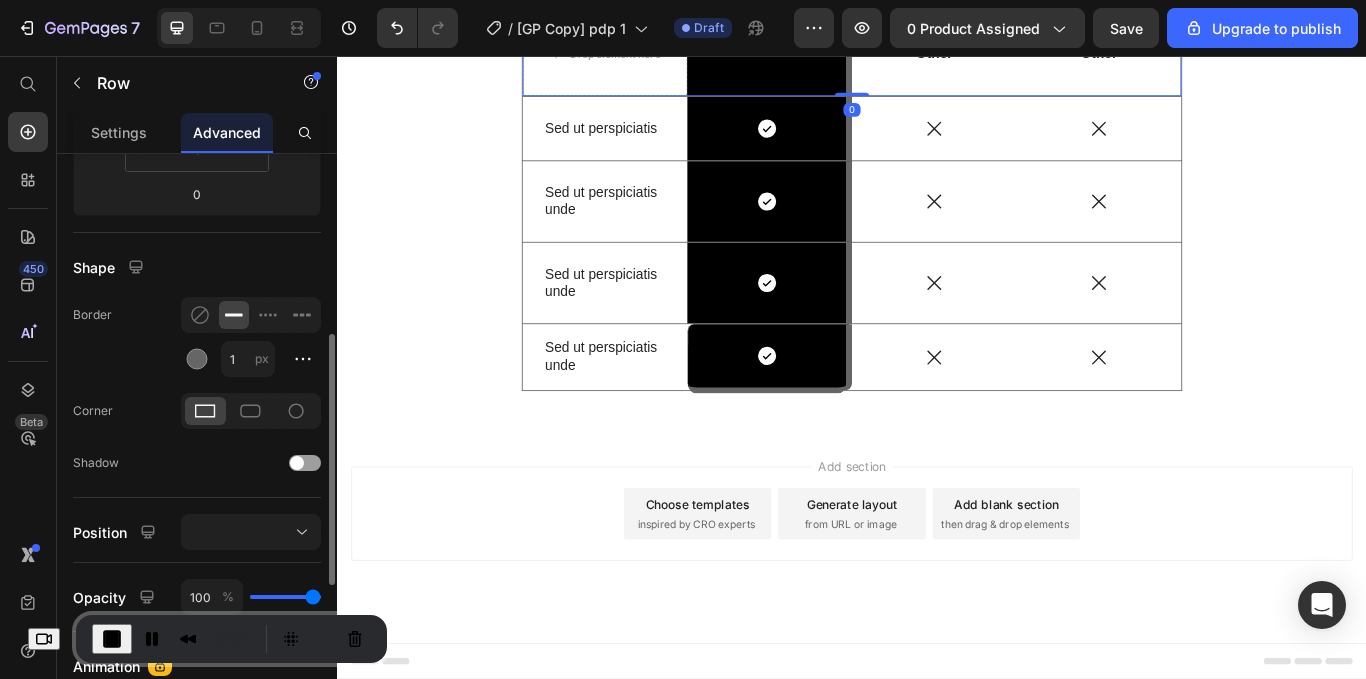 scroll, scrollTop: 421, scrollLeft: 0, axis: vertical 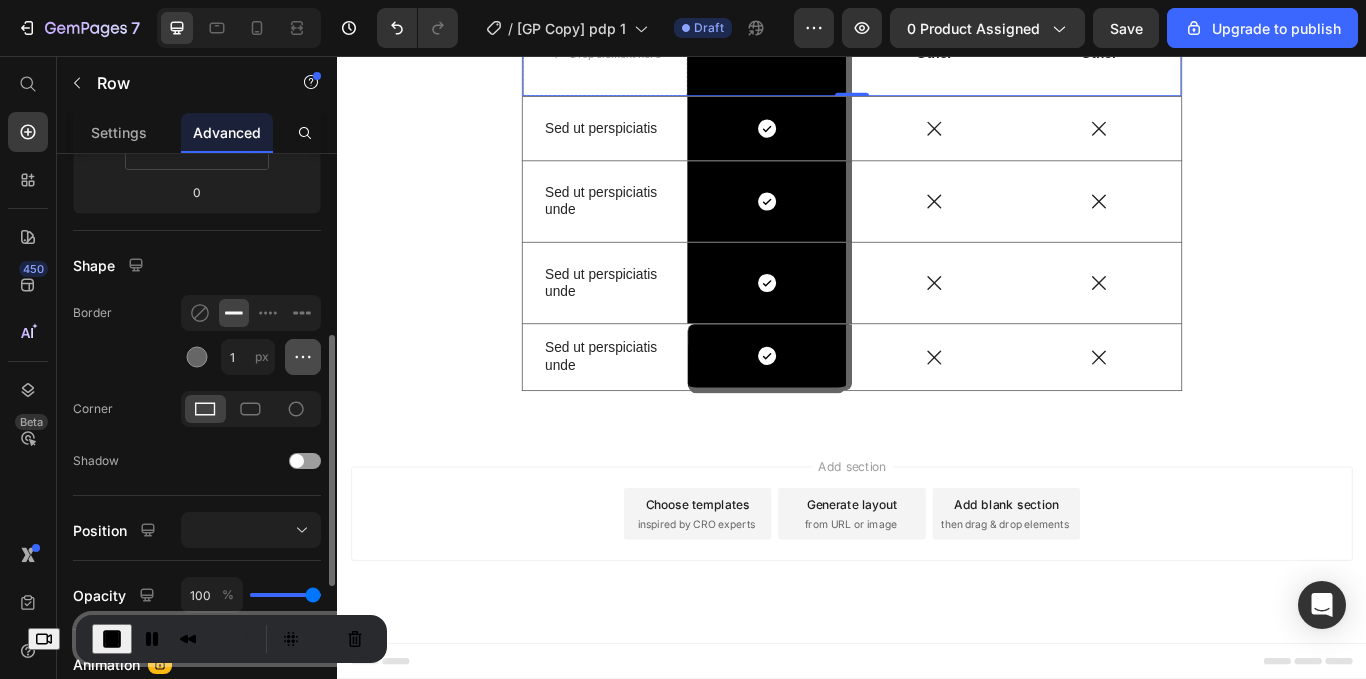 click 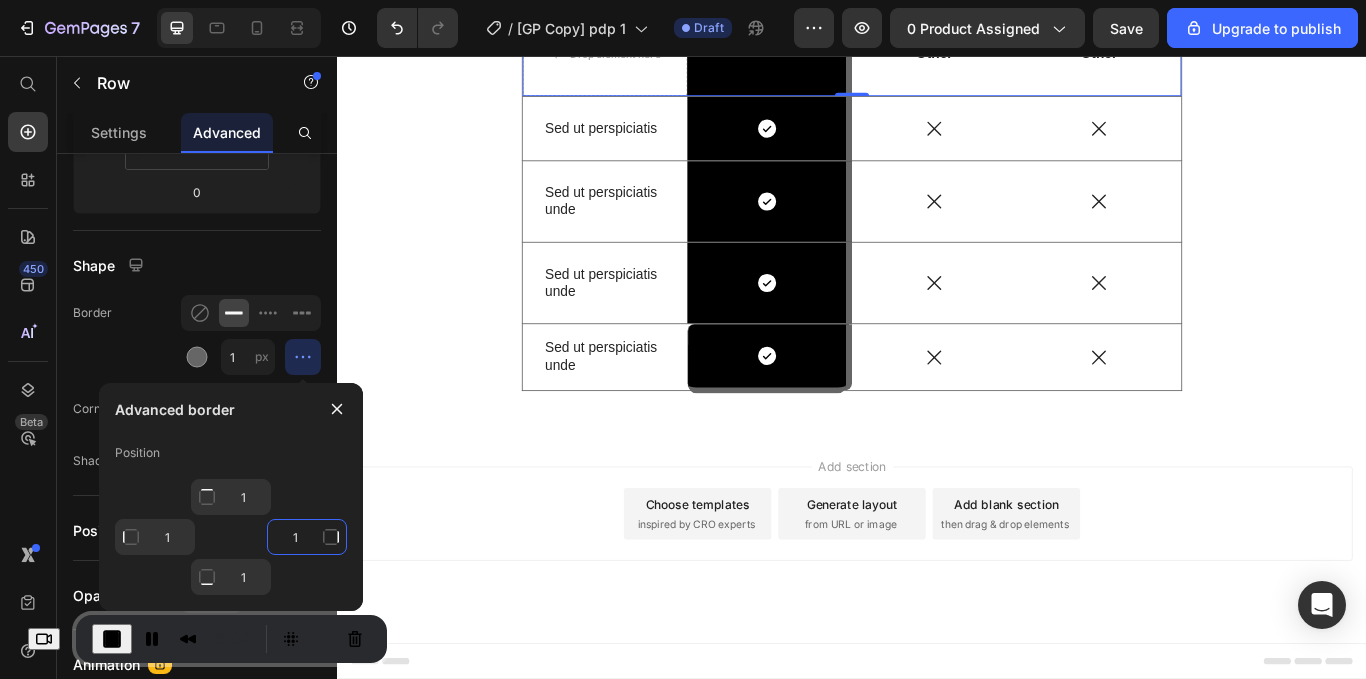 click on "1" 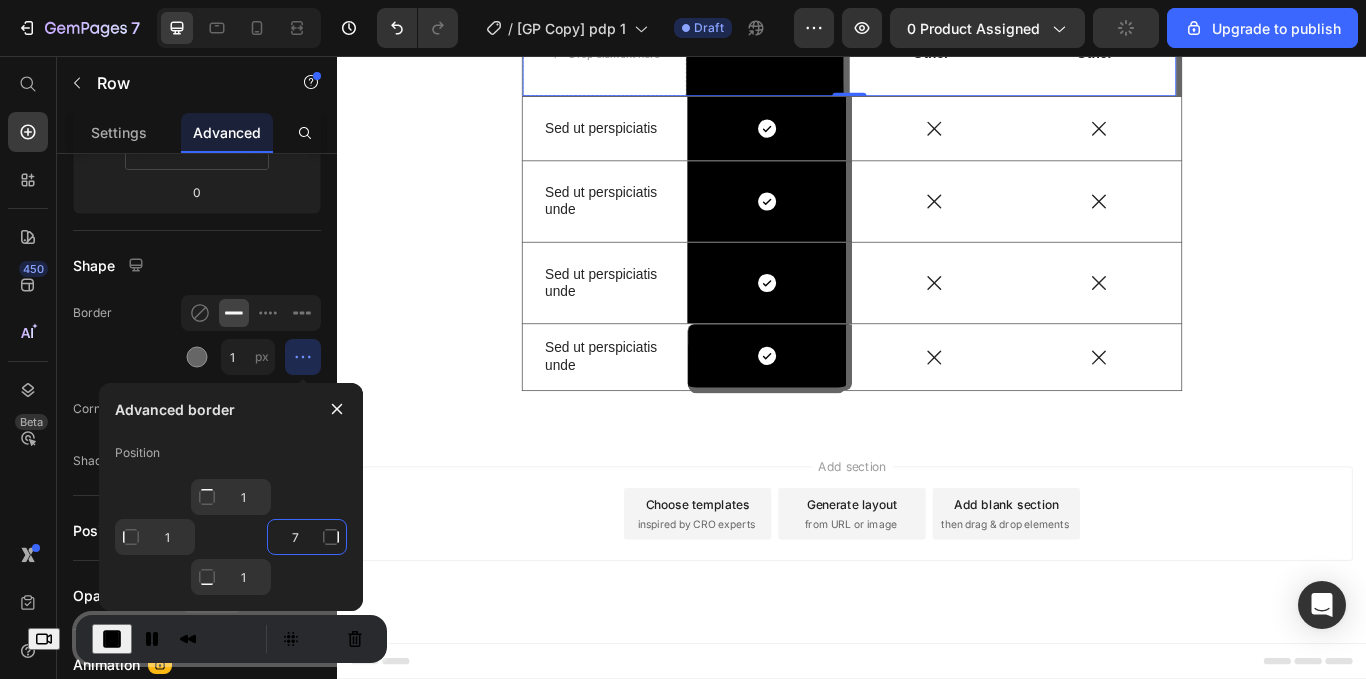type on "1" 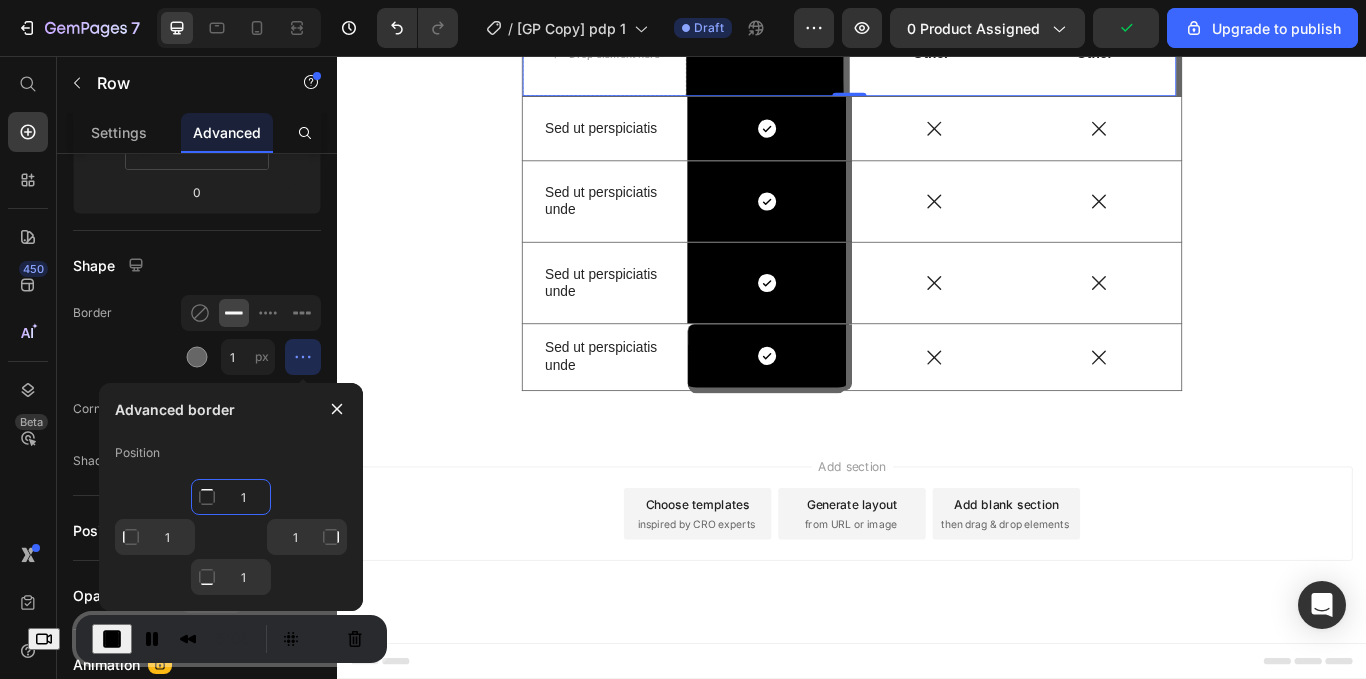 click on "1" 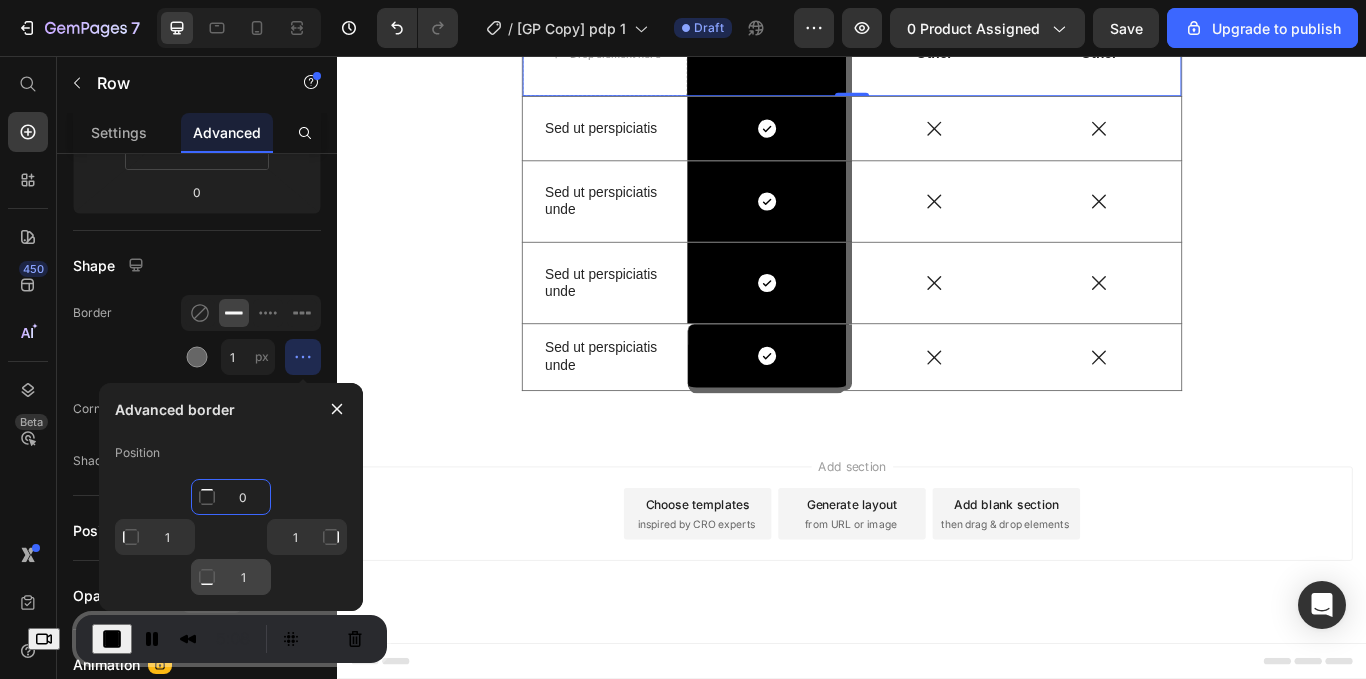 type on "0" 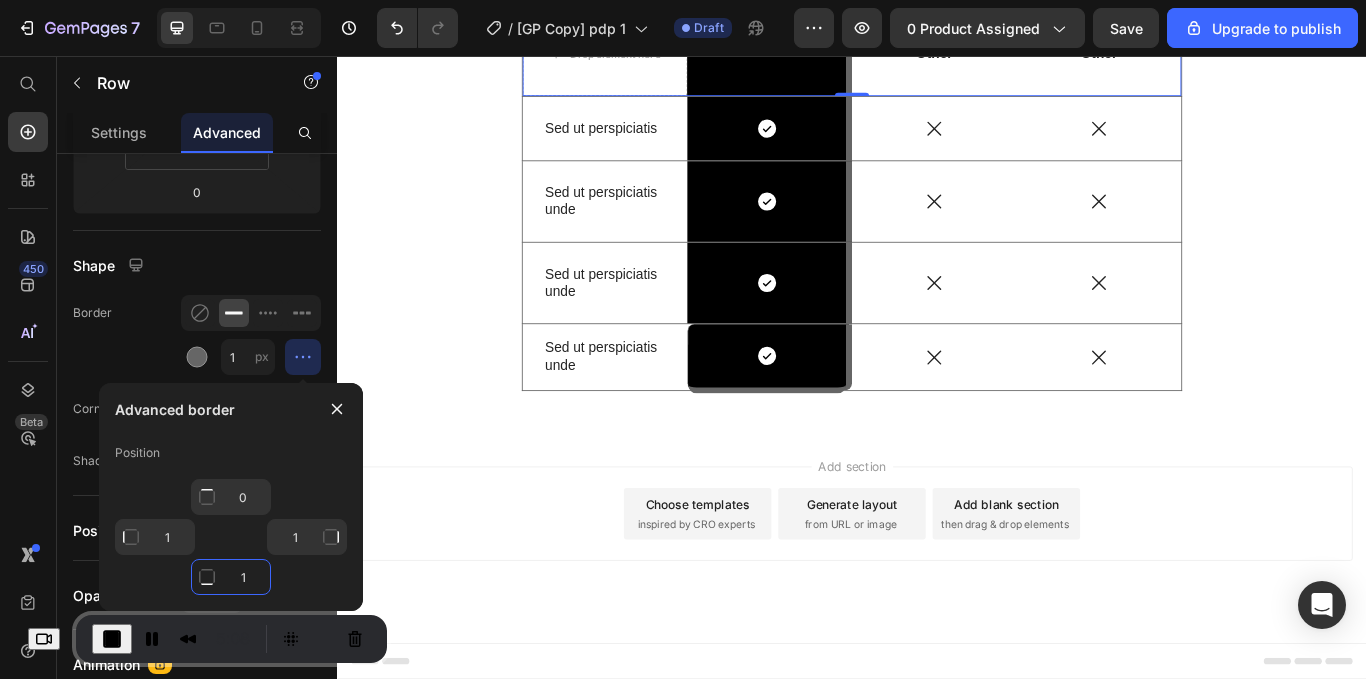 type on "Mixed" 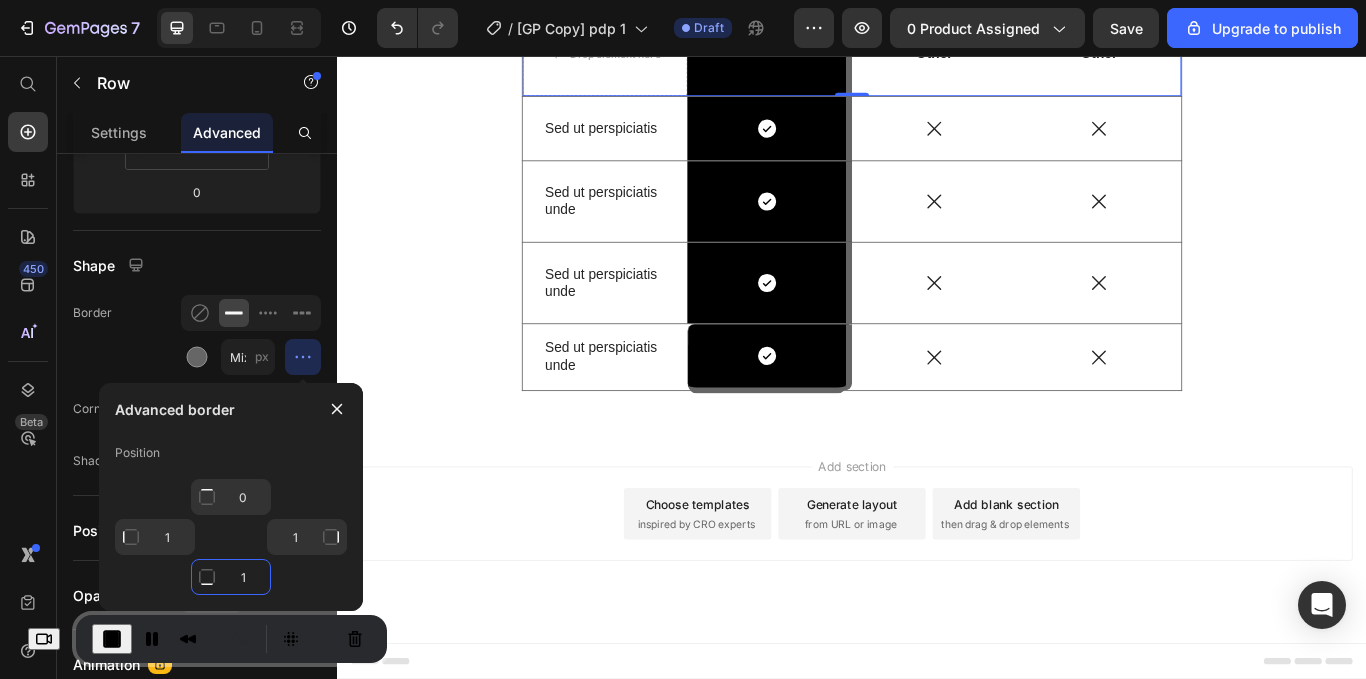 click on "1" 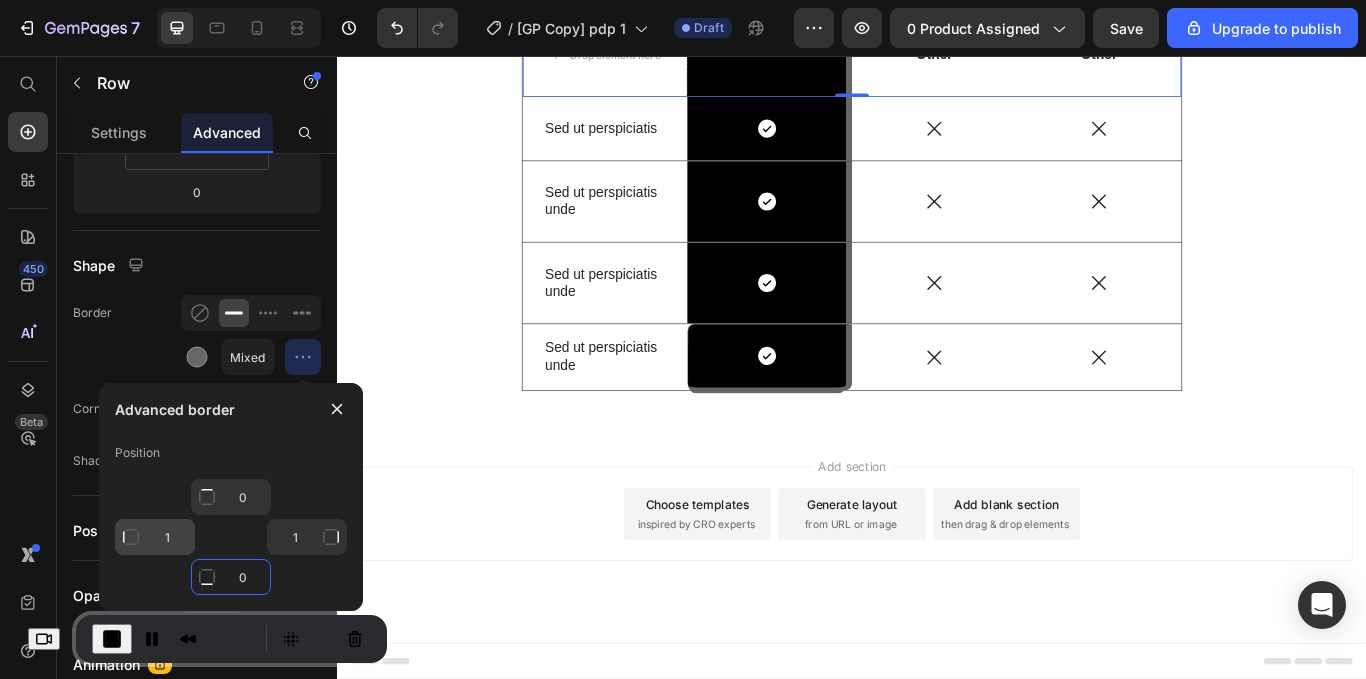 type on "0" 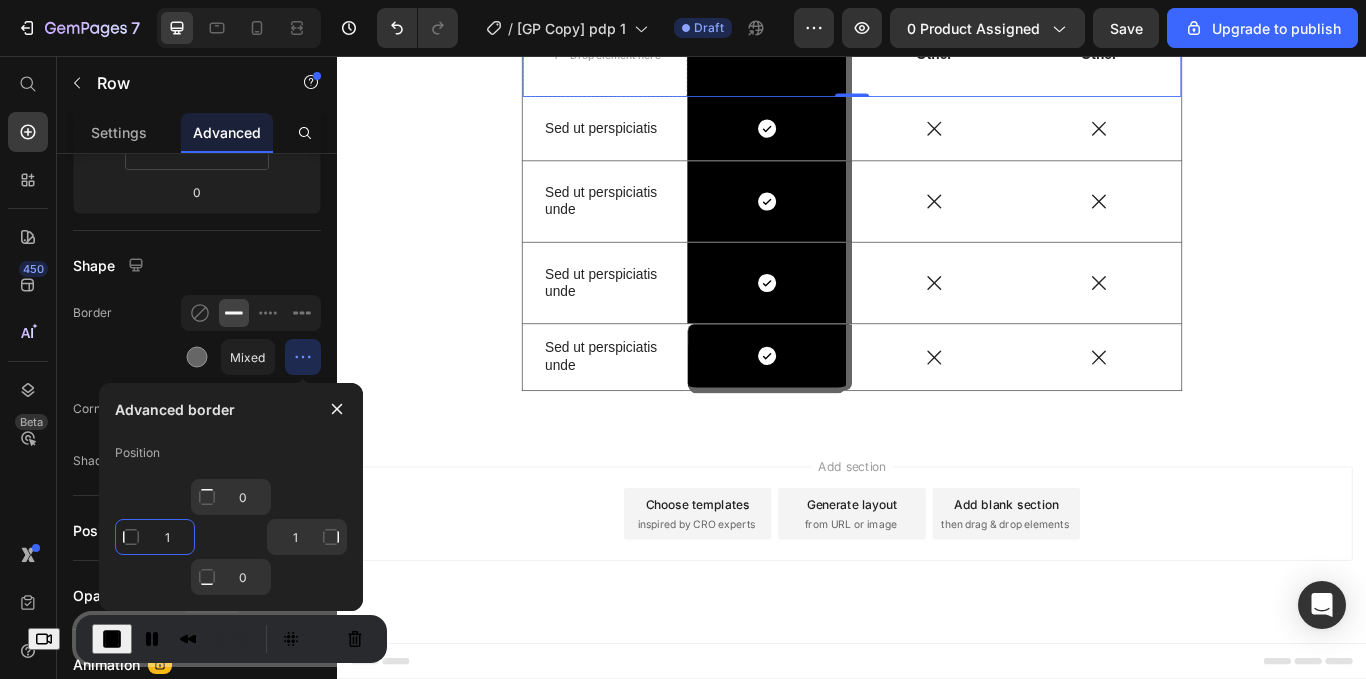 click on "1" 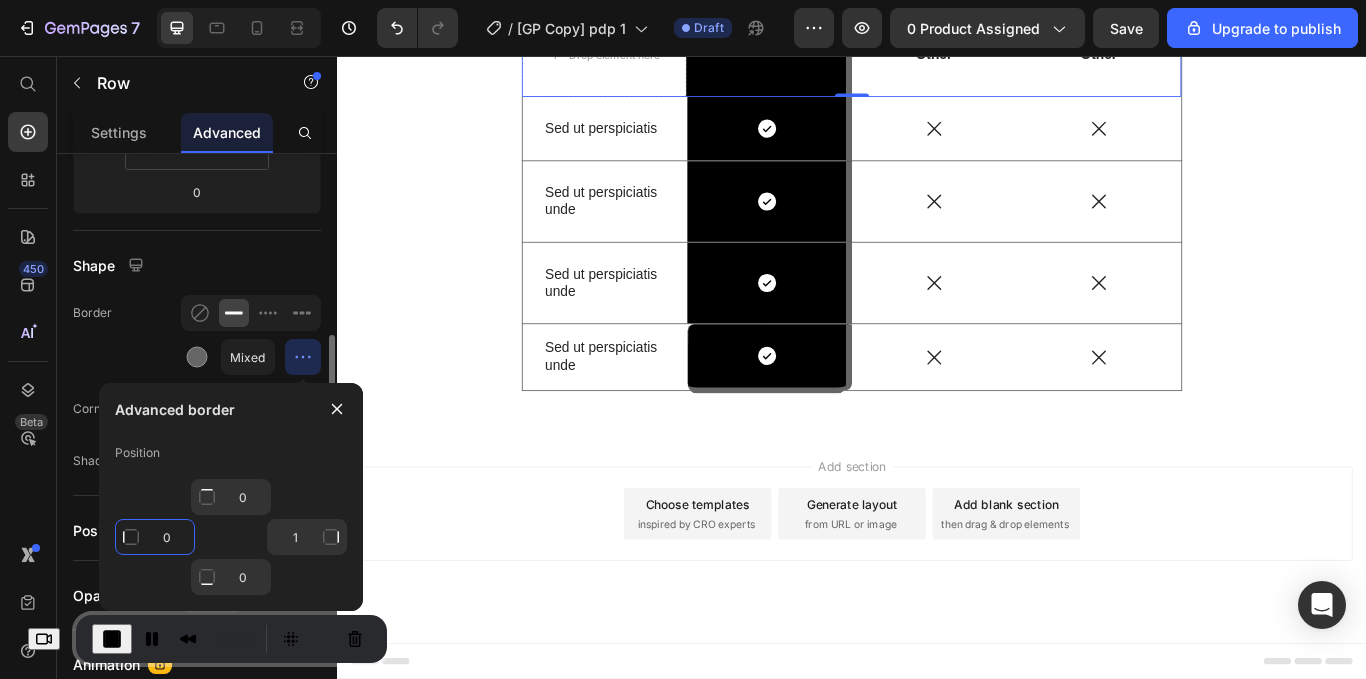 type on "0" 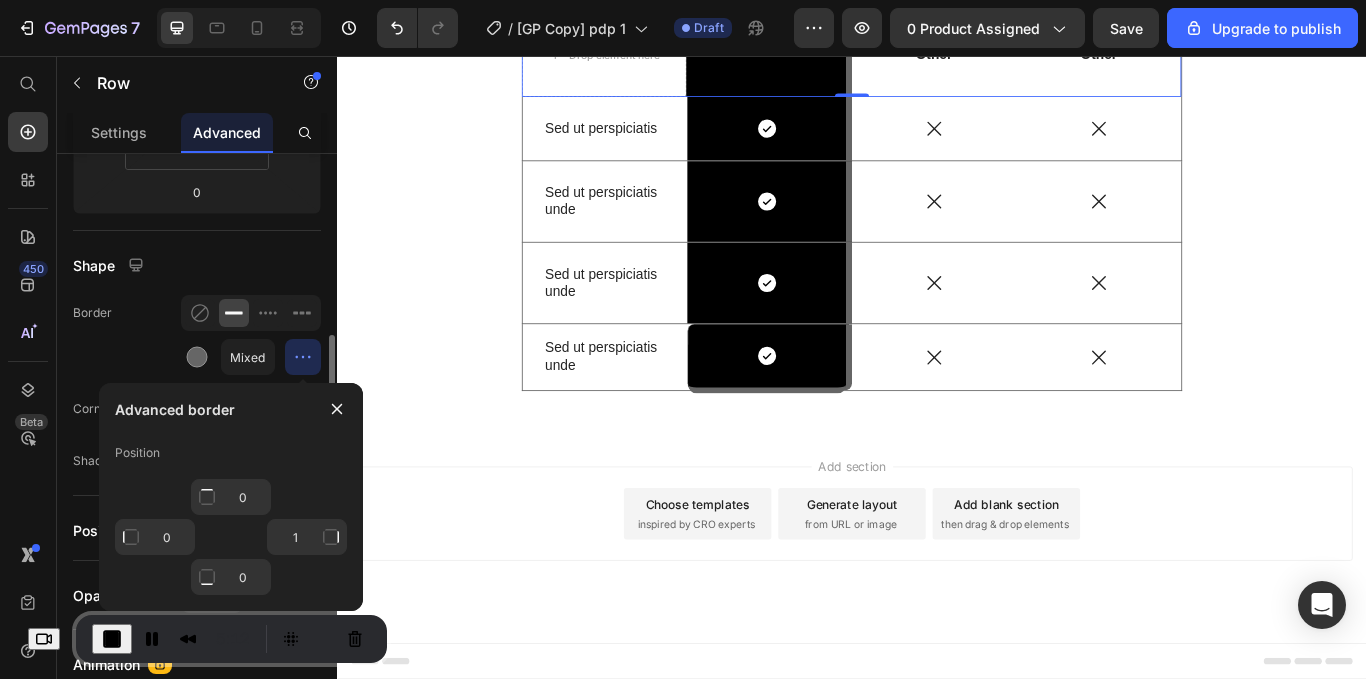 click on "Border Mixed" 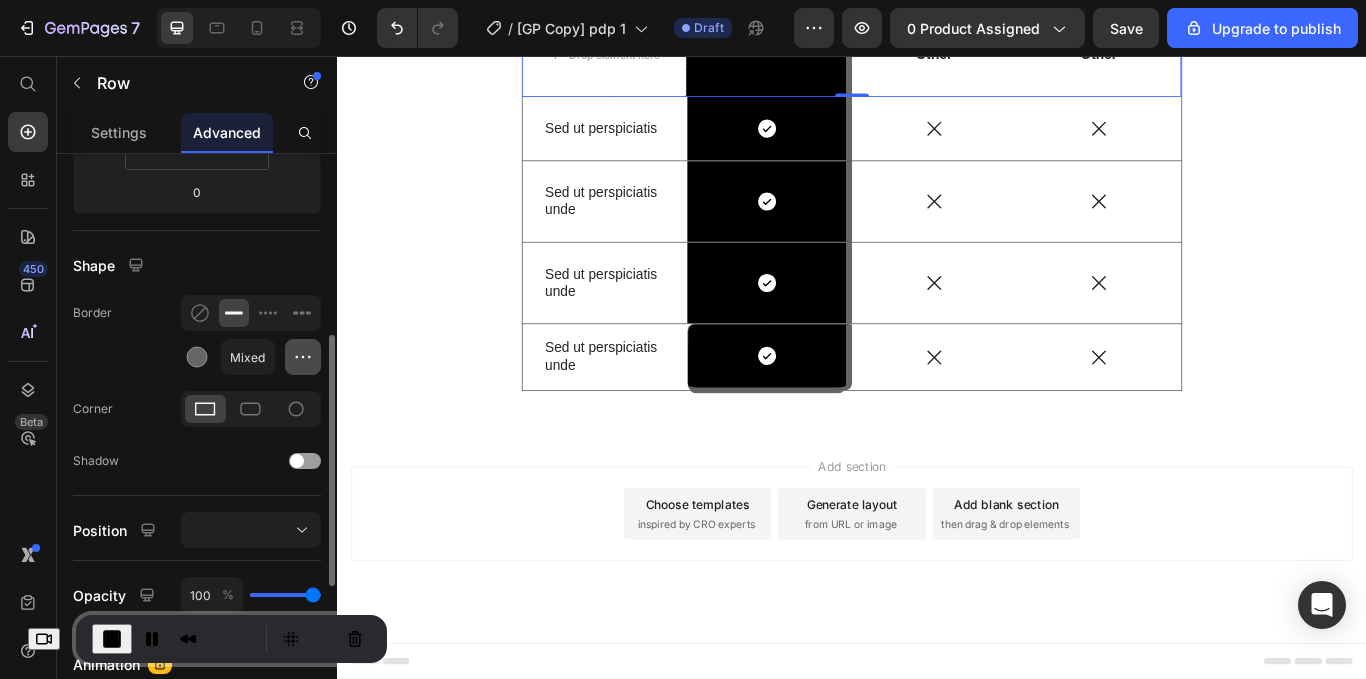 click 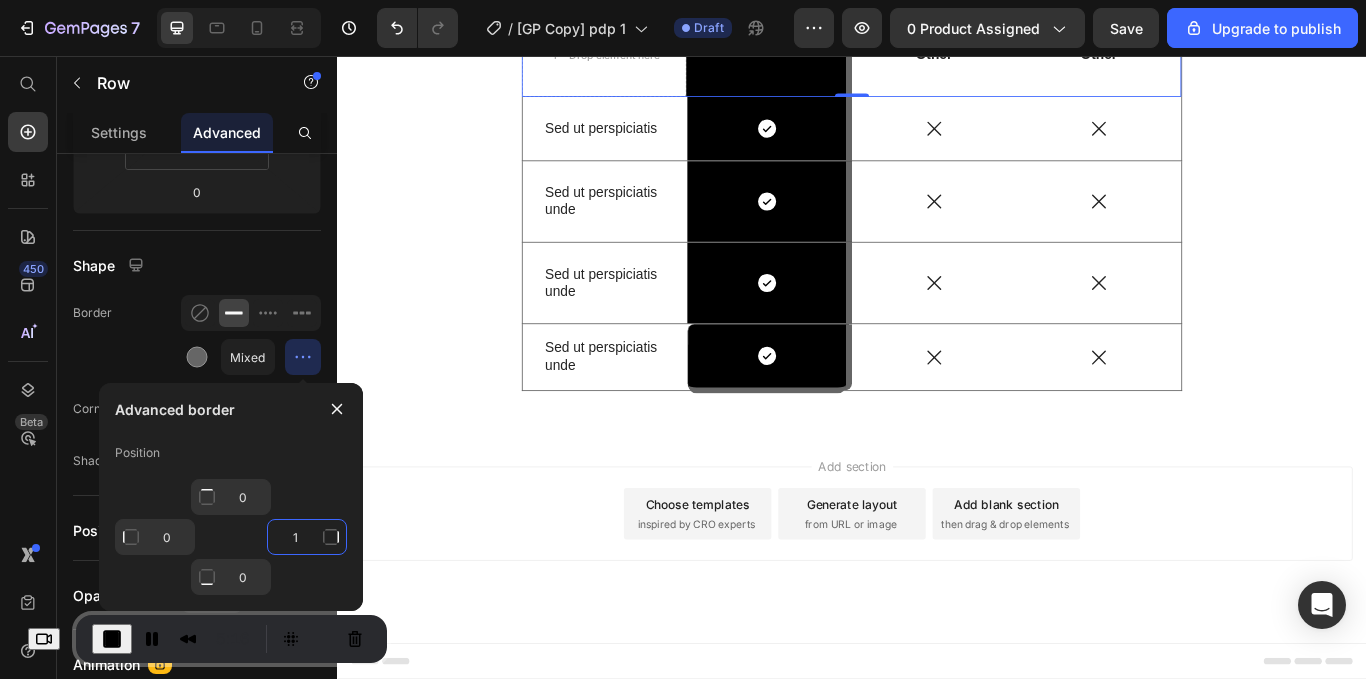 click on "1" 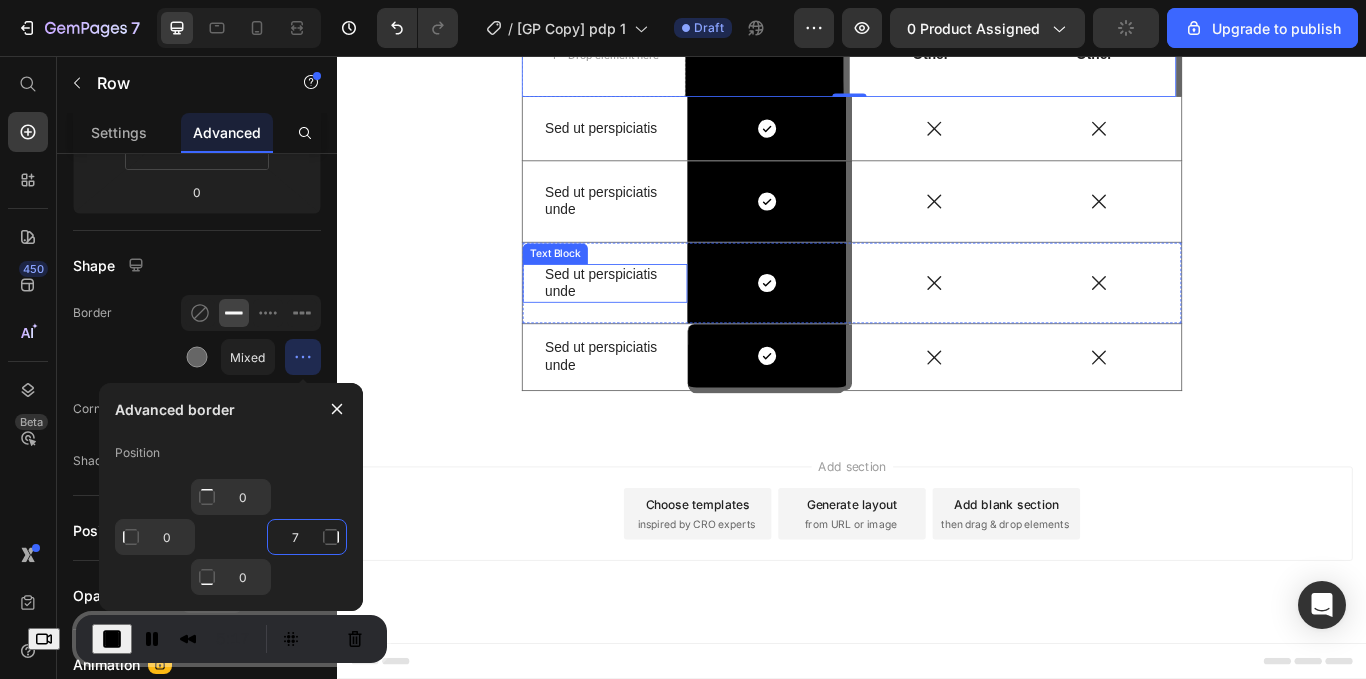 type on "1" 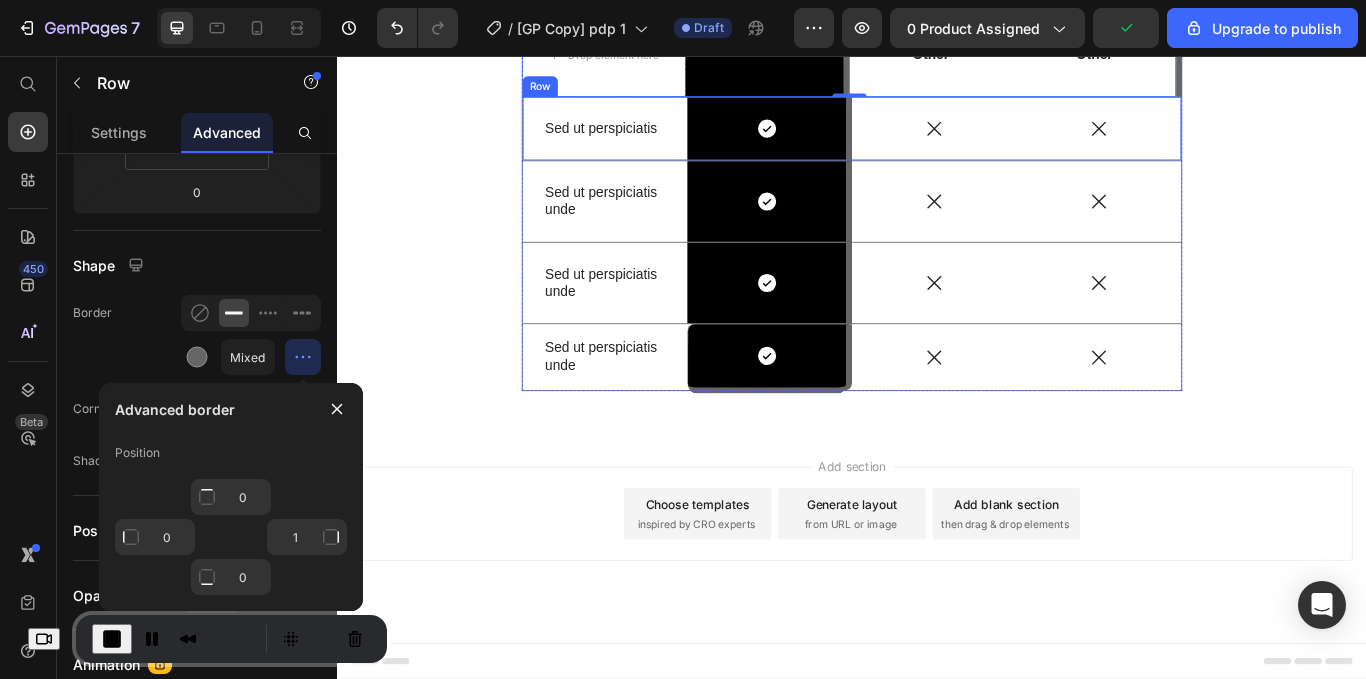click on "Icon" at bounding box center [1225, 226] 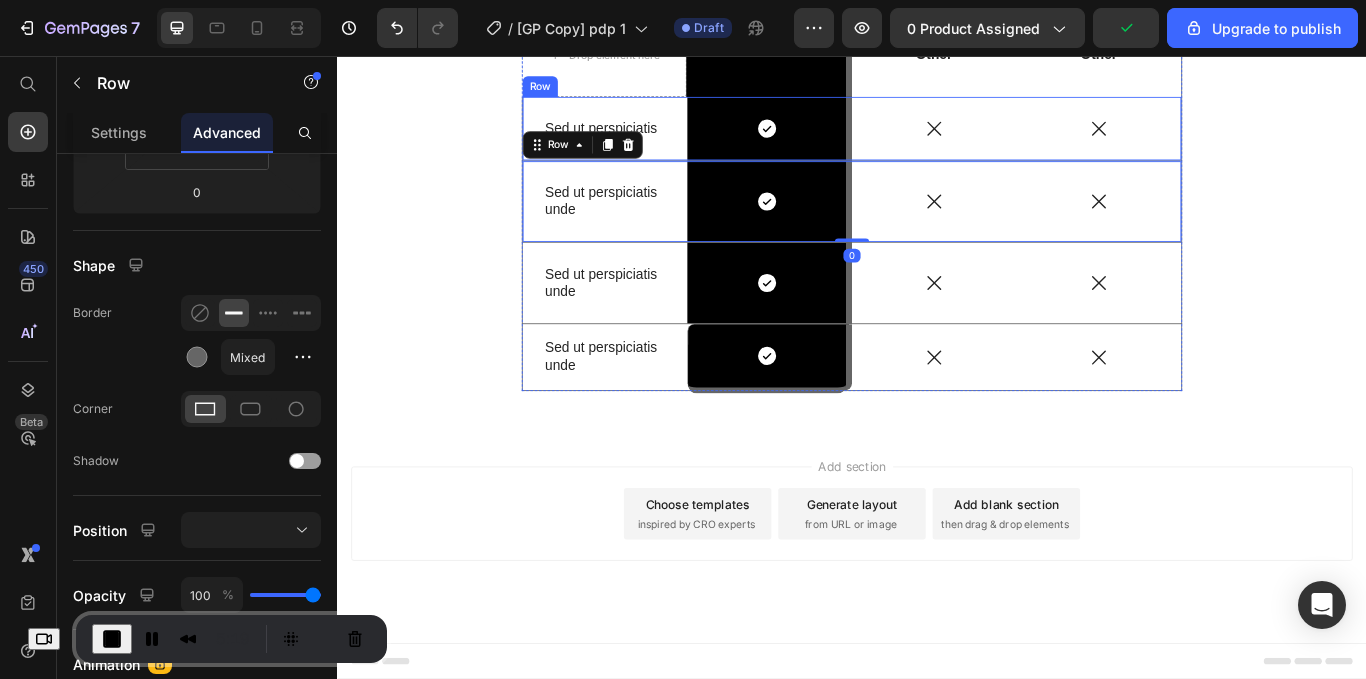 click on "Icon" at bounding box center [1225, 141] 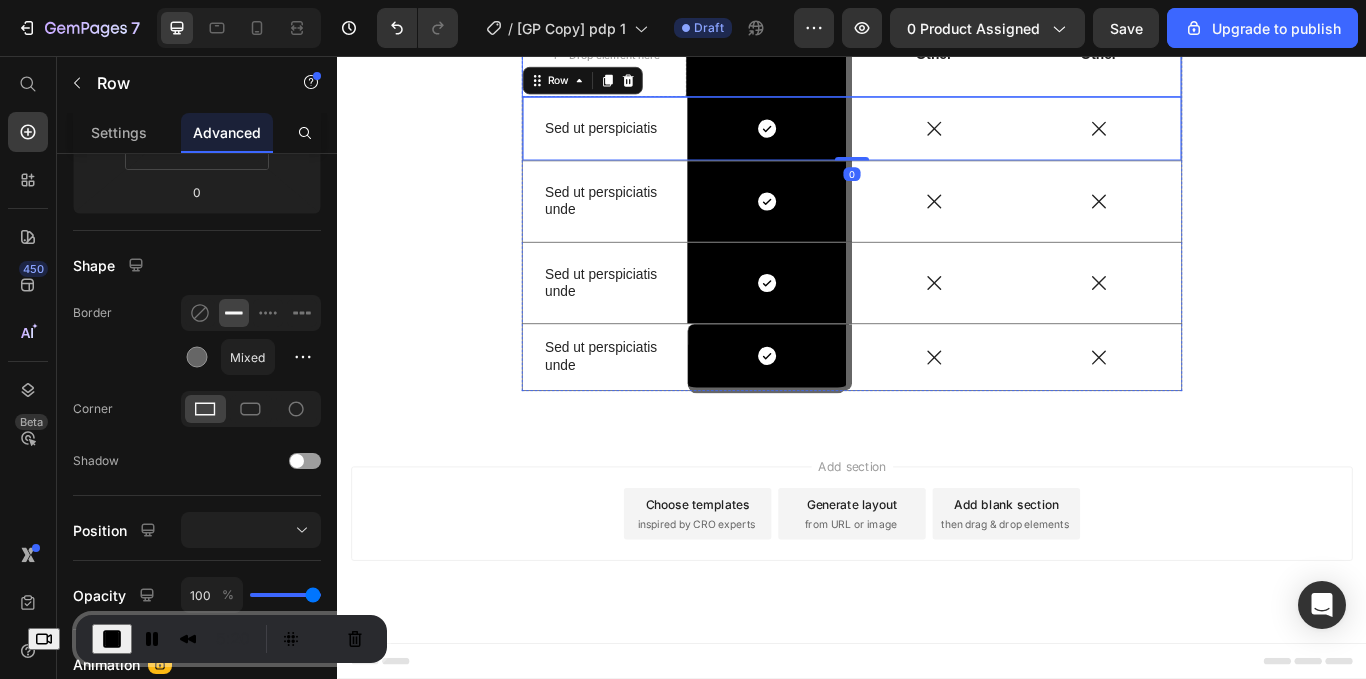 click on "Other Text Block" at bounding box center (1225, 56) 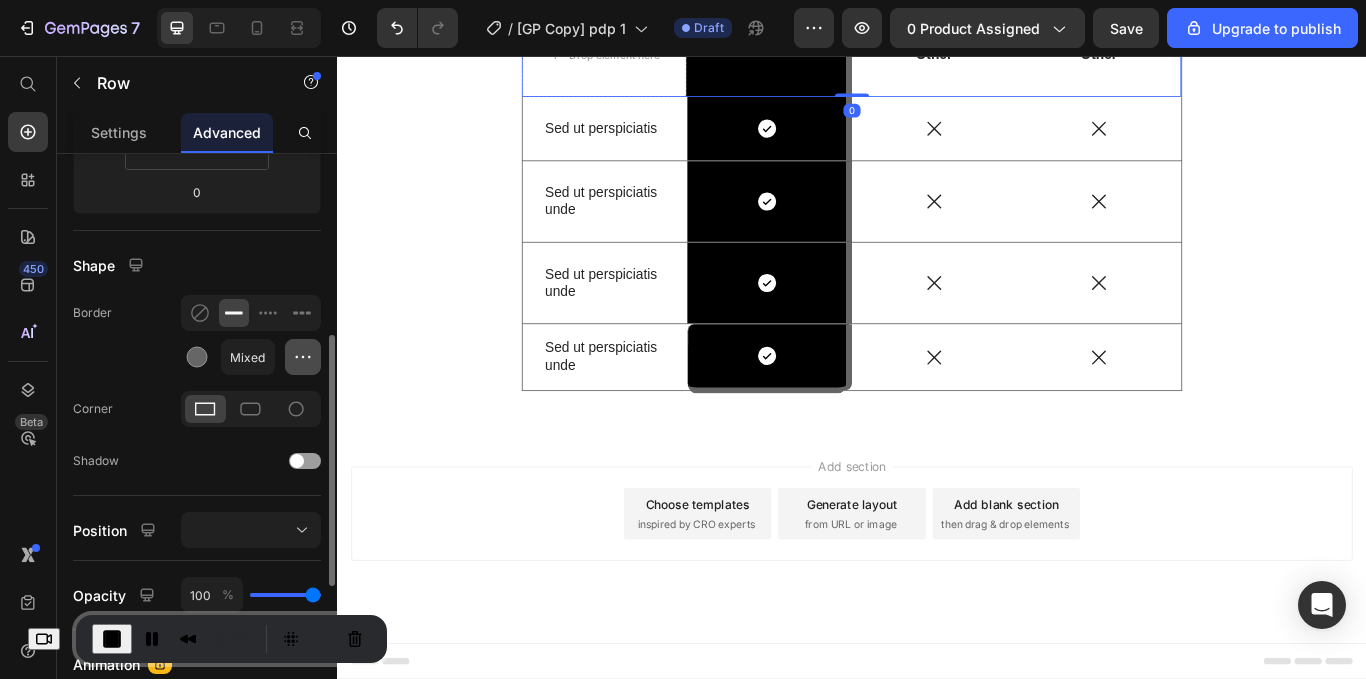 click 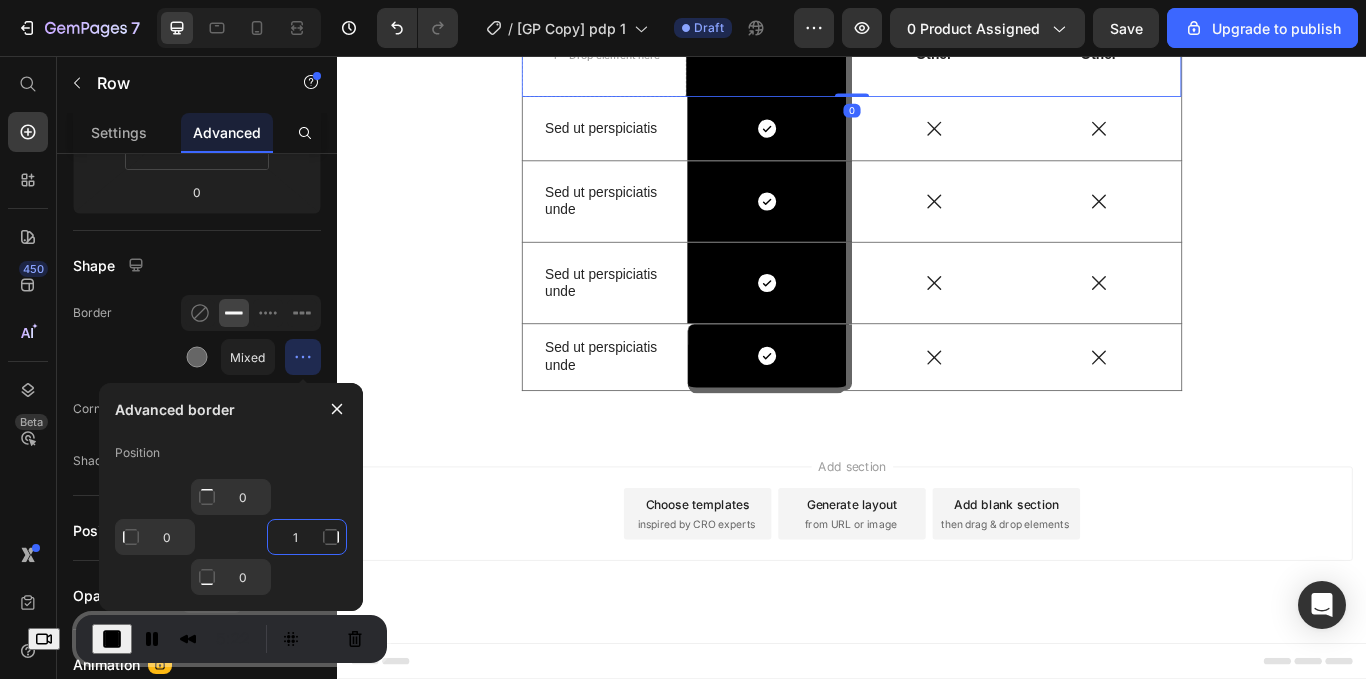 click on "1" 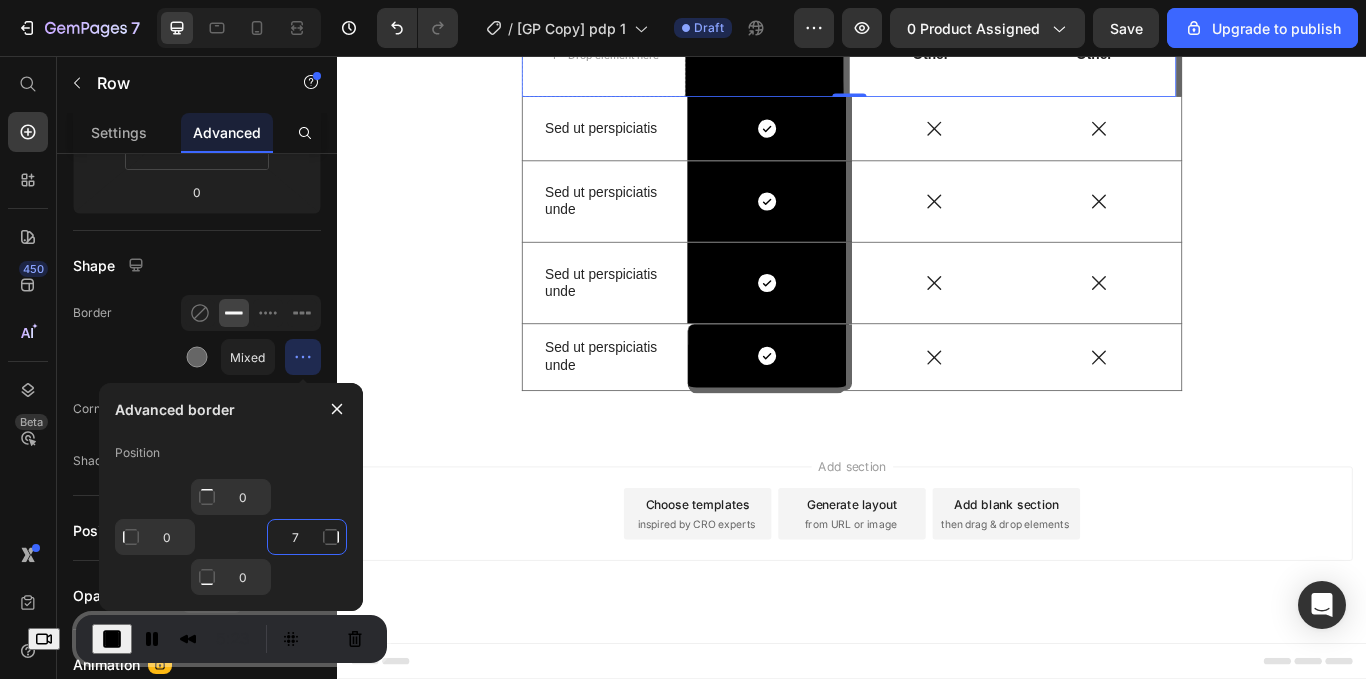 type on "7" 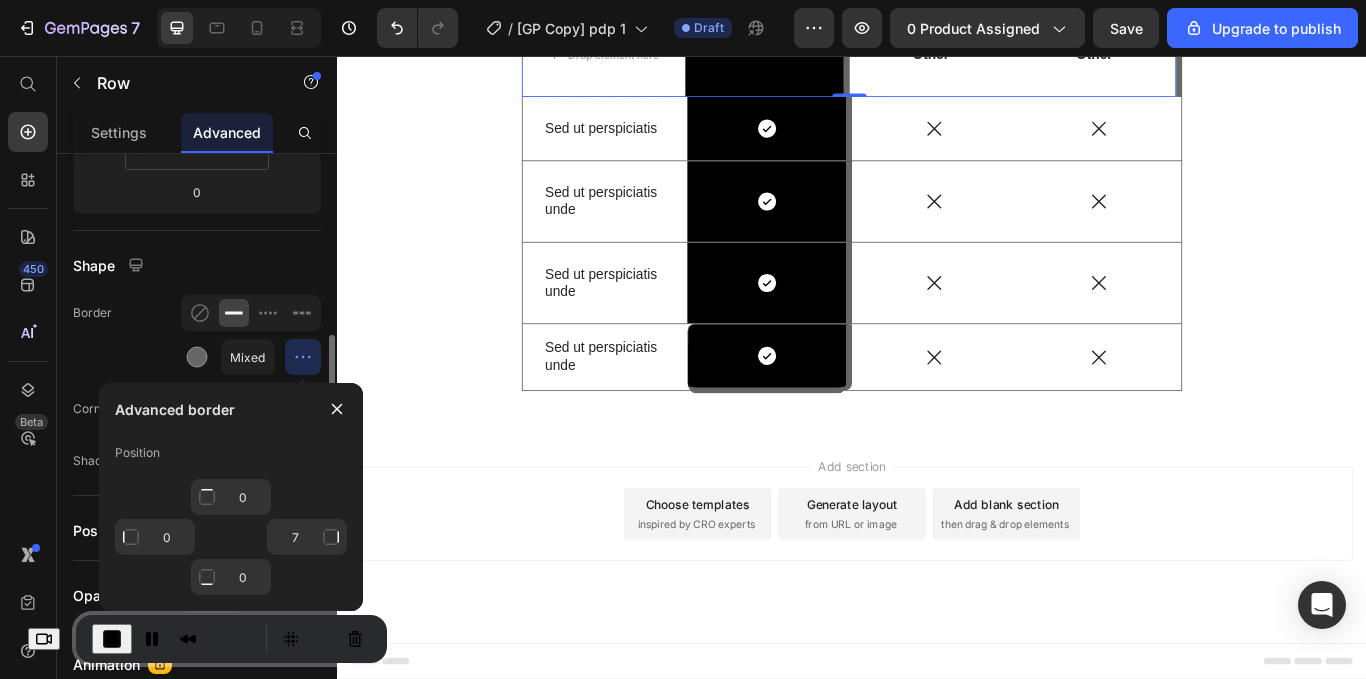 click on "Border Mixed" 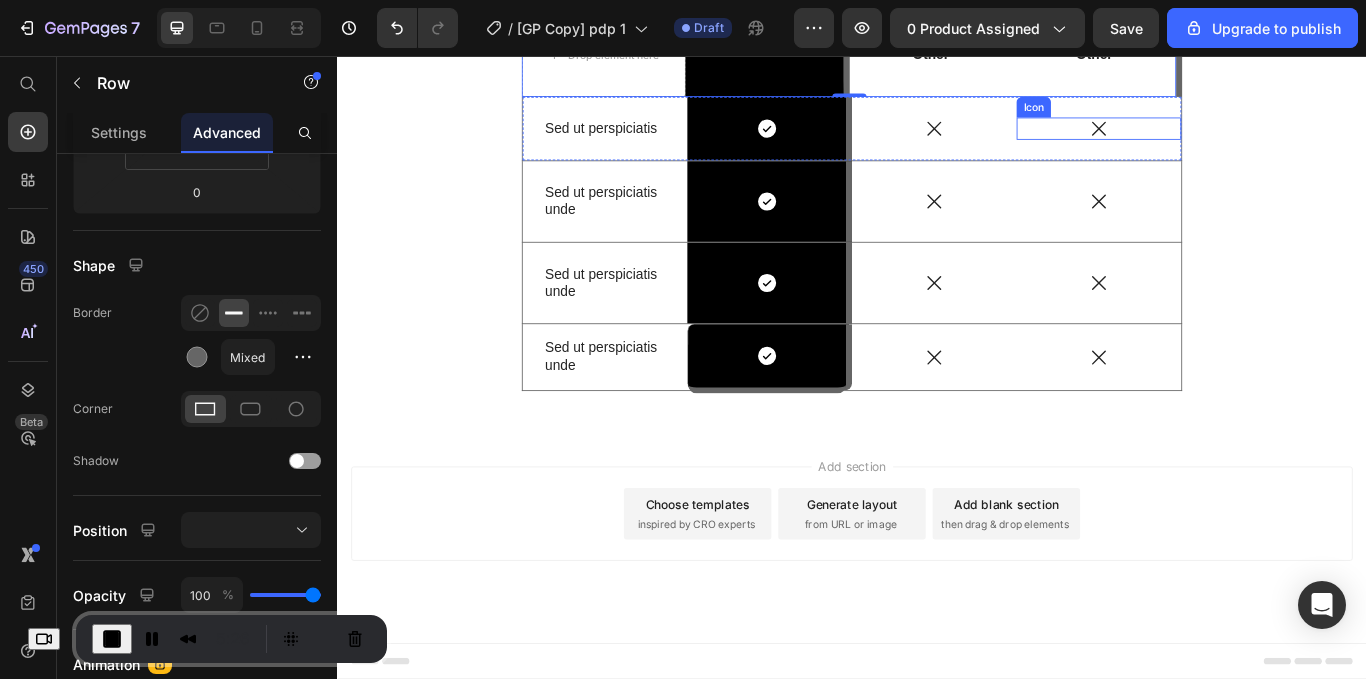 click on "Icon" at bounding box center [1225, 141] 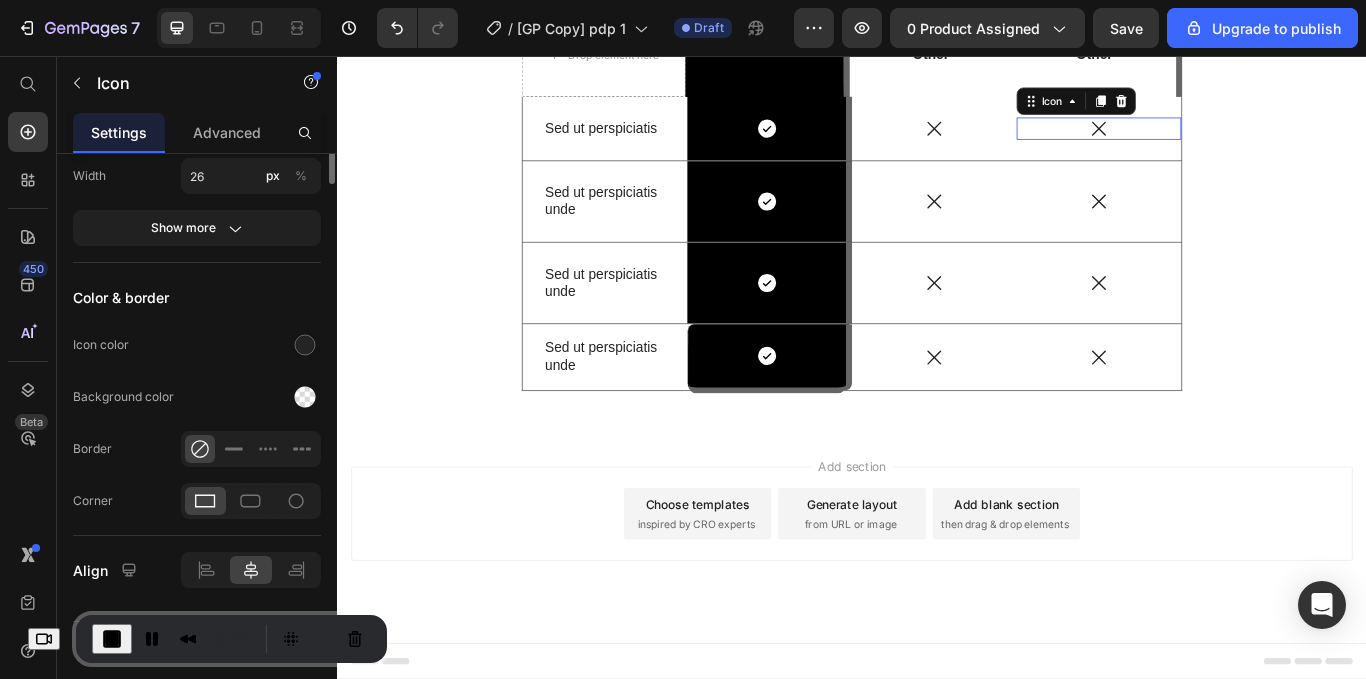 scroll, scrollTop: 0, scrollLeft: 0, axis: both 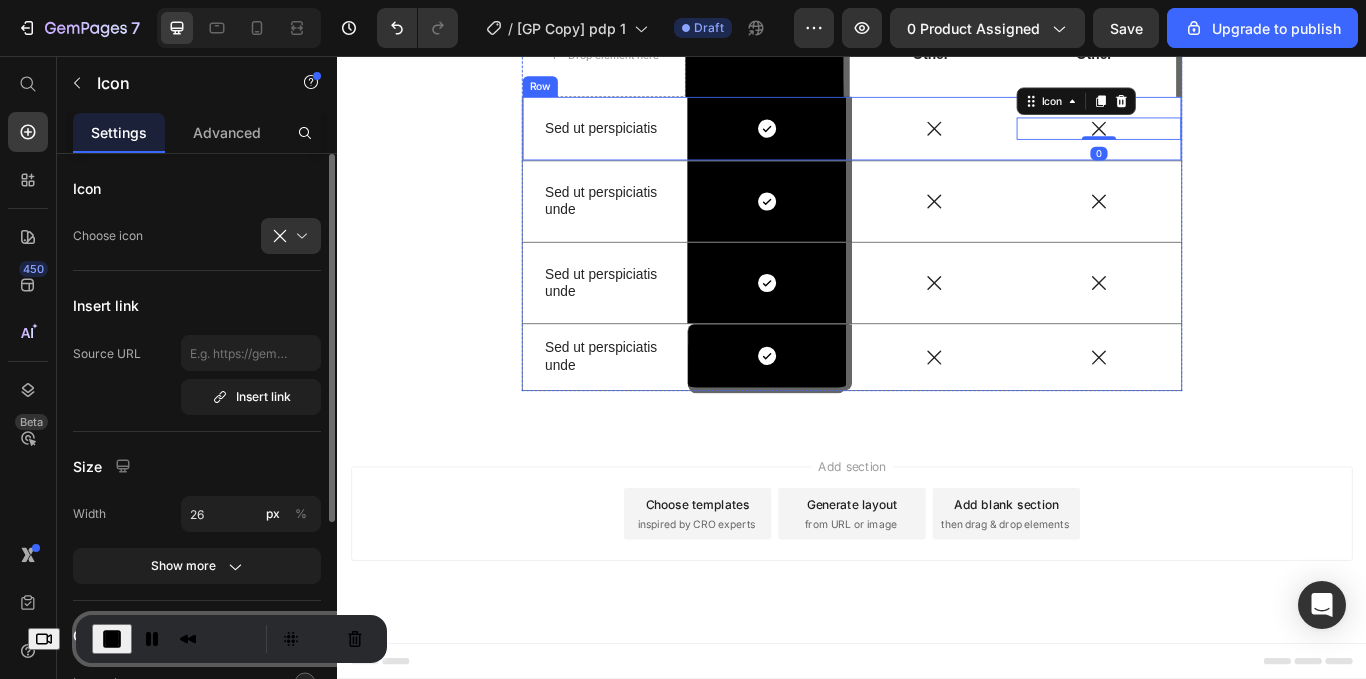 click on "Icon   0" at bounding box center [1225, 141] 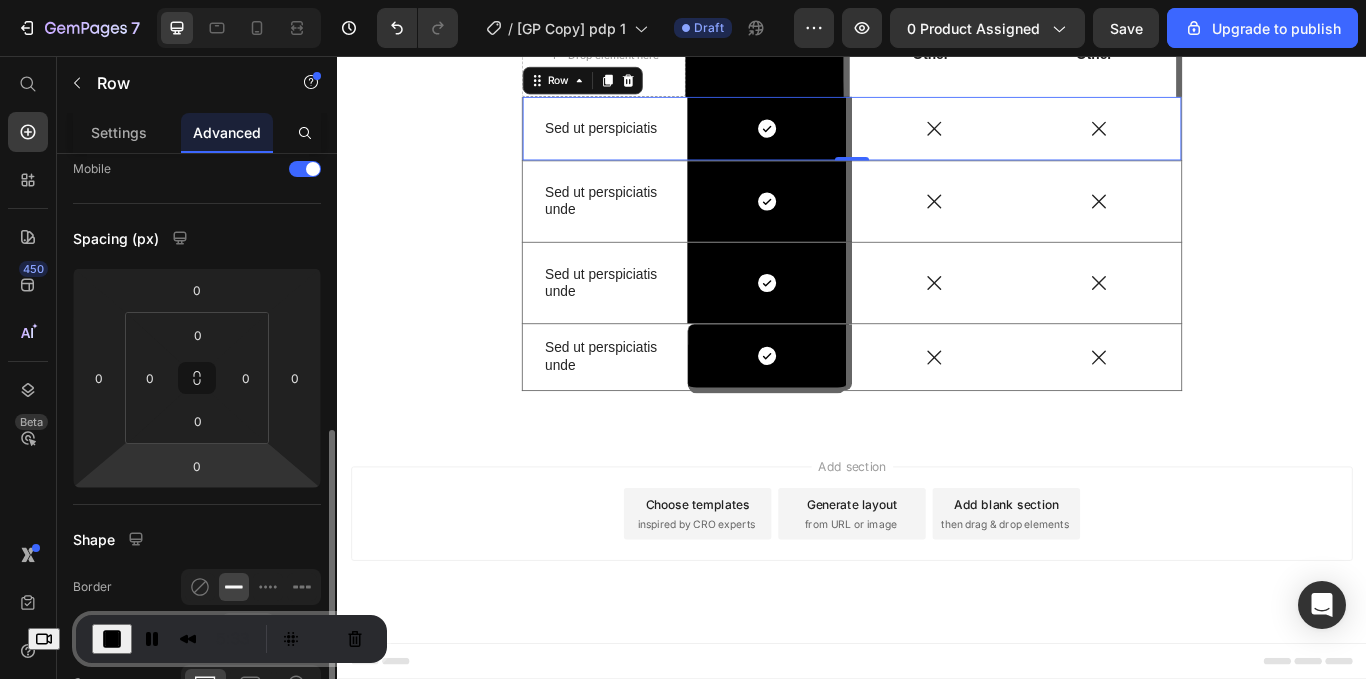 scroll, scrollTop: 304, scrollLeft: 0, axis: vertical 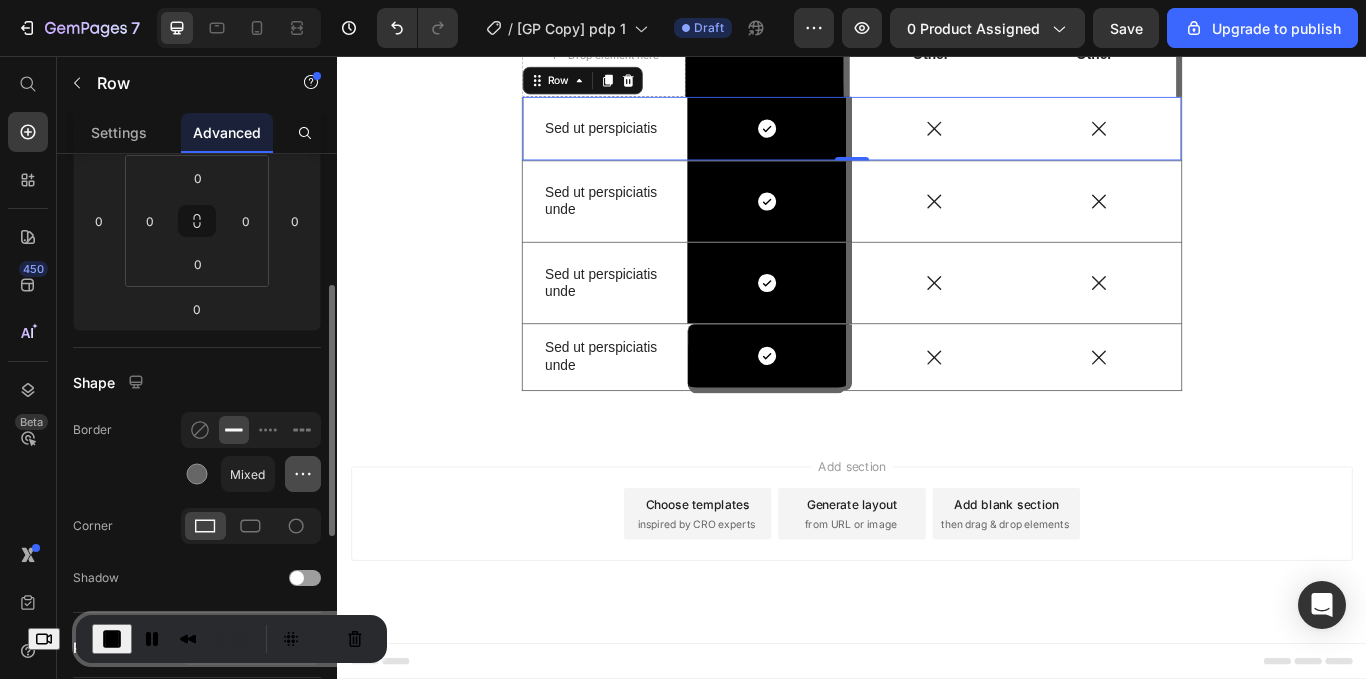 click 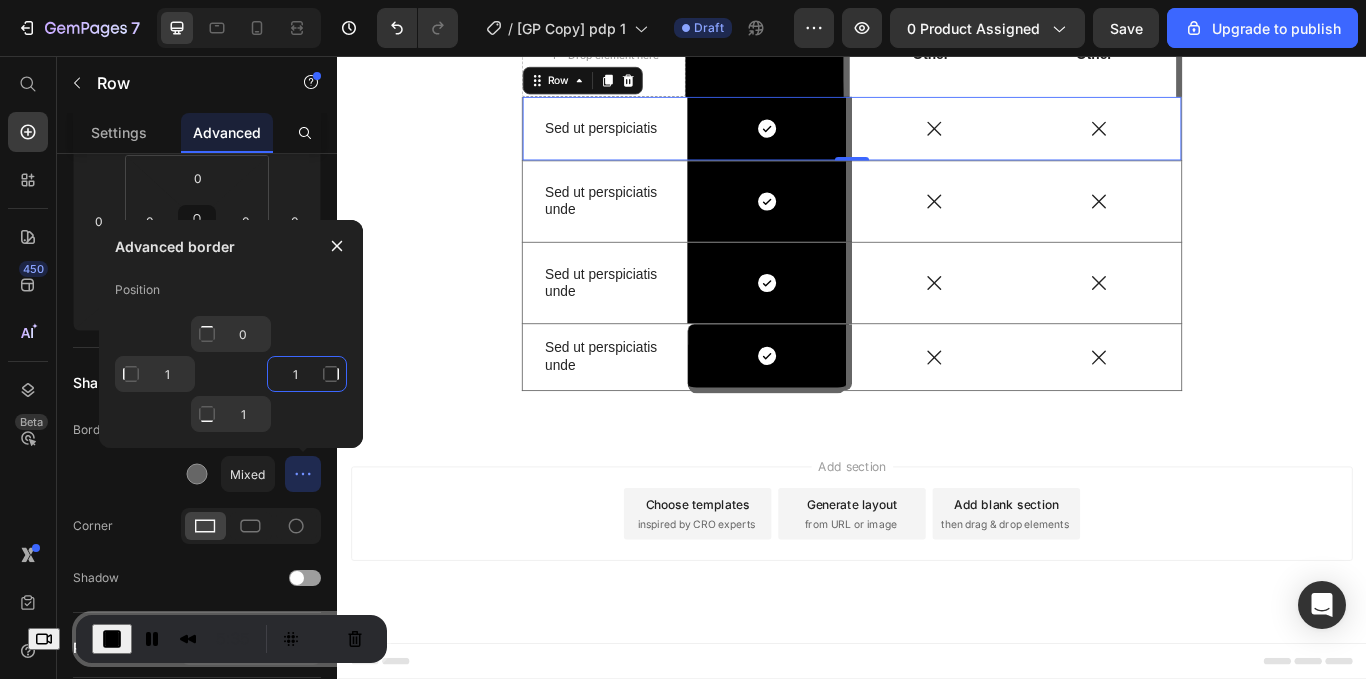 click on "1" 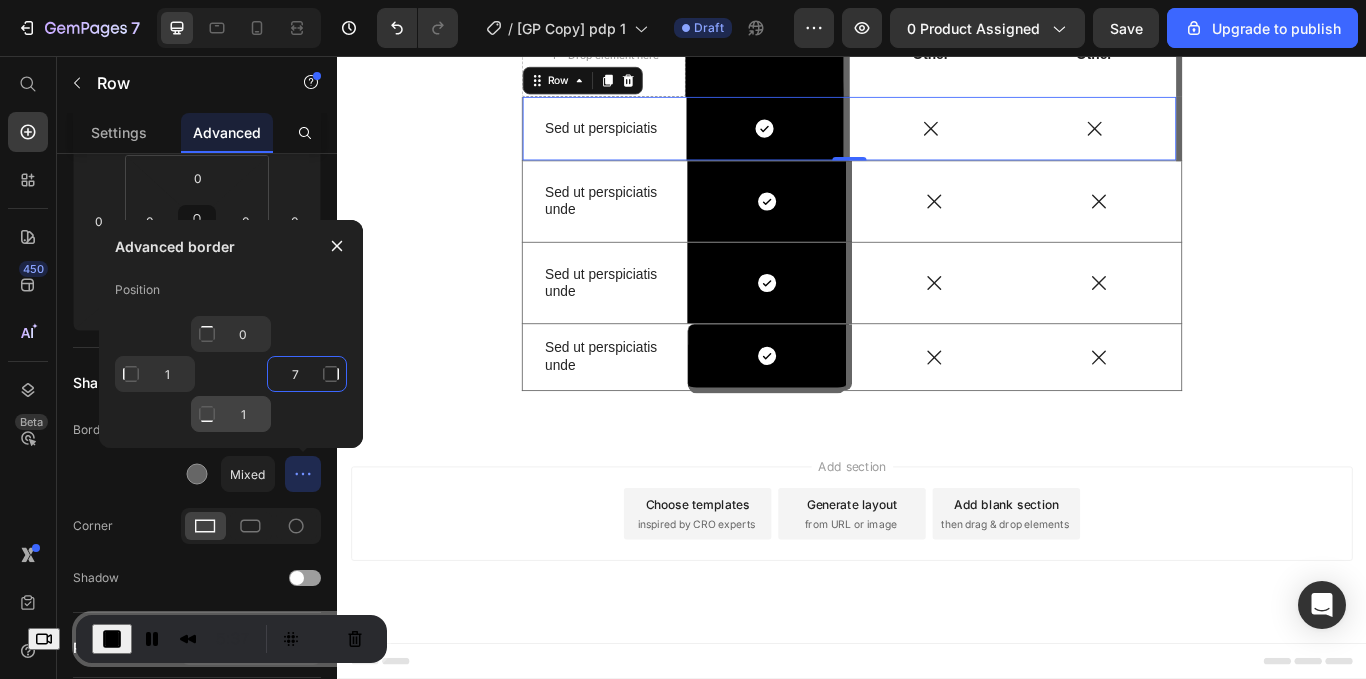 type on "7" 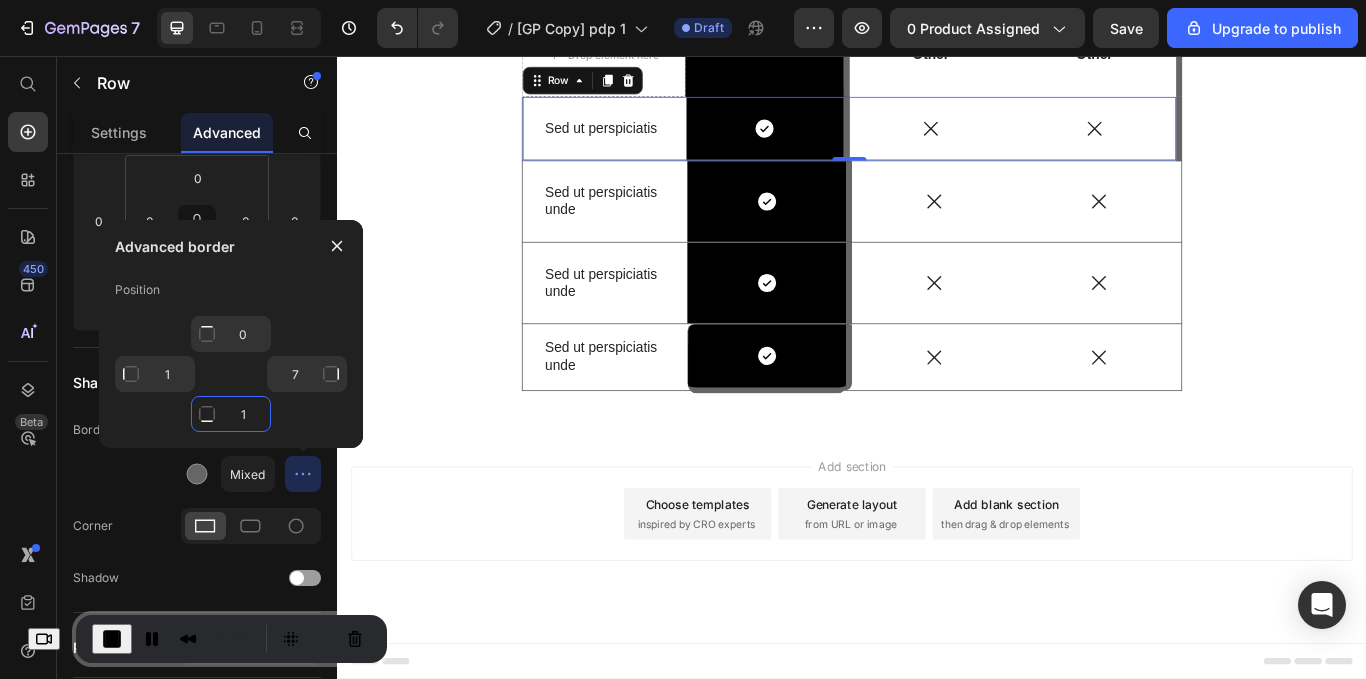 click on "1" 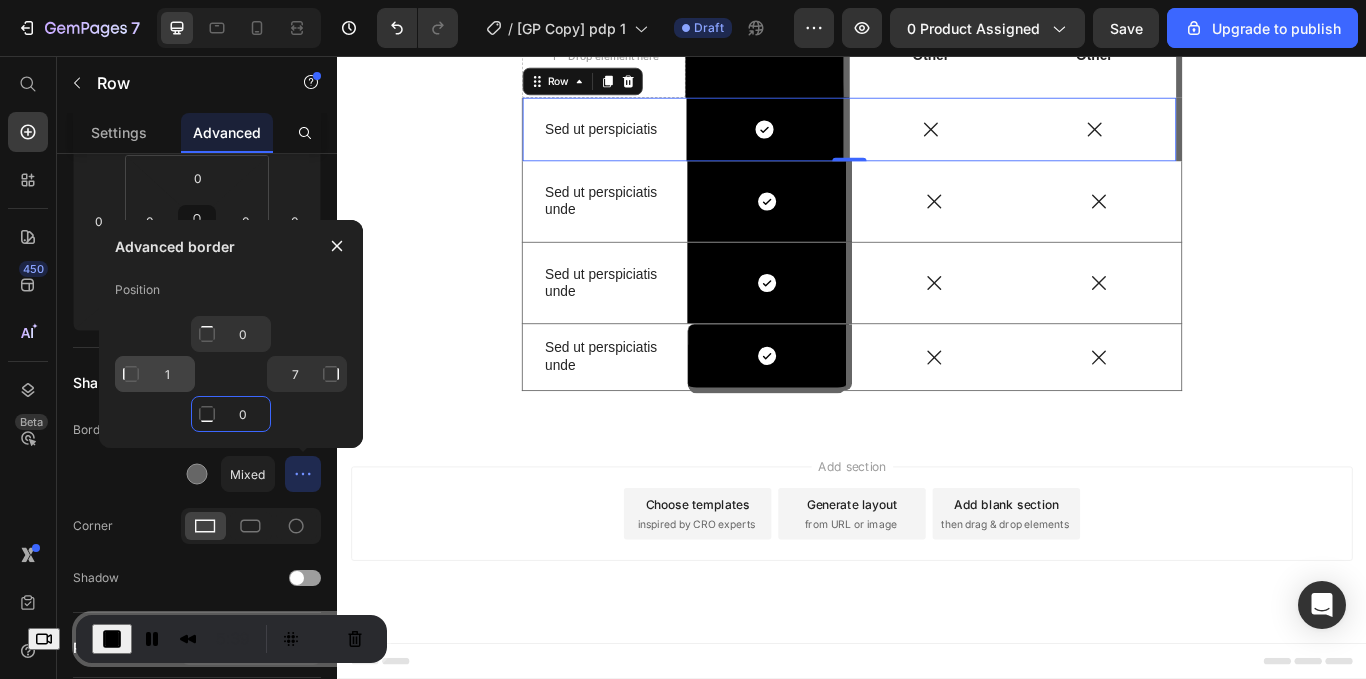 type on "0" 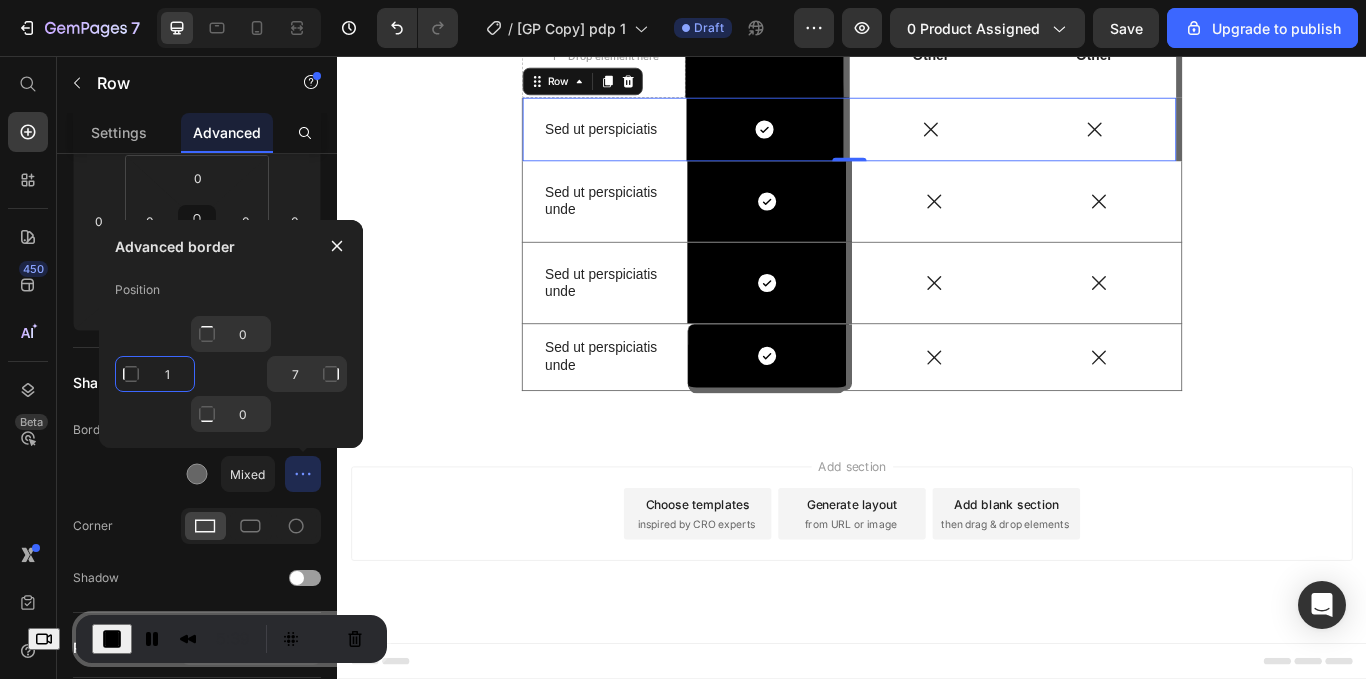 click on "1" 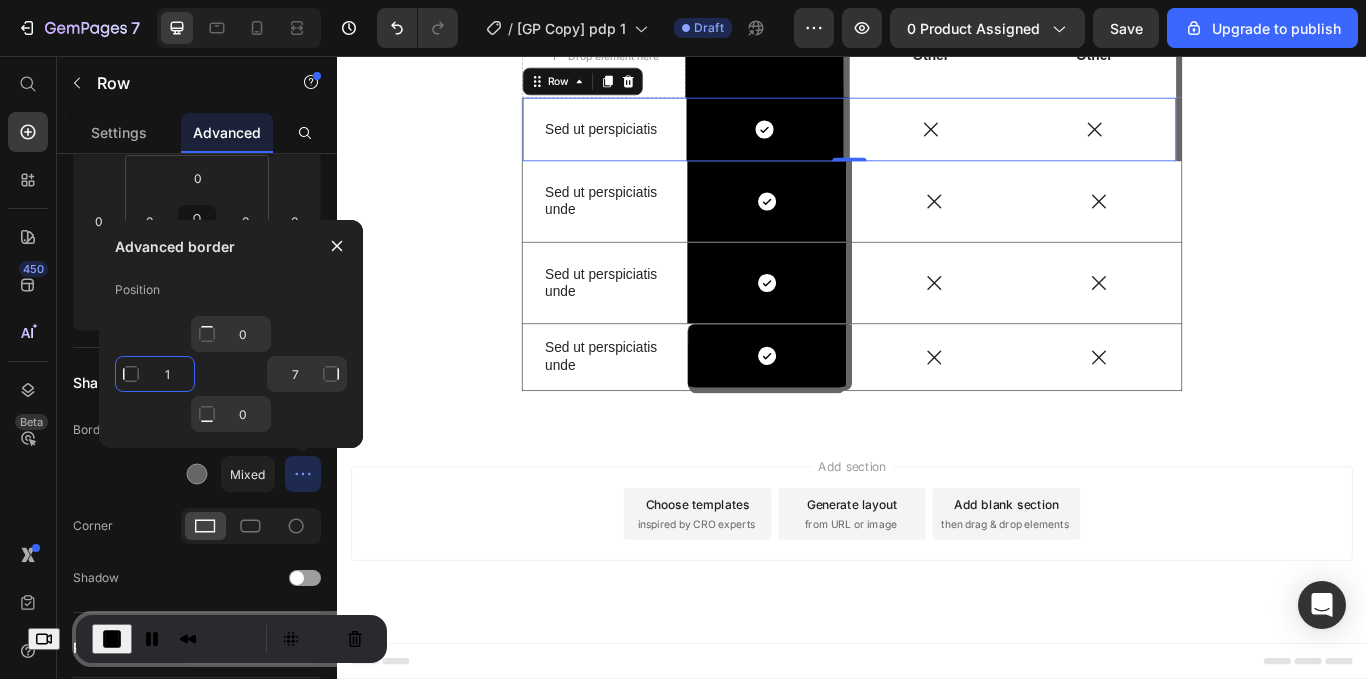 type on "0" 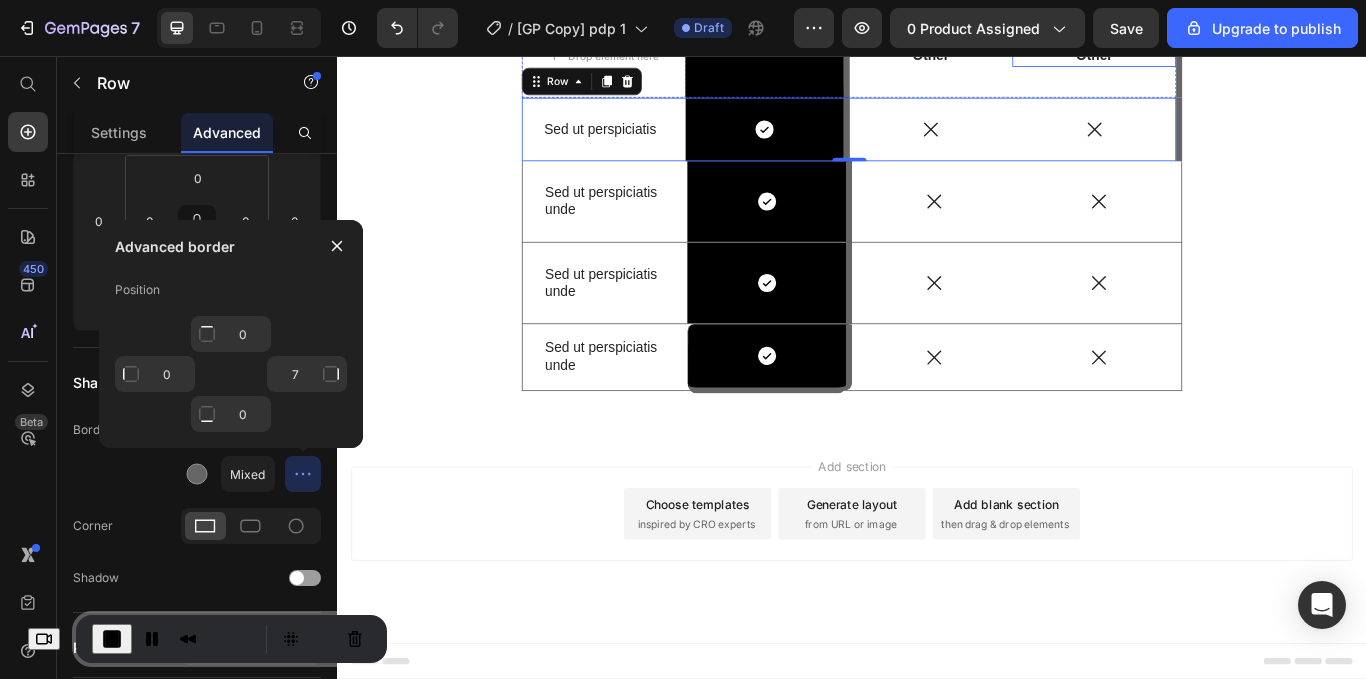click on "Other" at bounding box center [1219, 56] 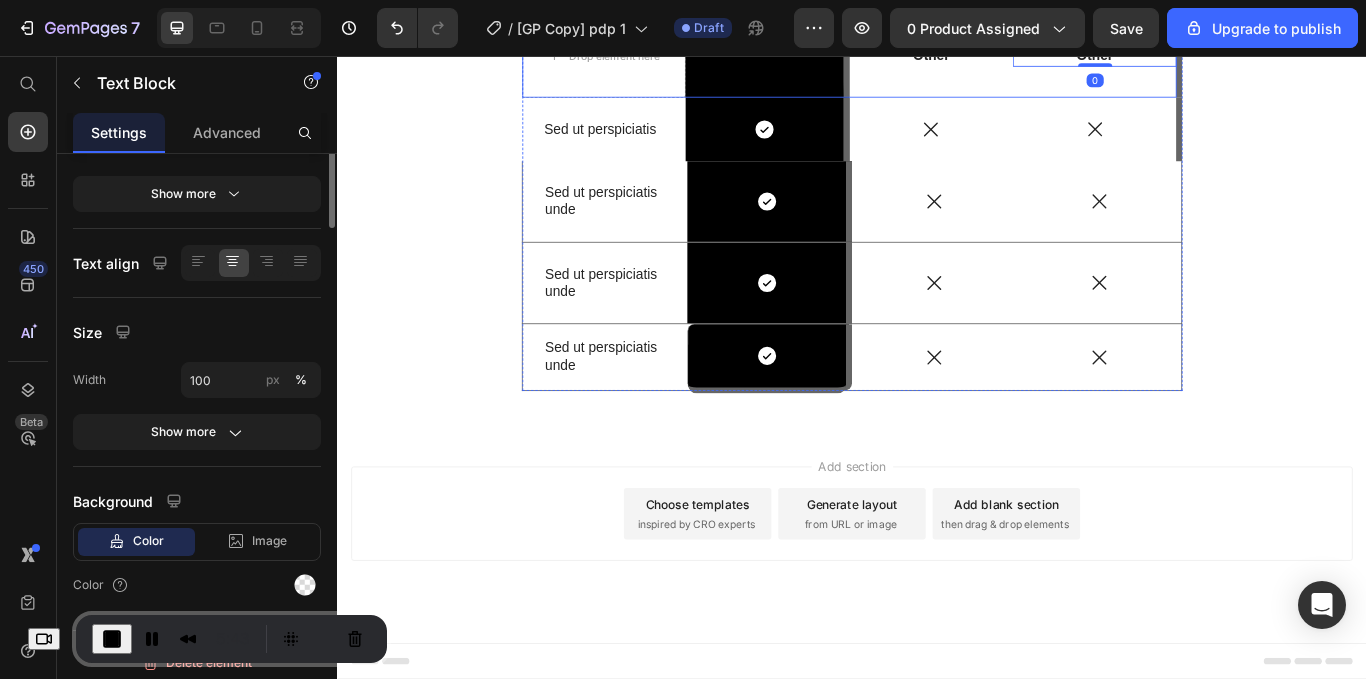 scroll, scrollTop: 0, scrollLeft: 0, axis: both 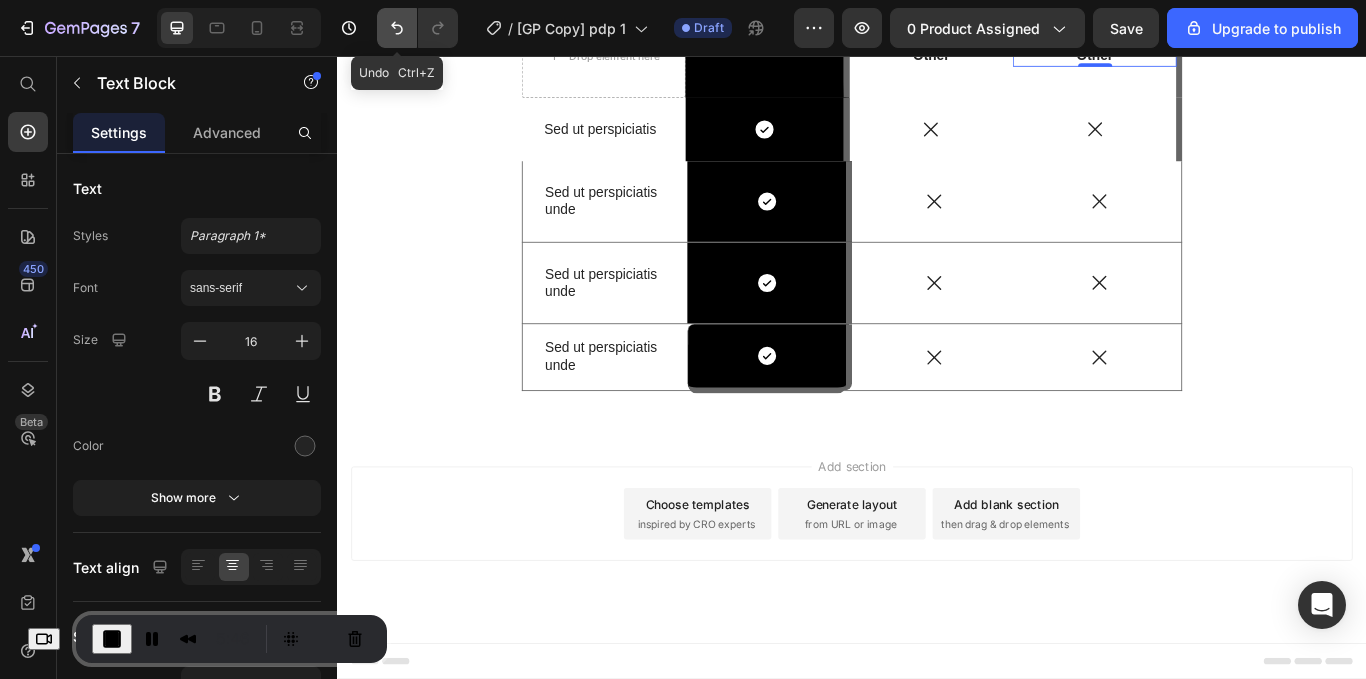 click 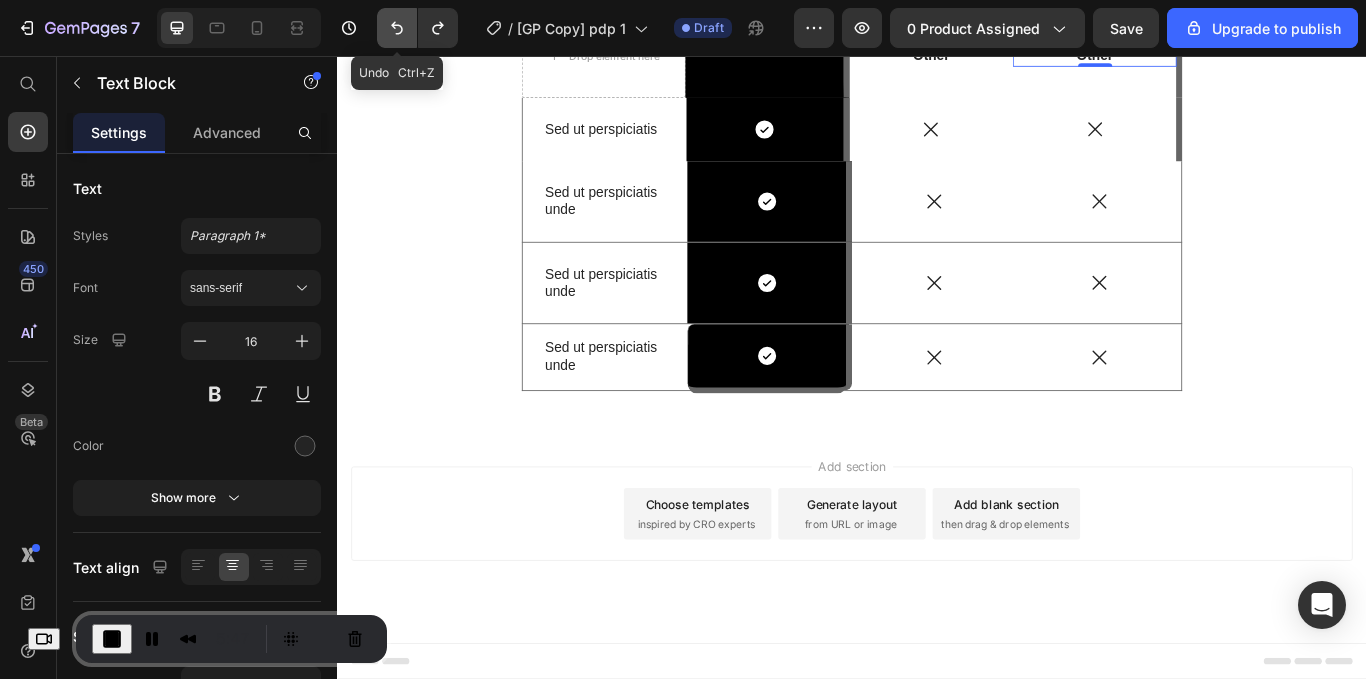 click 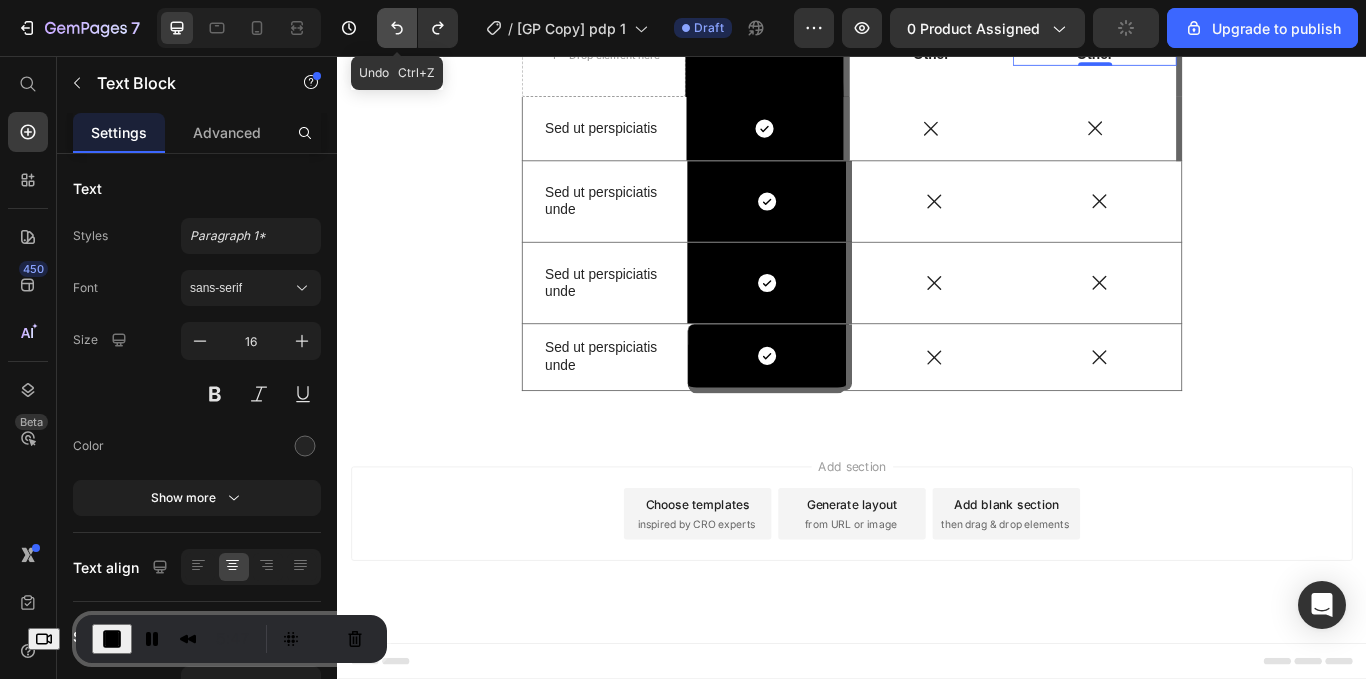 click 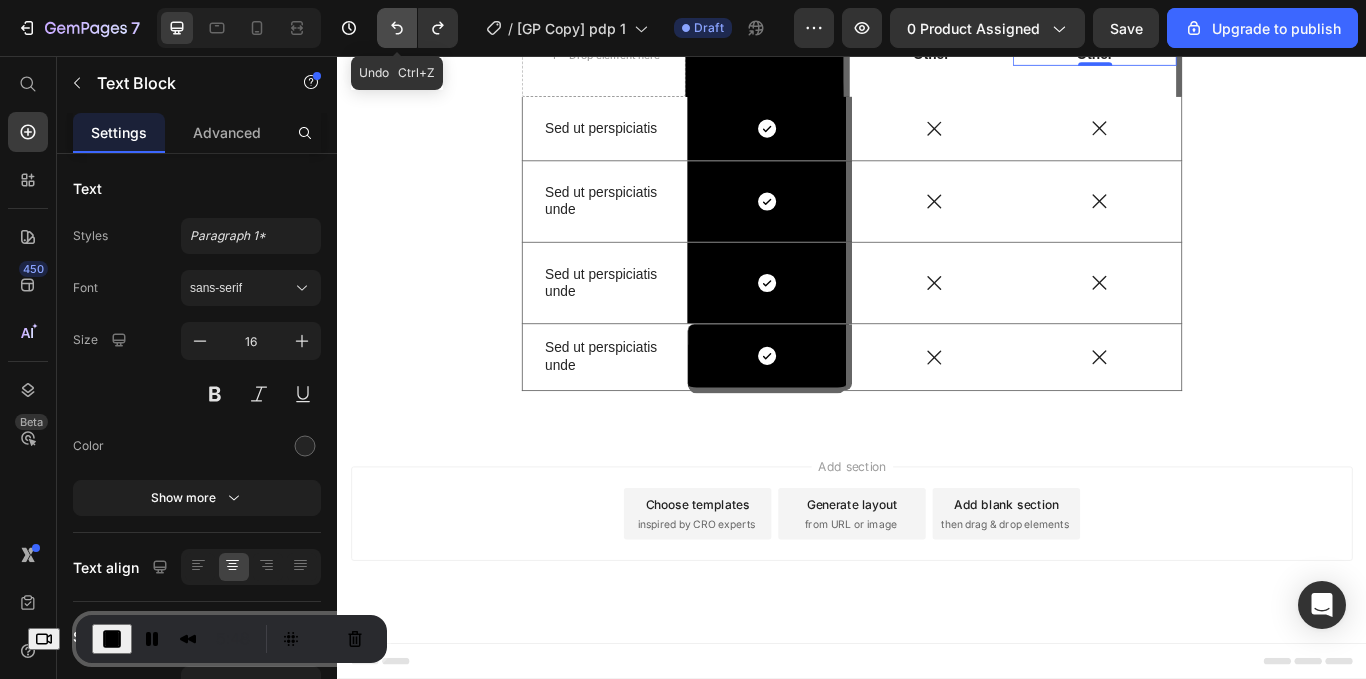 click 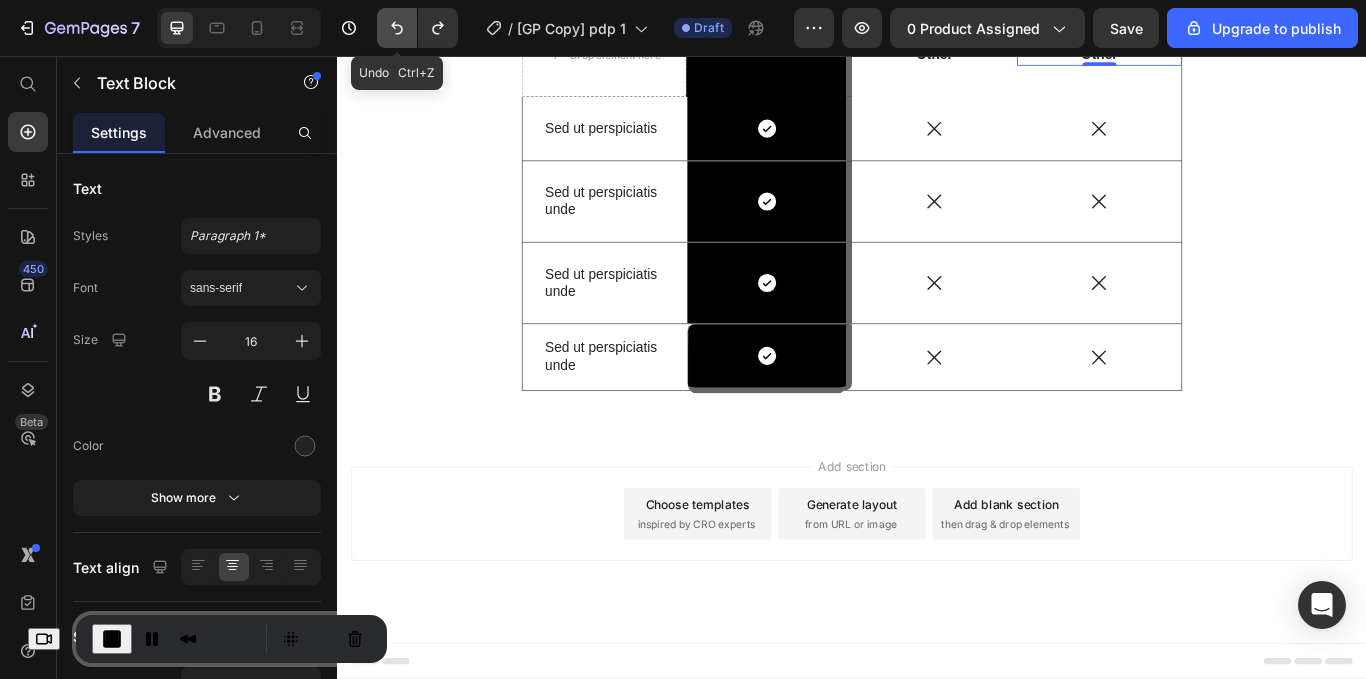 click 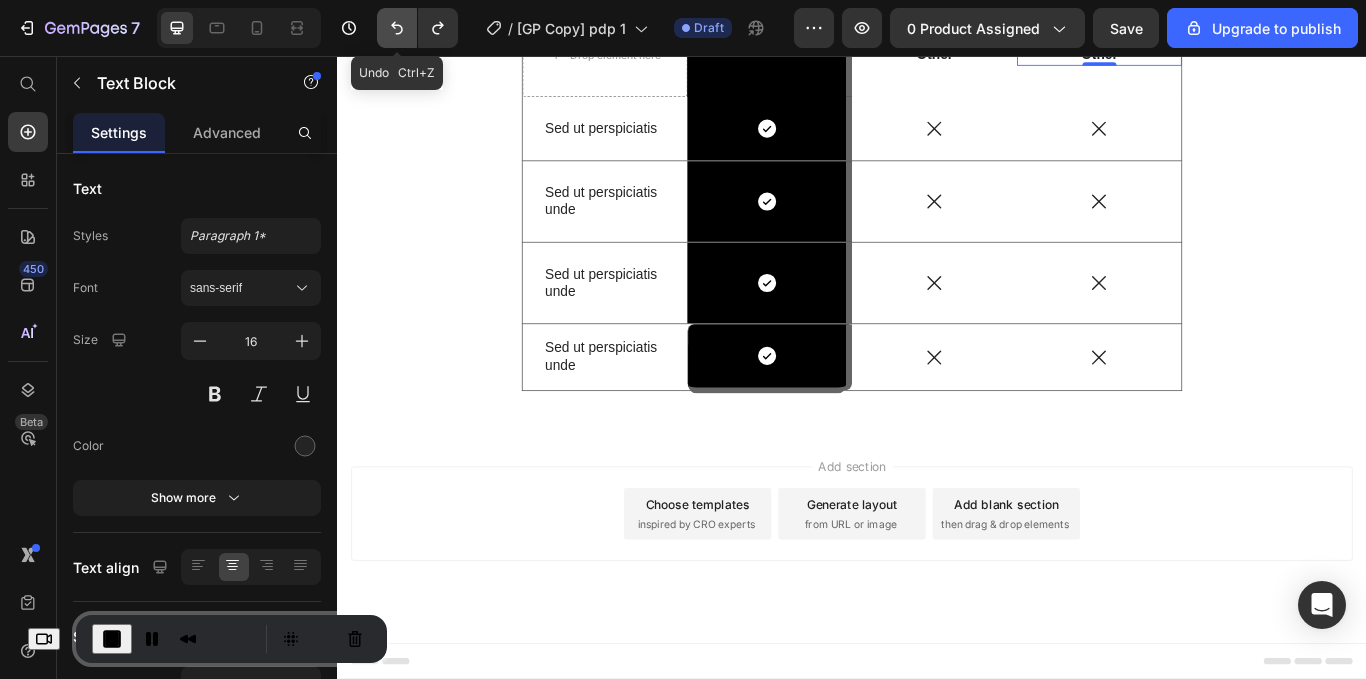 click 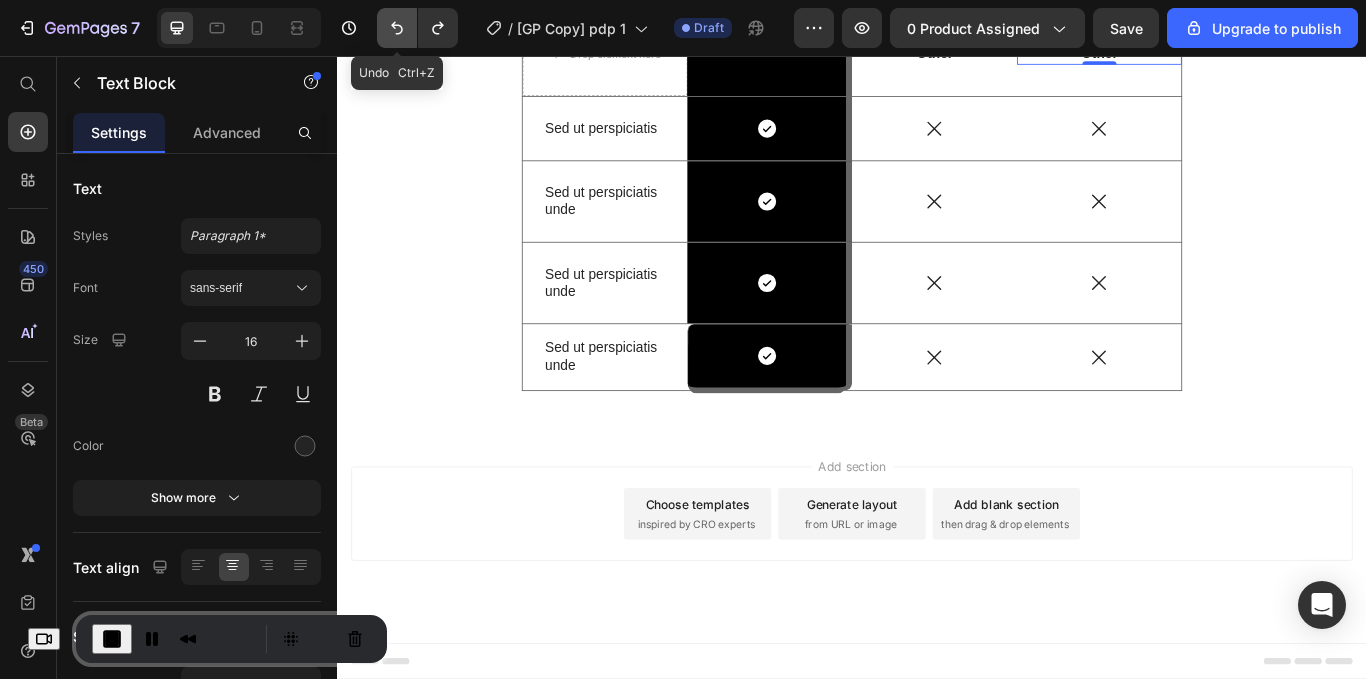 click 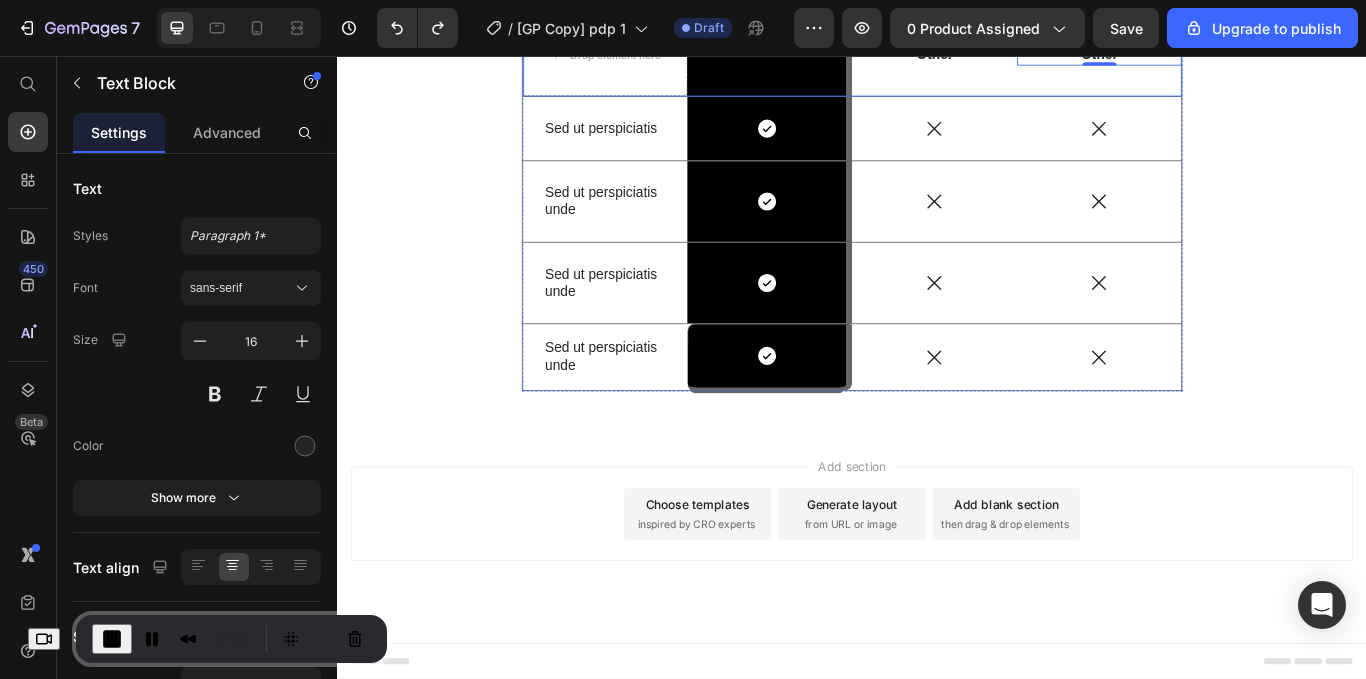 click on "Other Text Block   0" at bounding box center [1225, 55] 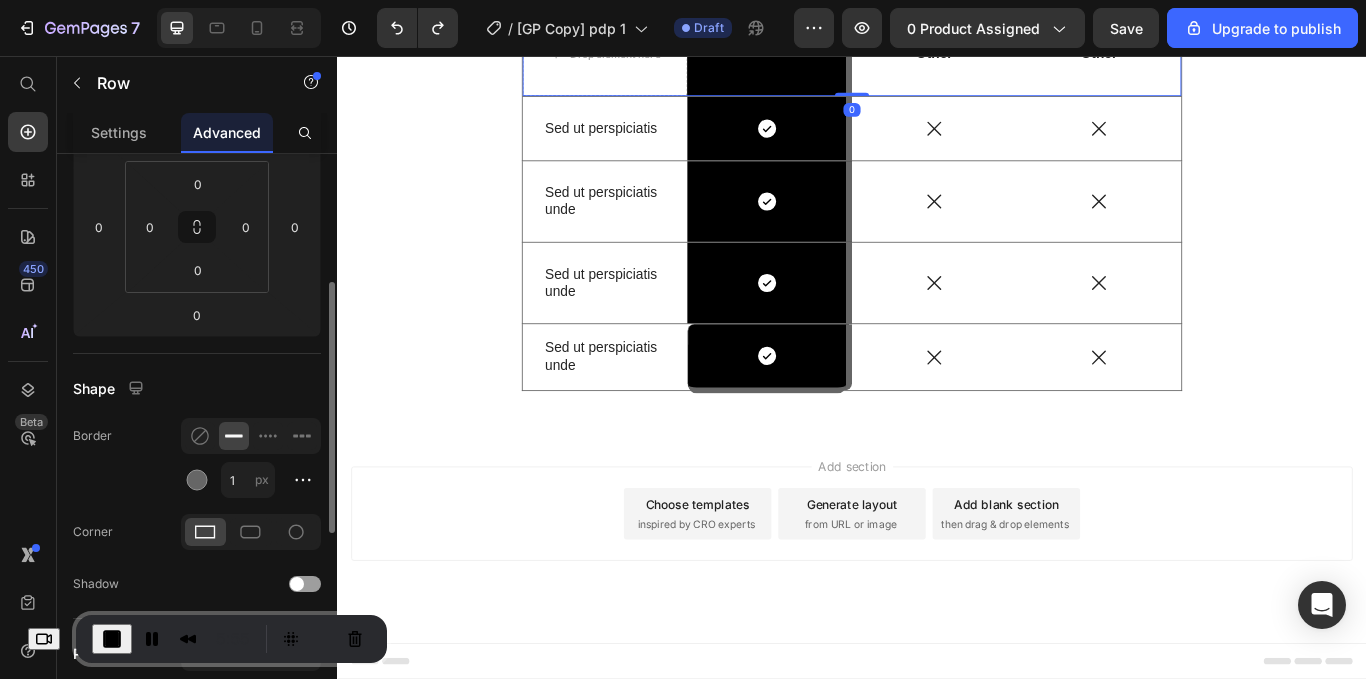 scroll, scrollTop: 385, scrollLeft: 0, axis: vertical 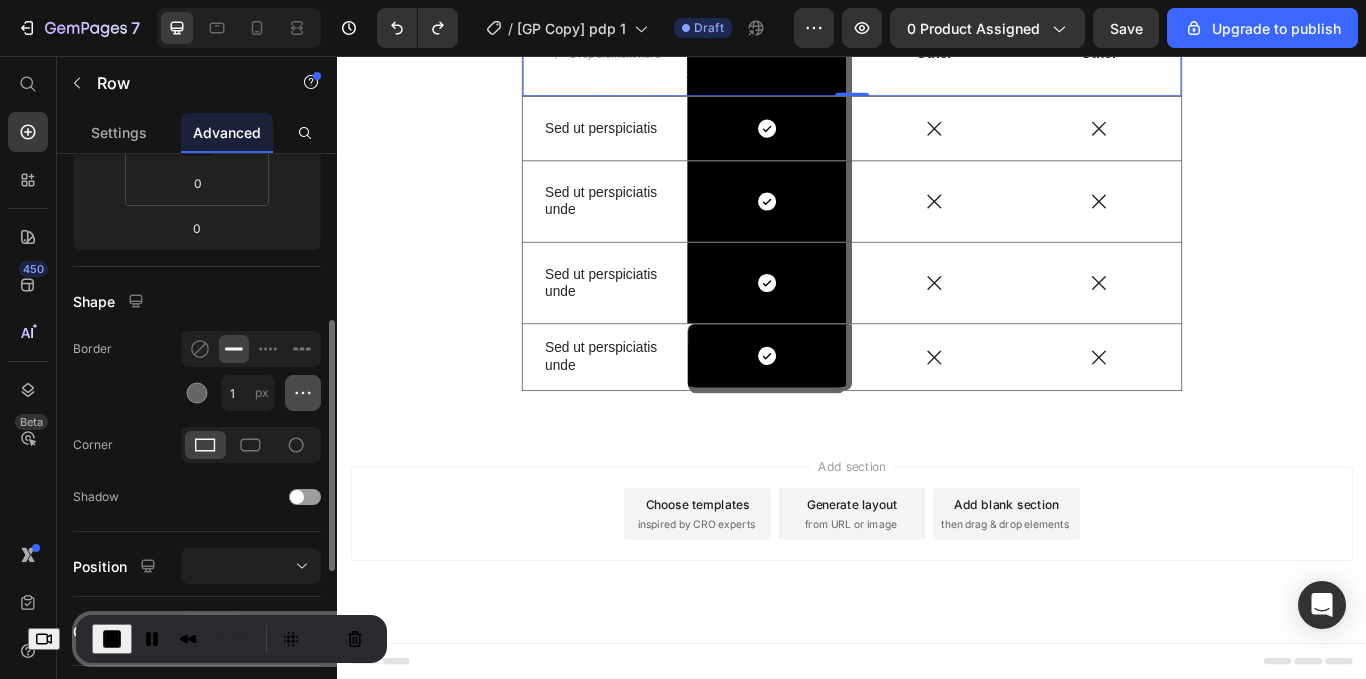 click 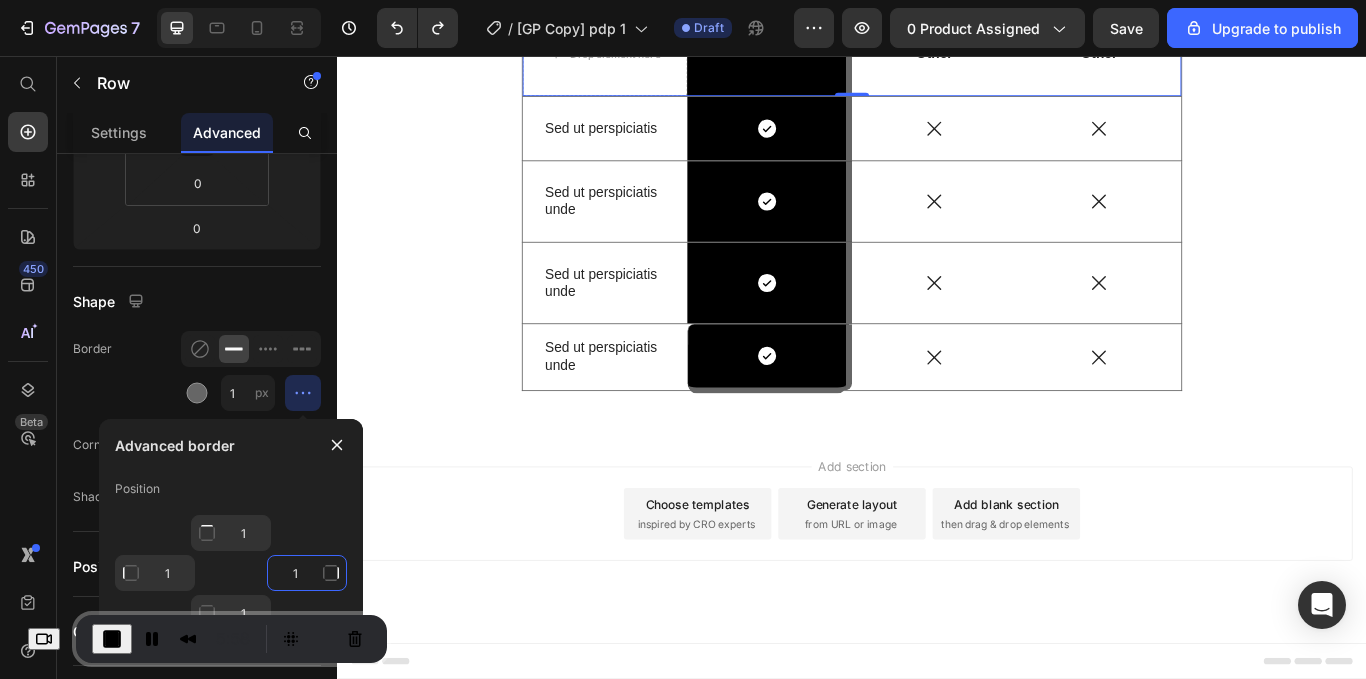 click on "1" 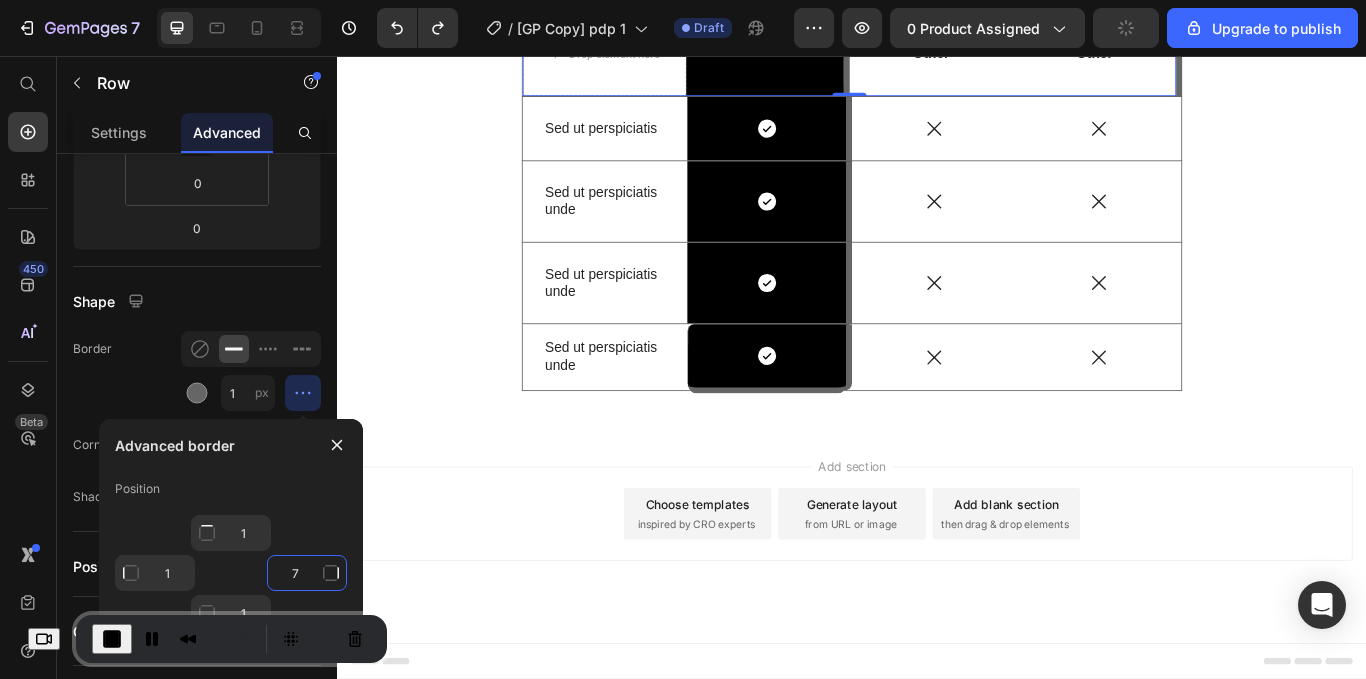 type on "1" 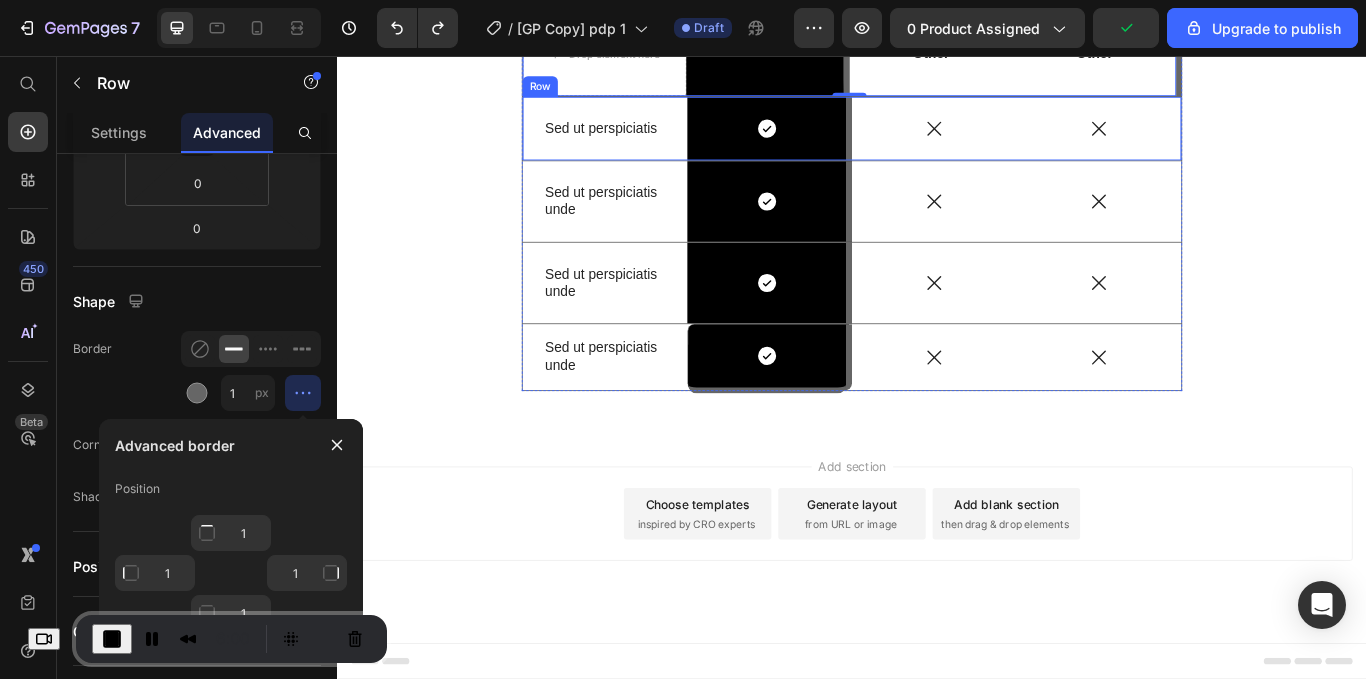 click on "Icon" at bounding box center [1225, 141] 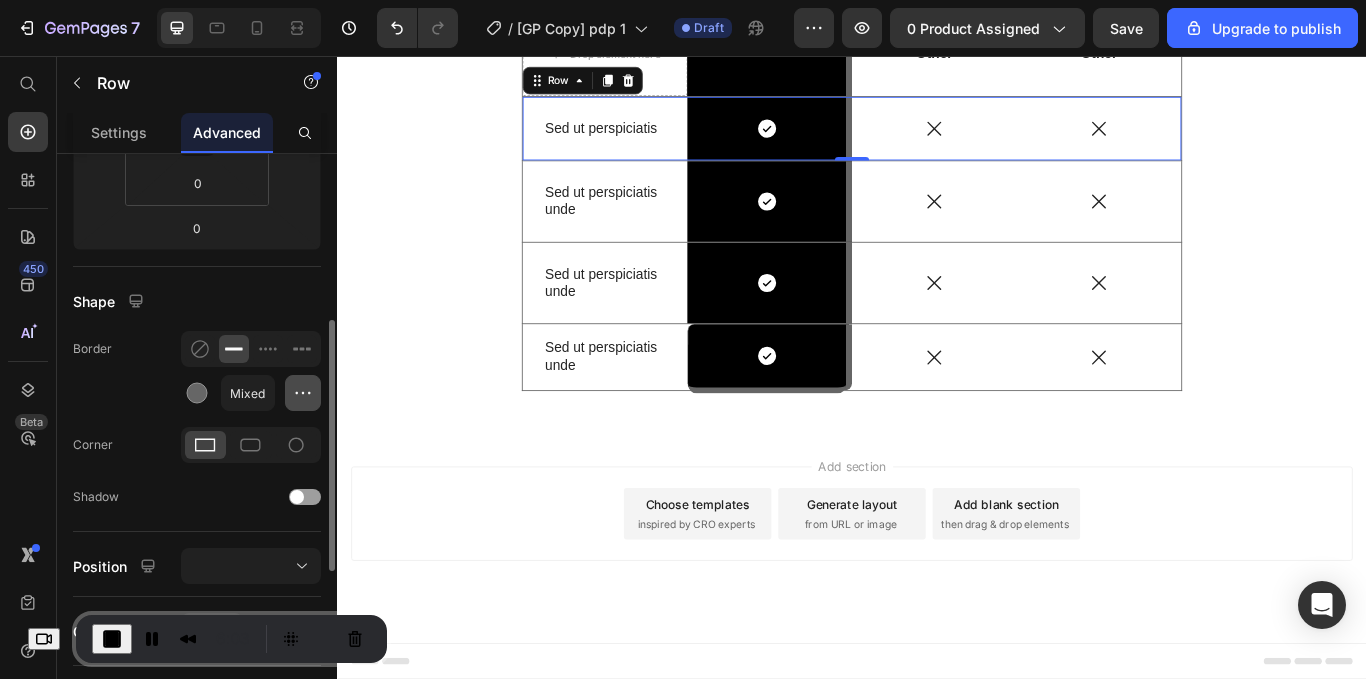 click 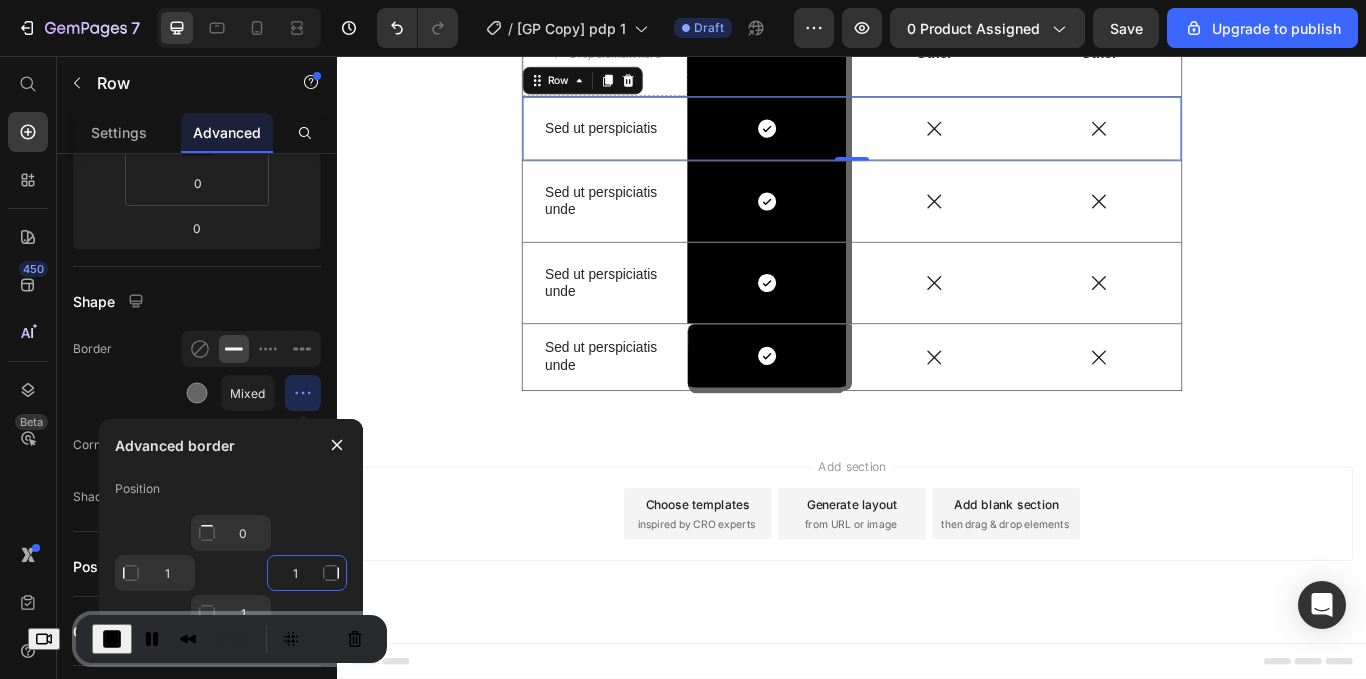 click on "1" 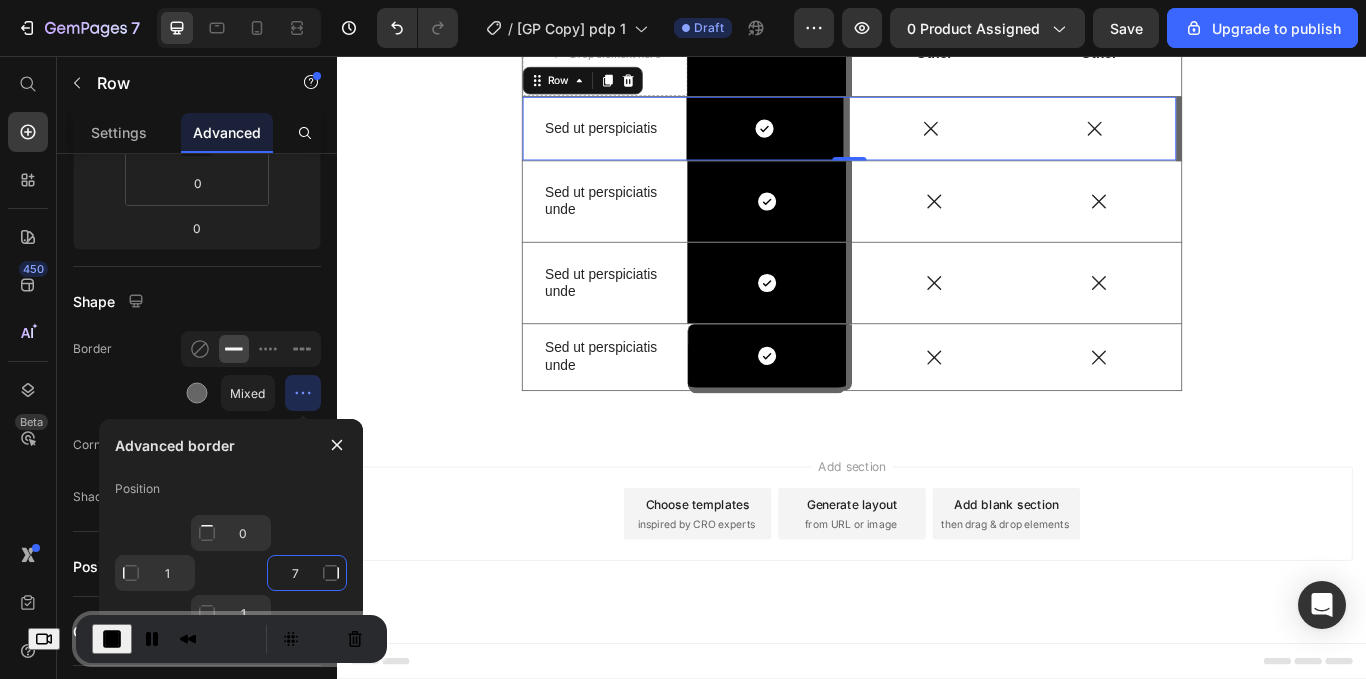 type on "7" 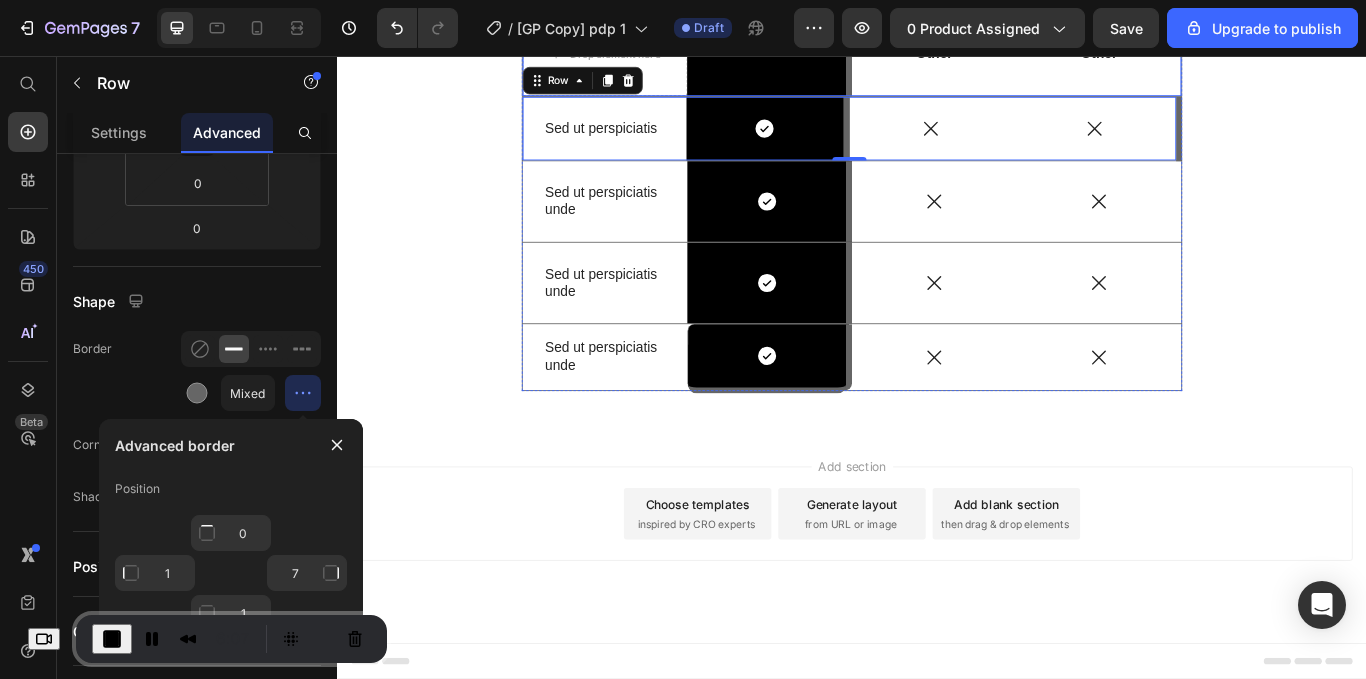 click on "Other Text Block" at bounding box center (1225, 55) 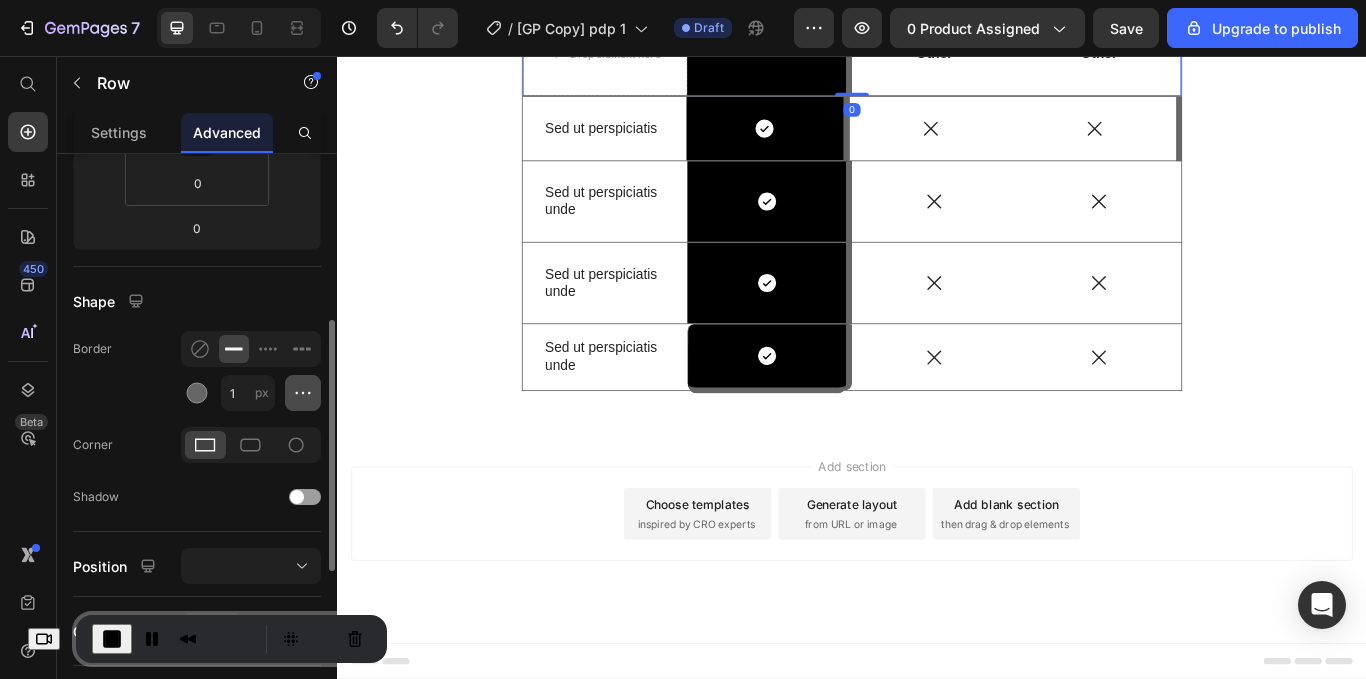 click 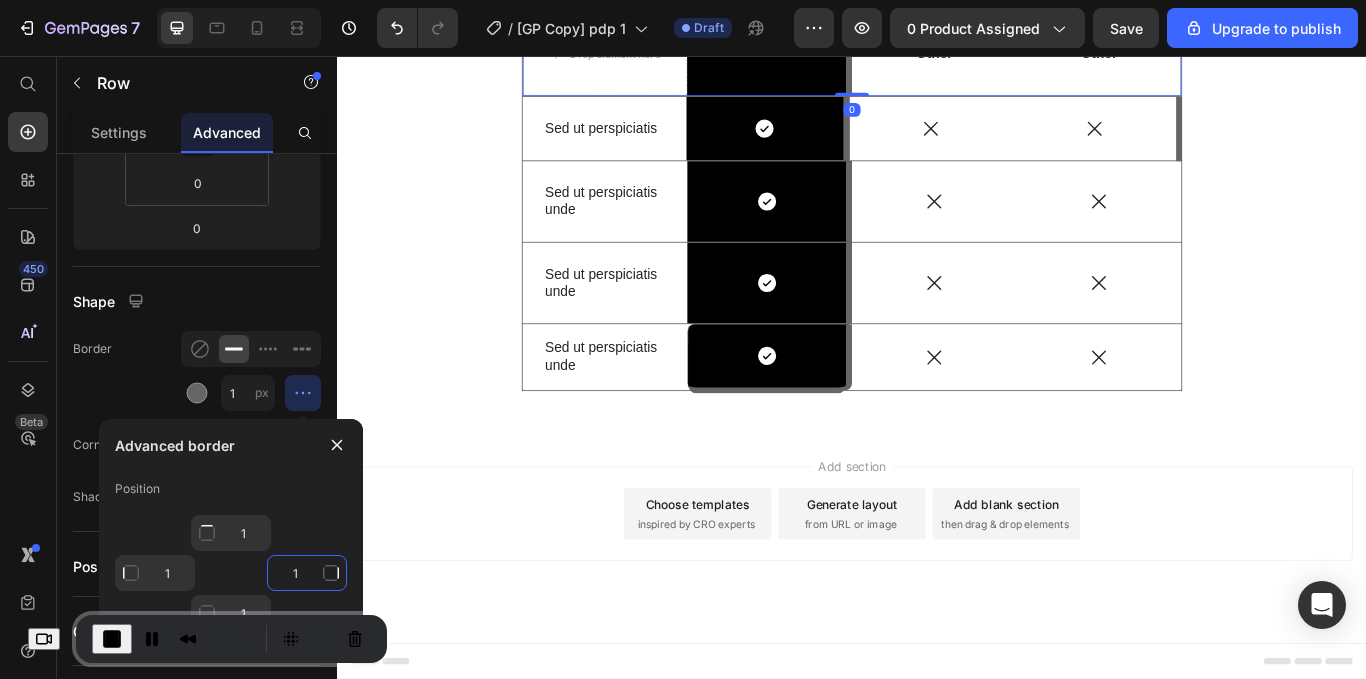 click on "1" 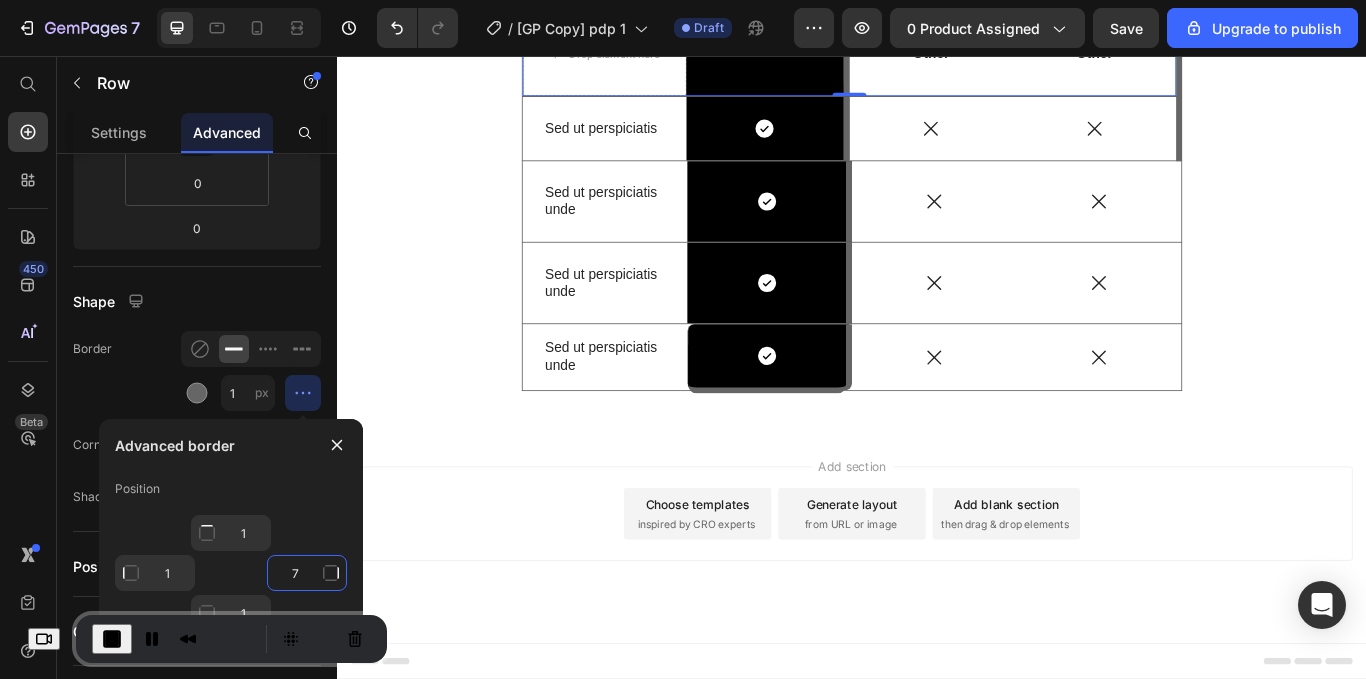 type on "7" 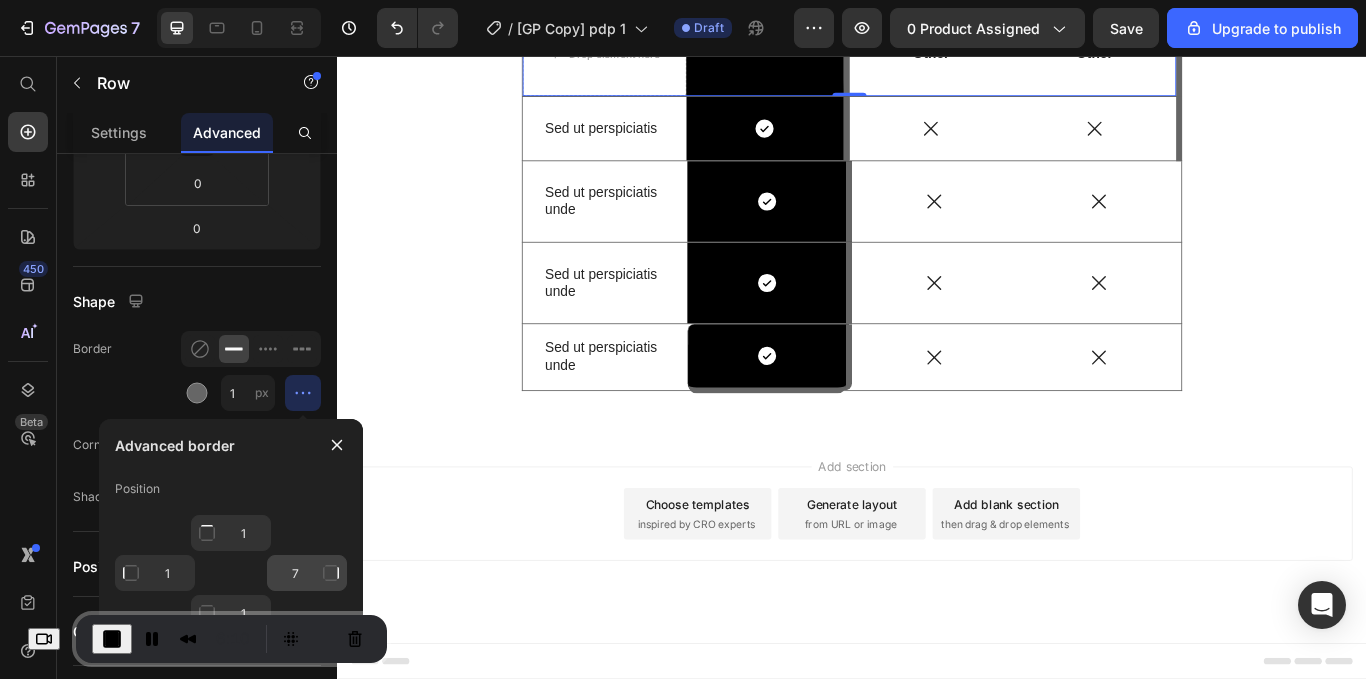 type on "Mixed" 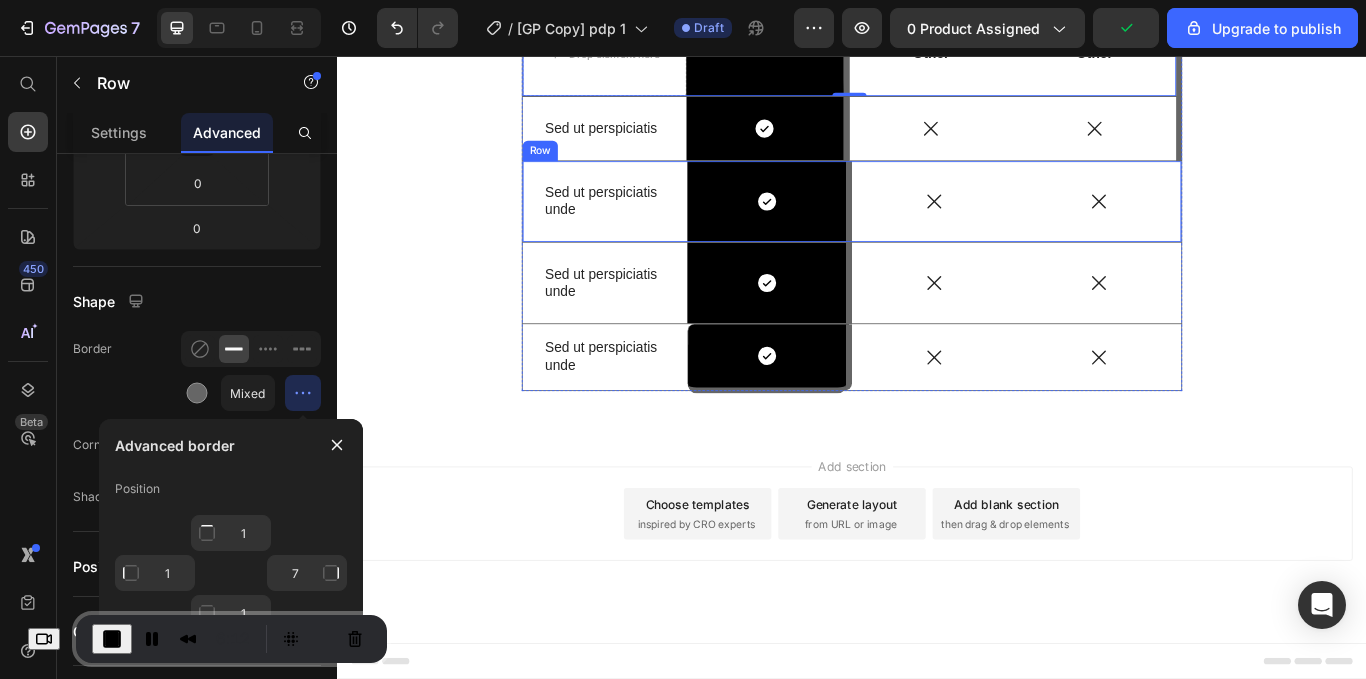 click on "Icon" at bounding box center (1225, 226) 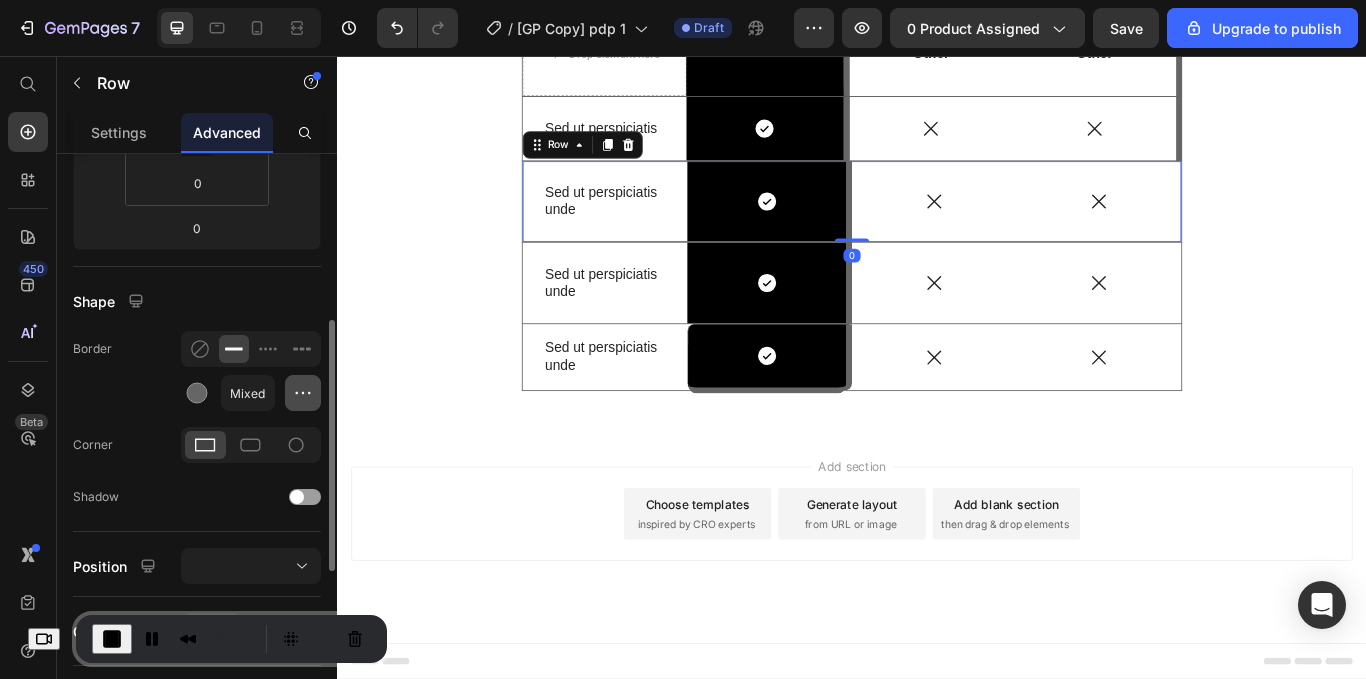 click 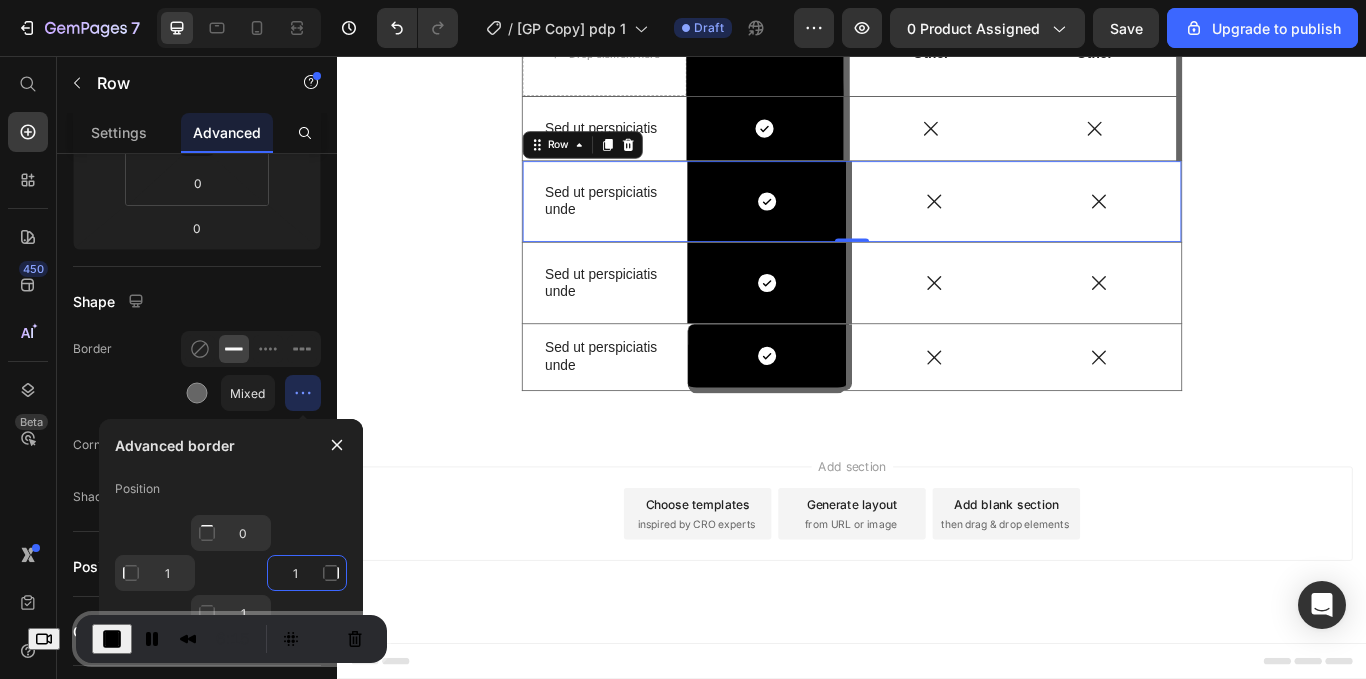 click on "1" 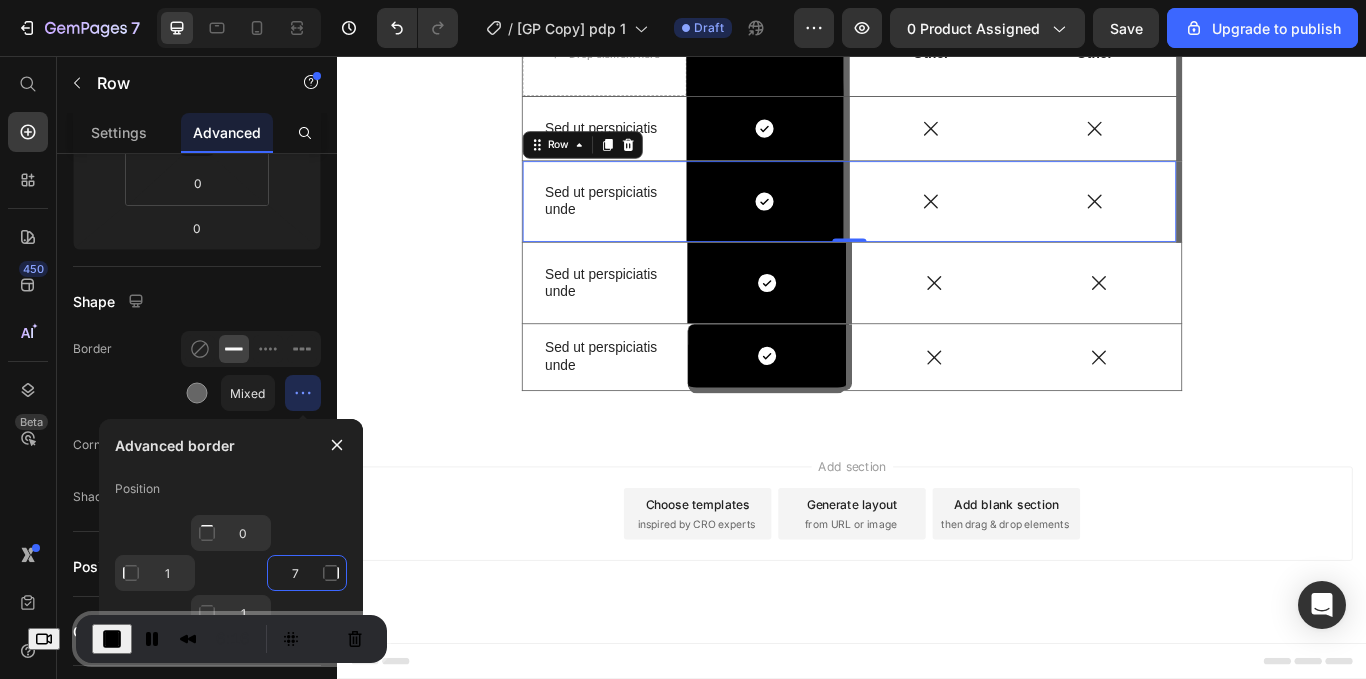 type on "7" 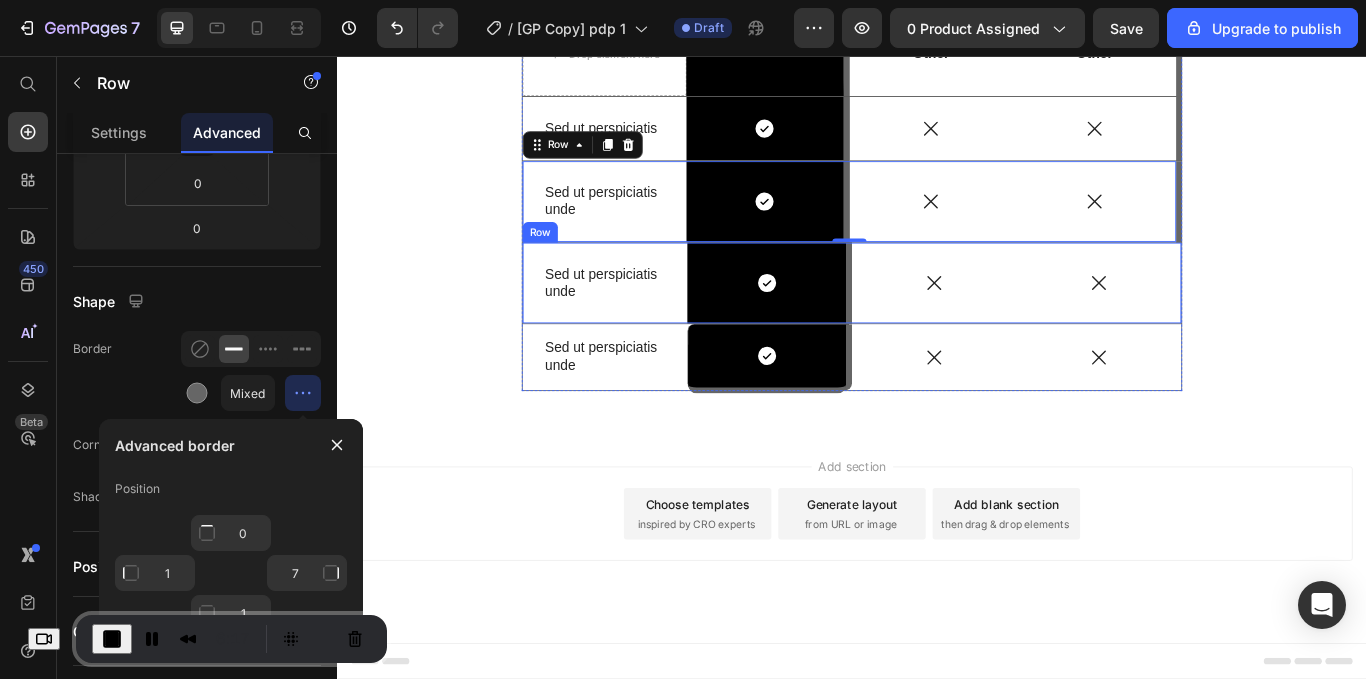 click on "Icon" at bounding box center (1225, 321) 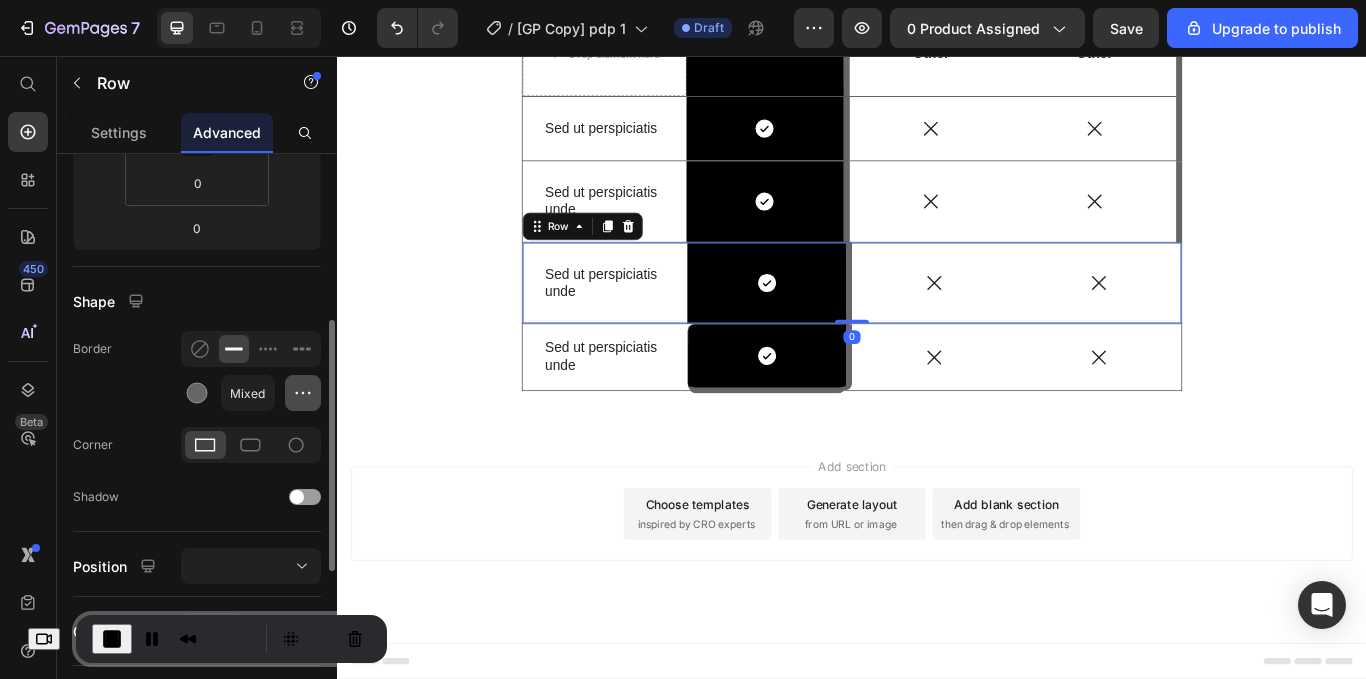 click 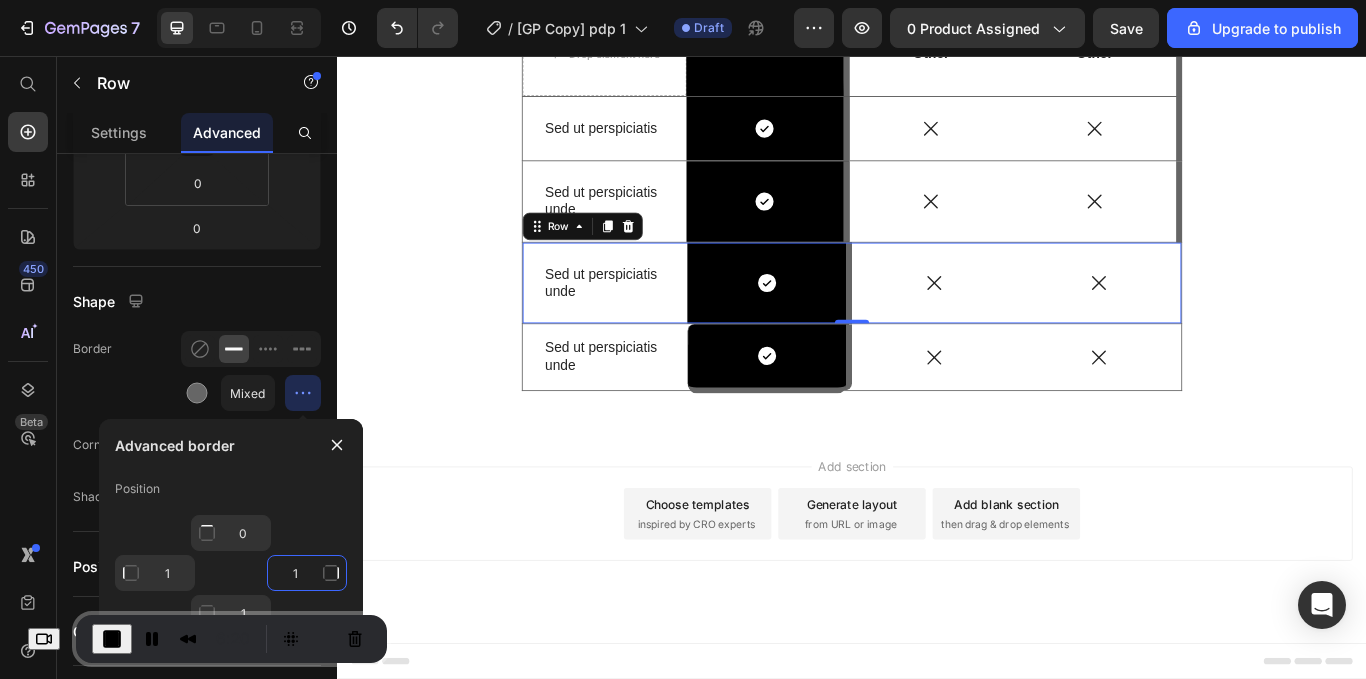 click on "1" 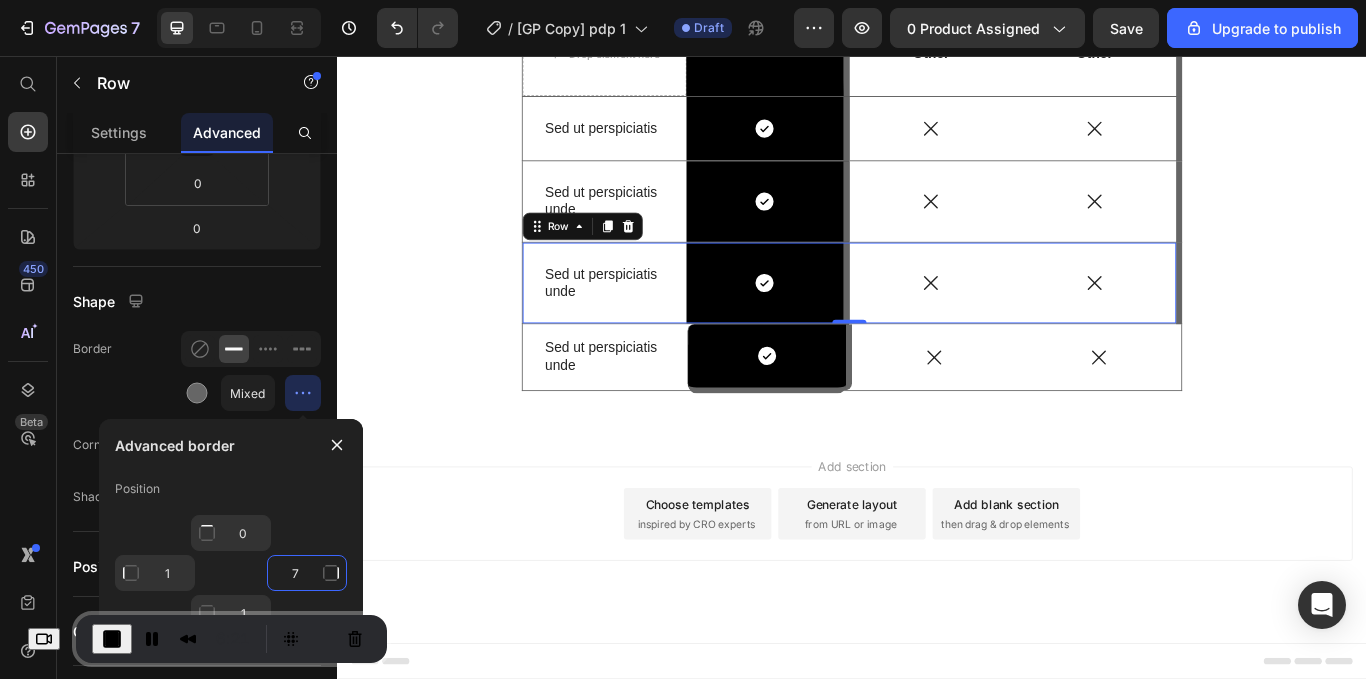 type on "7" 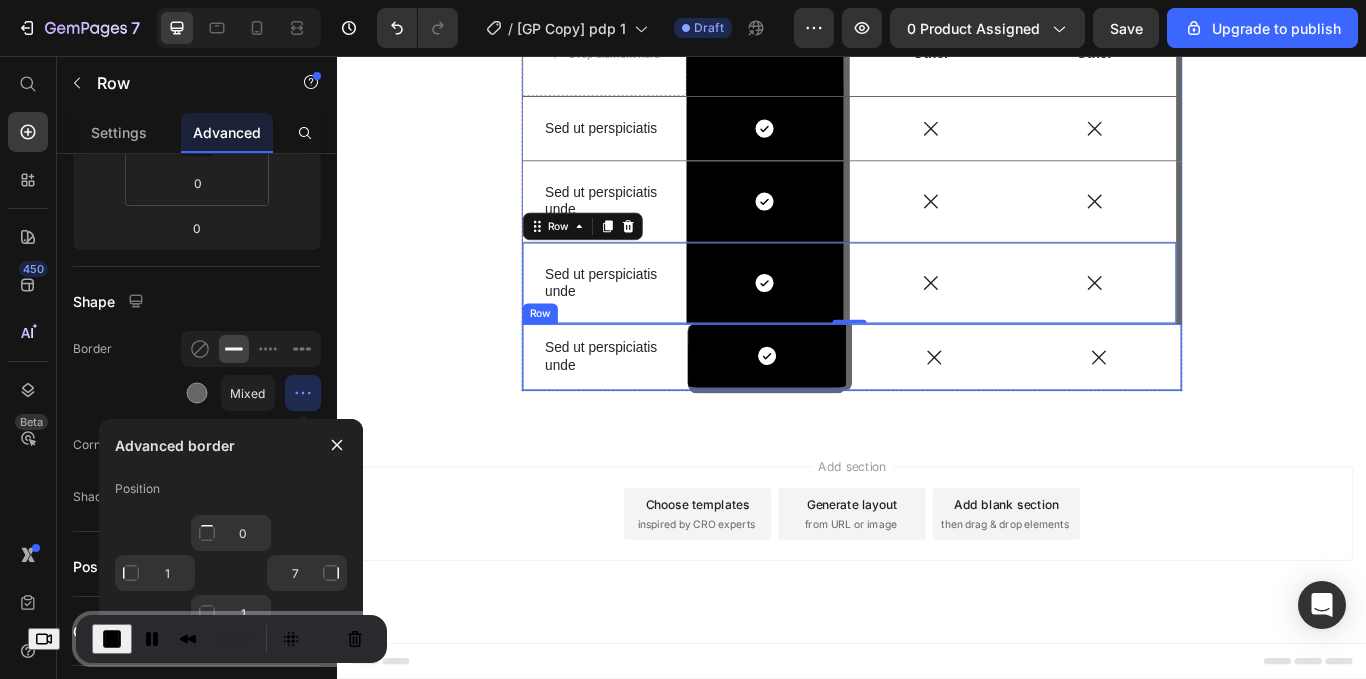 click on "Icon" at bounding box center [1033, 407] 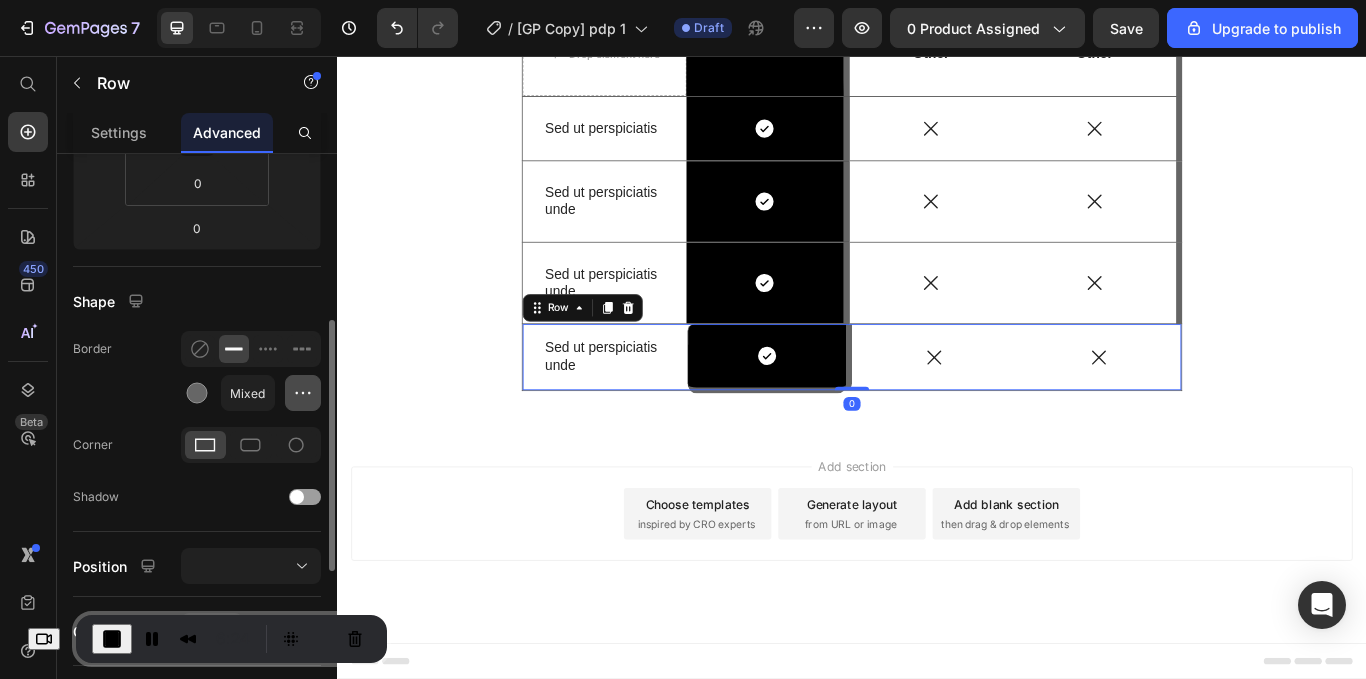 click 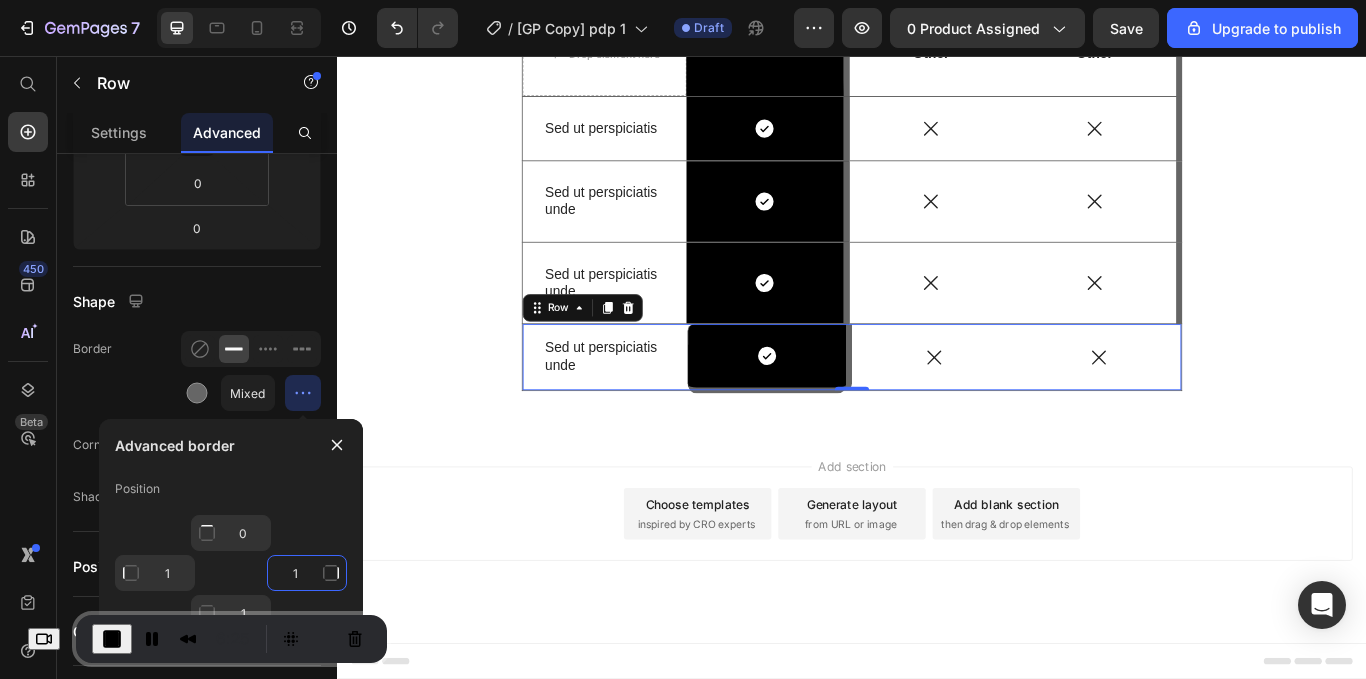 click on "1" 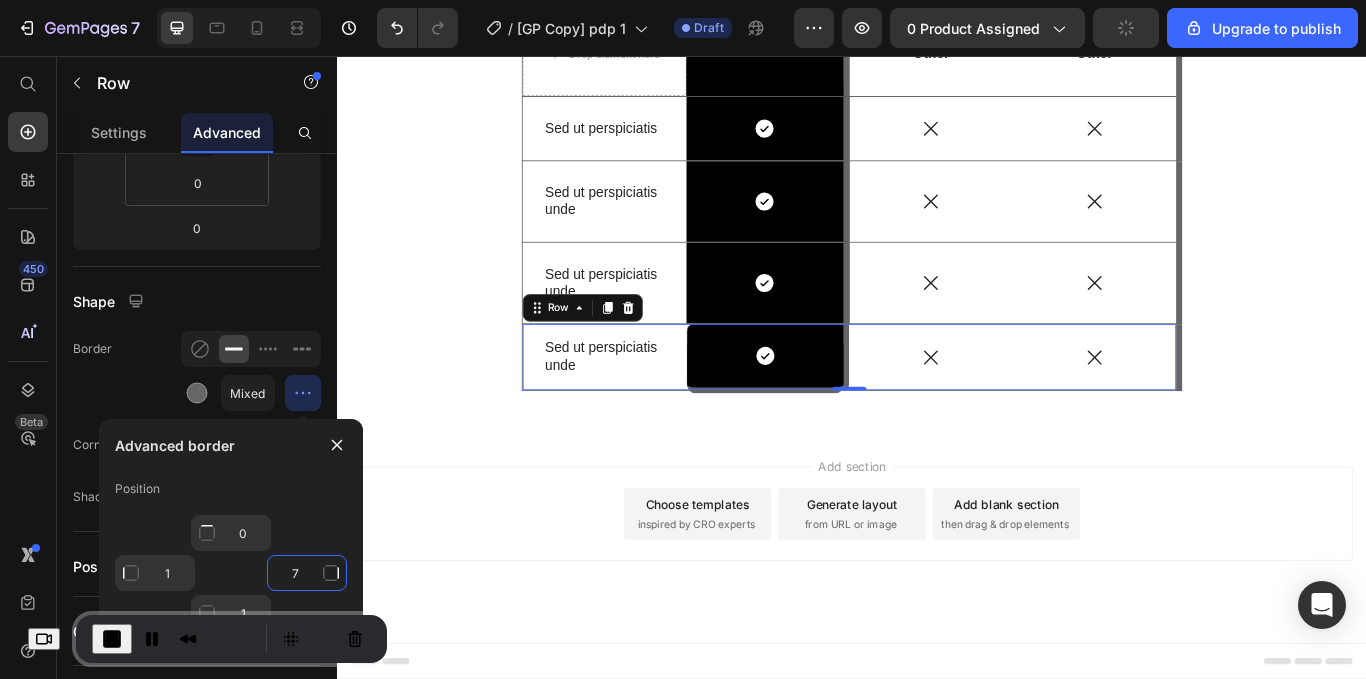type on "7" 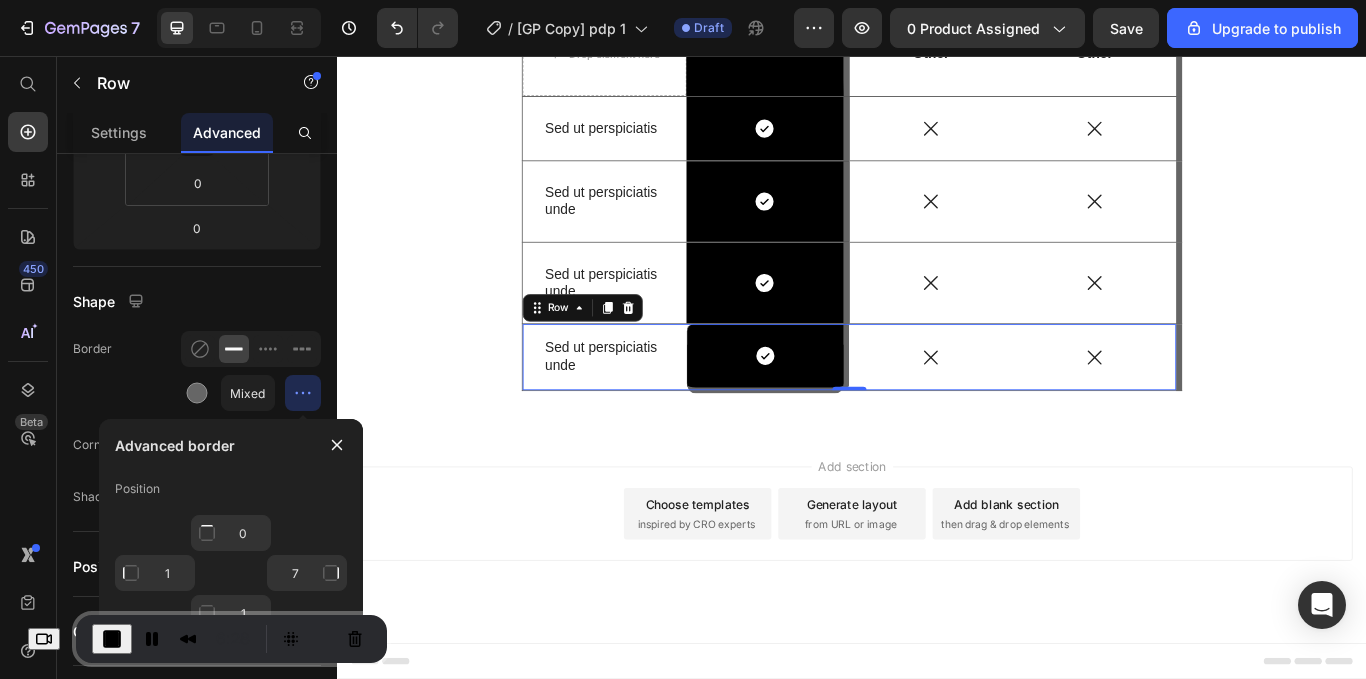 click on "Icon" at bounding box center [1220, 407] 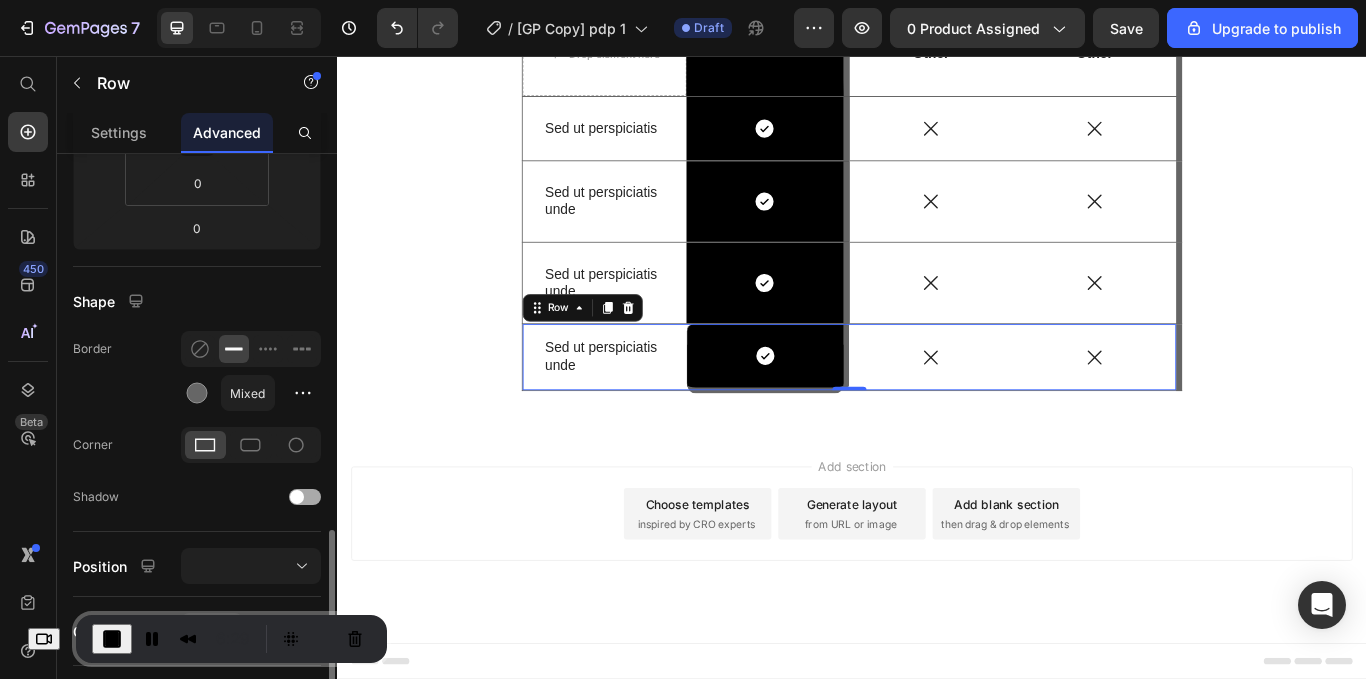 scroll, scrollTop: 529, scrollLeft: 0, axis: vertical 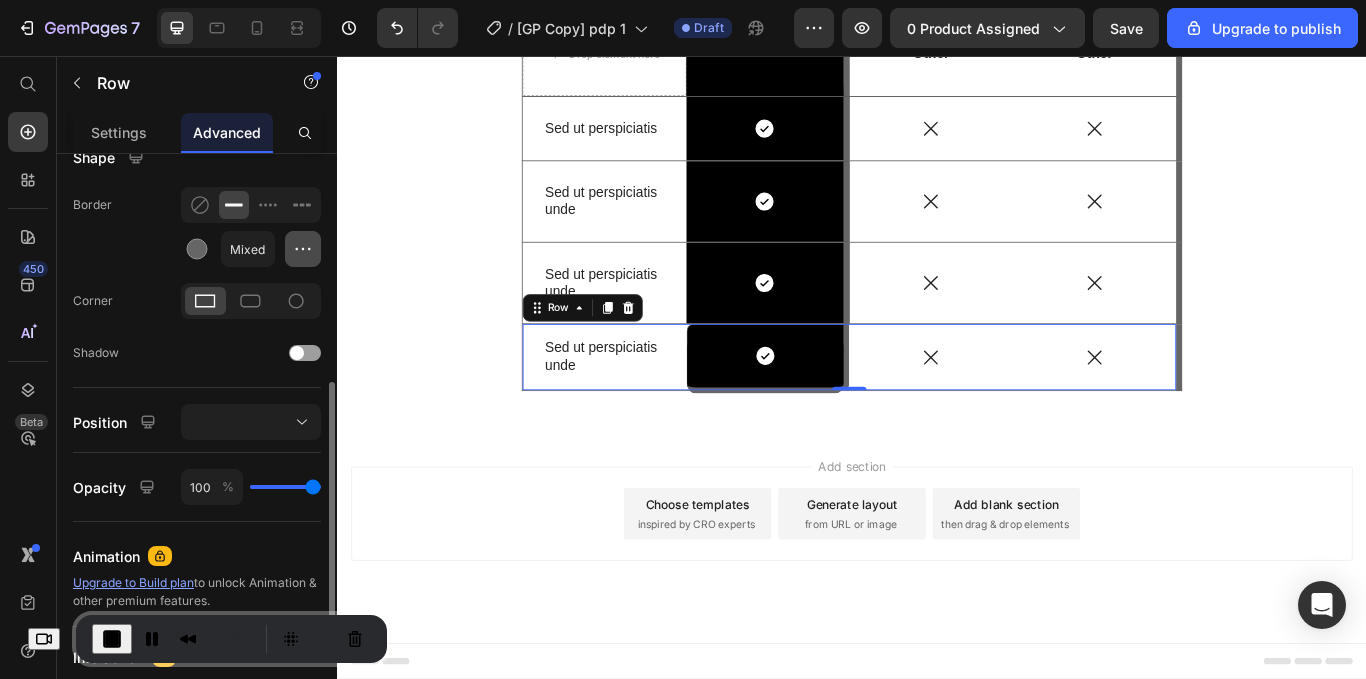 click 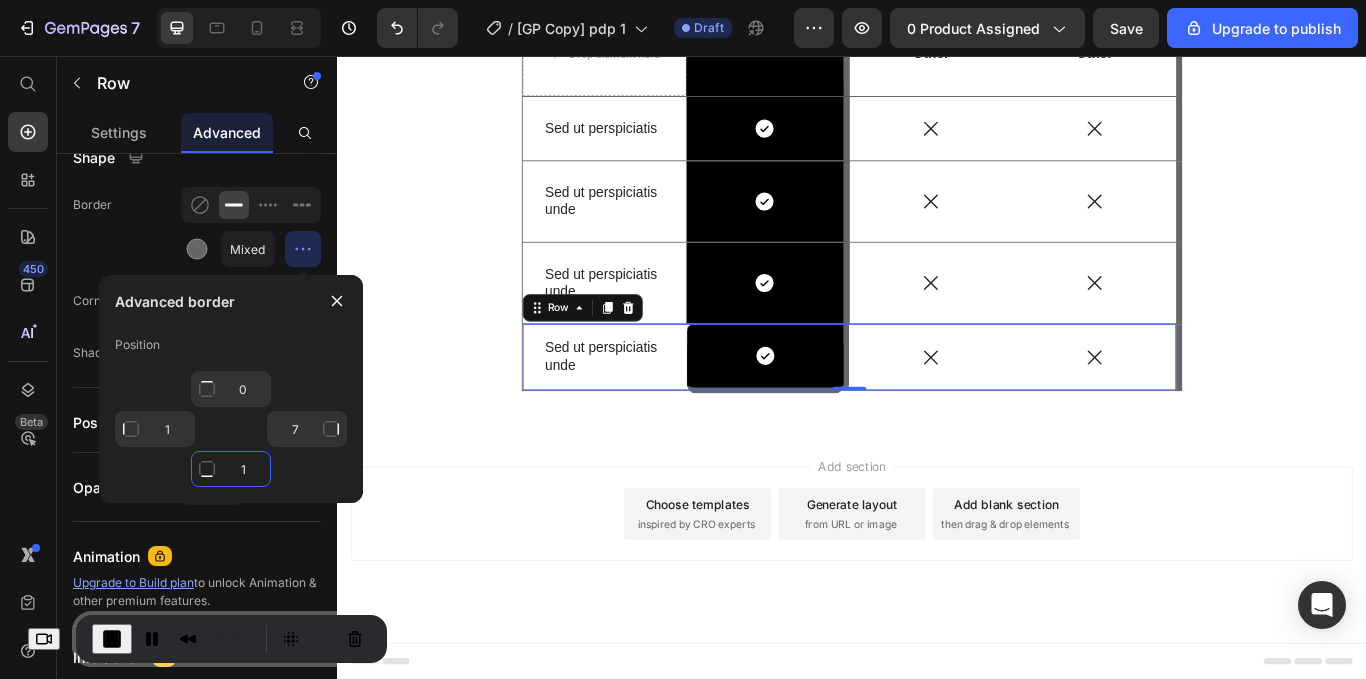 click on "1" 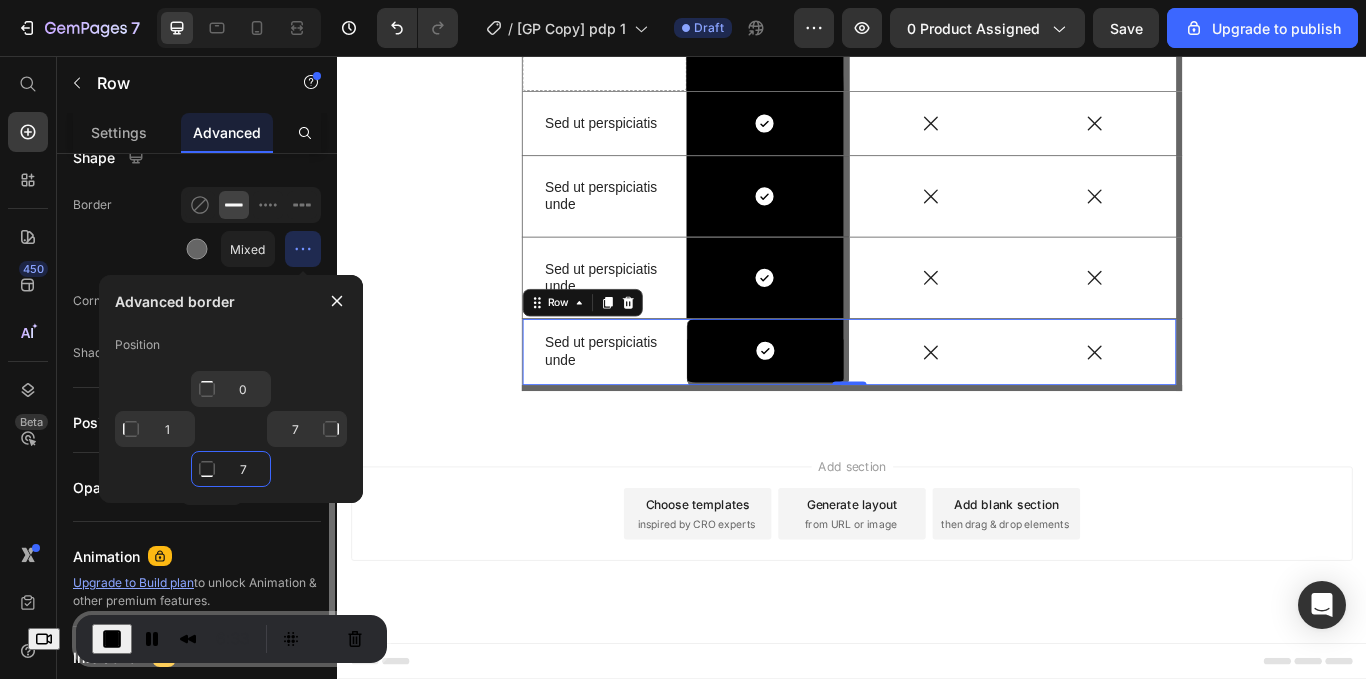 type on "7" 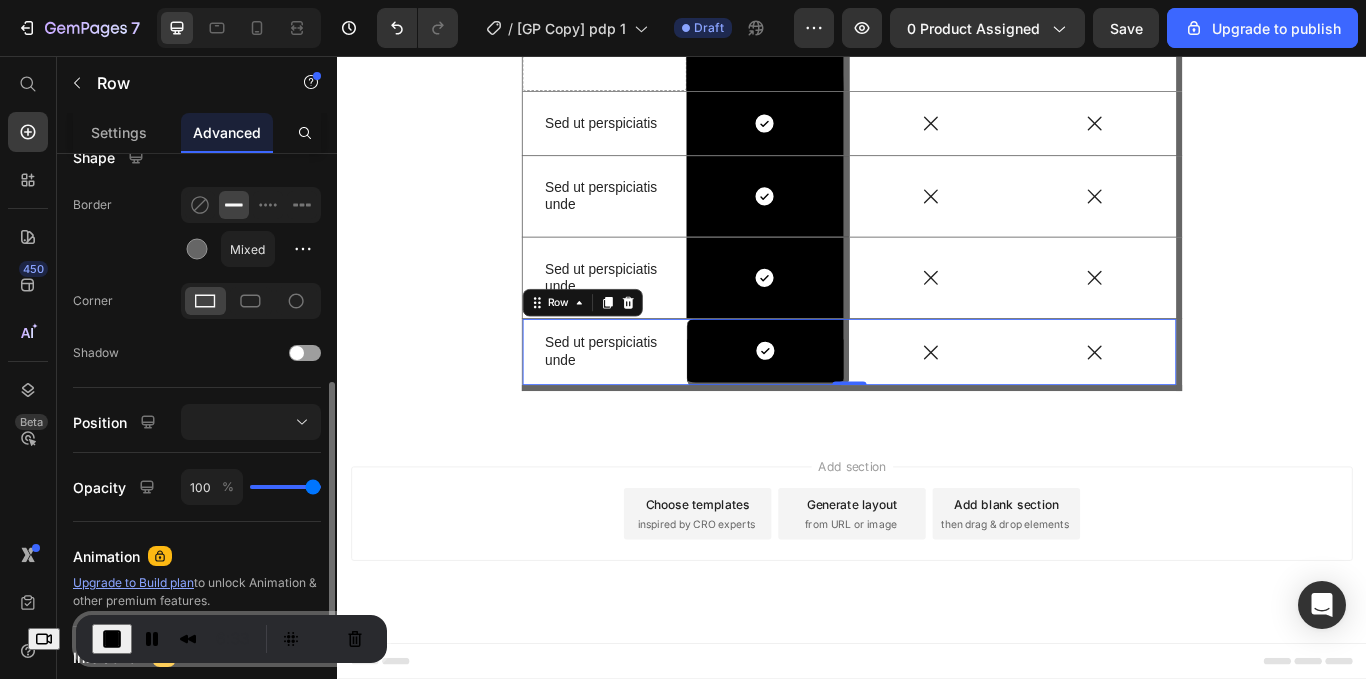 click on "Display on Desktop Tablet Mobile Spacing (px) [PHONE_NUMBER] Shape Border Mixed Corner Shadow Position Opacity 100 % Animation Upgrade to Build plan  to unlock Animation & other premium features. Interaction Upgrade to Optimize plan  to unlock Interaction & other premium features. CSS class" at bounding box center [197, 250] 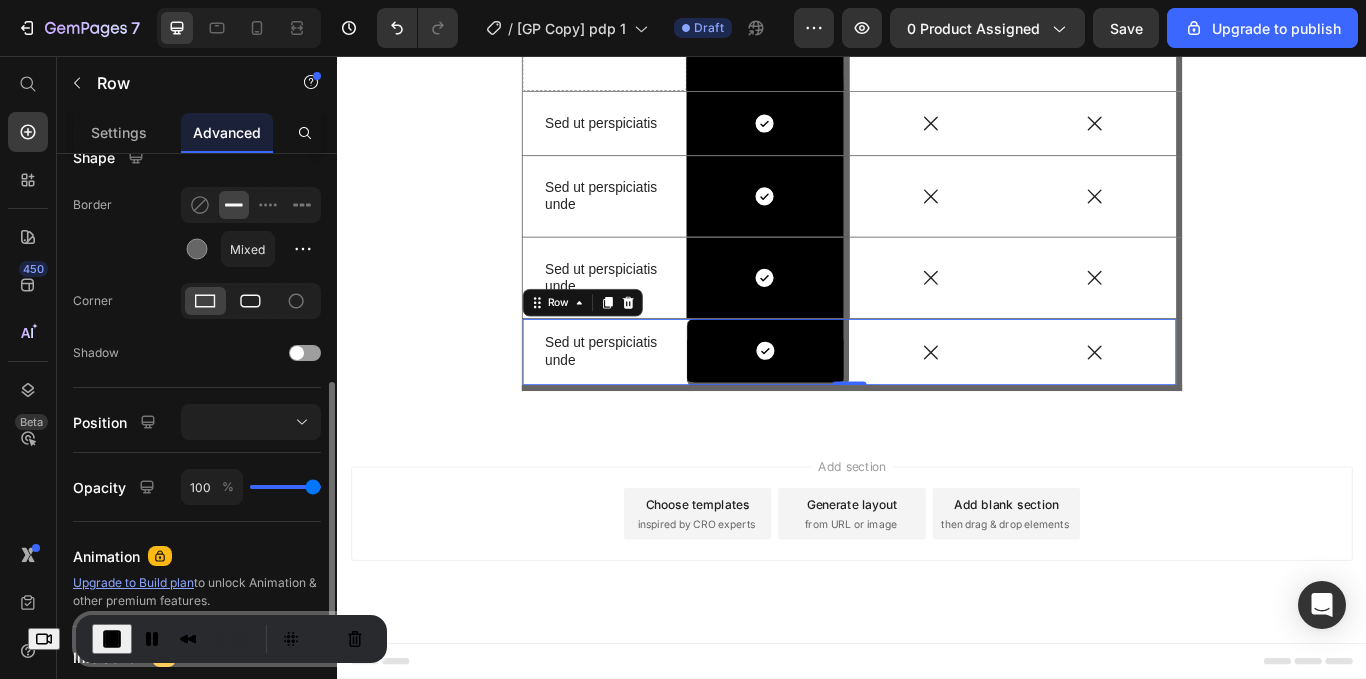 click 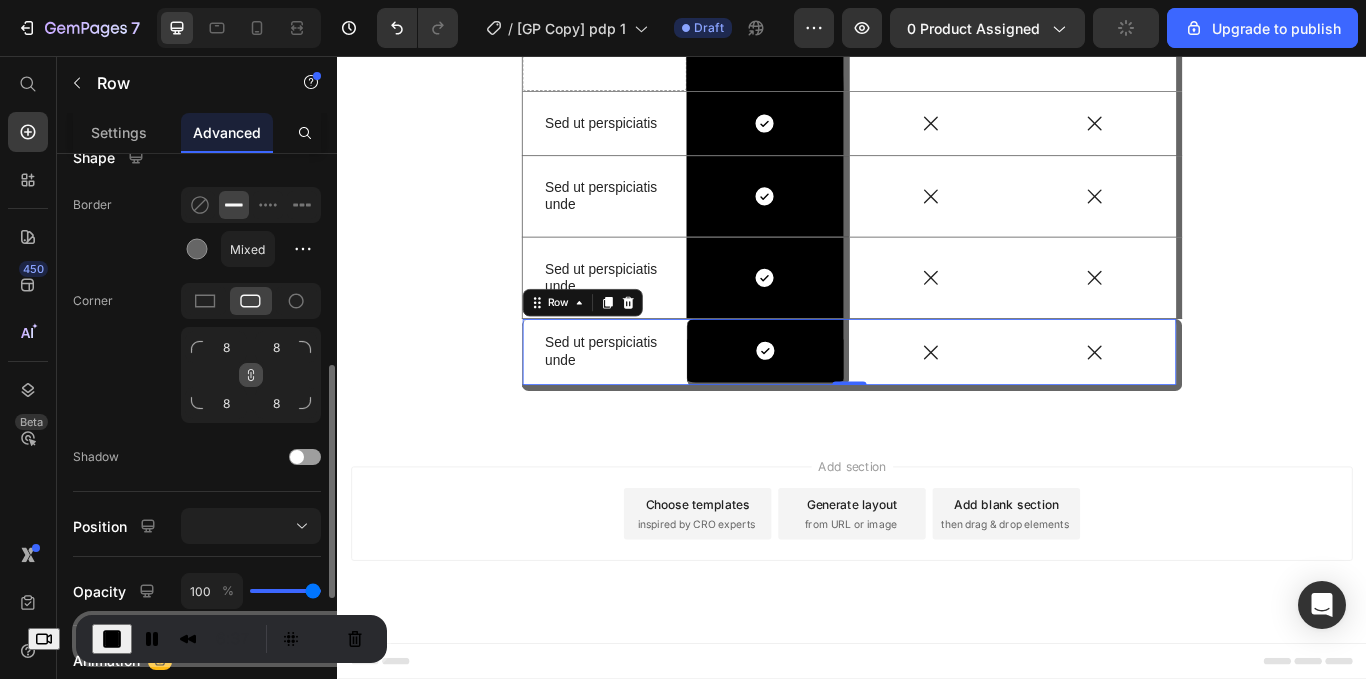 click 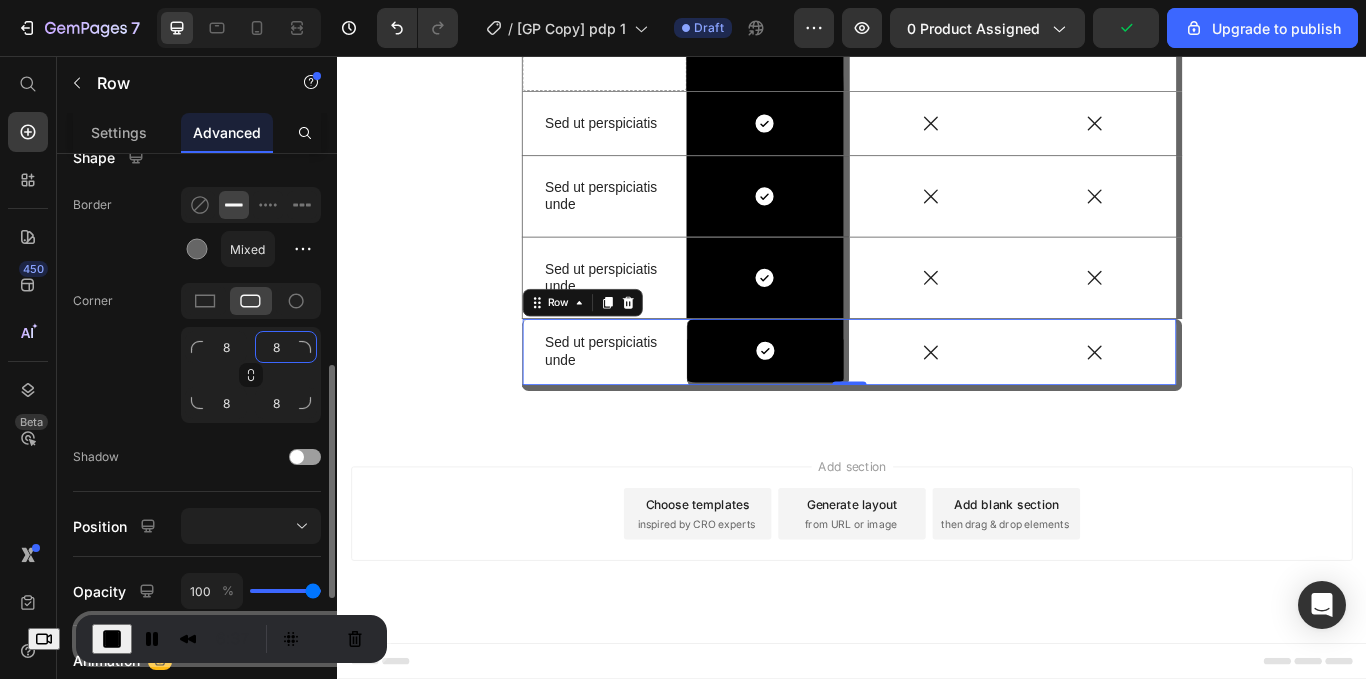 click on "8" 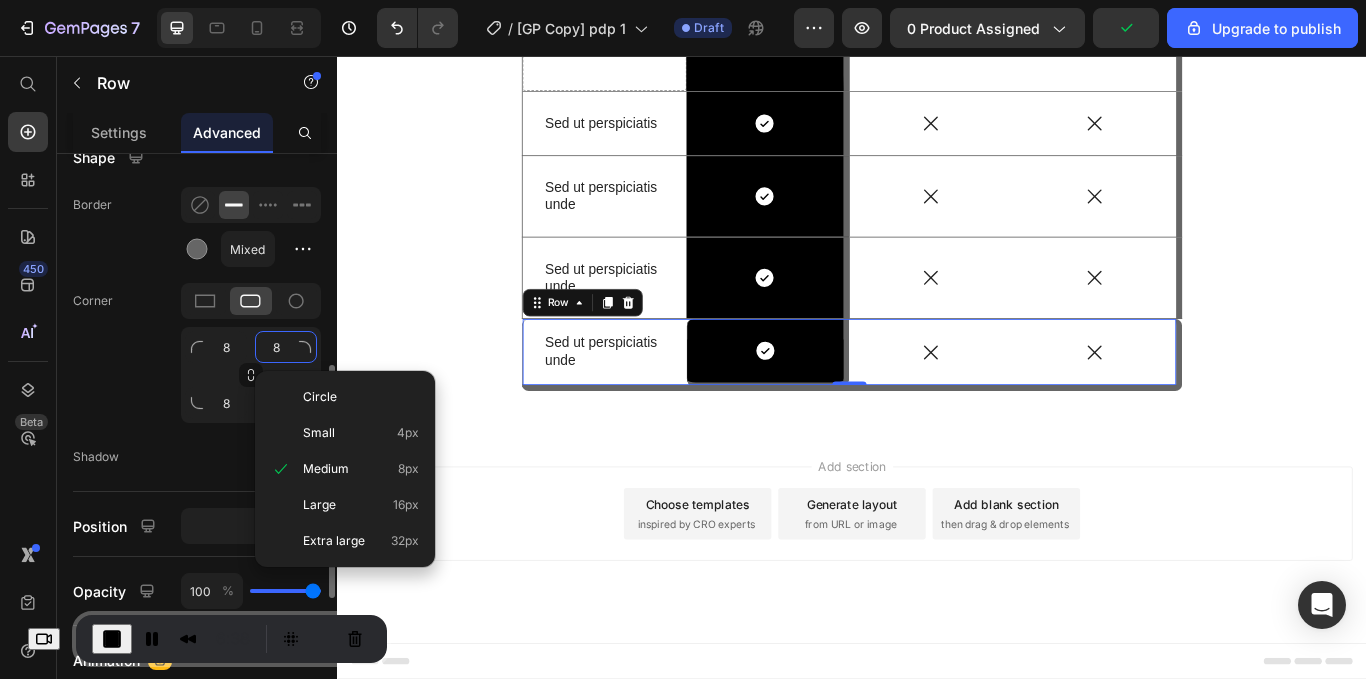 type on "0" 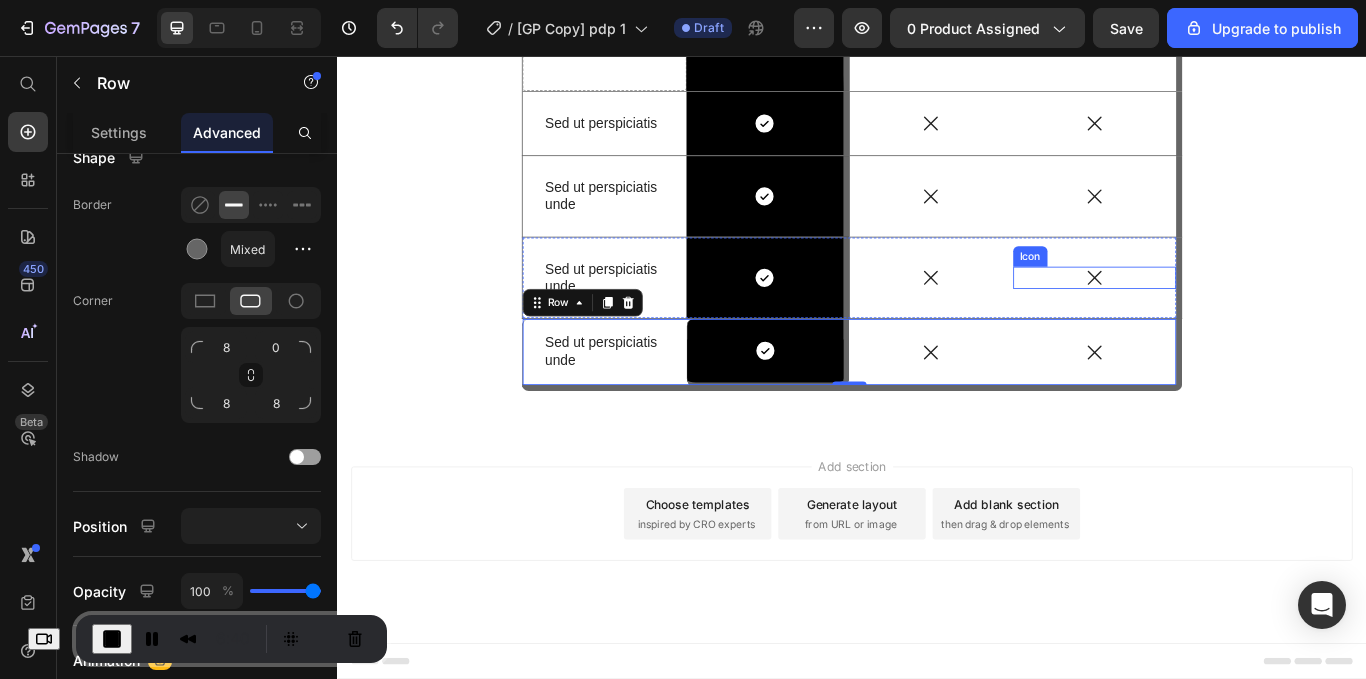 click on "Sed ut perspiciatis unde  Text Block
Icon Row
Icon
Icon Row" at bounding box center [937, 315] 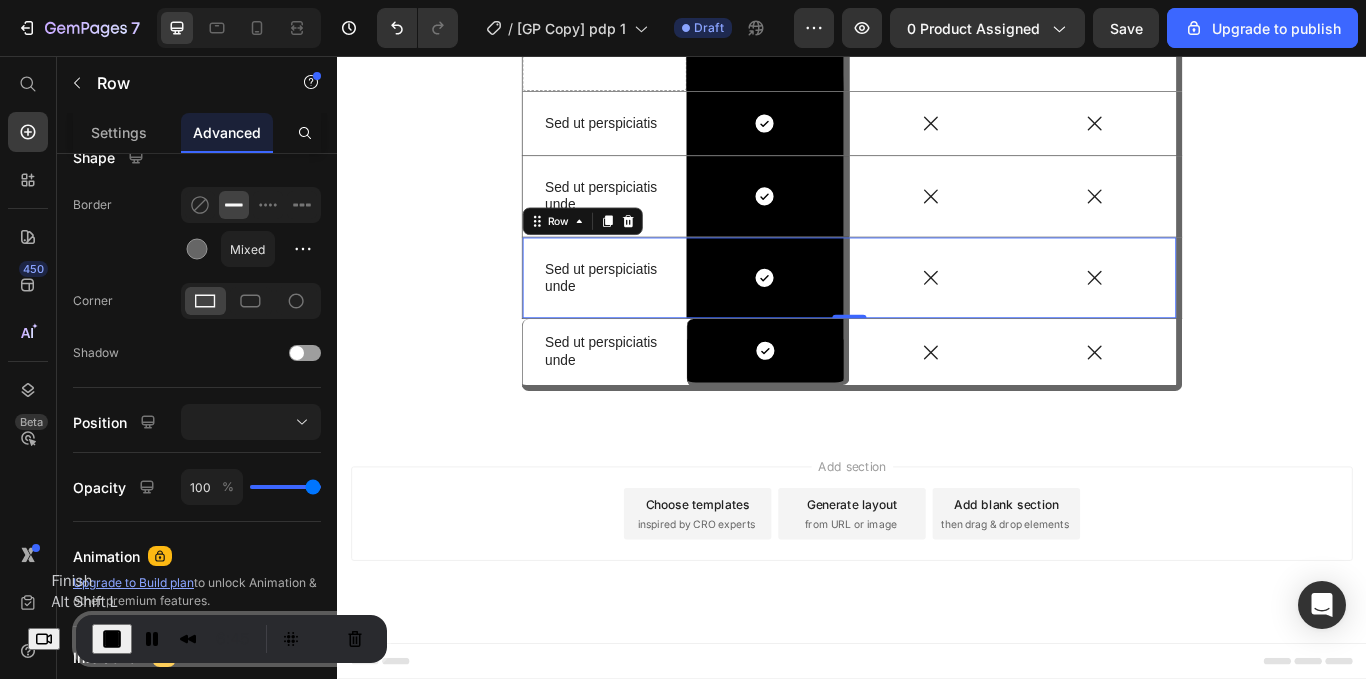 click at bounding box center [112, 639] 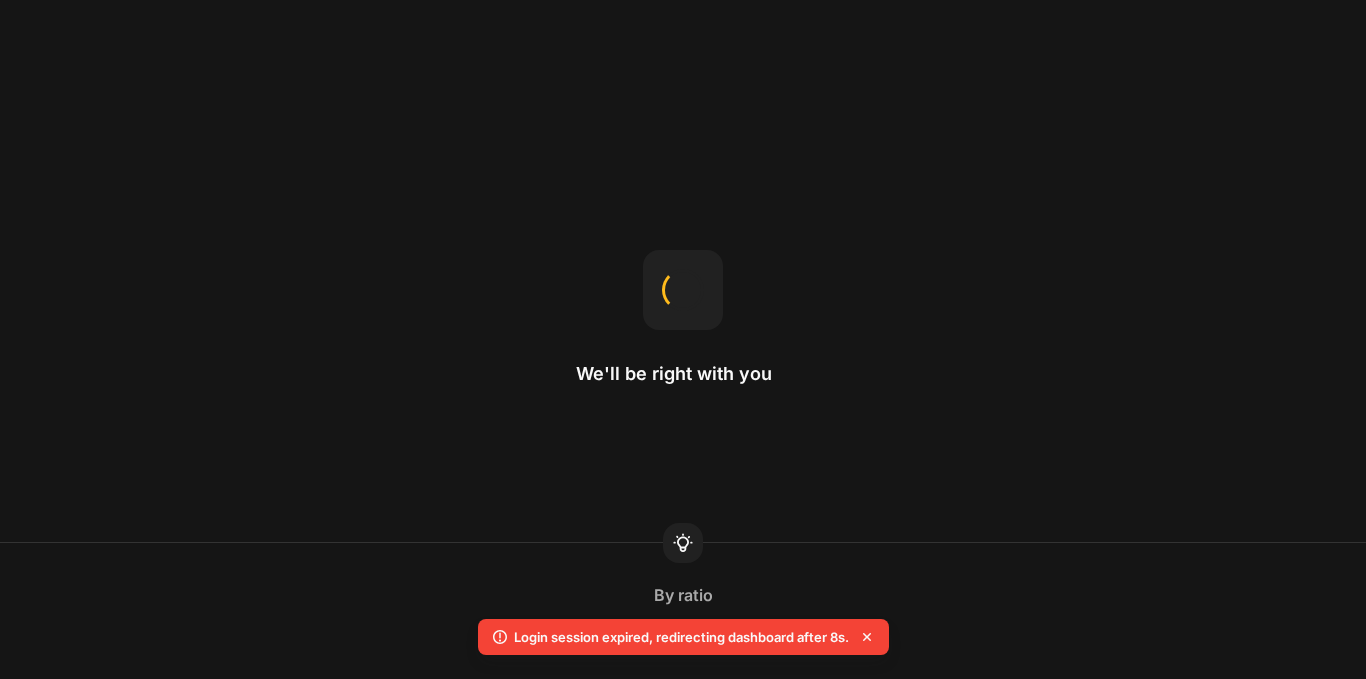 scroll, scrollTop: 0, scrollLeft: 0, axis: both 